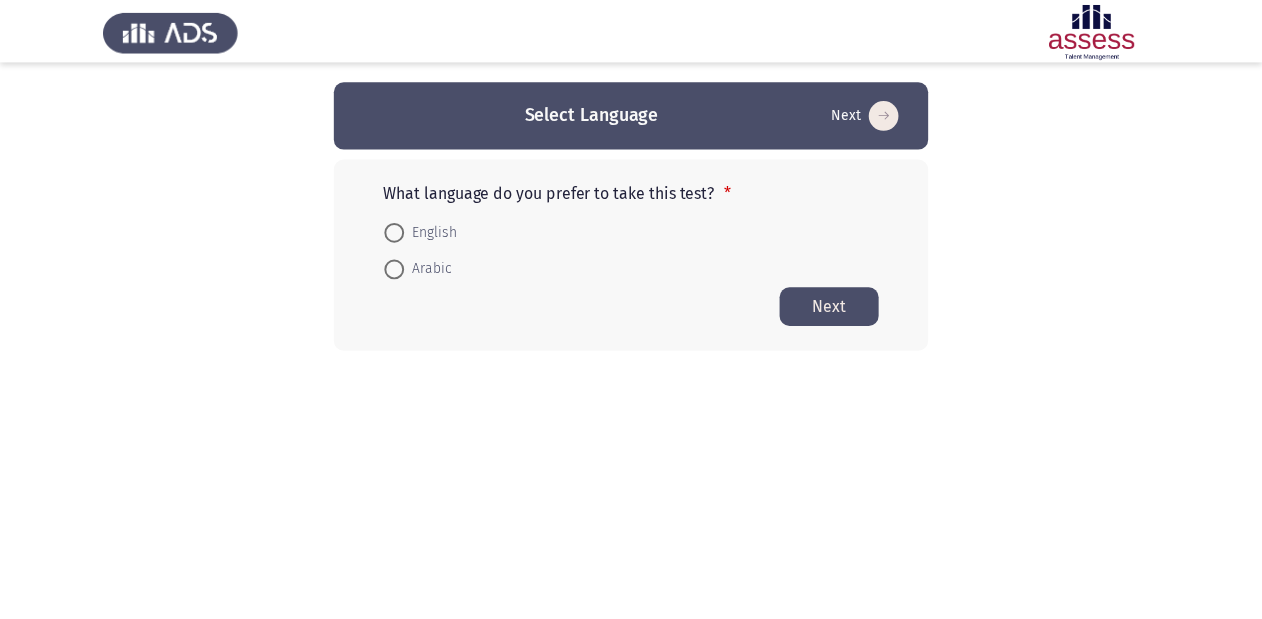 scroll, scrollTop: 0, scrollLeft: 0, axis: both 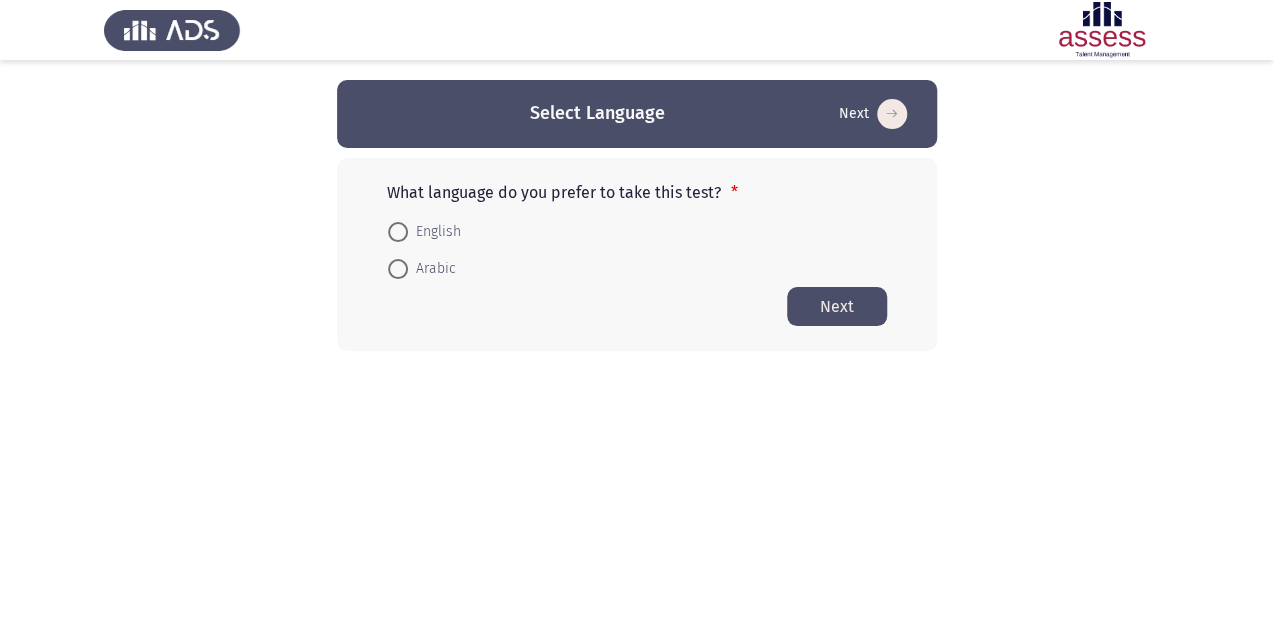 click on "Arabic" at bounding box center [432, 269] 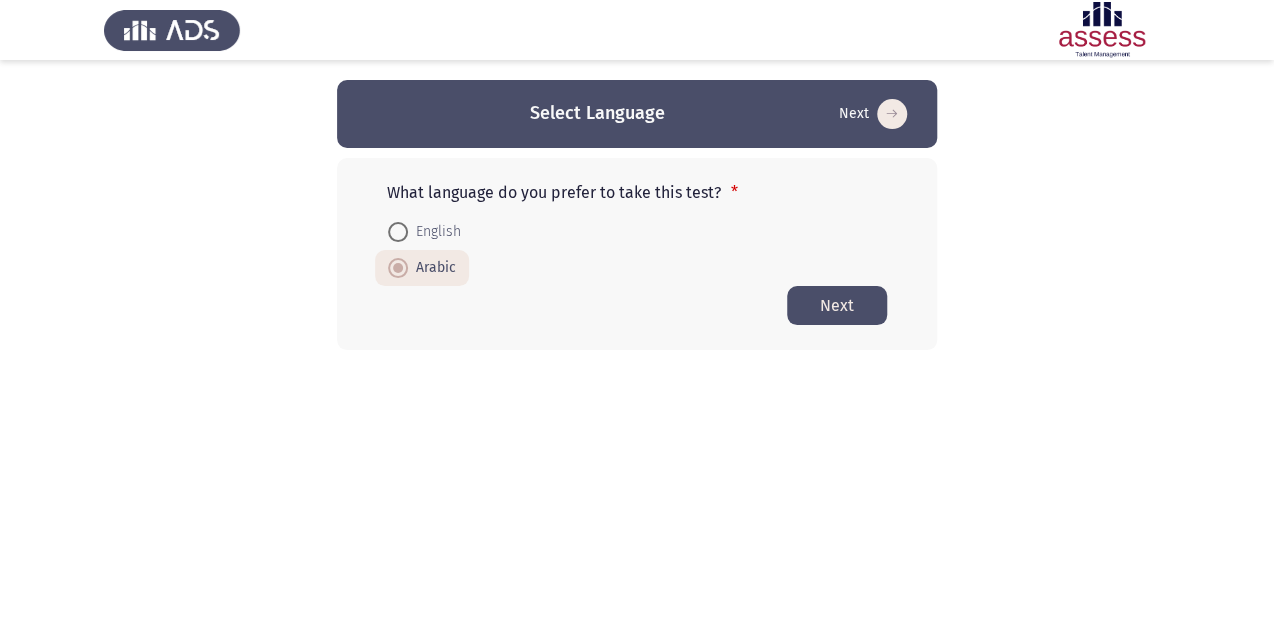 click on "Next" 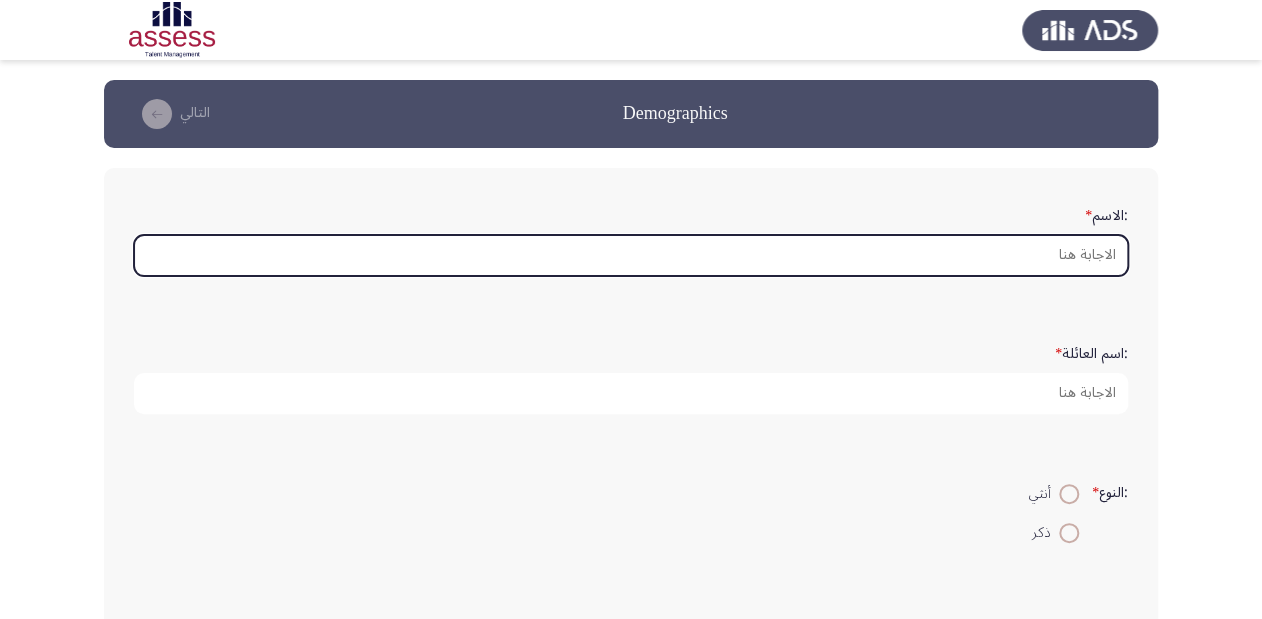 click on ":الاسم   *" at bounding box center [631, 255] 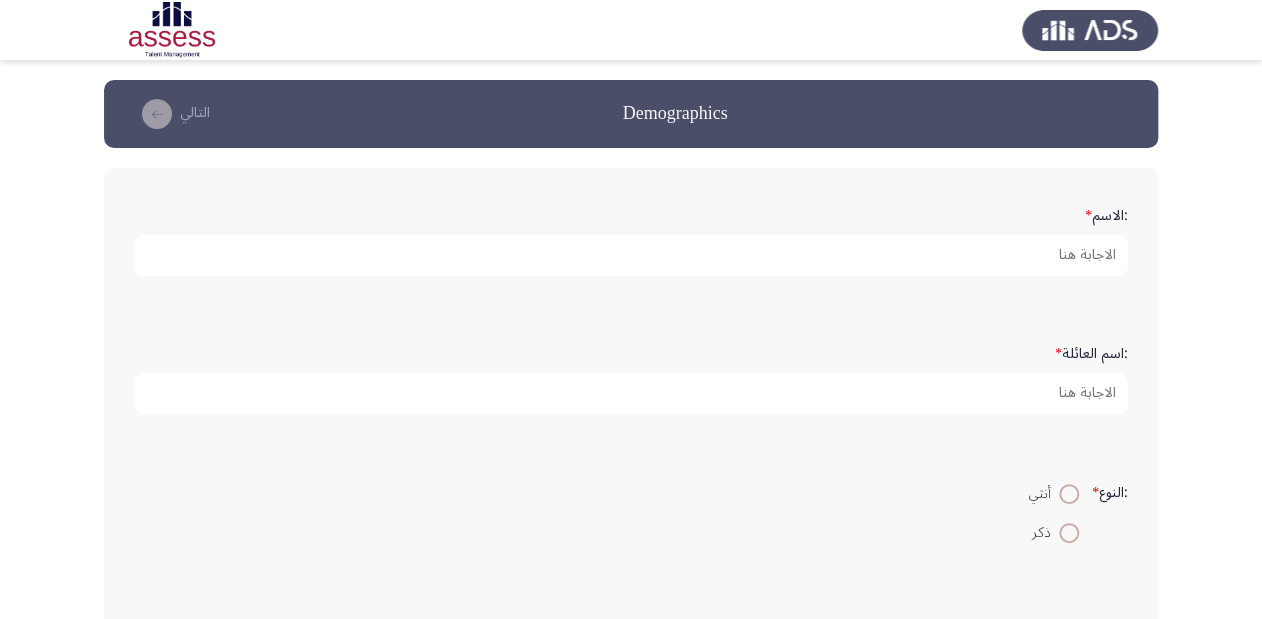 click on ":الاسم   *" 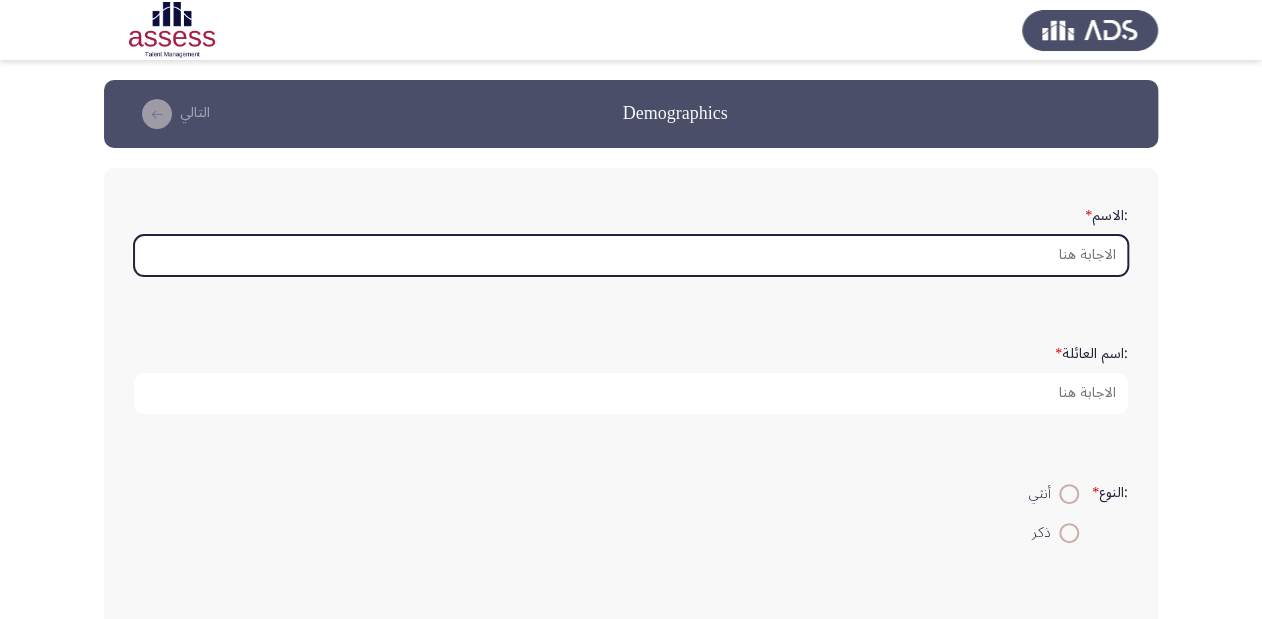 click on ":الاسم   *" at bounding box center (631, 255) 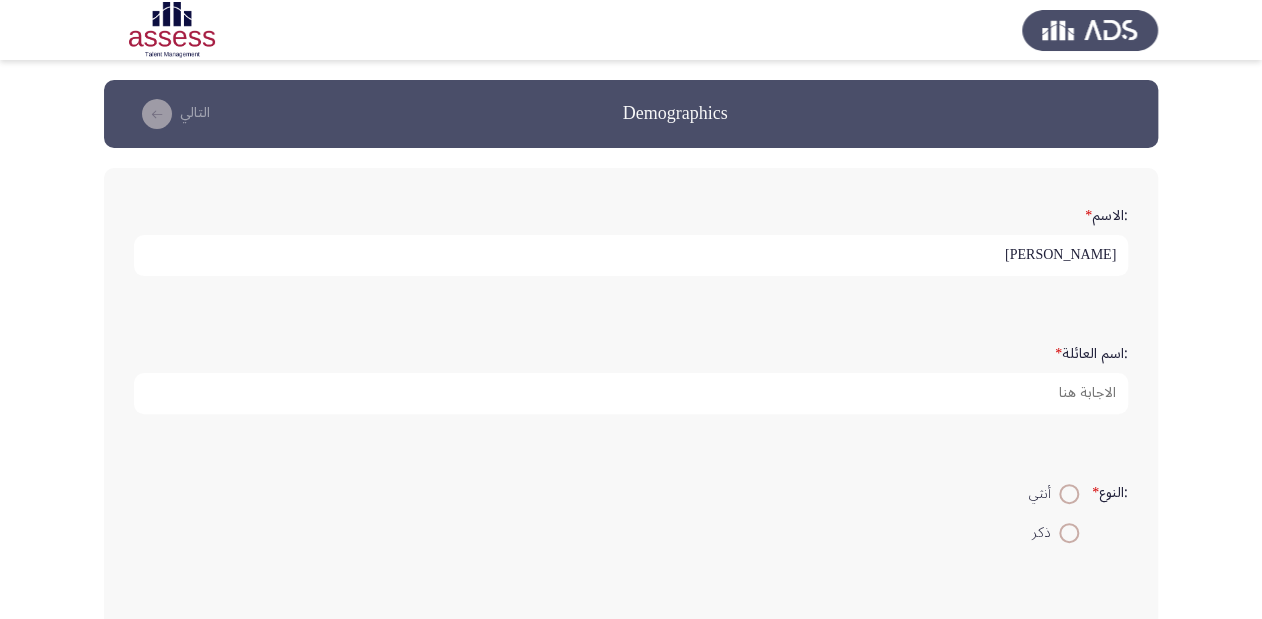 type on "[PERSON_NAME]" 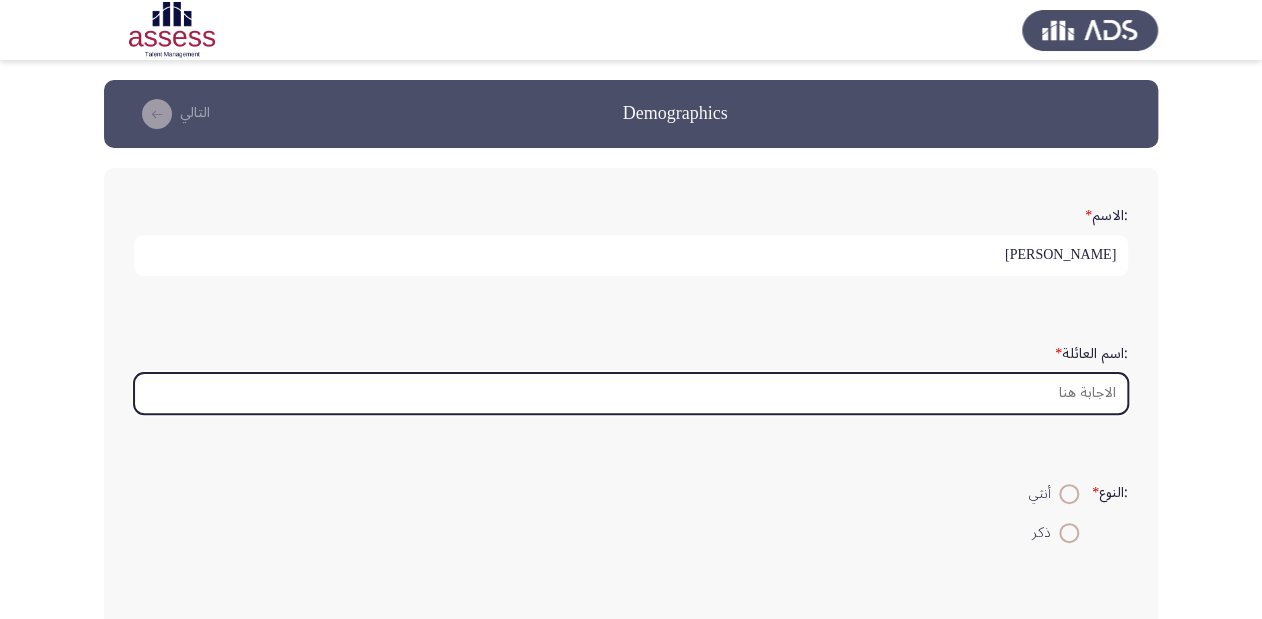 click on ":اسم العائلة   *" at bounding box center (631, 393) 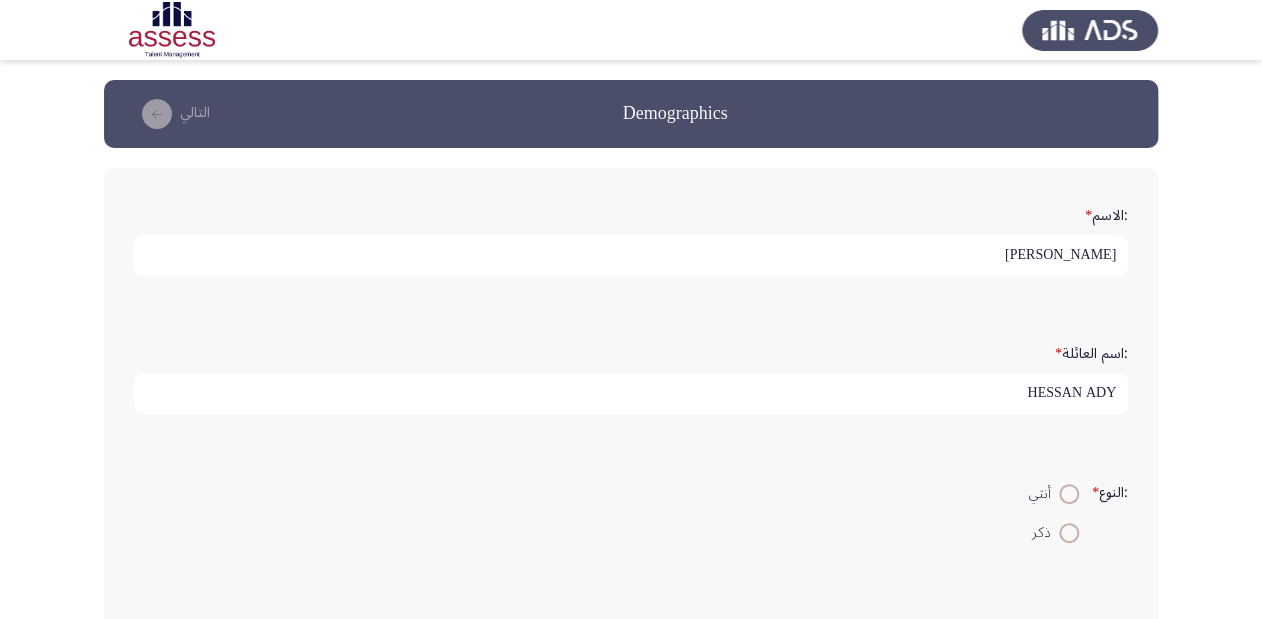 type on "HESSAN ADY" 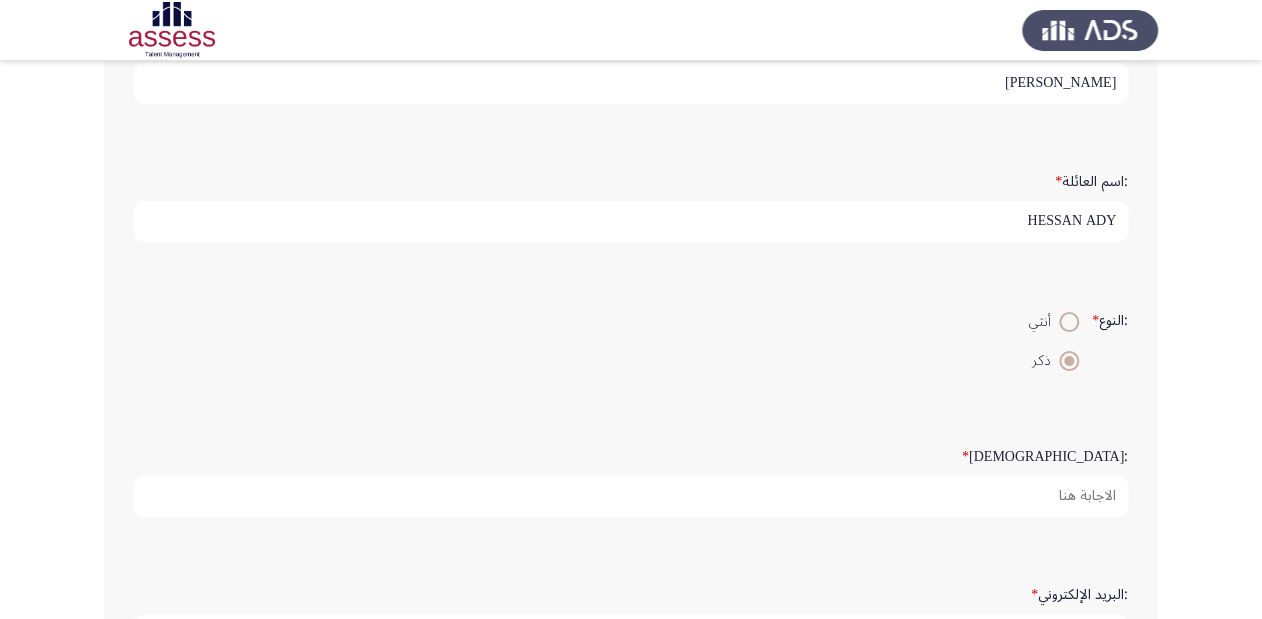 scroll, scrollTop: 240, scrollLeft: 0, axis: vertical 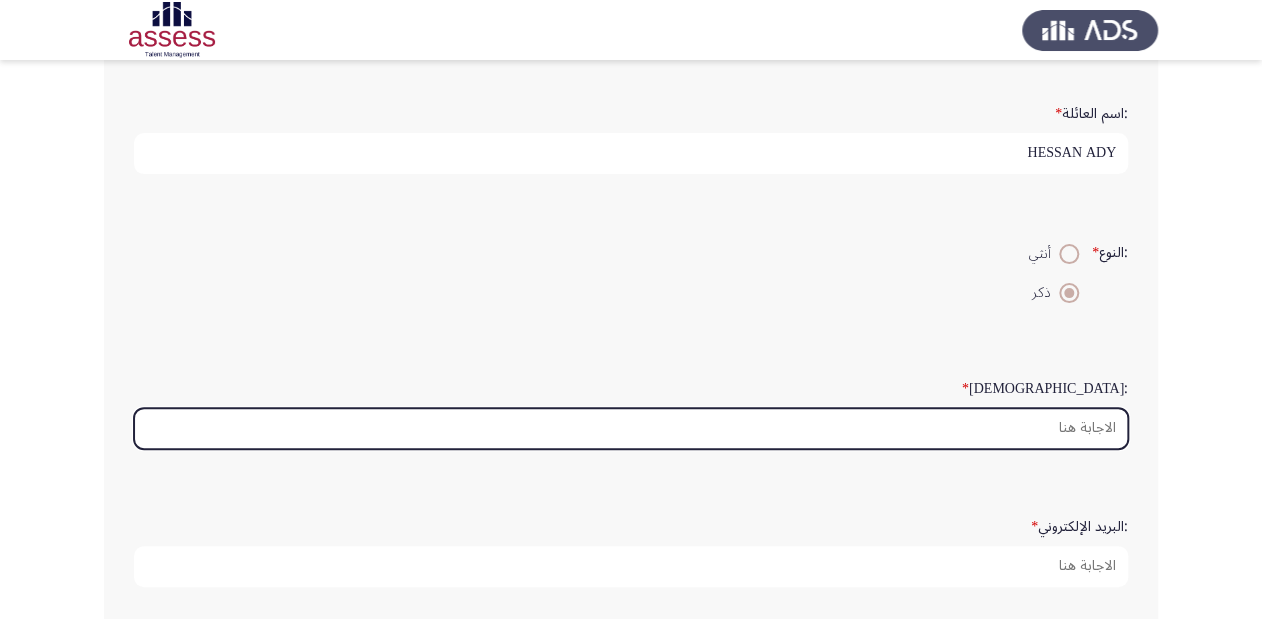 click on ":السن   *" at bounding box center (631, 428) 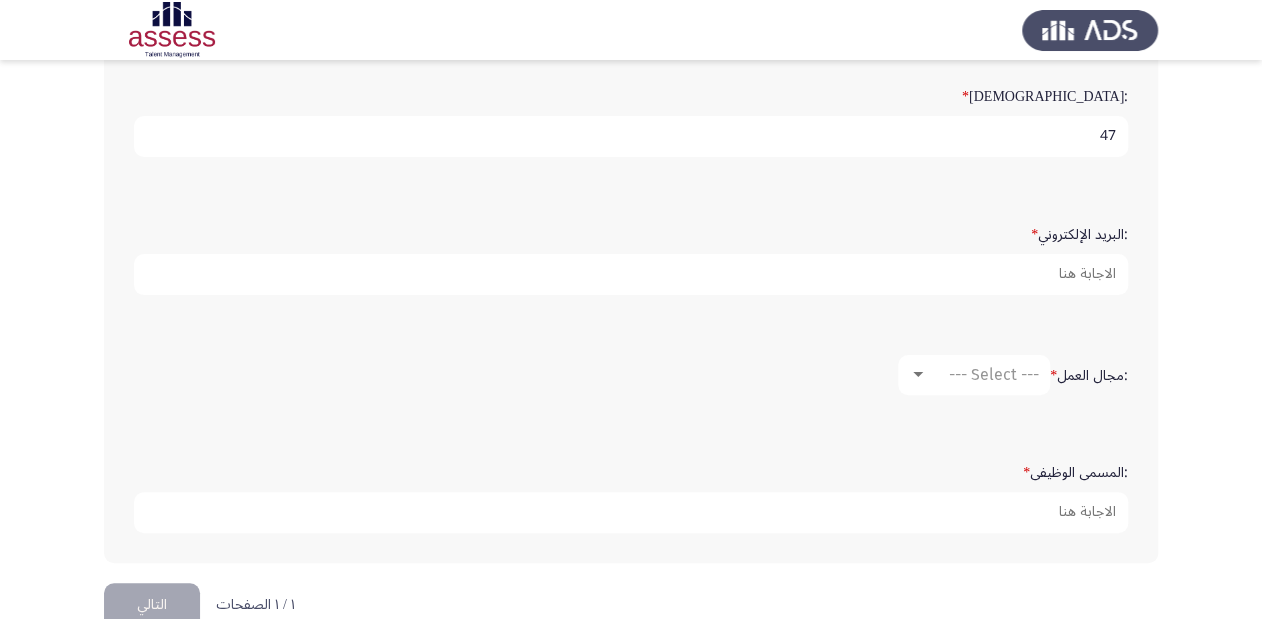 scroll, scrollTop: 560, scrollLeft: 0, axis: vertical 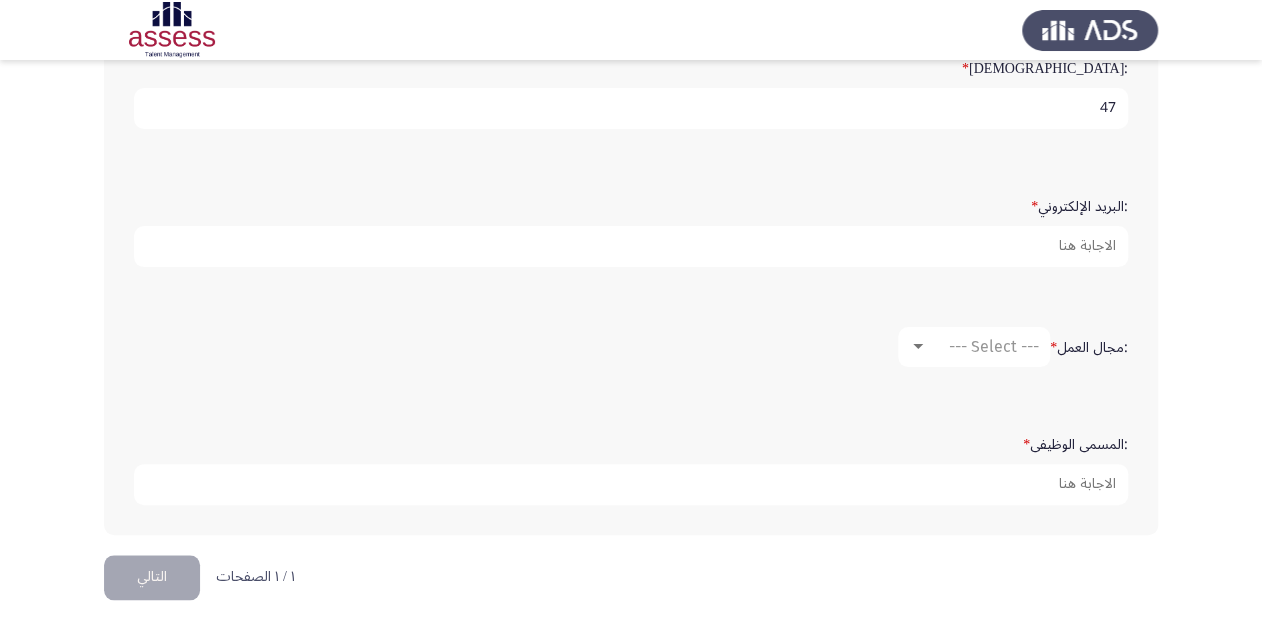 type on "47" 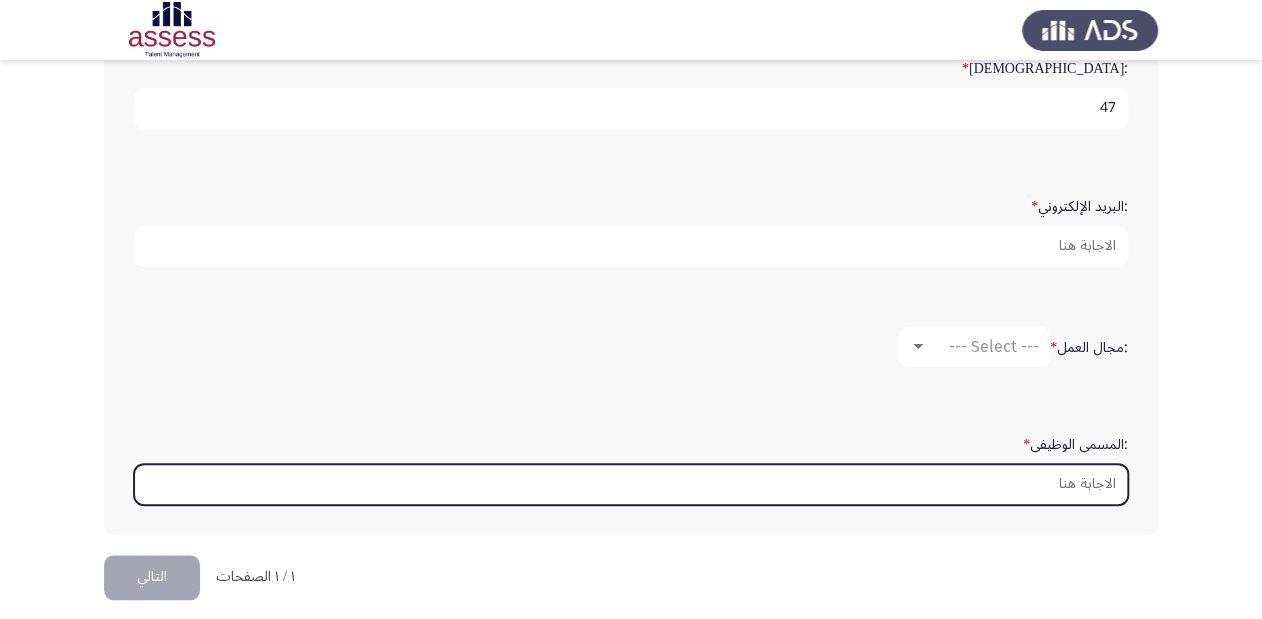 click on ":المسمى الوظيفى   *" at bounding box center [631, 484] 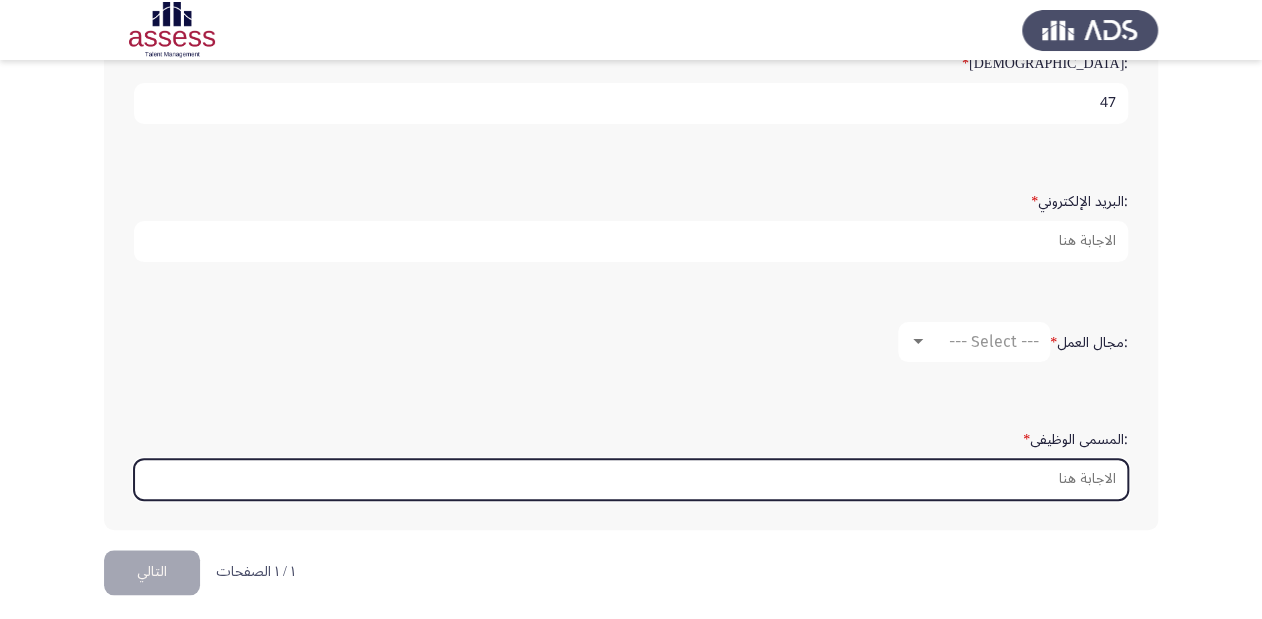 scroll, scrollTop: 568, scrollLeft: 0, axis: vertical 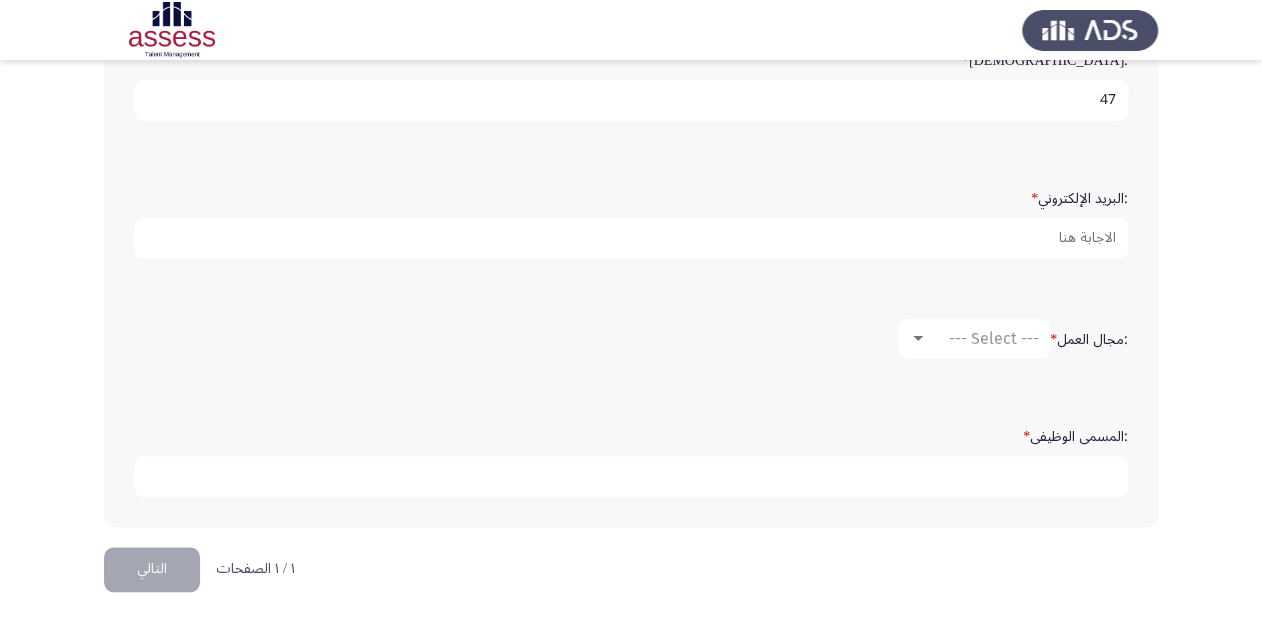 click on ":المسمى الوظيفى   *" at bounding box center (631, 476) 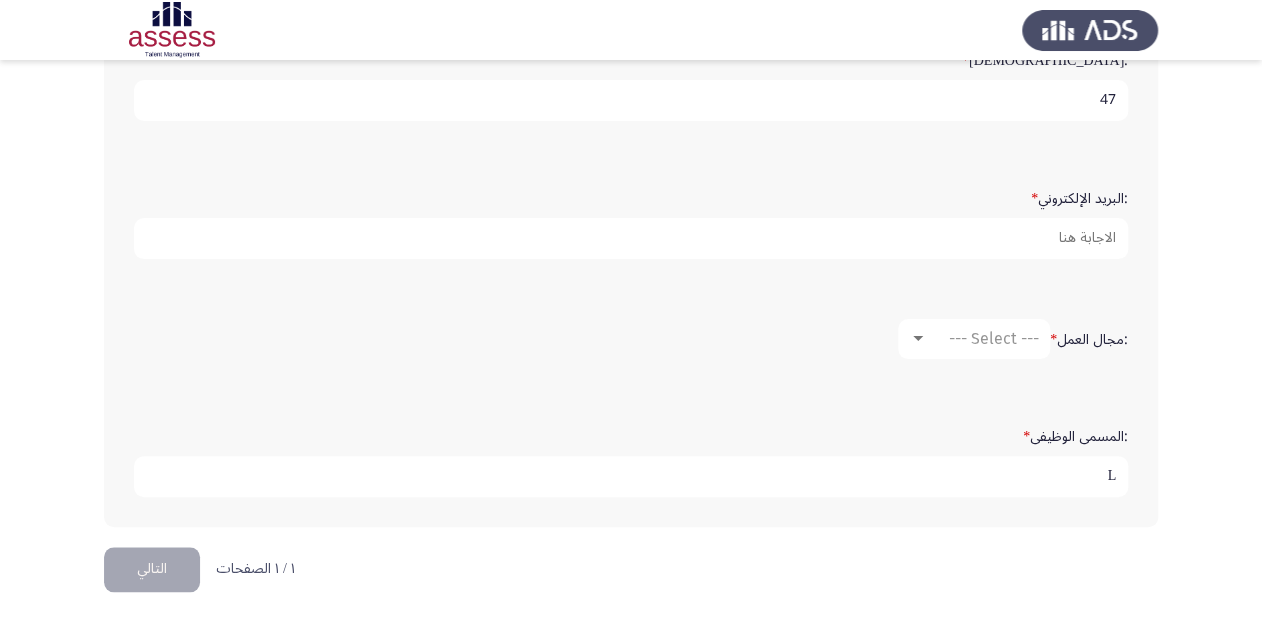 type on "L" 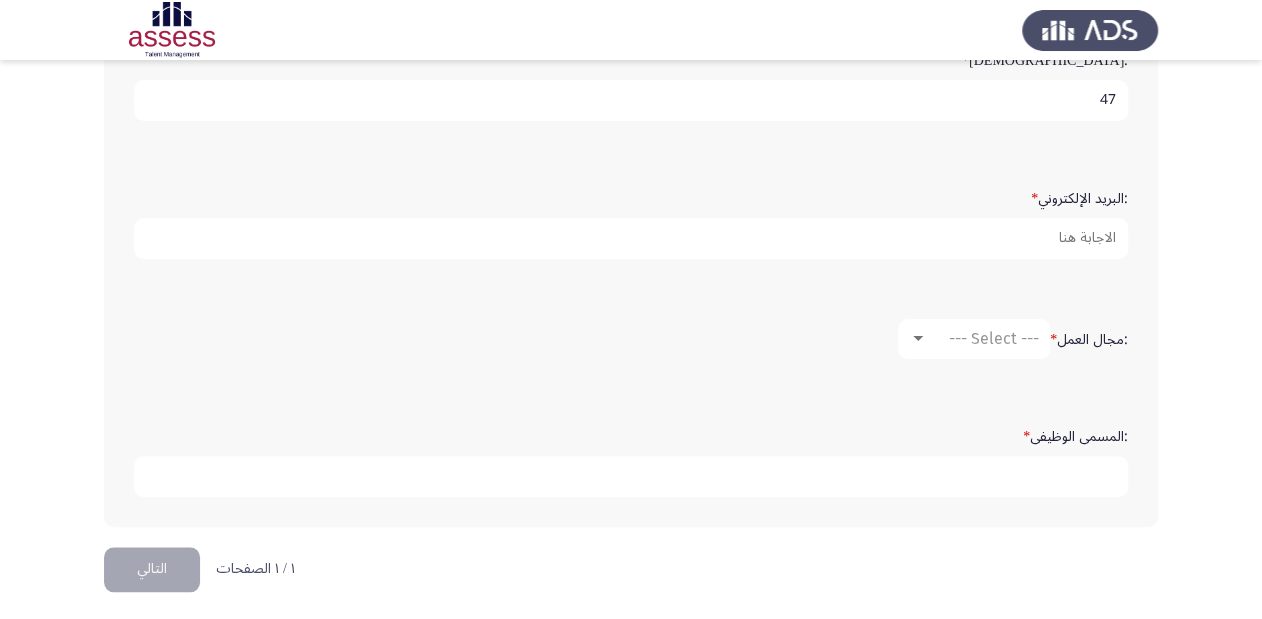 type on "l" 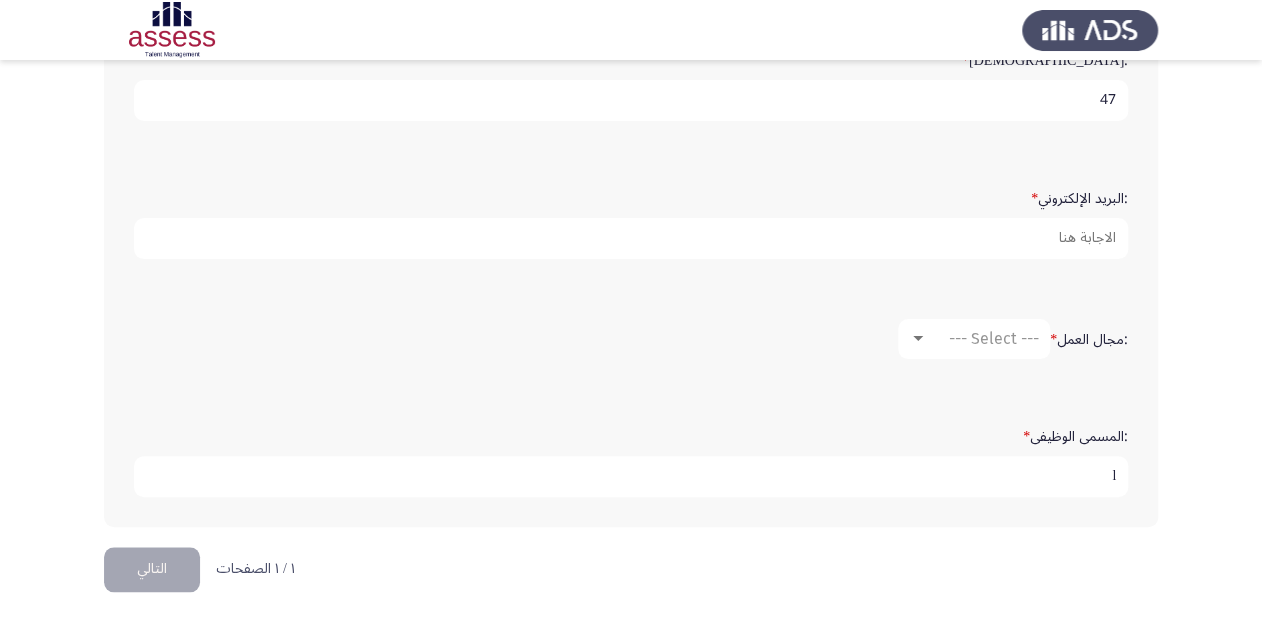 drag, startPoint x: 1092, startPoint y: 467, endPoint x: 1073, endPoint y: 474, distance: 20.248457 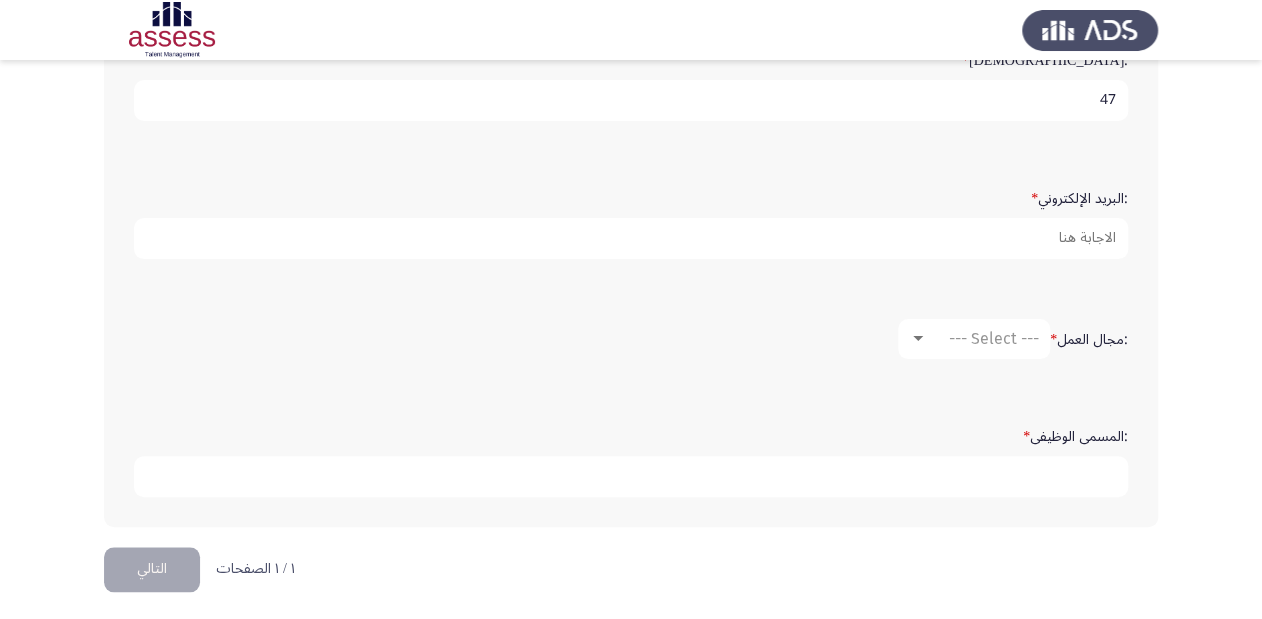 type on "L" 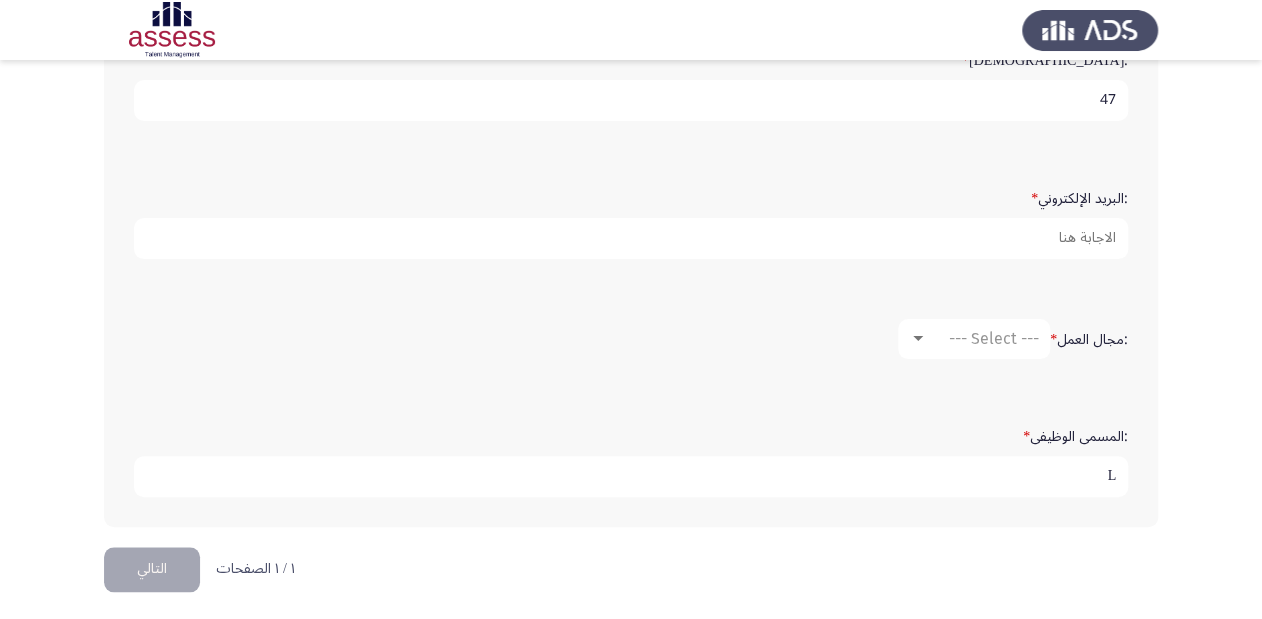 drag, startPoint x: 1079, startPoint y: 470, endPoint x: 980, endPoint y: 468, distance: 99.0202 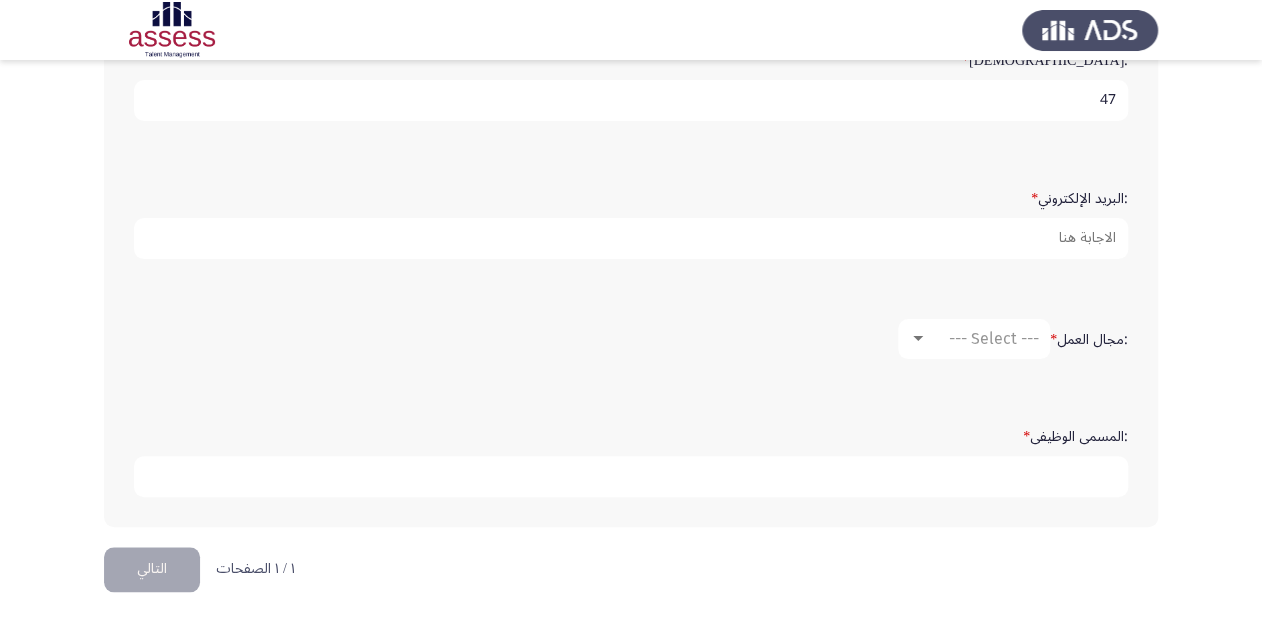 click on ":المسمى الوظيفى   *" at bounding box center (631, 476) 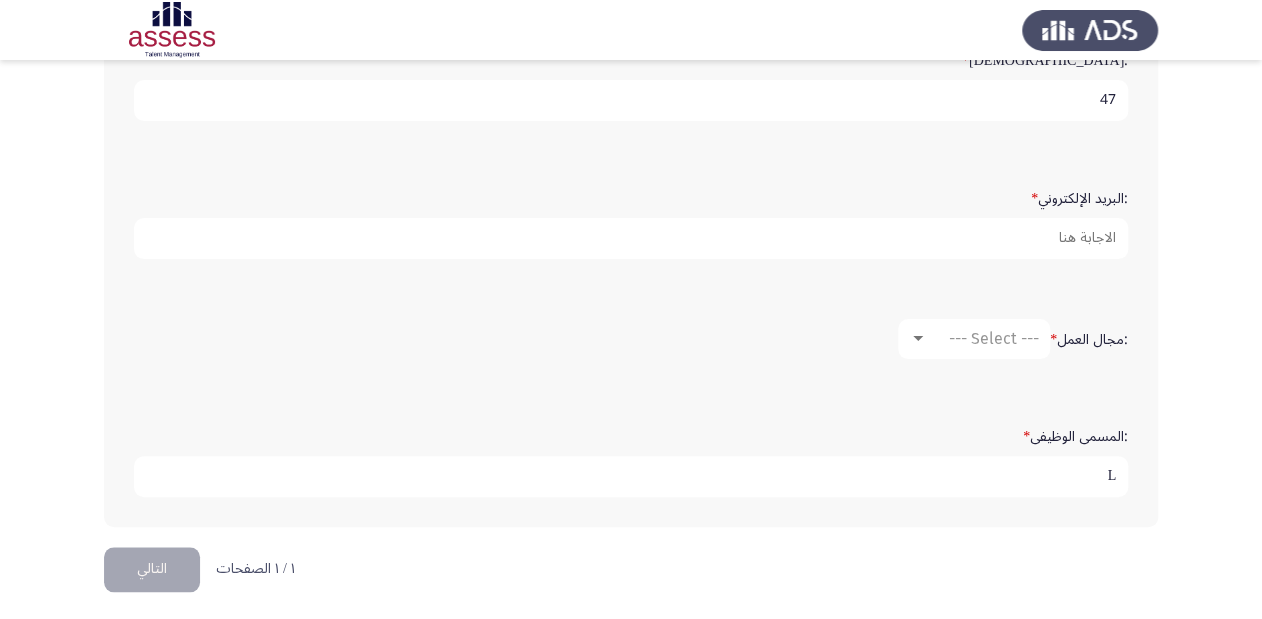 drag, startPoint x: 1085, startPoint y: 472, endPoint x: 1028, endPoint y: 463, distance: 57.706154 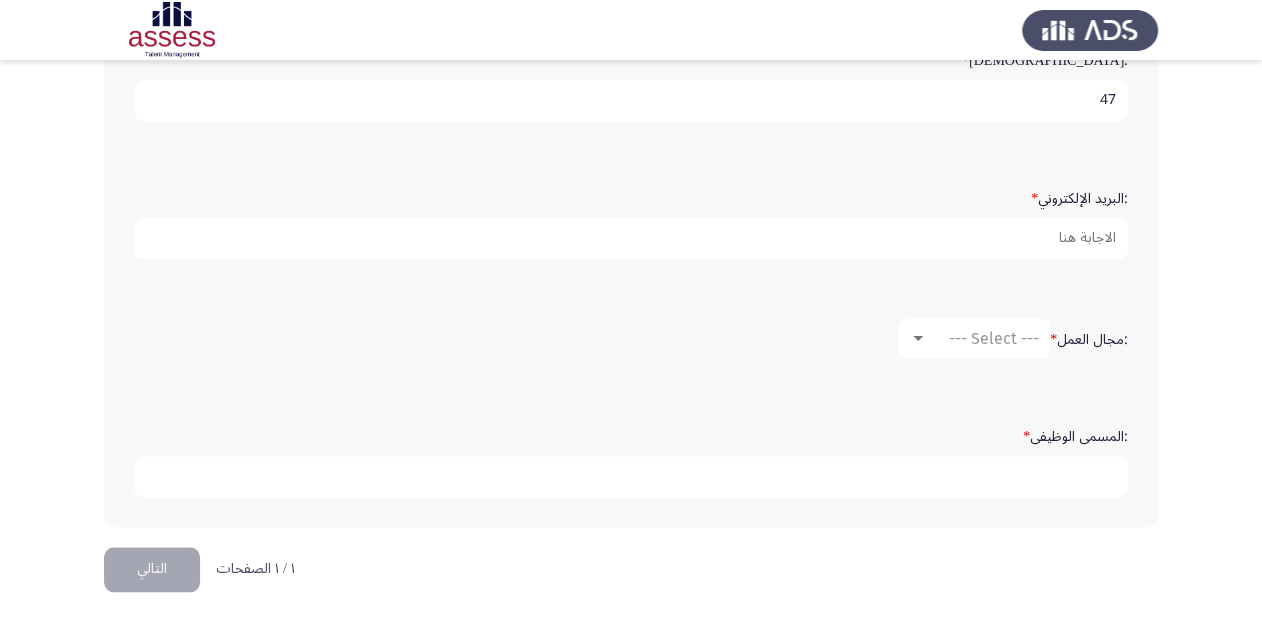 type on "l" 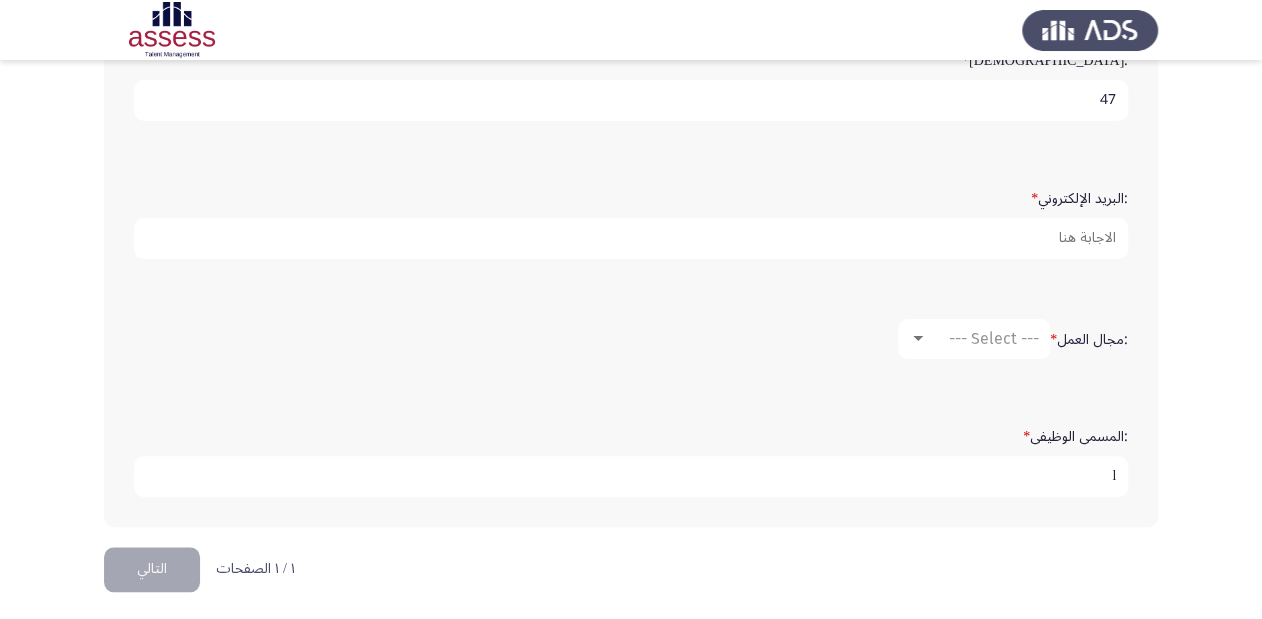 scroll, scrollTop: 6, scrollLeft: 0, axis: vertical 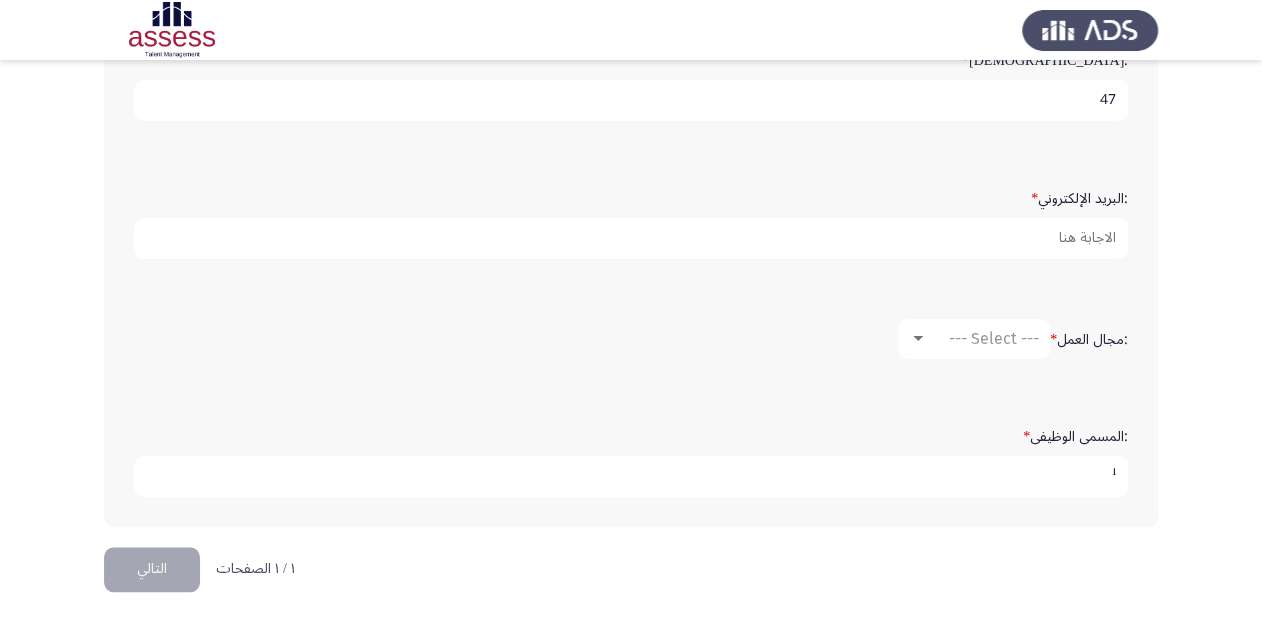 drag, startPoint x: 1102, startPoint y: 473, endPoint x: 1040, endPoint y: 488, distance: 63.788715 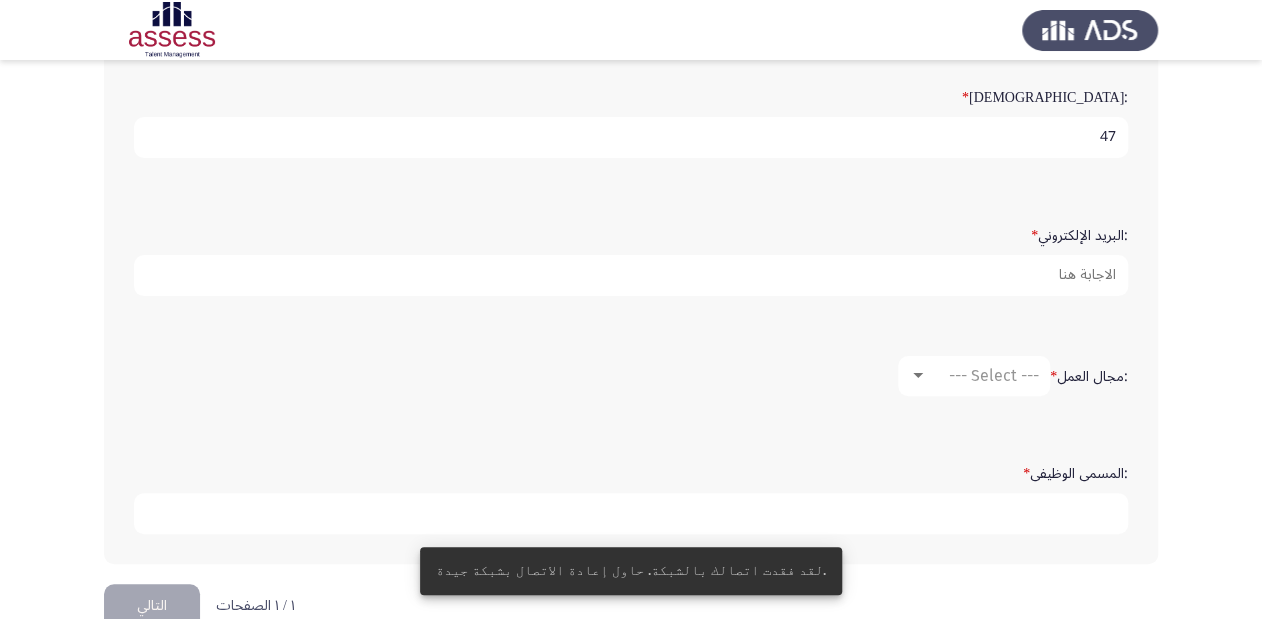 scroll, scrollTop: 568, scrollLeft: 0, axis: vertical 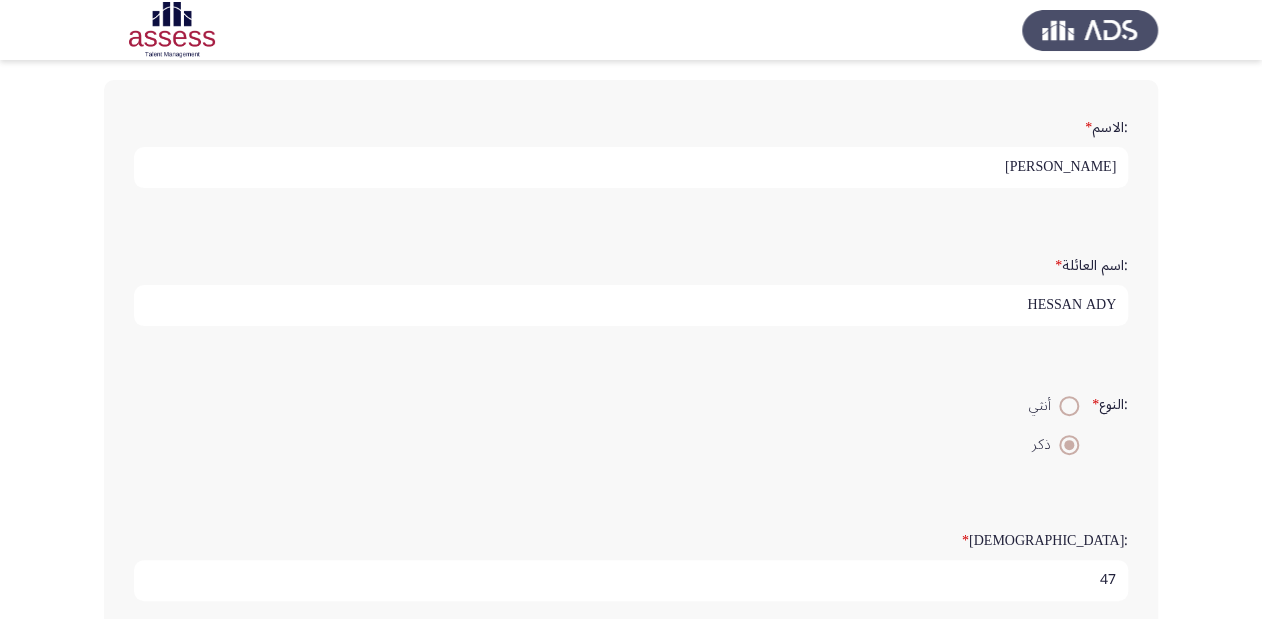 type 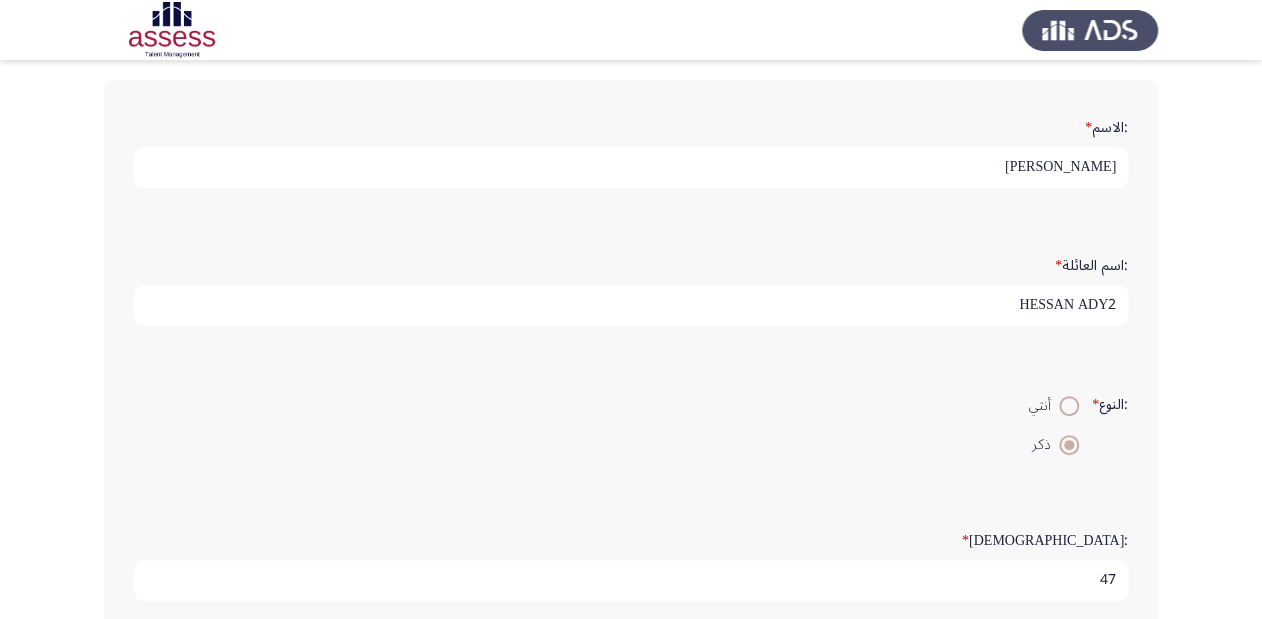 drag, startPoint x: 1124, startPoint y: 296, endPoint x: 1098, endPoint y: 307, distance: 28.231188 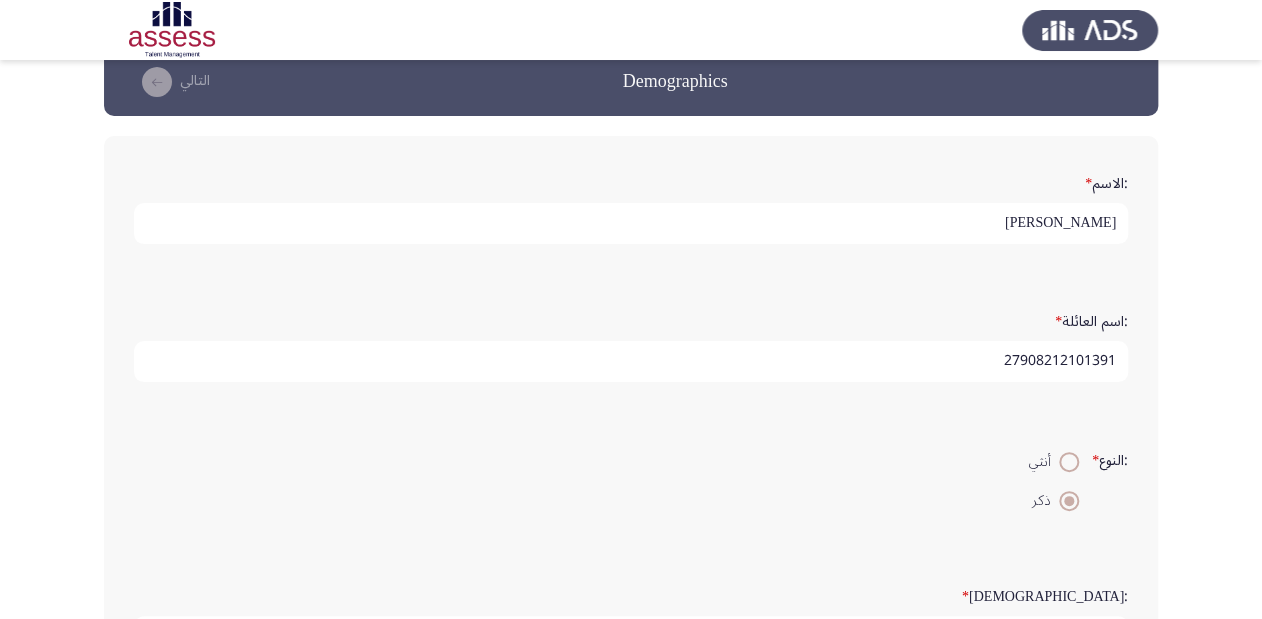 scroll, scrollTop: 8, scrollLeft: 0, axis: vertical 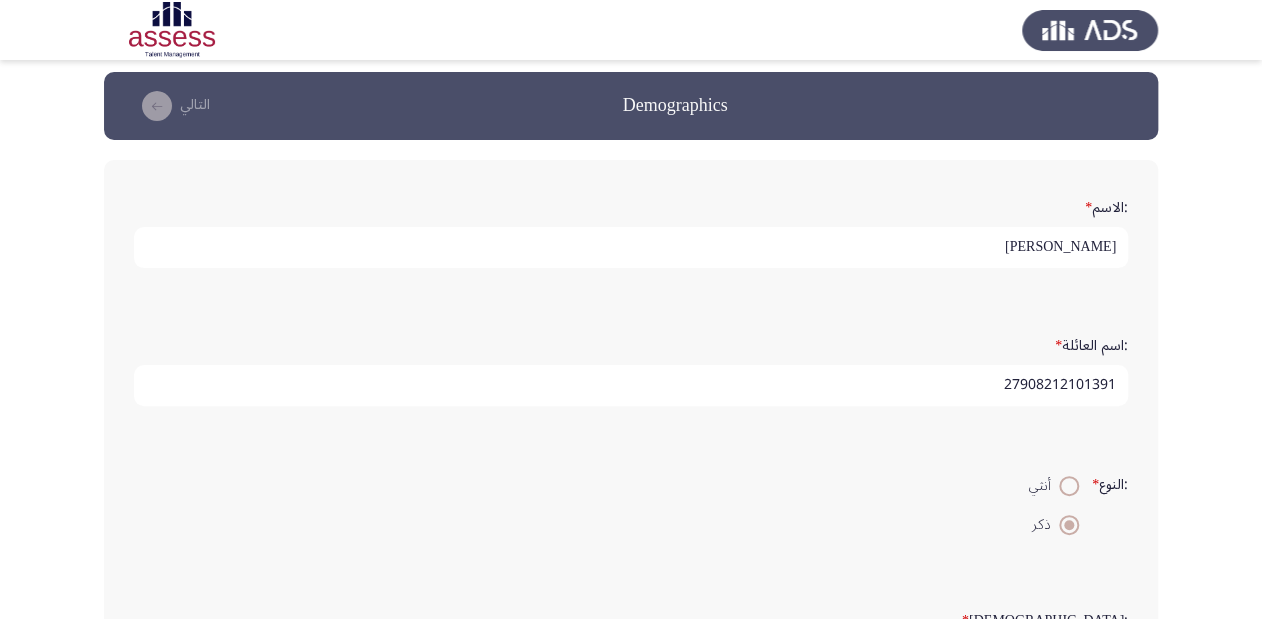 type on "27908212101391" 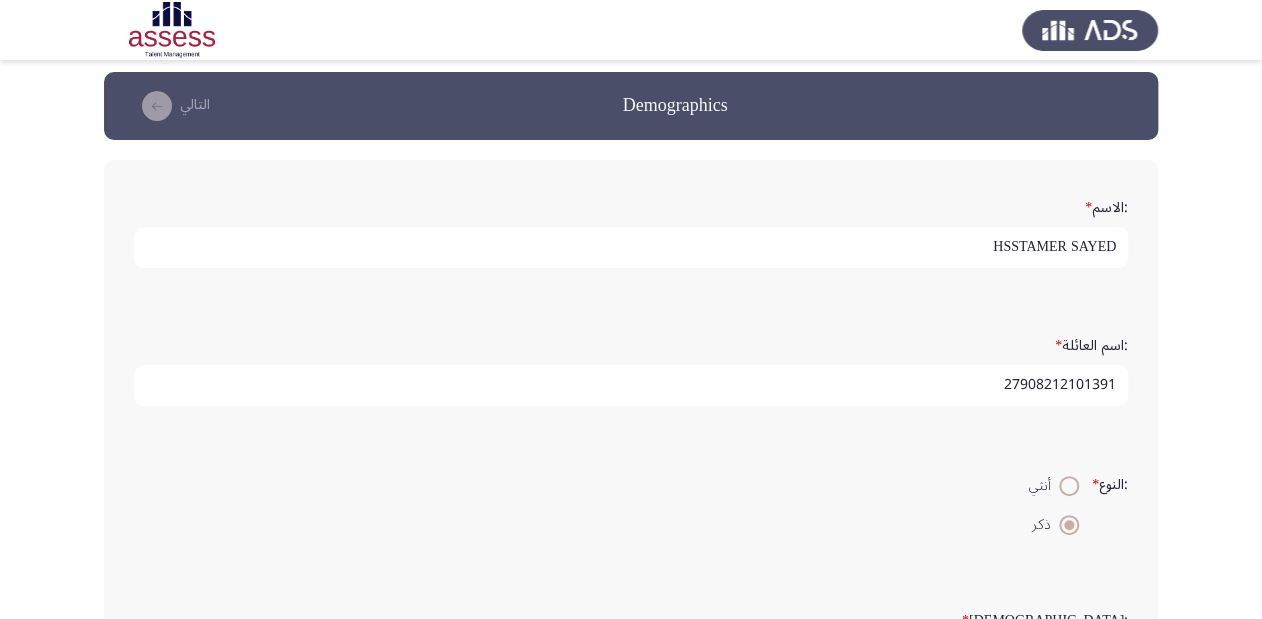 drag, startPoint x: 976, startPoint y: 248, endPoint x: 946, endPoint y: 235, distance: 32.695564 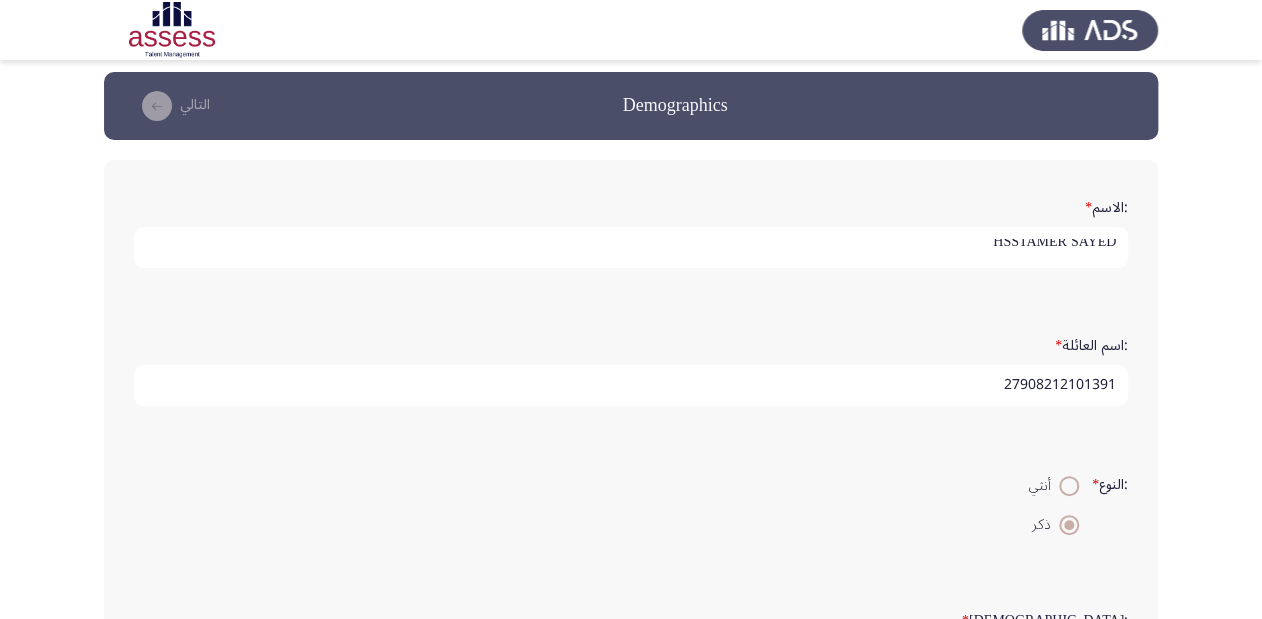 scroll, scrollTop: 0, scrollLeft: 0, axis: both 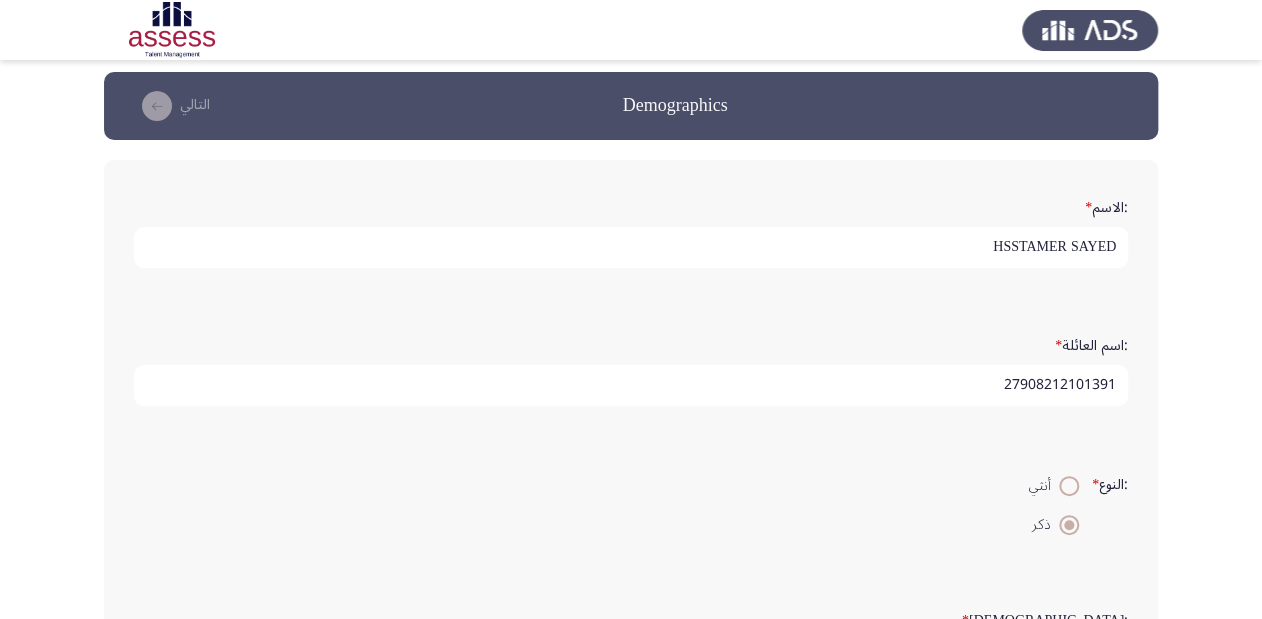 click on "HSSTAMER SAYED" at bounding box center (631, 247) 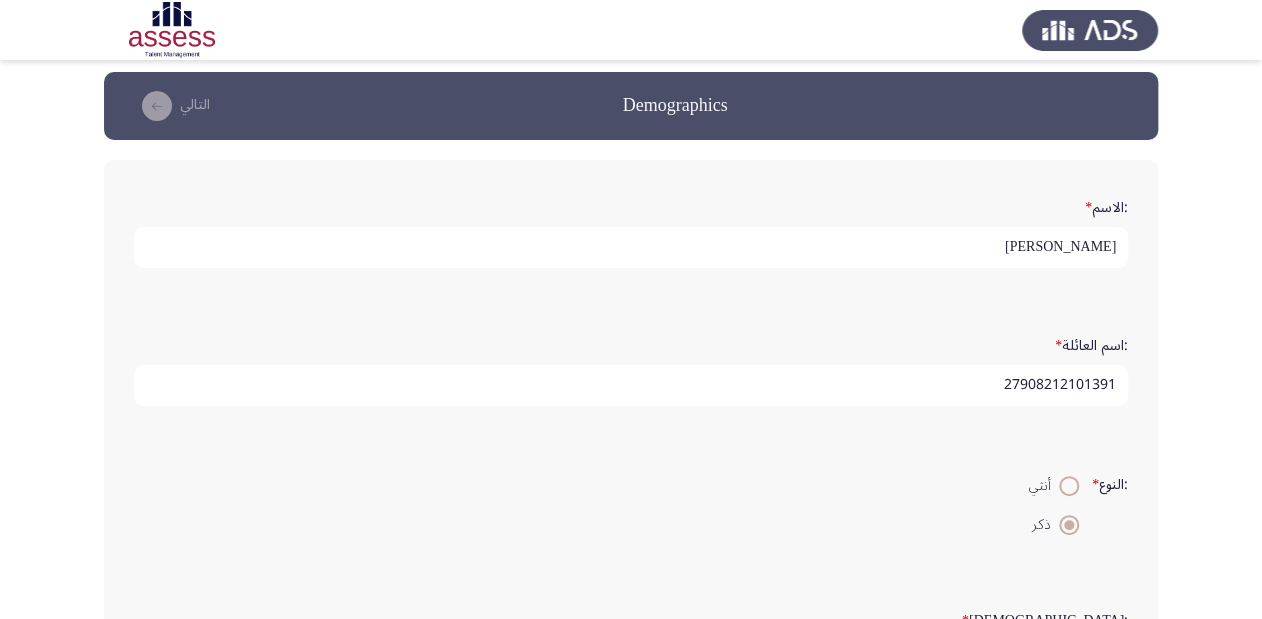 click on "[PERSON_NAME]" at bounding box center [631, 247] 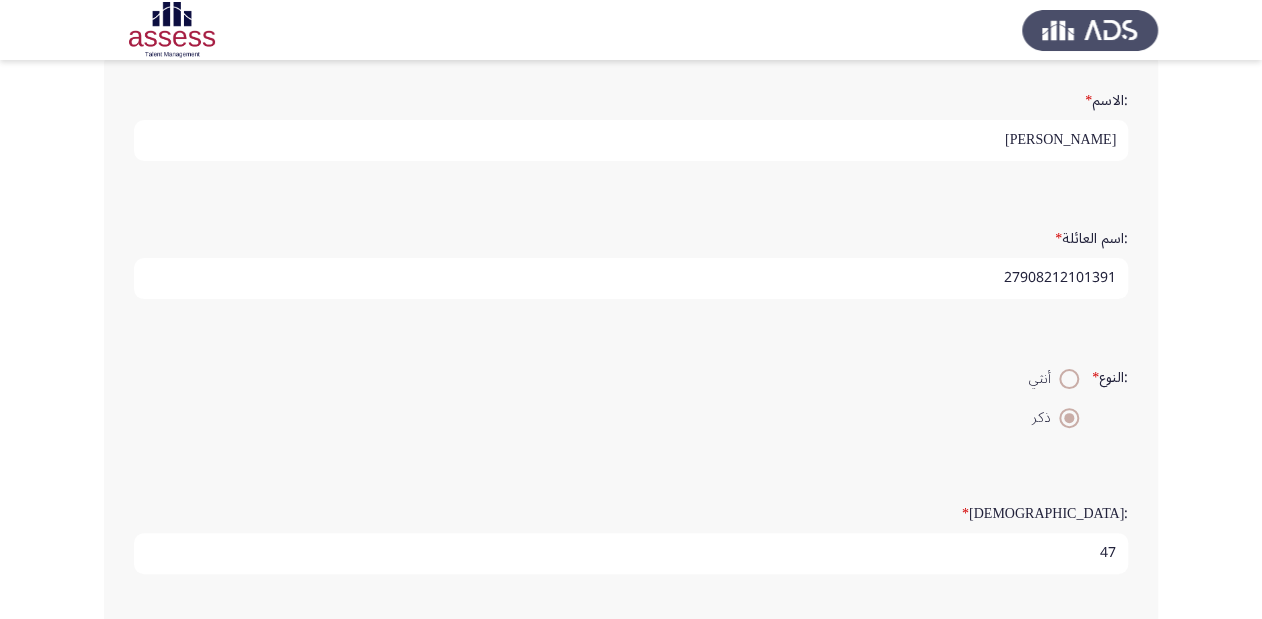 scroll, scrollTop: 88, scrollLeft: 0, axis: vertical 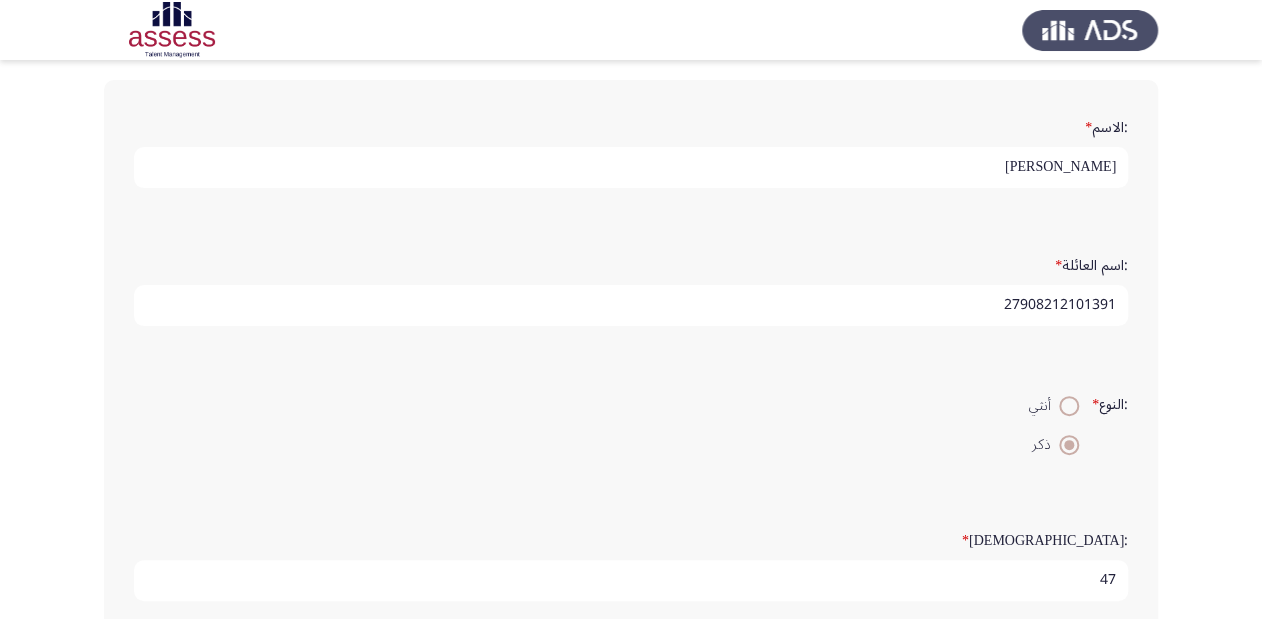type on "[PERSON_NAME]" 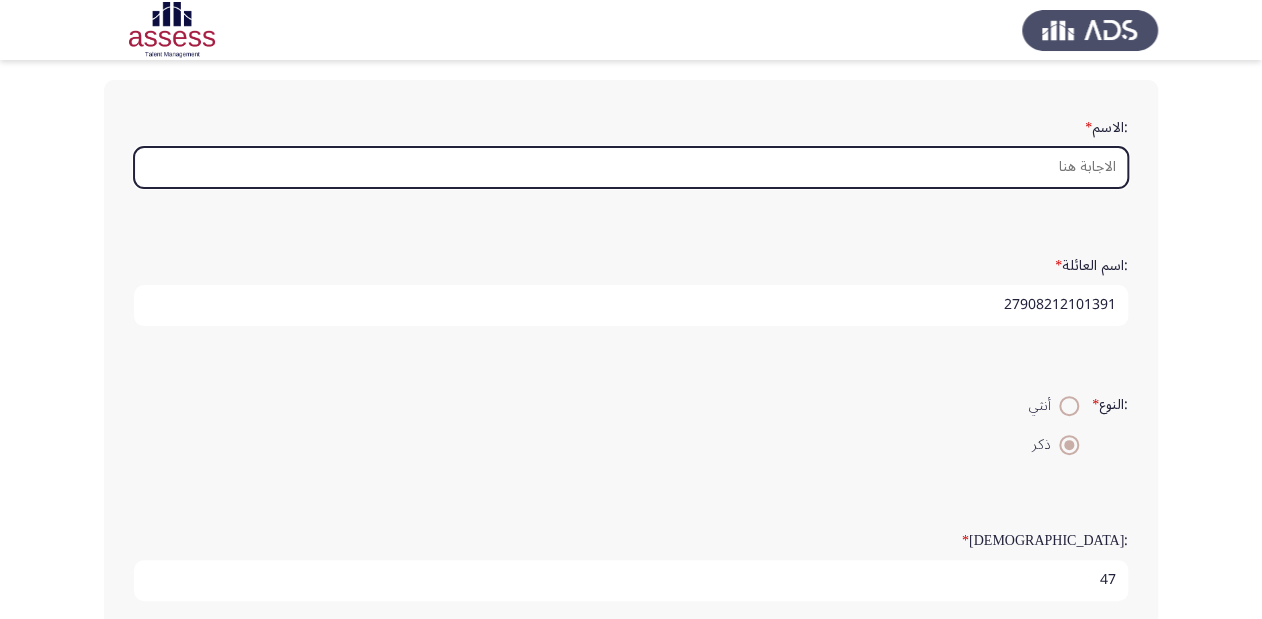 click on ":الاسم   *" at bounding box center (631, 167) 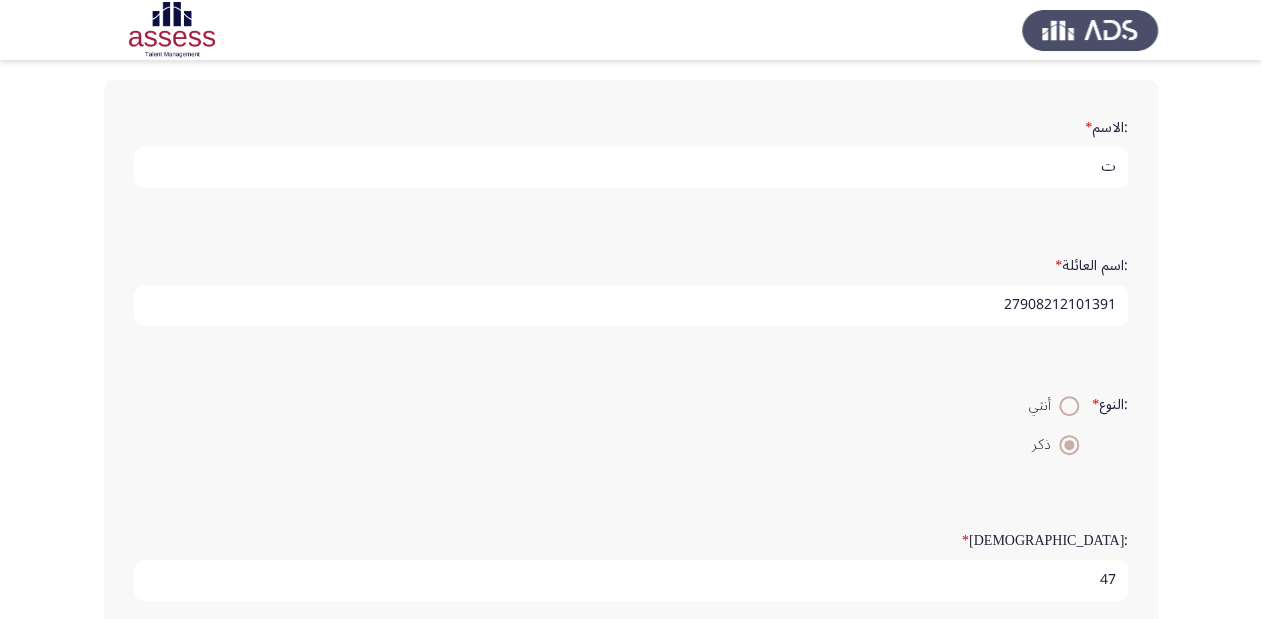 type on "ته" 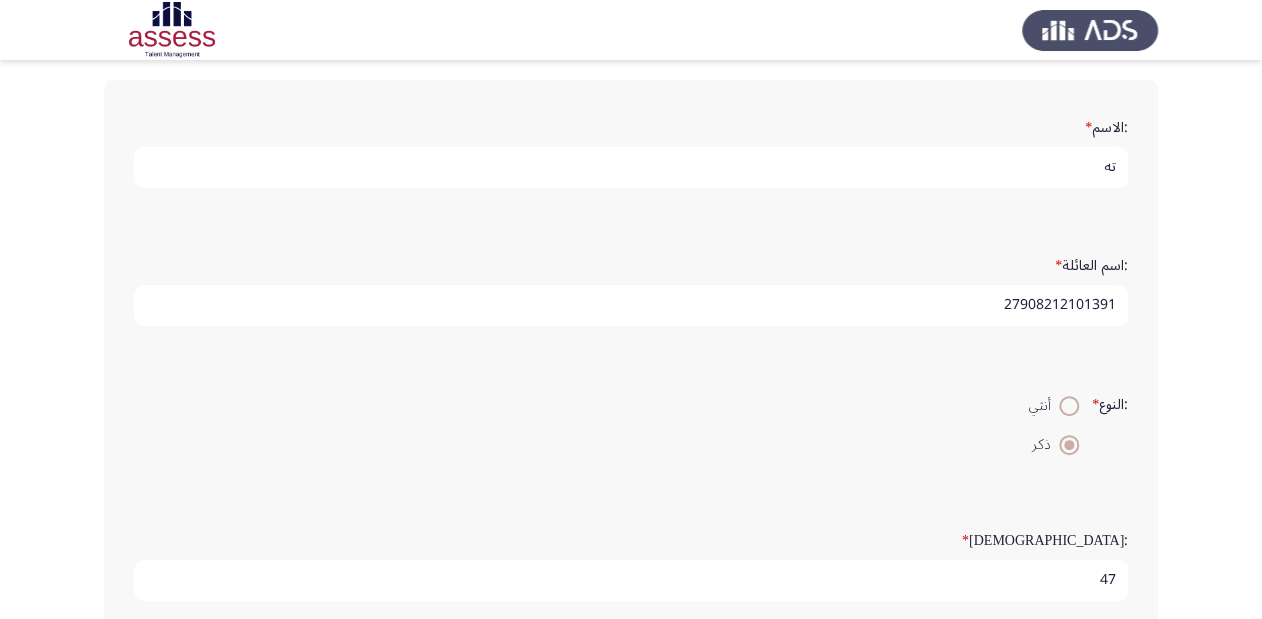 drag, startPoint x: 1121, startPoint y: 165, endPoint x: 1087, endPoint y: 160, distance: 34.36568 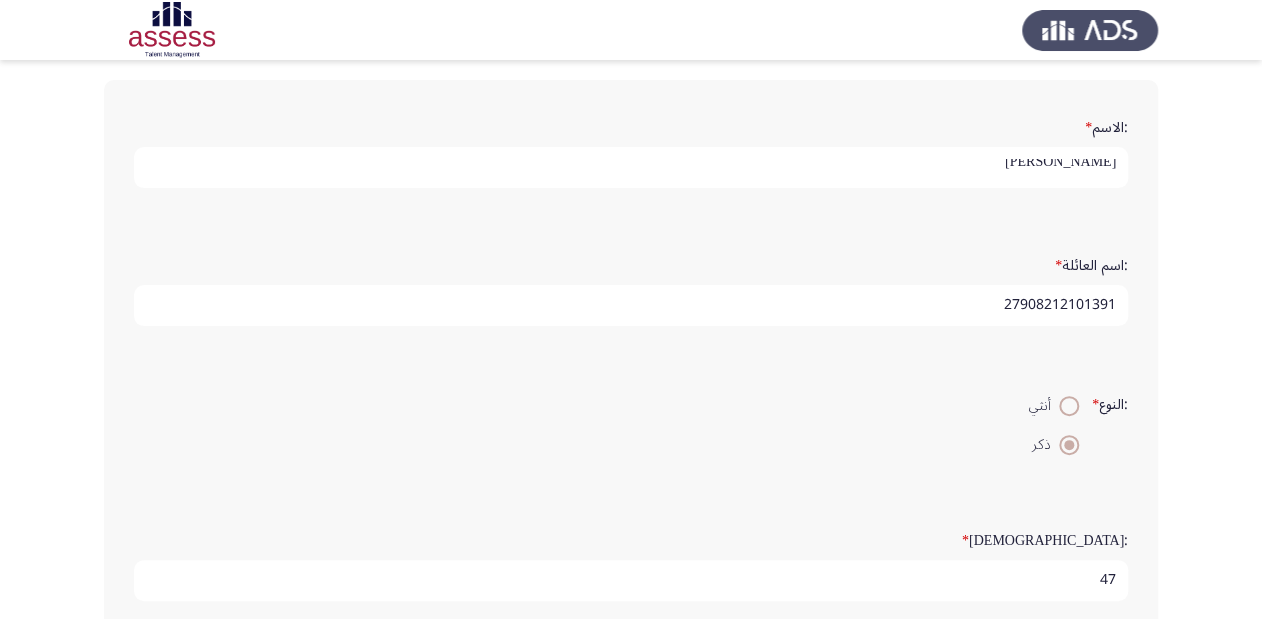 scroll, scrollTop: 0, scrollLeft: 0, axis: both 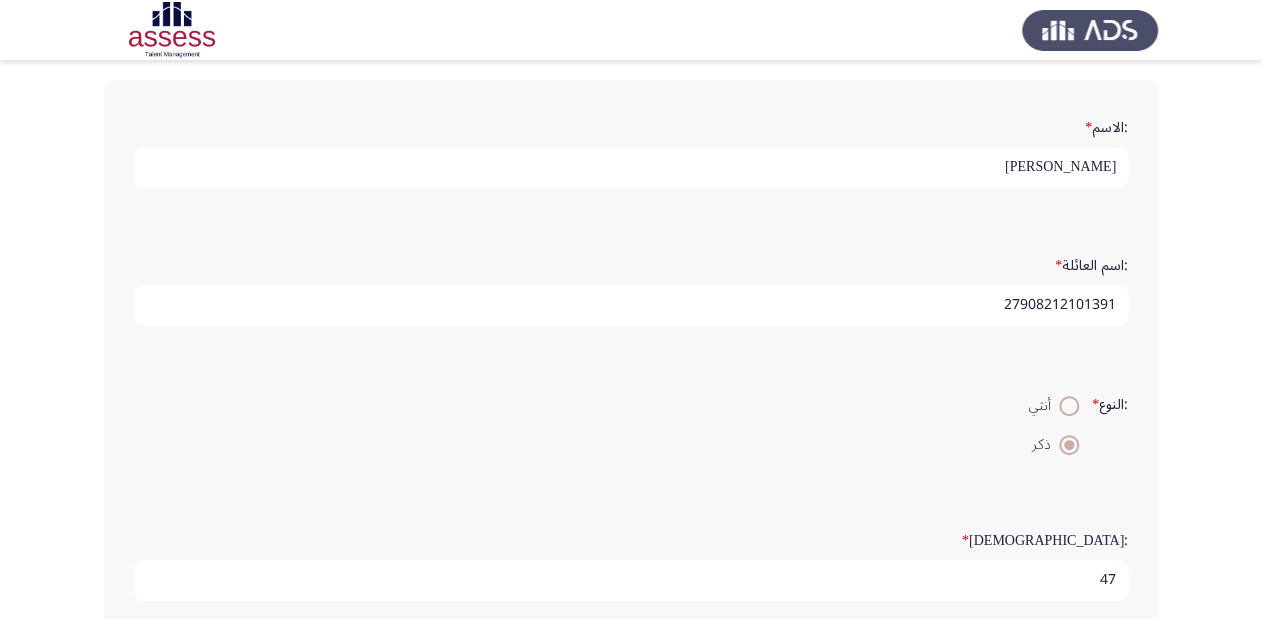 drag, startPoint x: 1043, startPoint y: 164, endPoint x: 1071, endPoint y: 162, distance: 28.071337 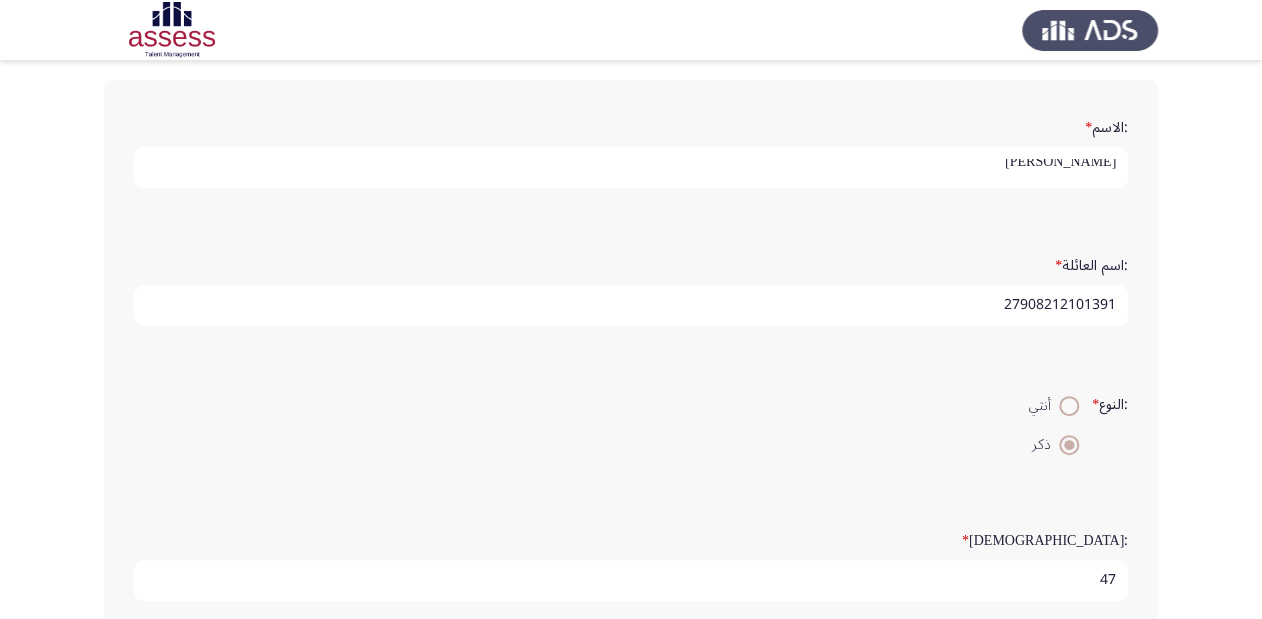 scroll, scrollTop: 0, scrollLeft: 0, axis: both 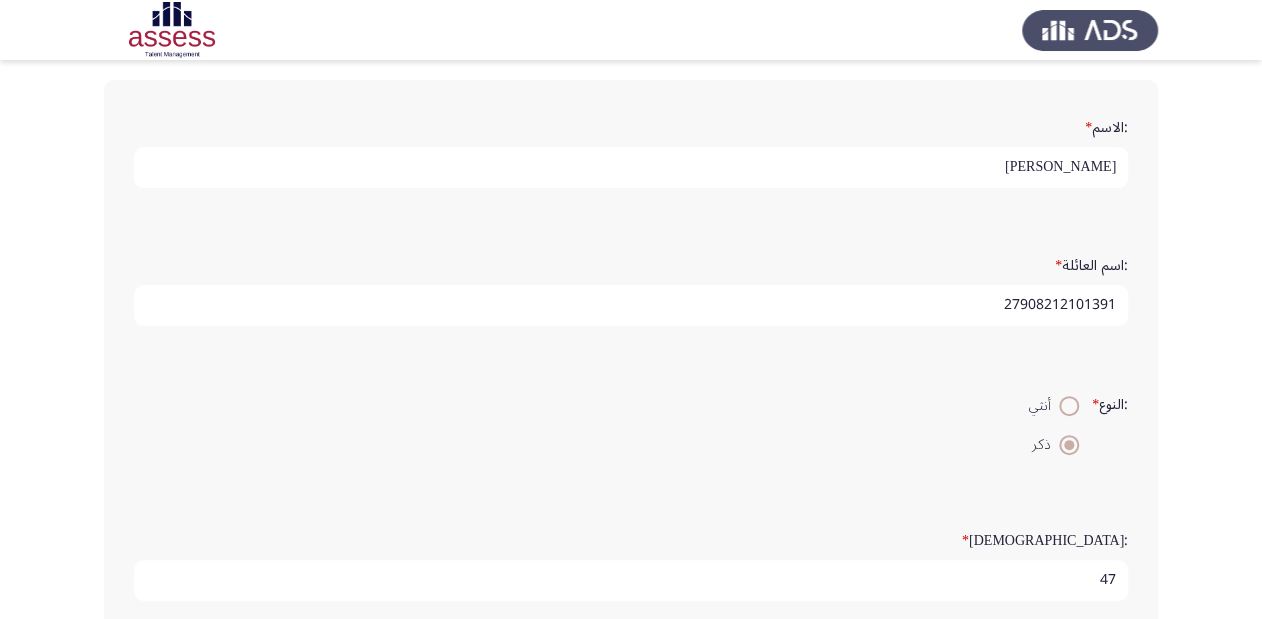 click on "[PERSON_NAME]" at bounding box center (631, 167) 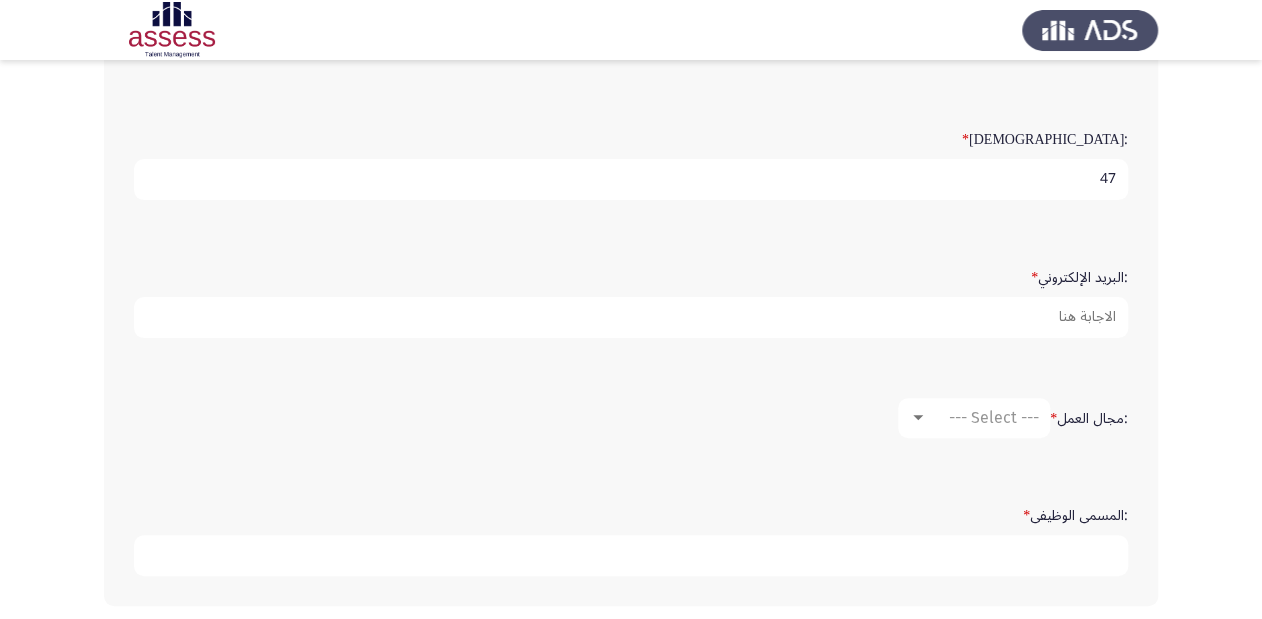 scroll, scrollTop: 568, scrollLeft: 0, axis: vertical 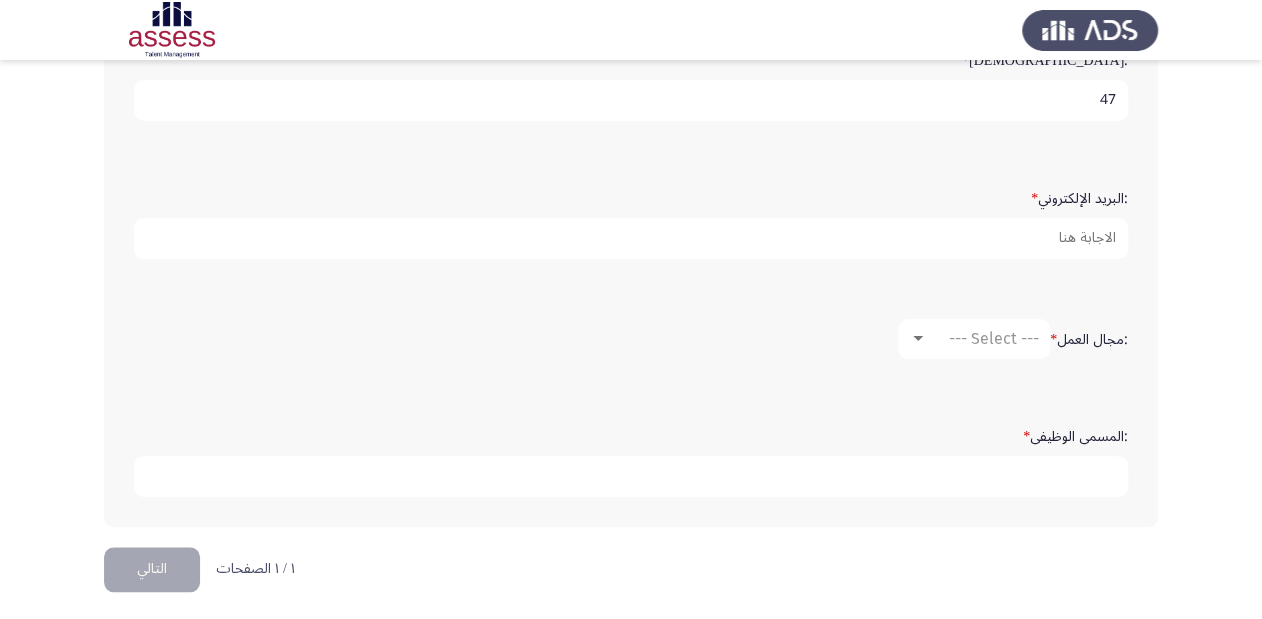 type on "[PERSON_NAME] [PERSON_NAME]" 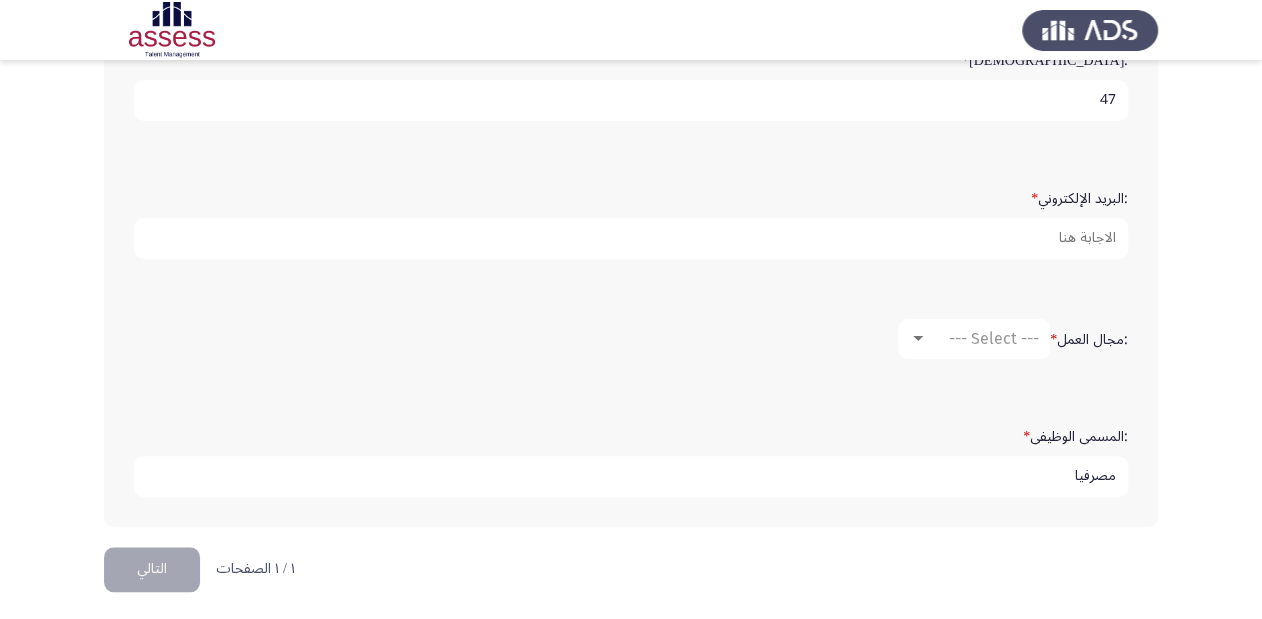 drag, startPoint x: 1055, startPoint y: 468, endPoint x: 1075, endPoint y: 468, distance: 20 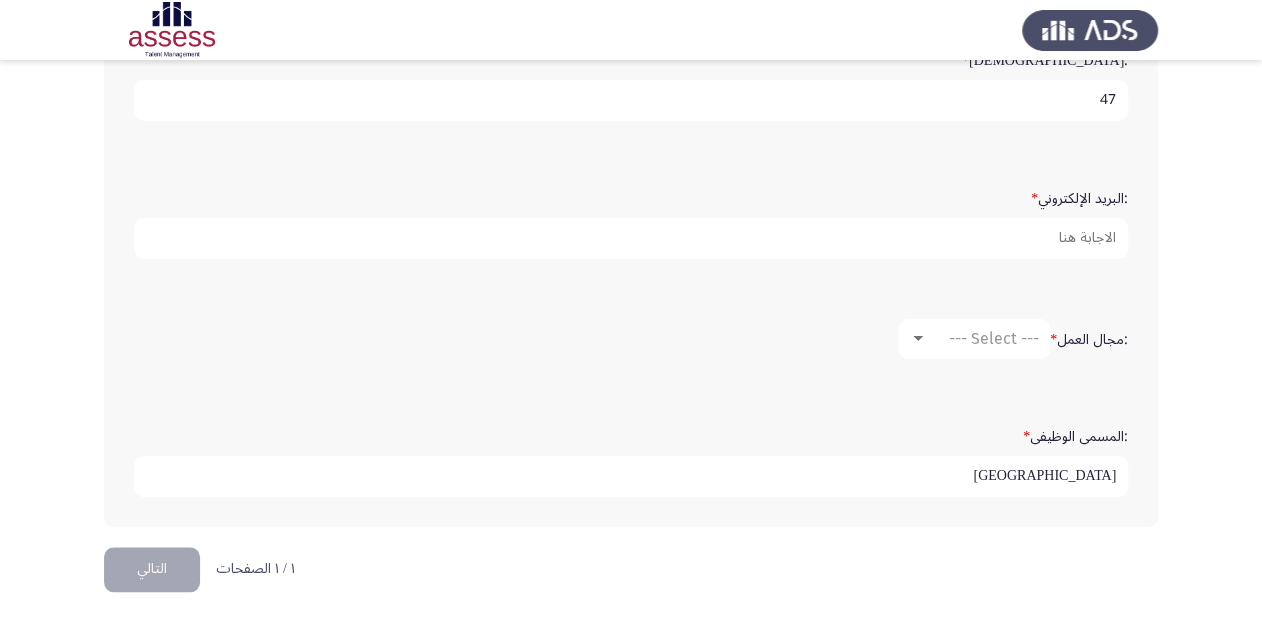 type on "[GEOGRAPHIC_DATA]" 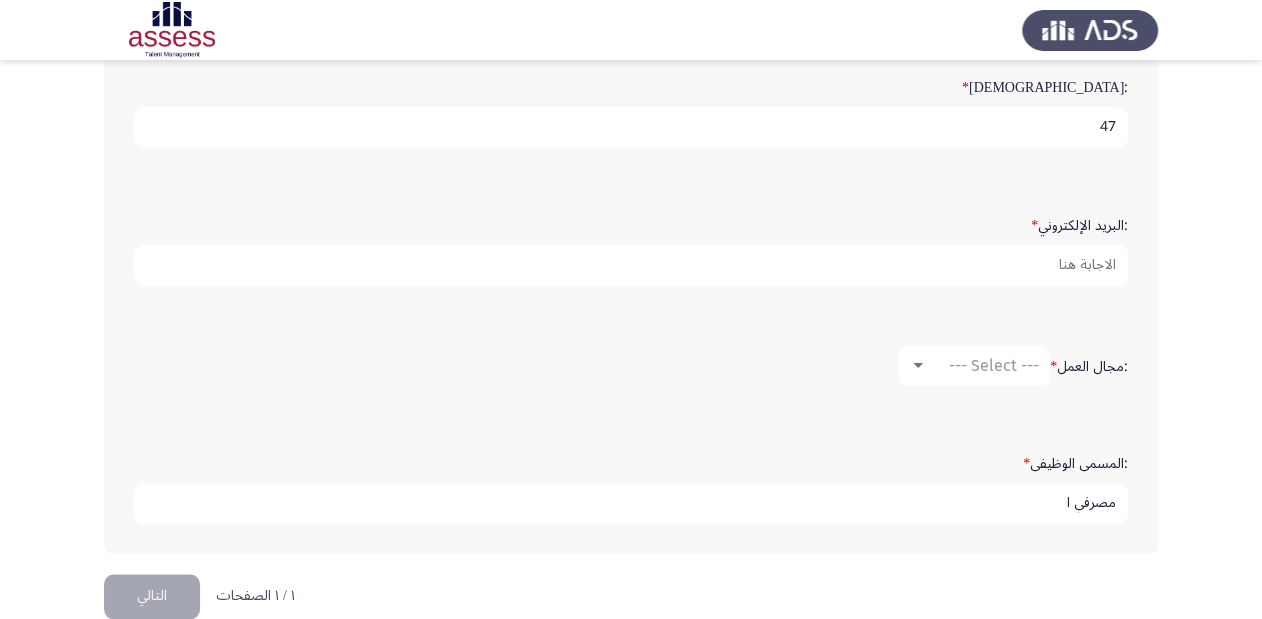 scroll, scrollTop: 560, scrollLeft: 0, axis: vertical 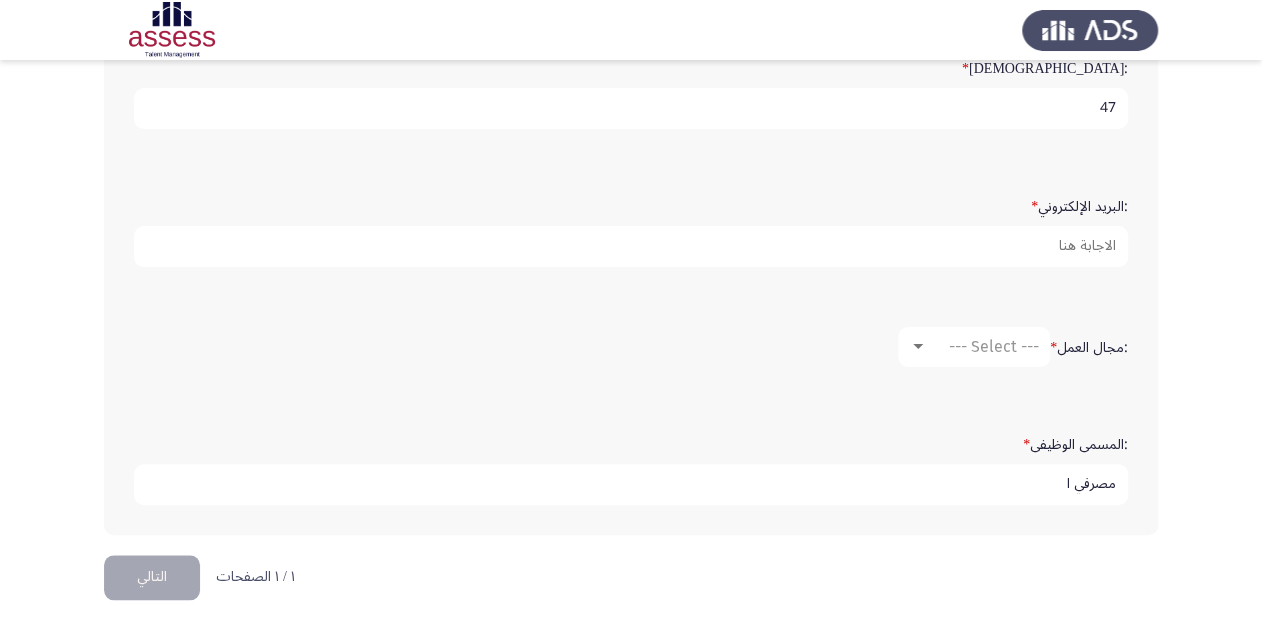 type on "مصرفي ا" 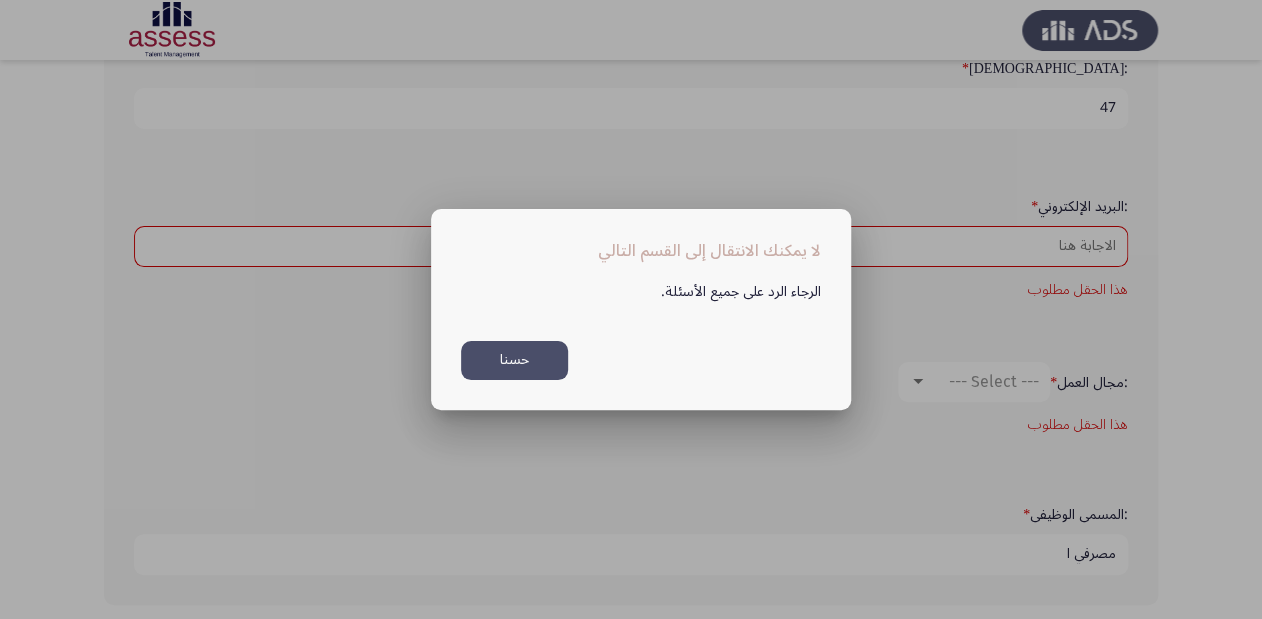 scroll, scrollTop: 0, scrollLeft: 0, axis: both 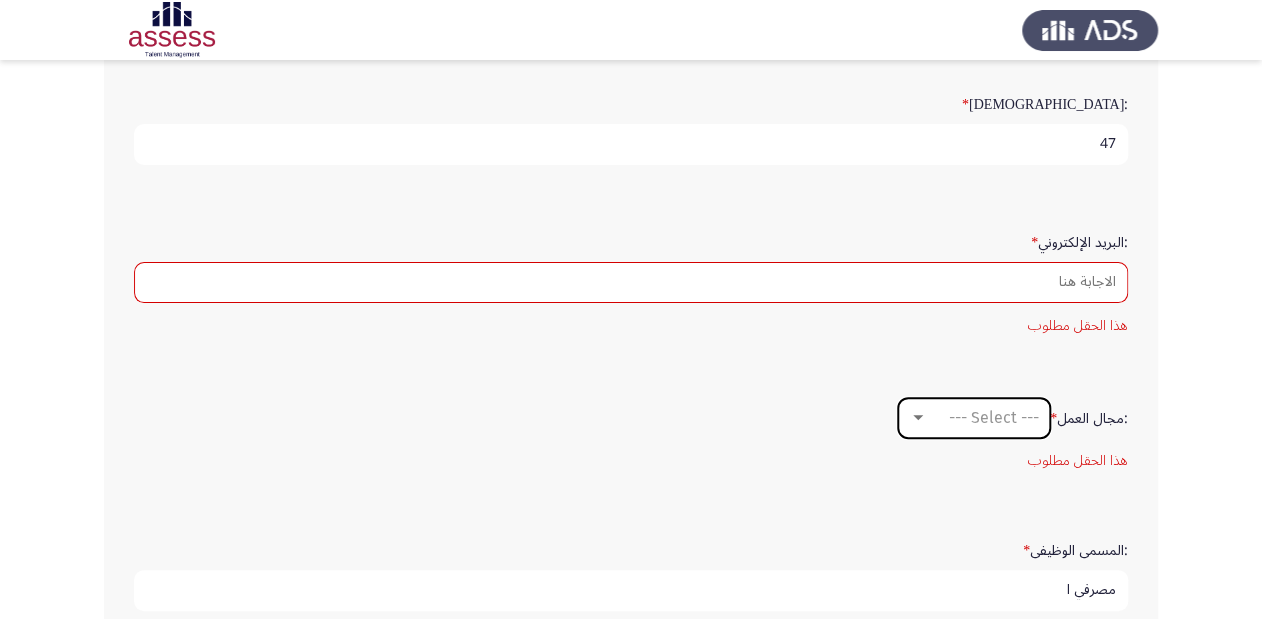 click on "--- Select ---" at bounding box center [994, 417] 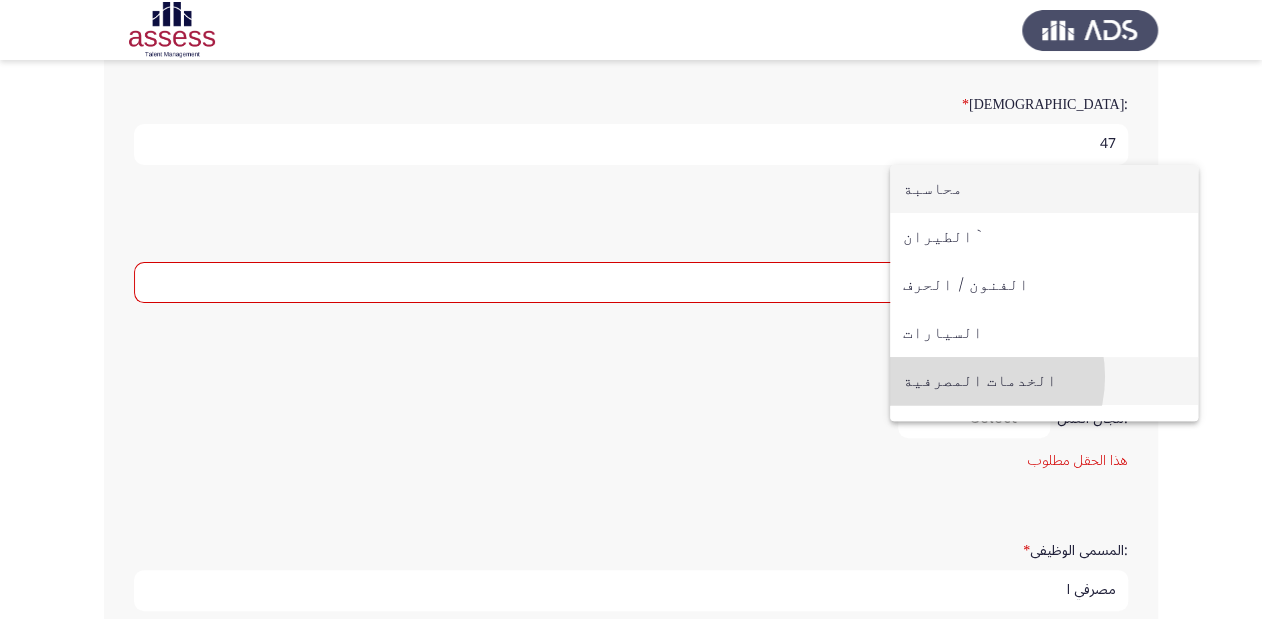 click on "الخدمات المصرفية" at bounding box center [1044, 381] 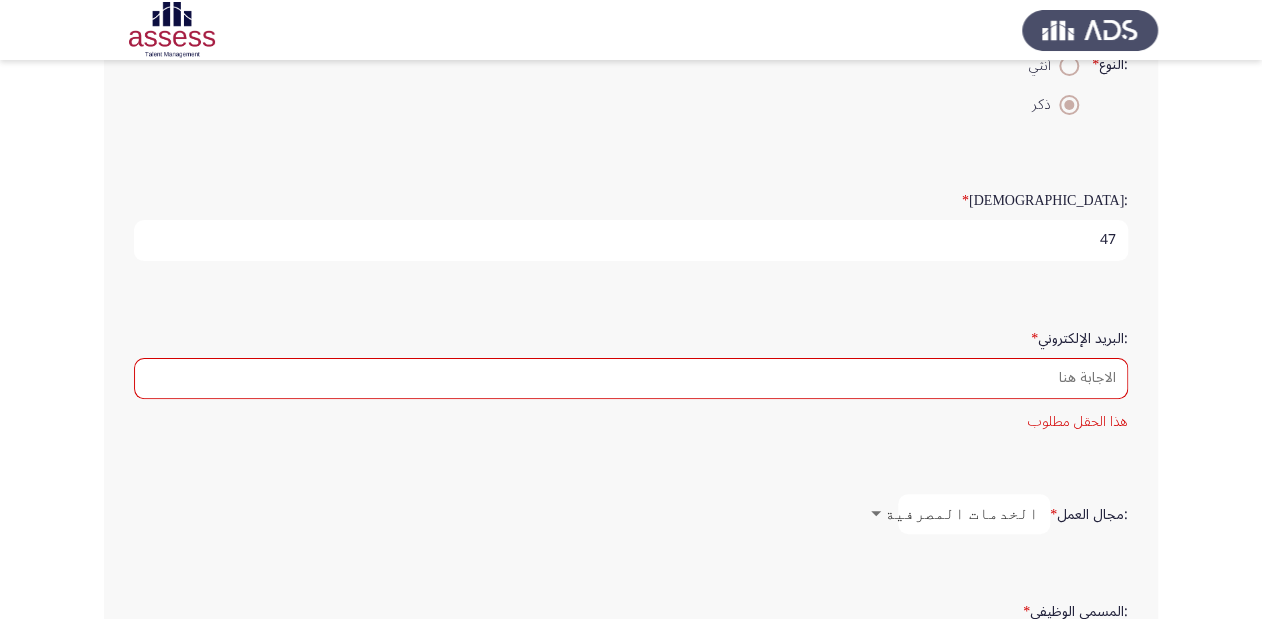 scroll, scrollTop: 604, scrollLeft: 0, axis: vertical 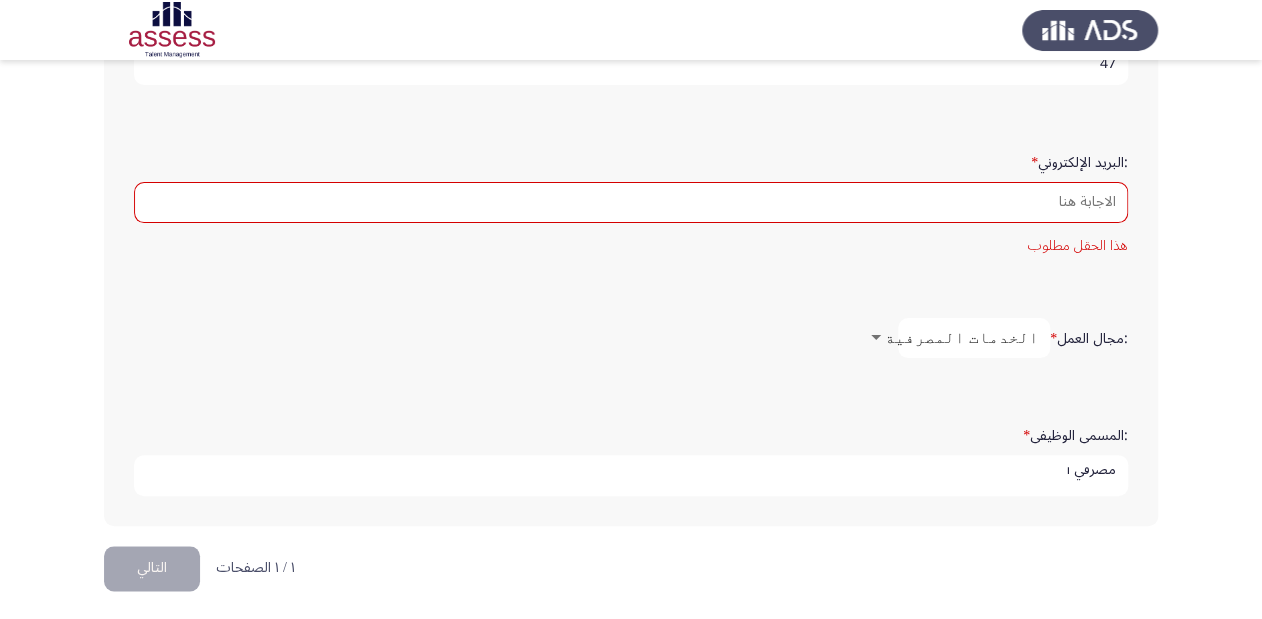 click on "التالي" 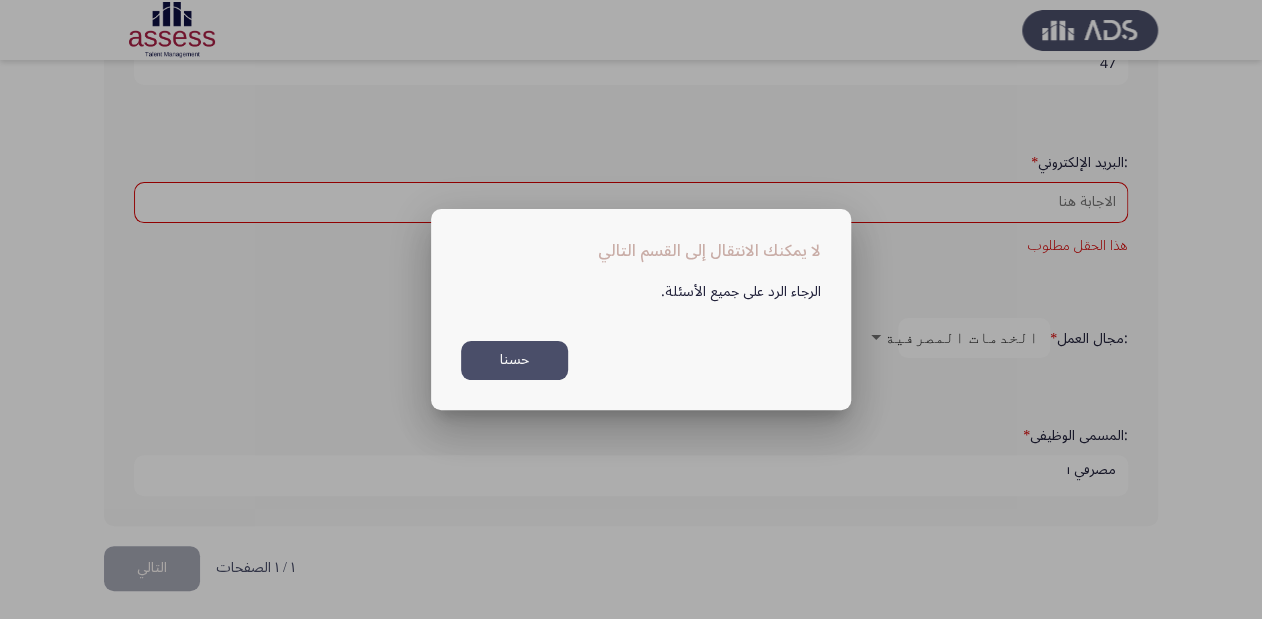click on "حسنا" at bounding box center [514, 360] 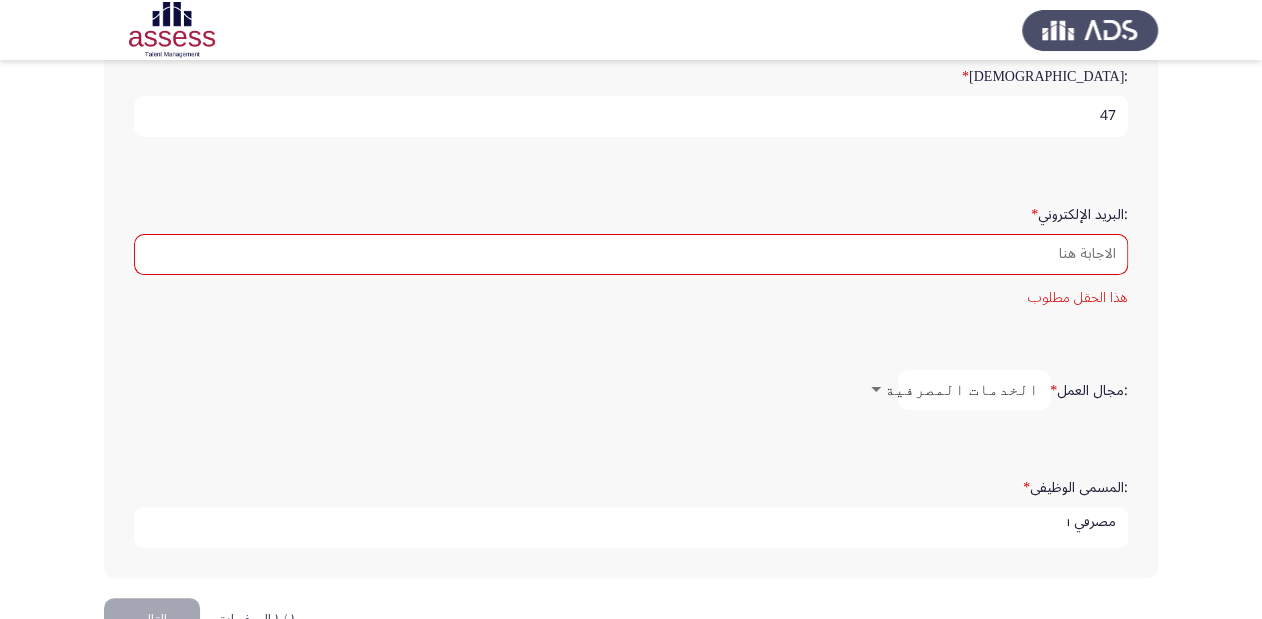 scroll, scrollTop: 524, scrollLeft: 0, axis: vertical 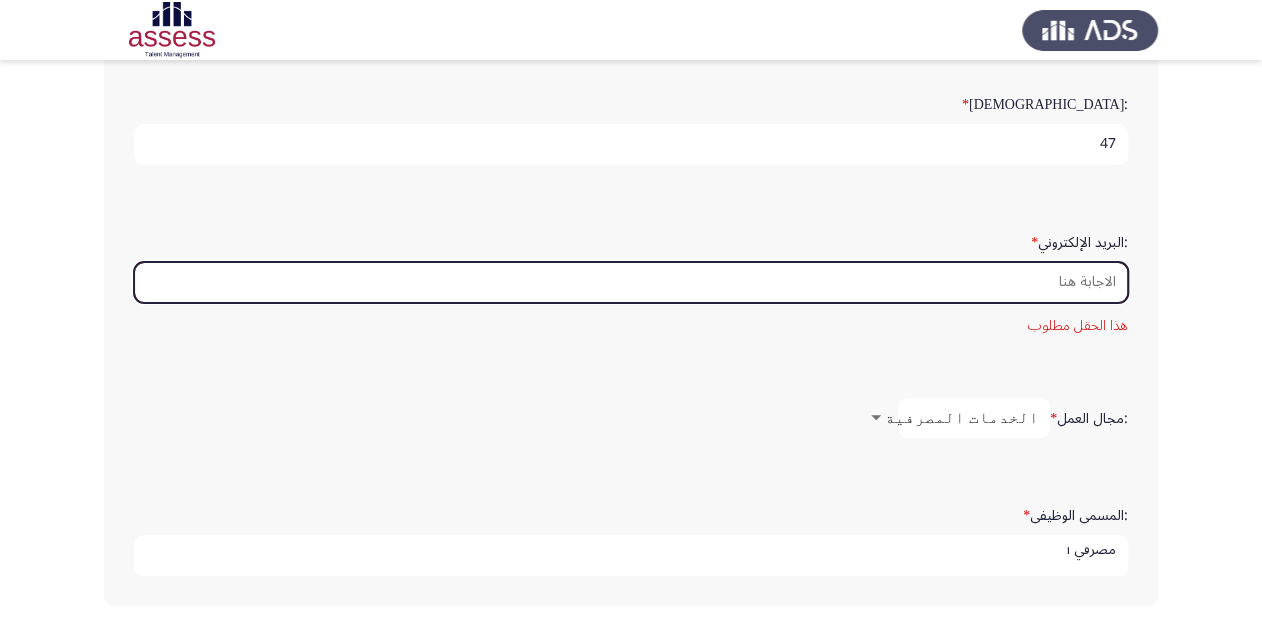 click on ":البريد الإلكتروني   *" at bounding box center (631, 282) 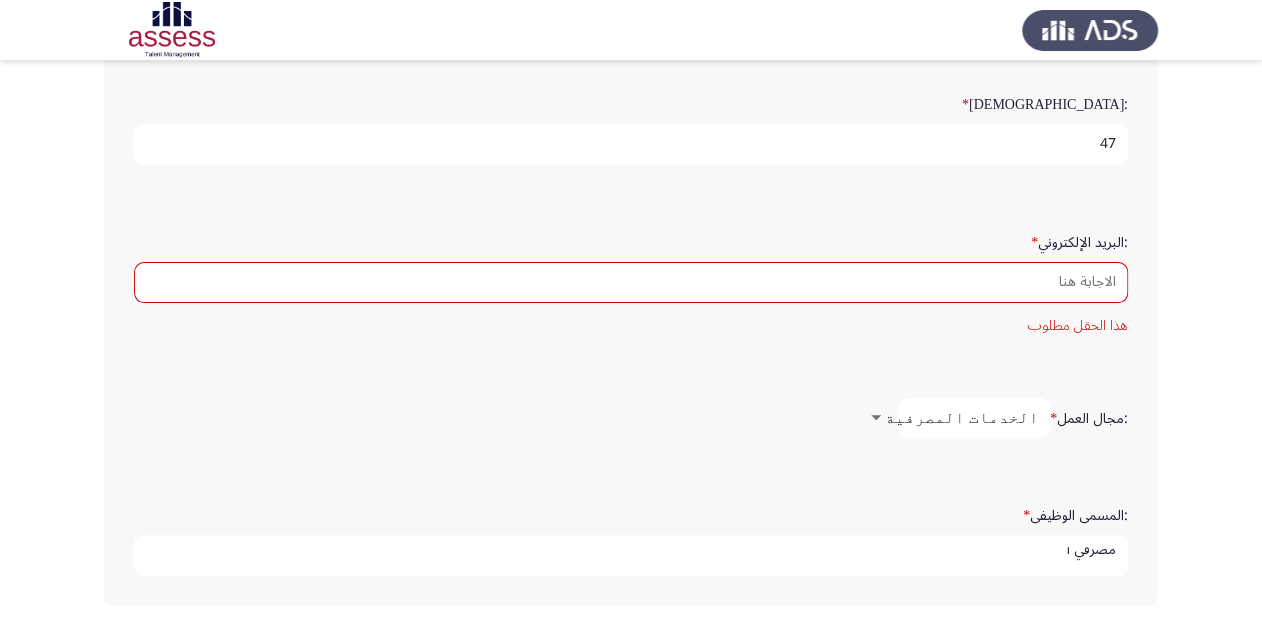 click on "هذا الحقل مطلوب" at bounding box center (631, 325) 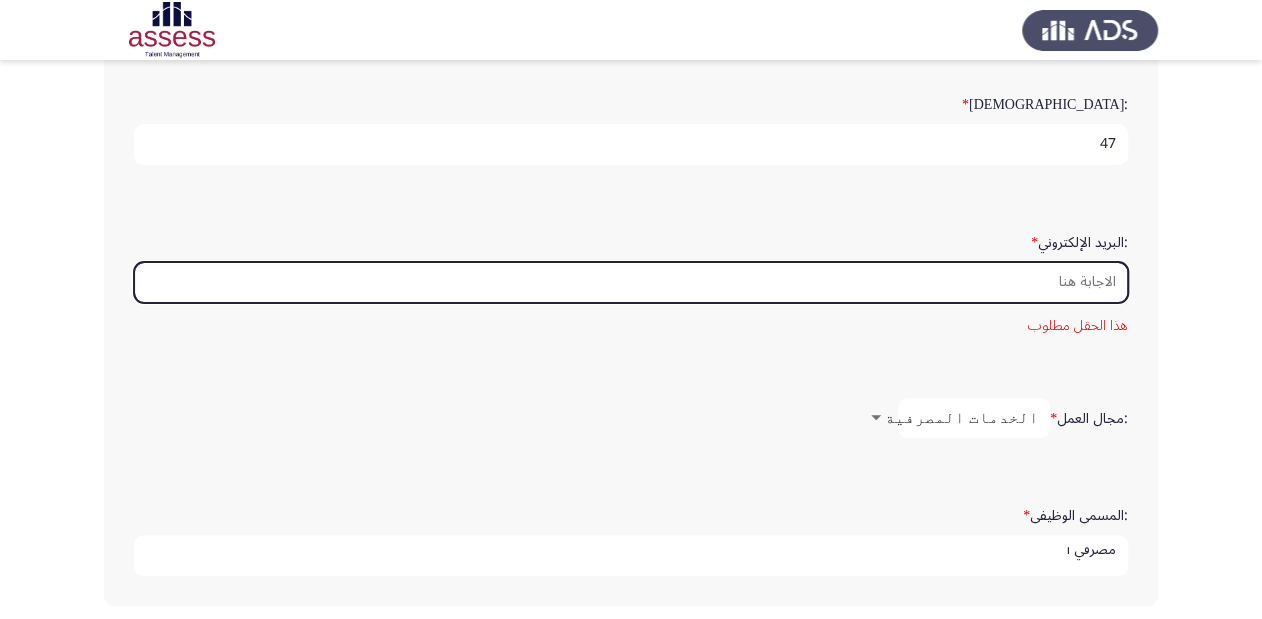 click on ":البريد الإلكتروني   *" at bounding box center [631, 282] 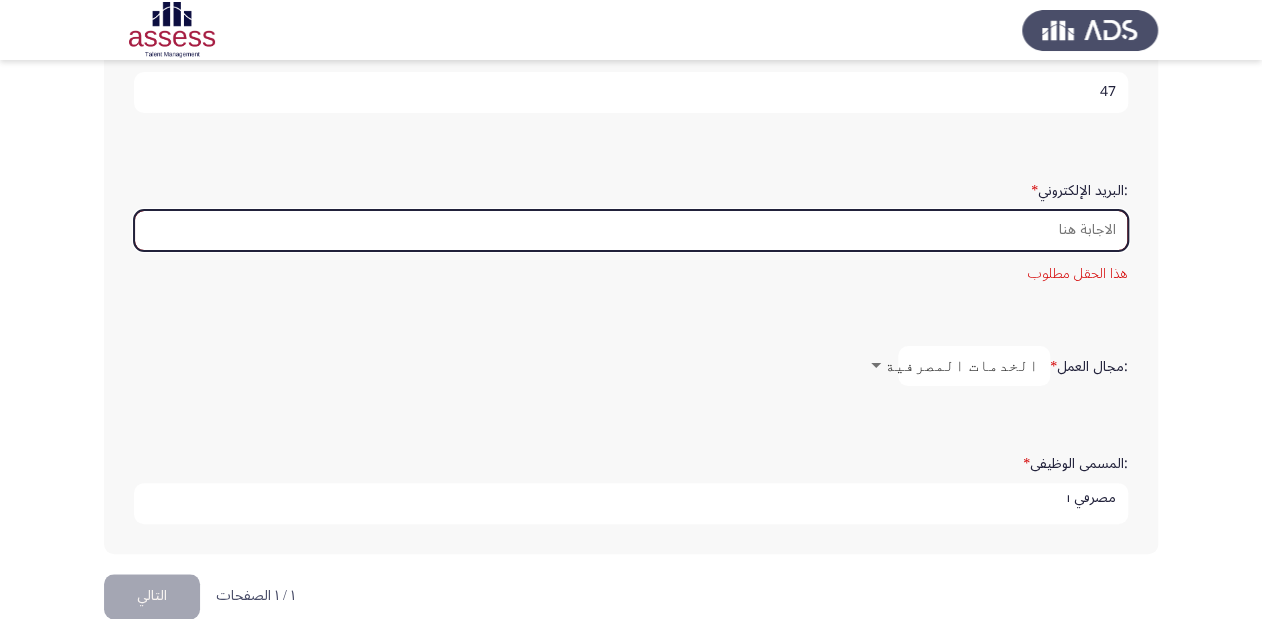 scroll, scrollTop: 604, scrollLeft: 0, axis: vertical 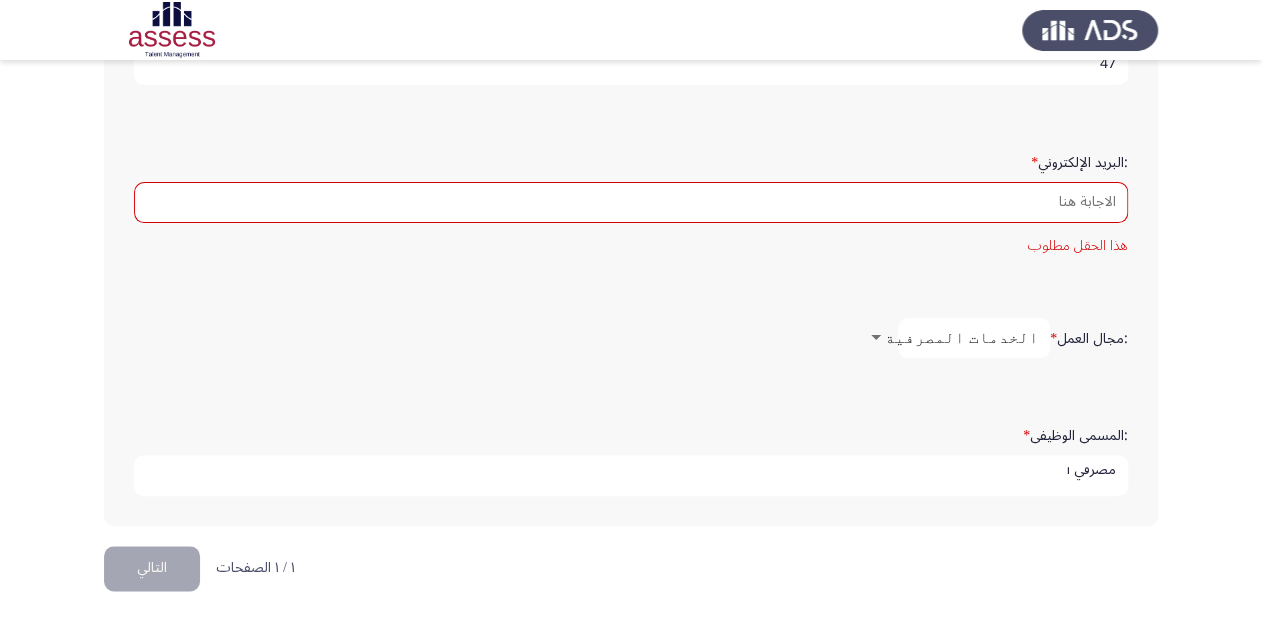 click on "١ / ١ الصفحات" 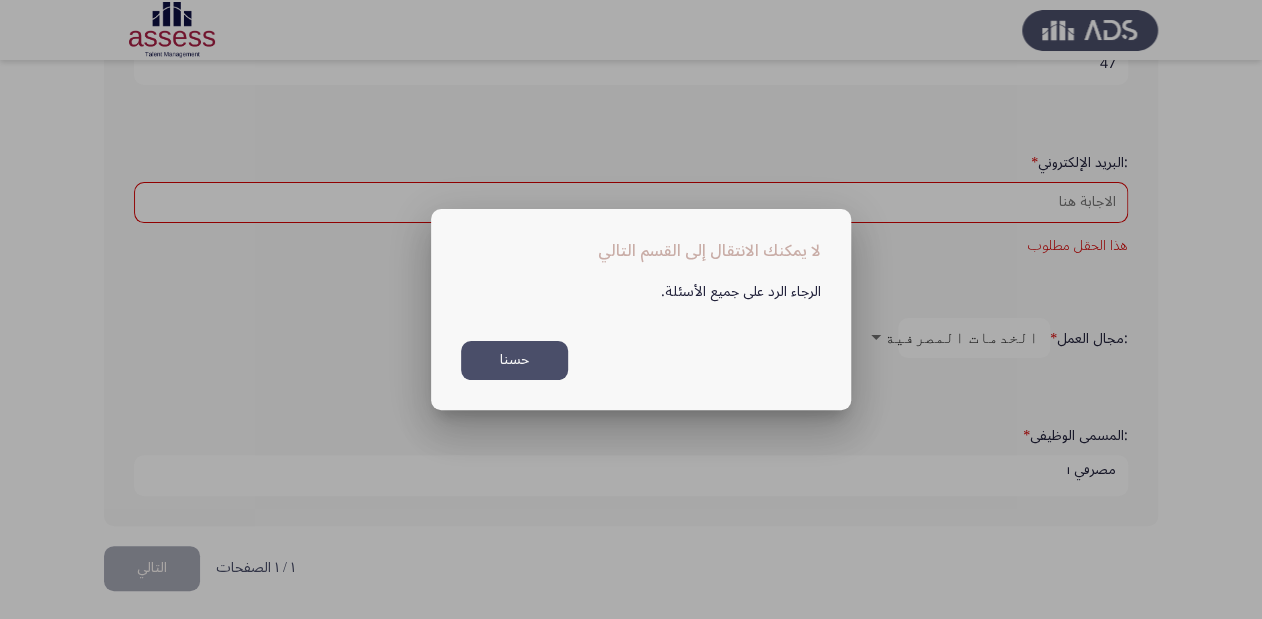 scroll, scrollTop: 0, scrollLeft: 0, axis: both 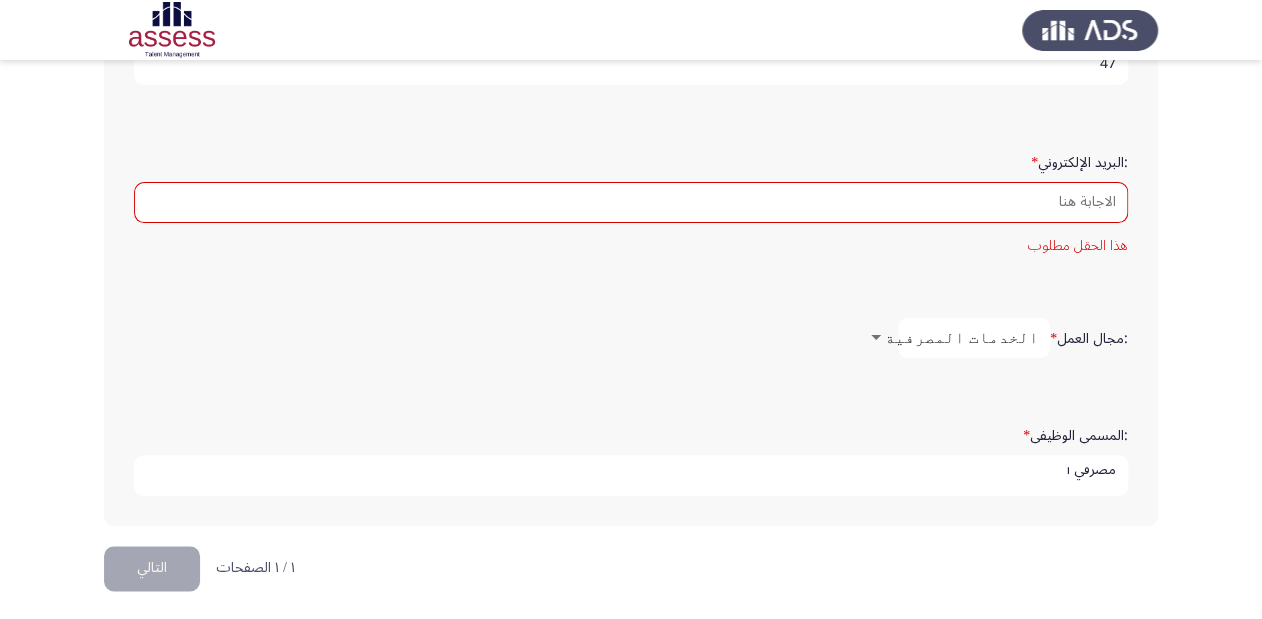 click on "التالي" 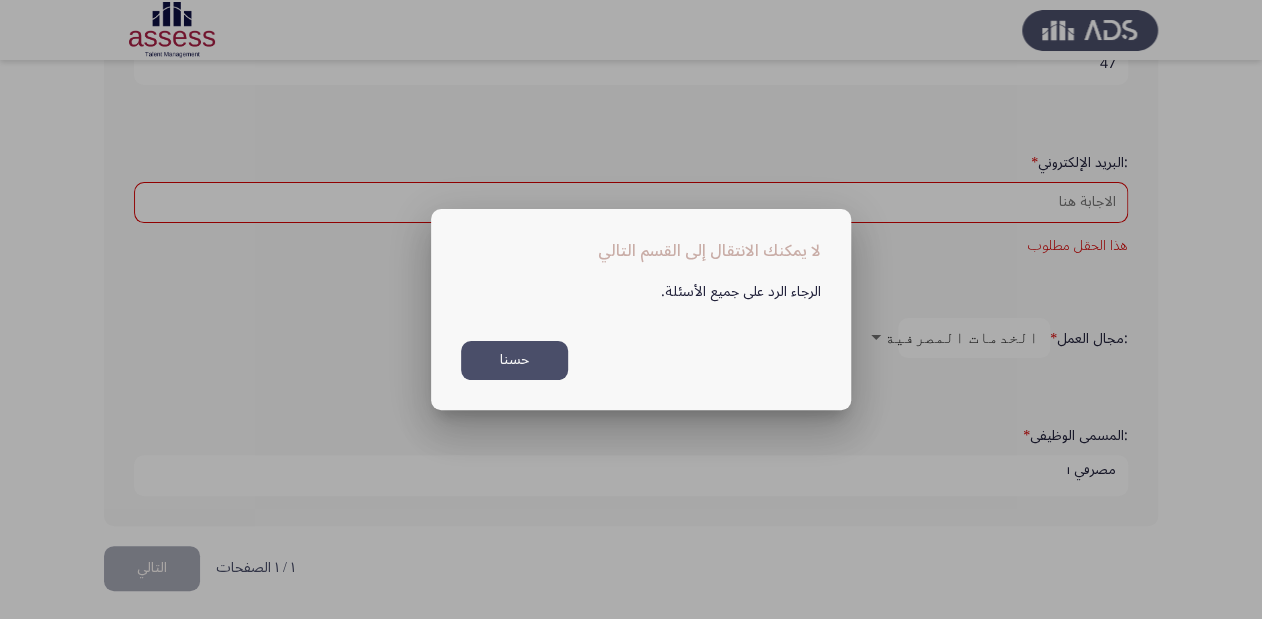 scroll, scrollTop: 0, scrollLeft: 0, axis: both 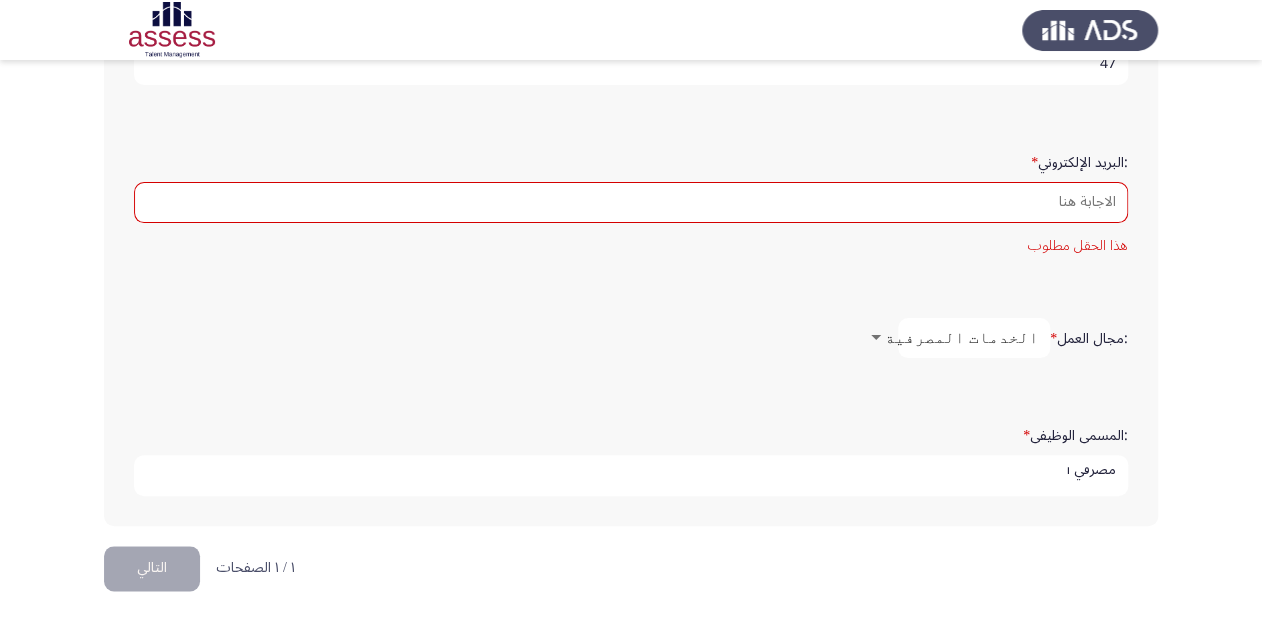 click on "التالي" 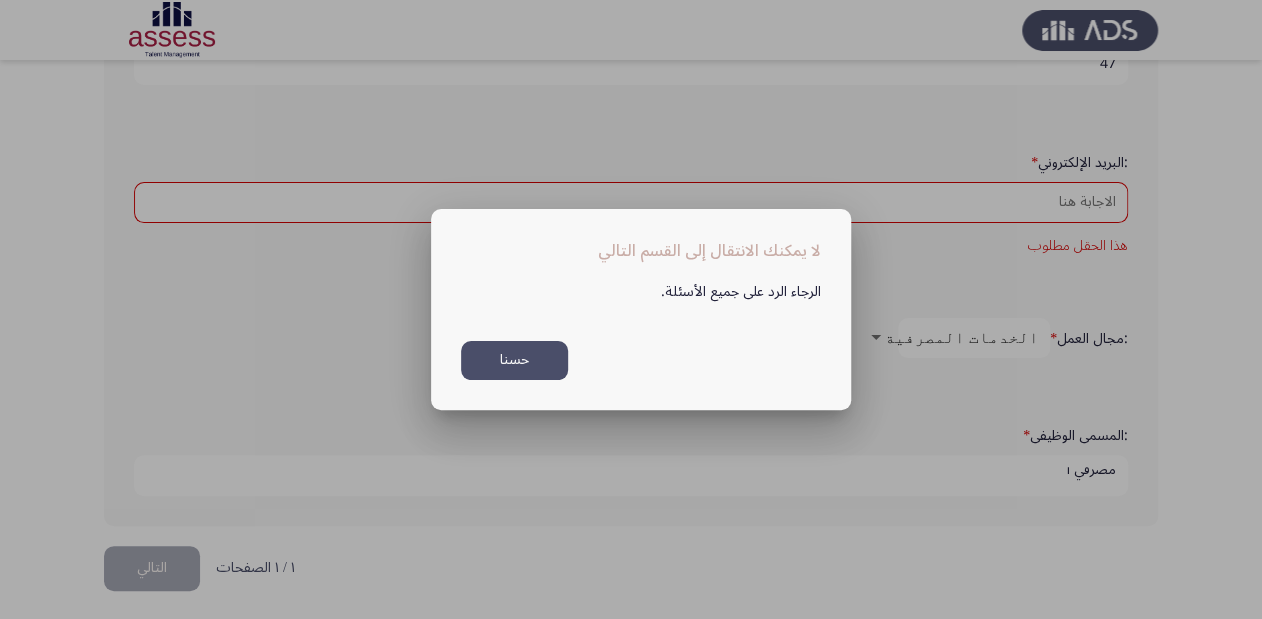 scroll, scrollTop: 0, scrollLeft: 0, axis: both 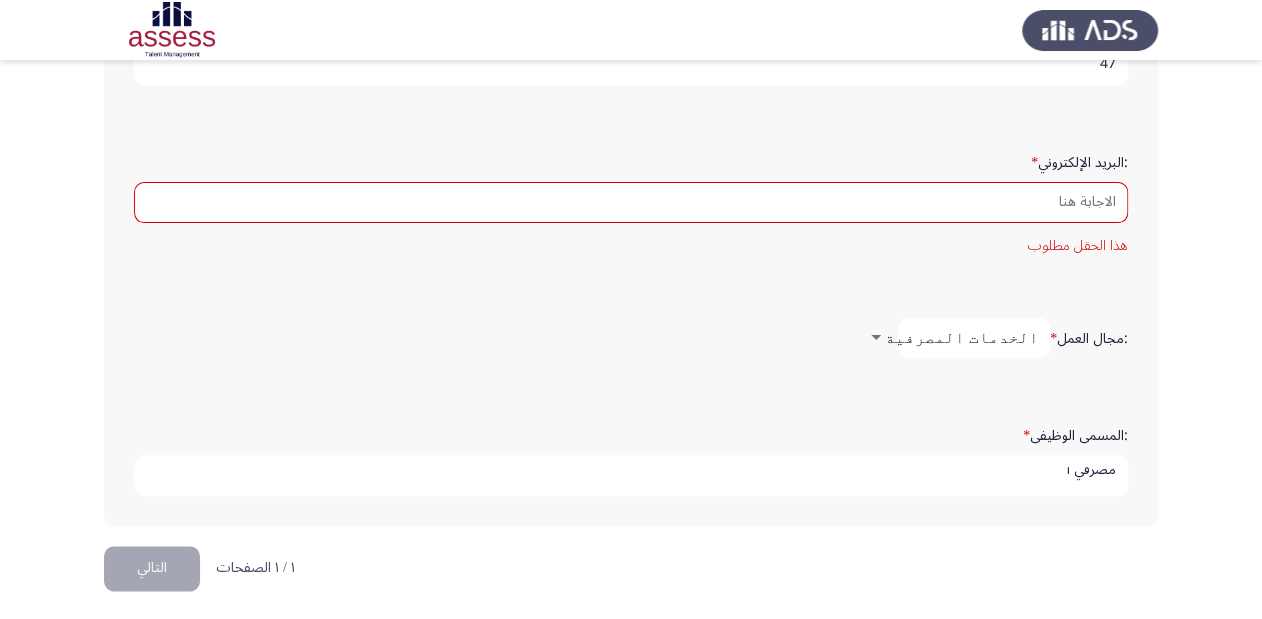 type 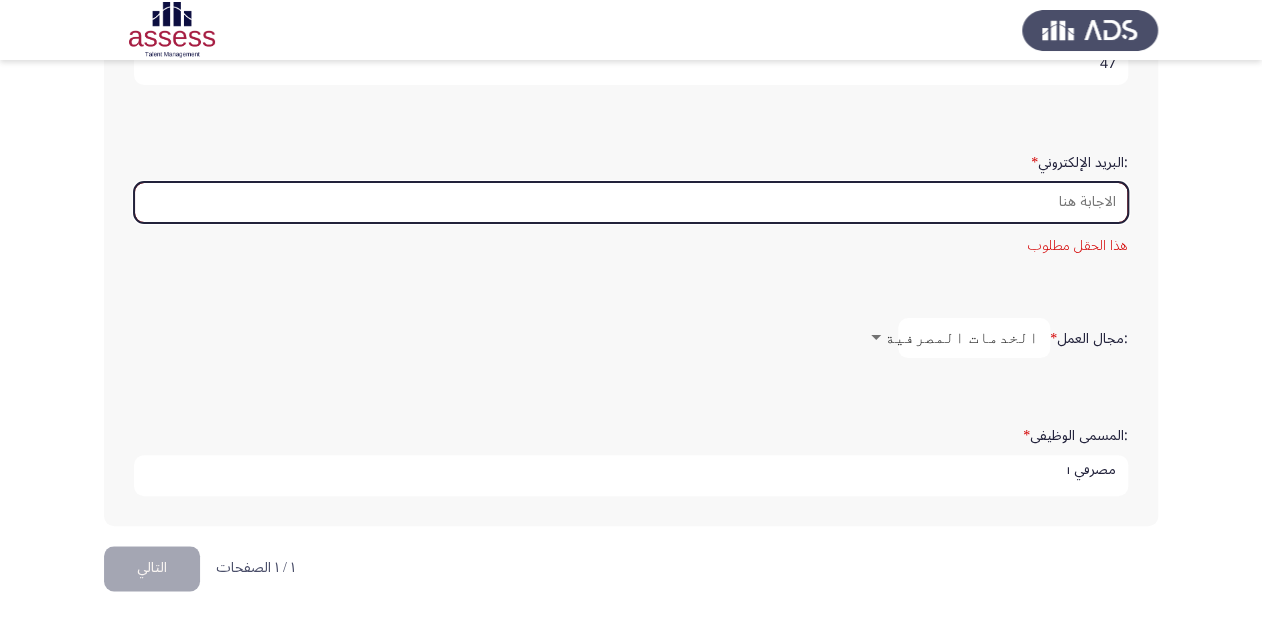 click on ":البريد الإلكتروني   *" at bounding box center [631, 202] 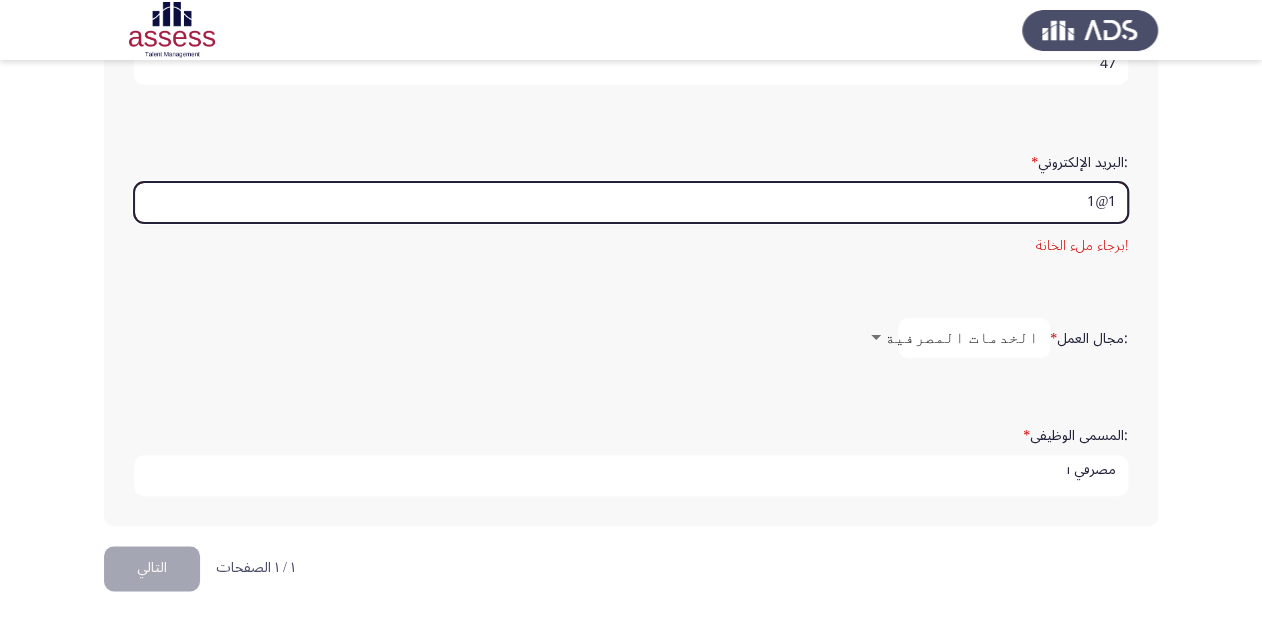 scroll, scrollTop: 568, scrollLeft: 0, axis: vertical 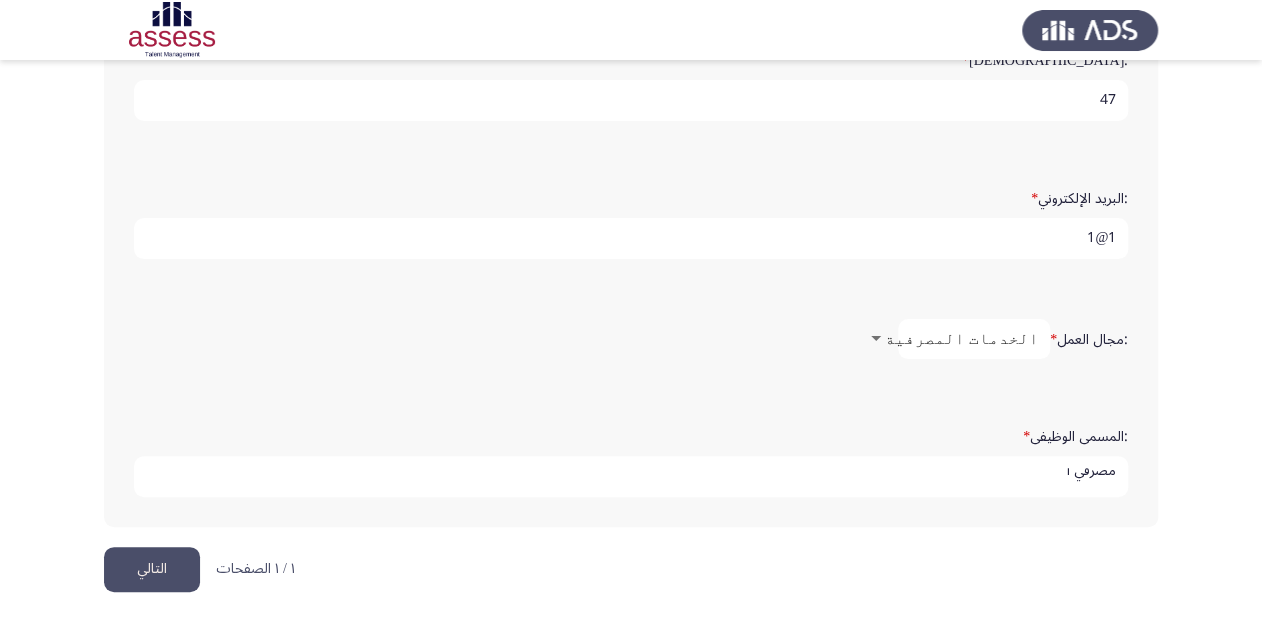 type on "1@1" 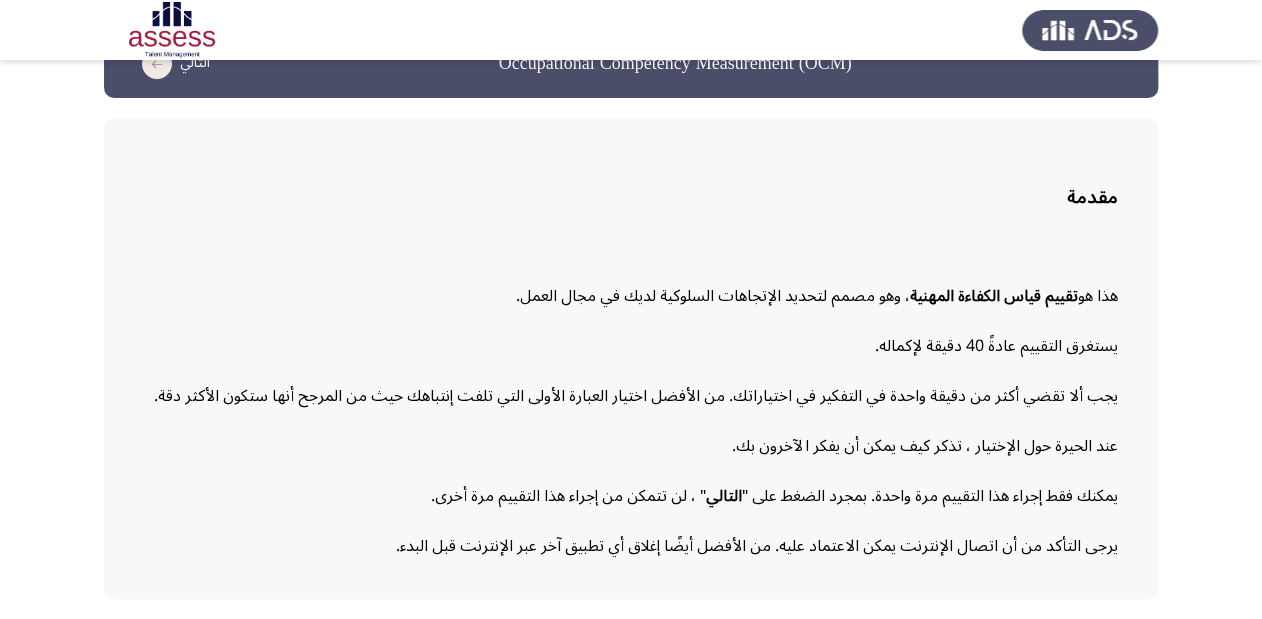 scroll, scrollTop: 111, scrollLeft: 0, axis: vertical 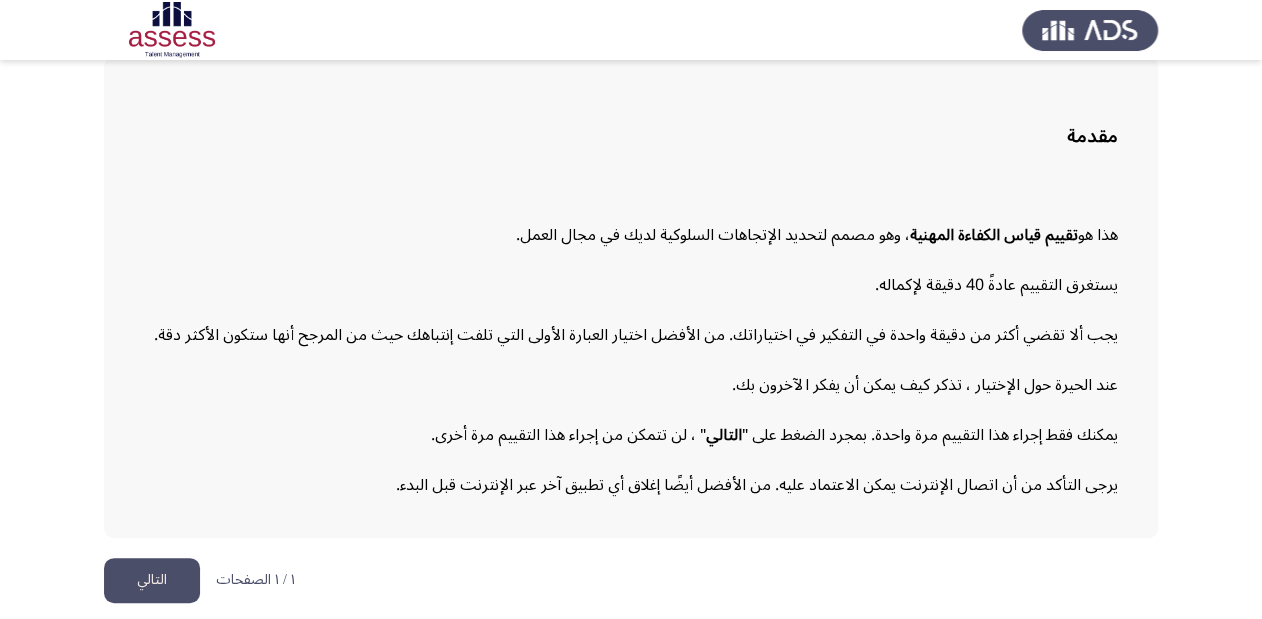 drag, startPoint x: 138, startPoint y: 536, endPoint x: 151, endPoint y: 572, distance: 38.27532 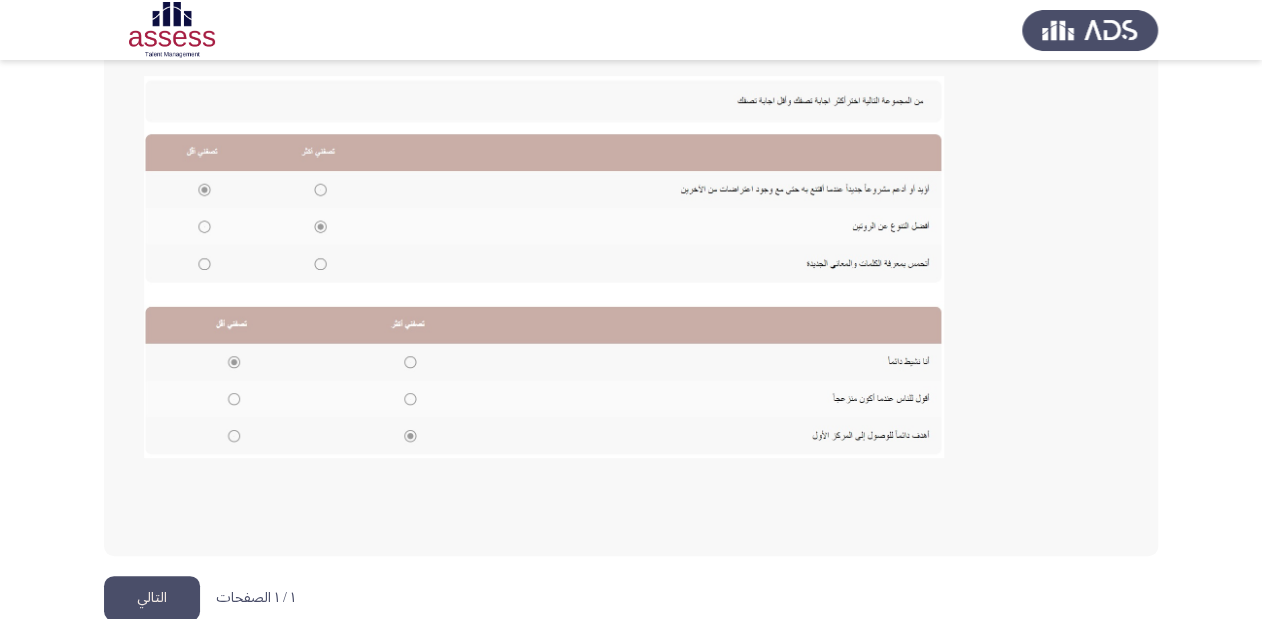 scroll, scrollTop: 454, scrollLeft: 0, axis: vertical 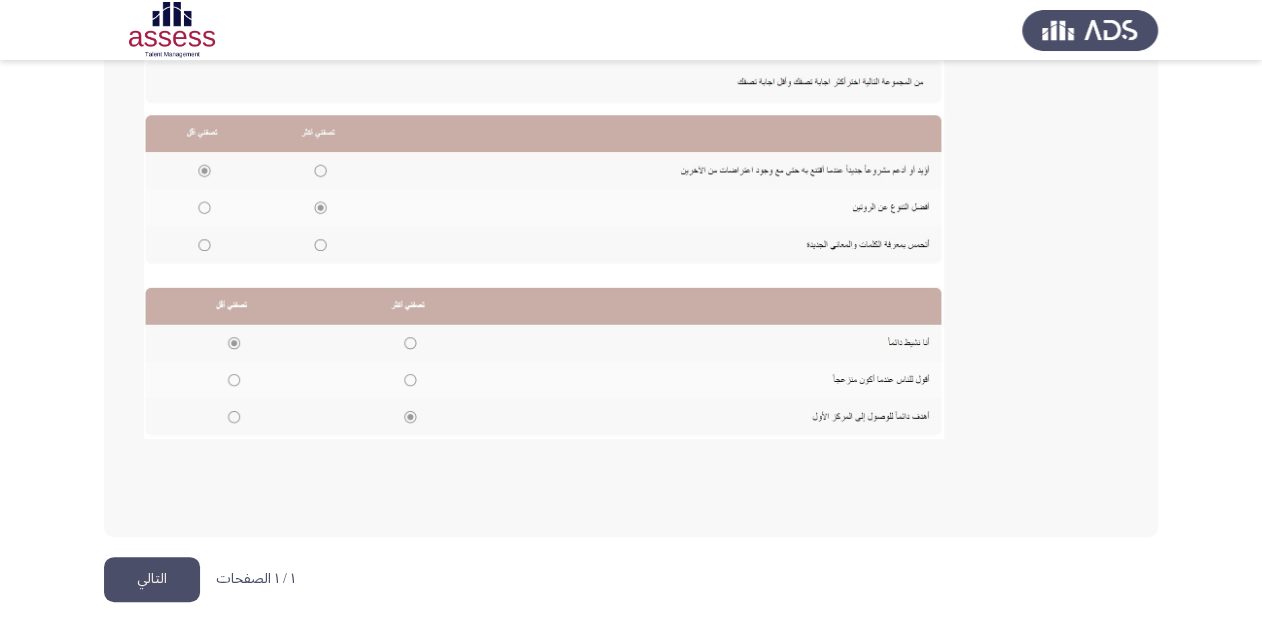 click on "التالي" 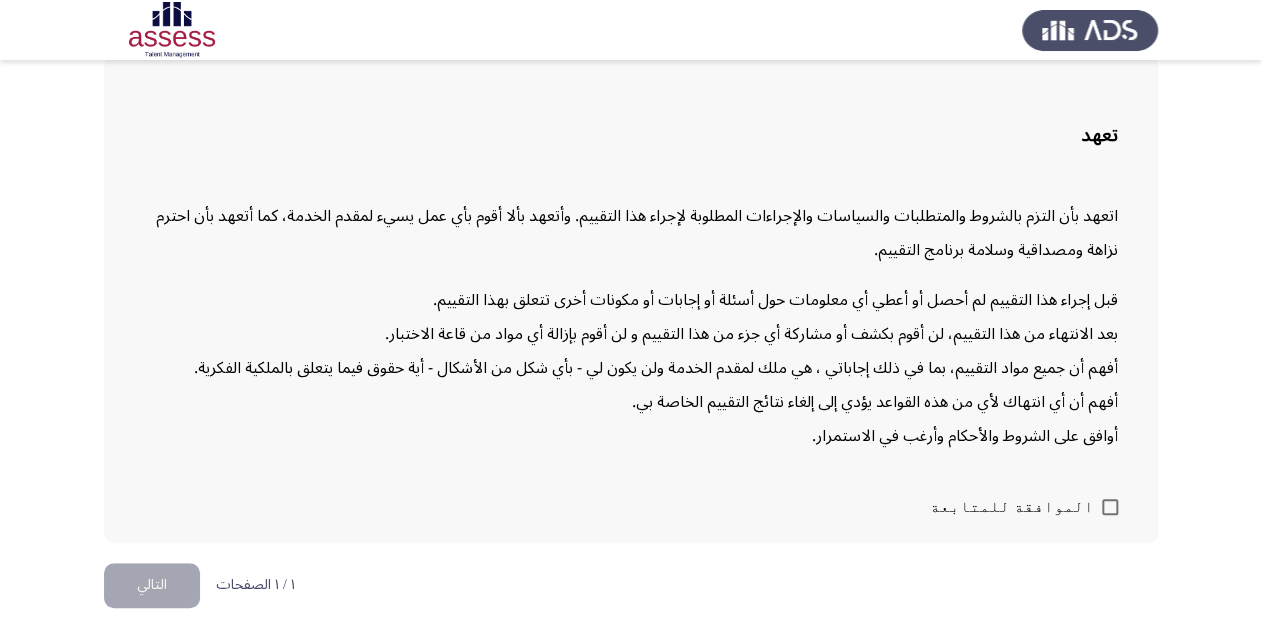 scroll, scrollTop: 116, scrollLeft: 0, axis: vertical 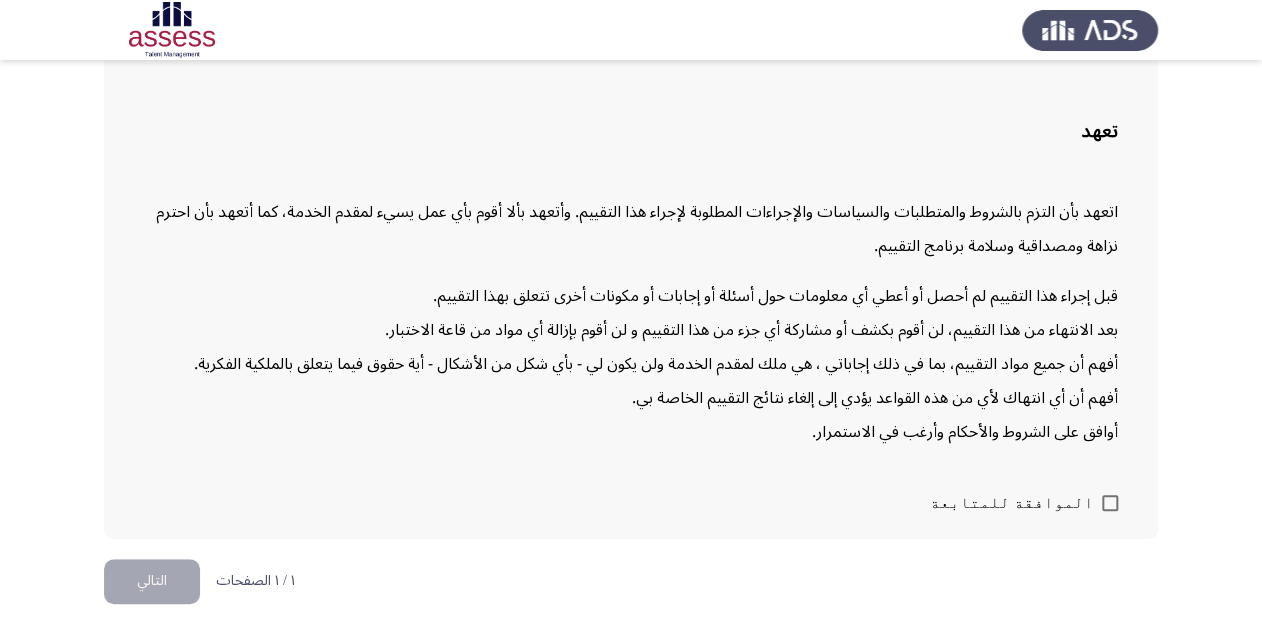 click on "تعهد اتعهد بأن التزم بالشروط والمتطلبات والسياسات والإجراءات المطلوبة لإجراء هذا التقييم. وأتعهد بألا أقوم بأي عمل يسيء لمقدم الخدمة، كما أتعهد بأن احترم نزاهة ومصداقية وسلامة برنامج التقييم. قبل إجراء هذا التقييم لم أحصل أو أعطي أي معلومات حول أسئلة أو إجابات أو مكونات أخرى تتعلق بهذا التقييم. بعد الانتهاء من هذا التقييم، لن أقوم بكشف أو مشاركة أي جزء من هذا التقييم و لن أقوم بإزالة أي مواد من قاعة الاختبار. أفهم أن جميع مواد التقييم، بما في ذلك إجاباتي ، هي ملك لمقدم الخدمة ولن يكون لي - بأي شكل من الأشكال - أية حقوق فيما يتعلق بالملكية الفكرية." 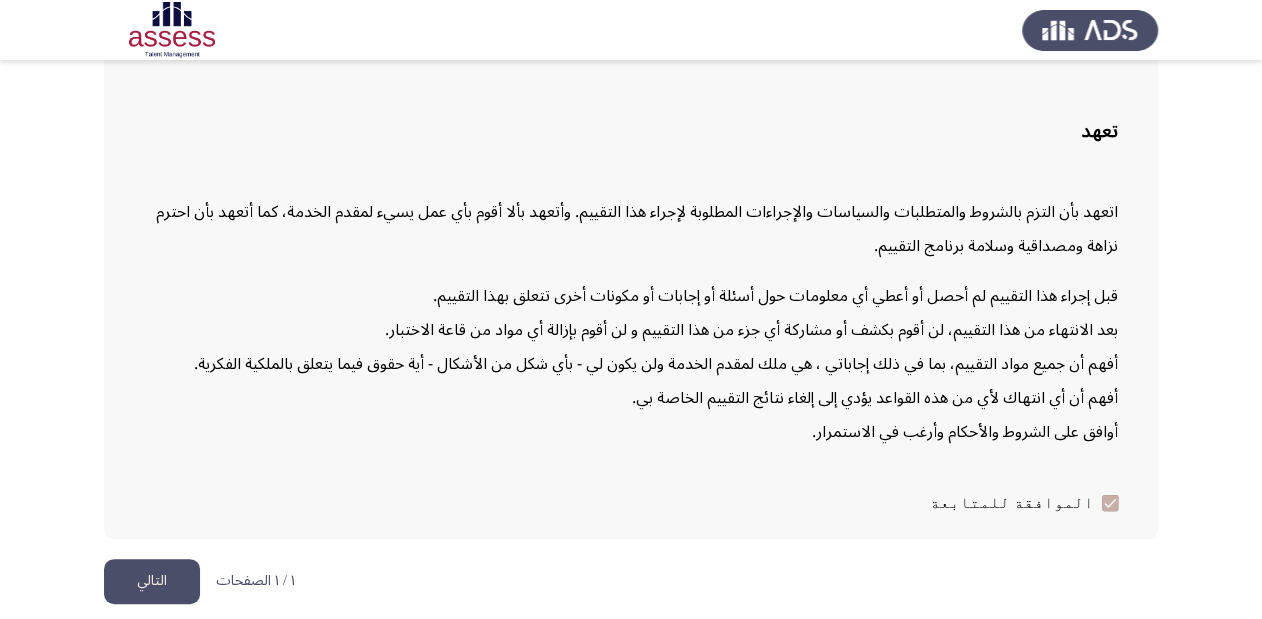 click on "التالي" 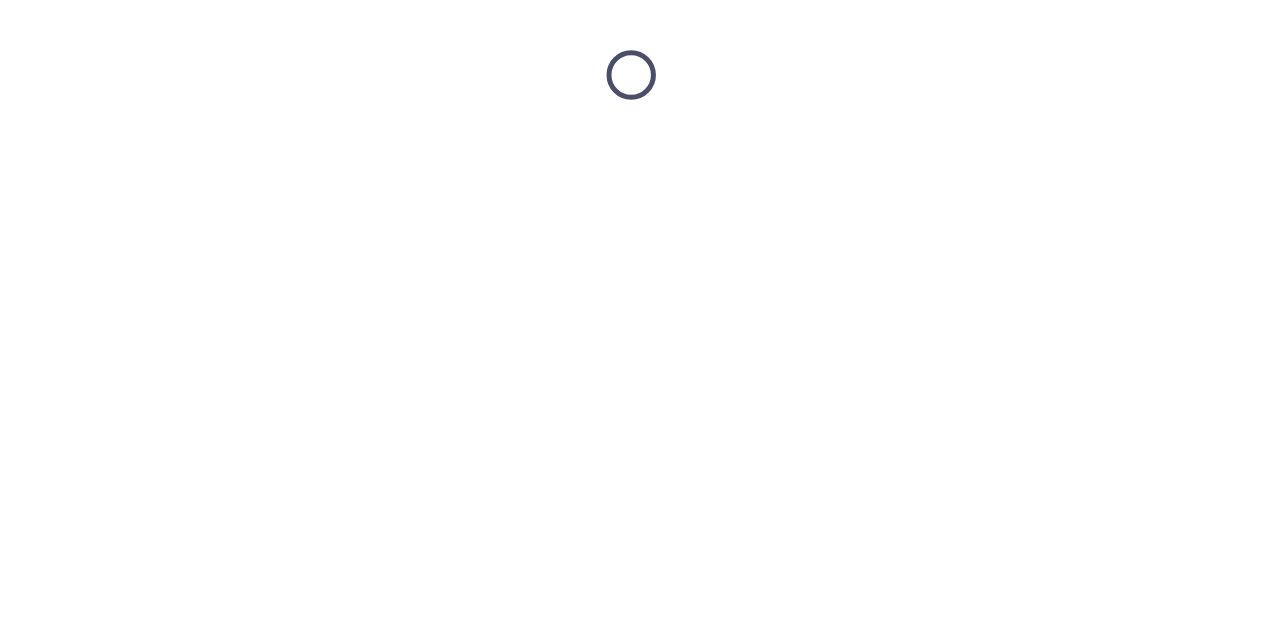 scroll, scrollTop: 0, scrollLeft: 0, axis: both 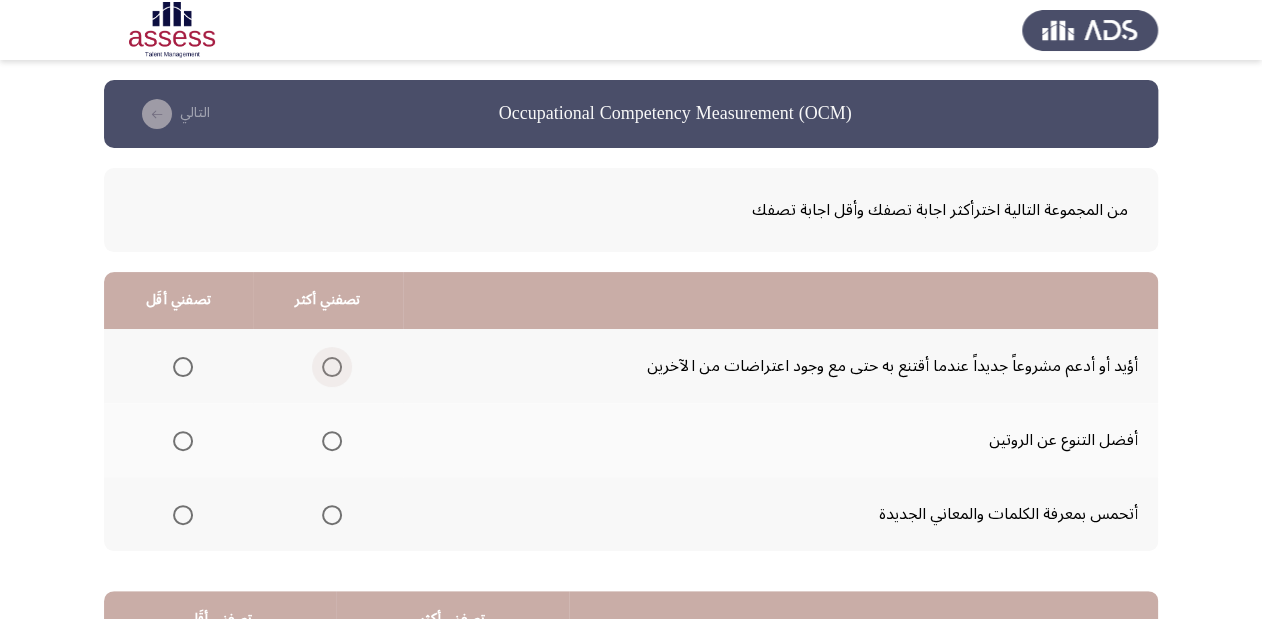 click at bounding box center [332, 367] 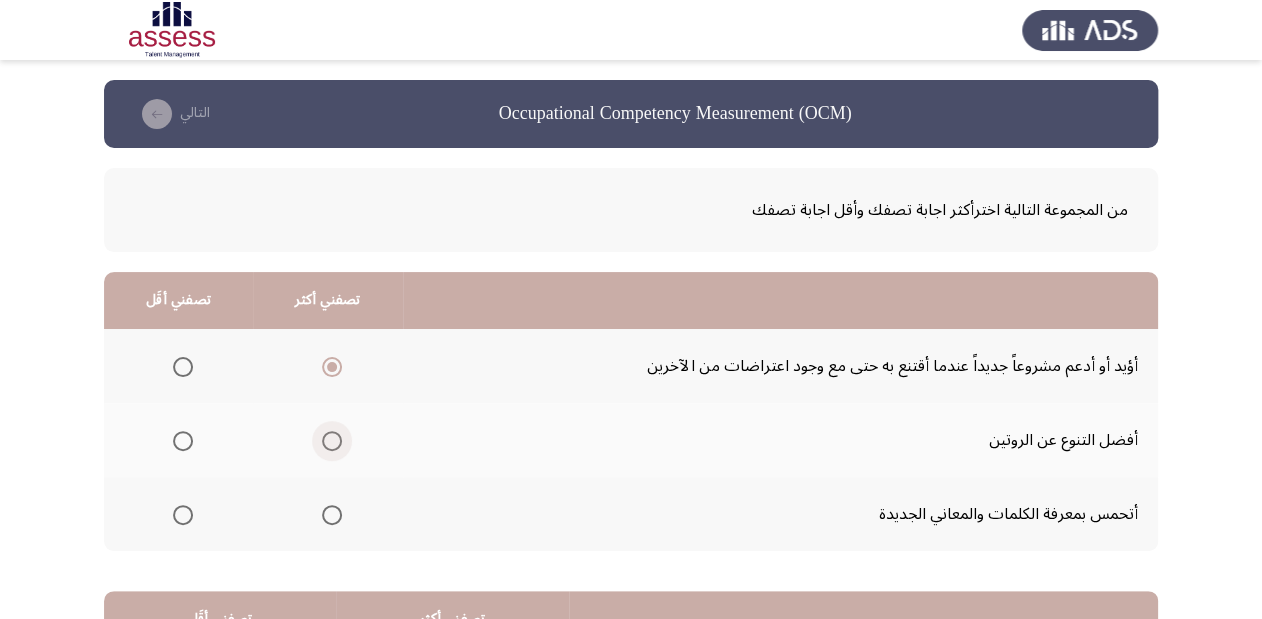 click at bounding box center (332, 441) 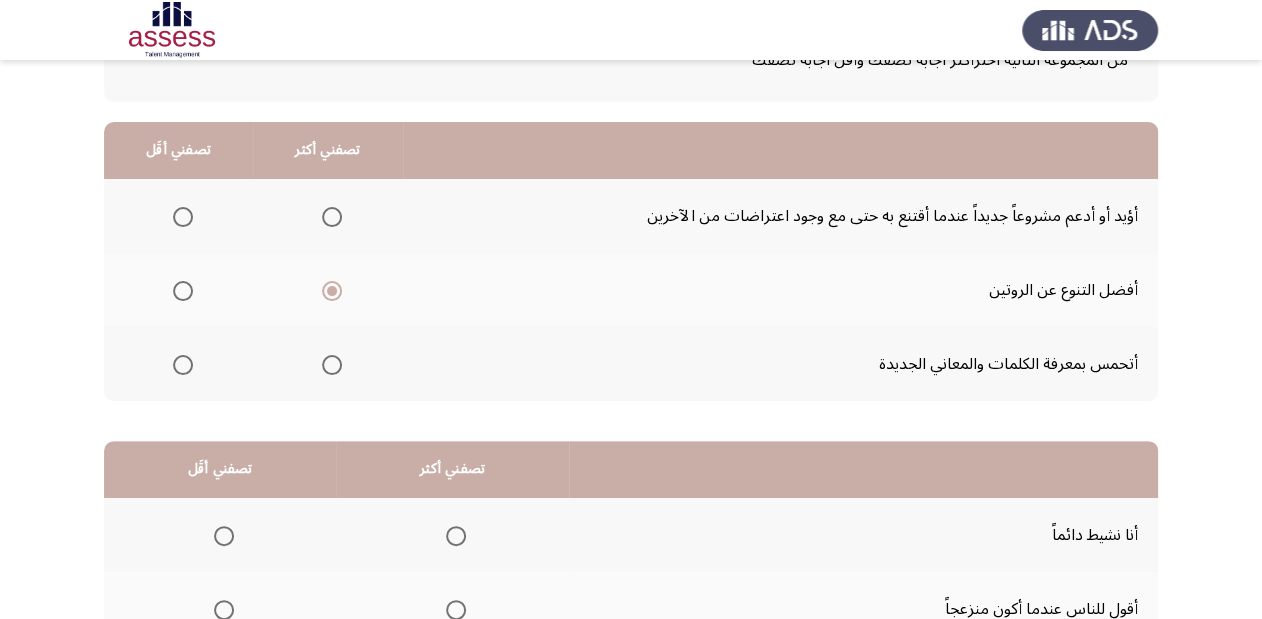 scroll, scrollTop: 160, scrollLeft: 0, axis: vertical 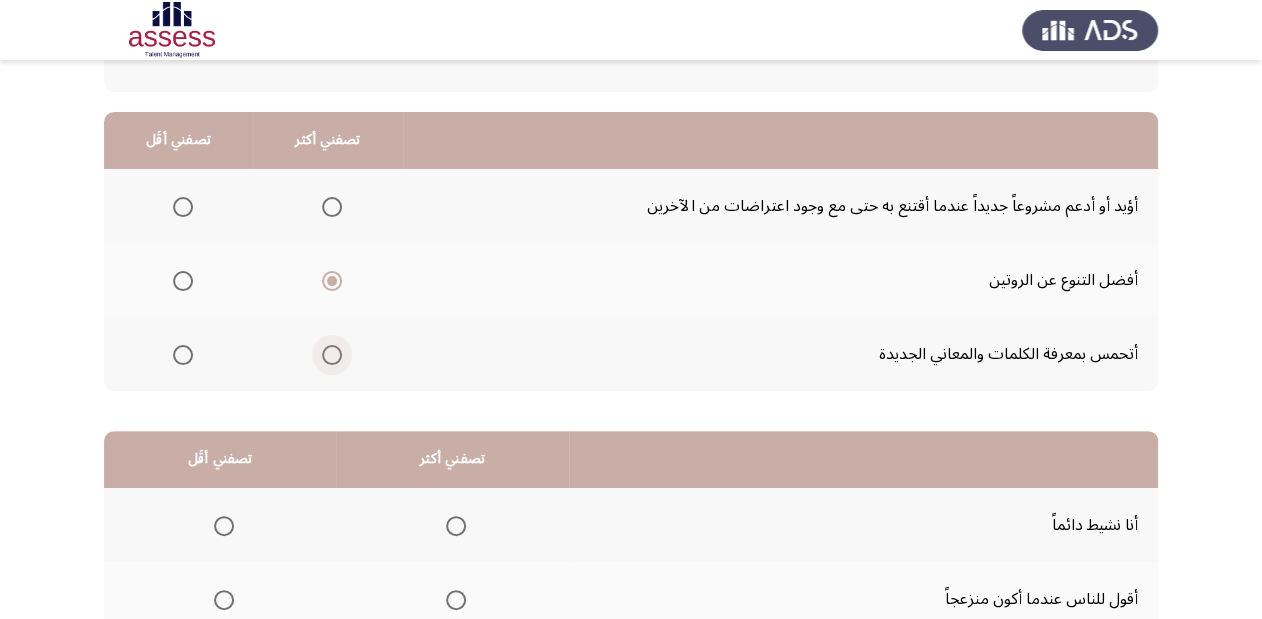 click at bounding box center (332, 355) 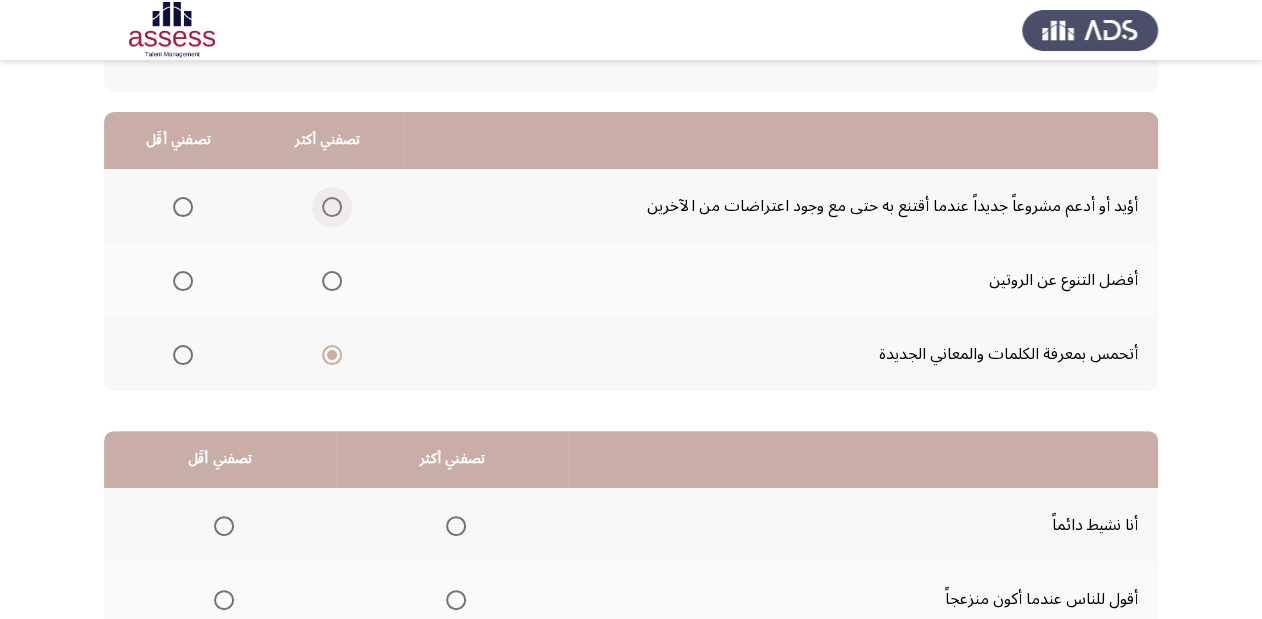 click at bounding box center (332, 207) 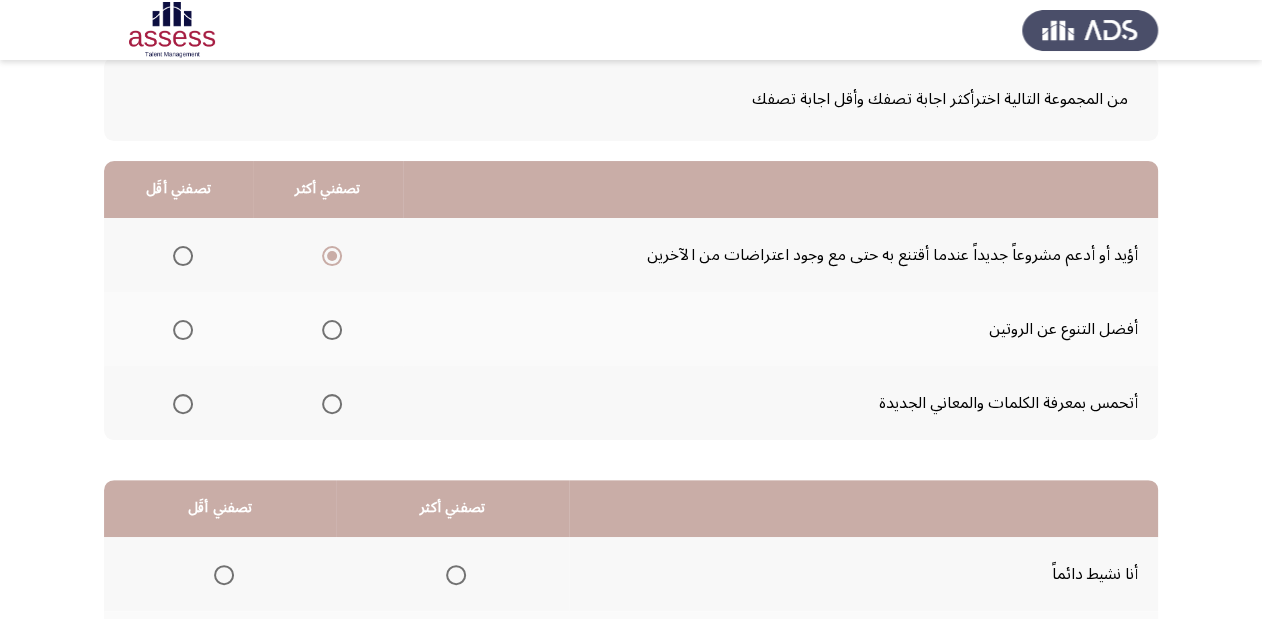 scroll, scrollTop: 68, scrollLeft: 0, axis: vertical 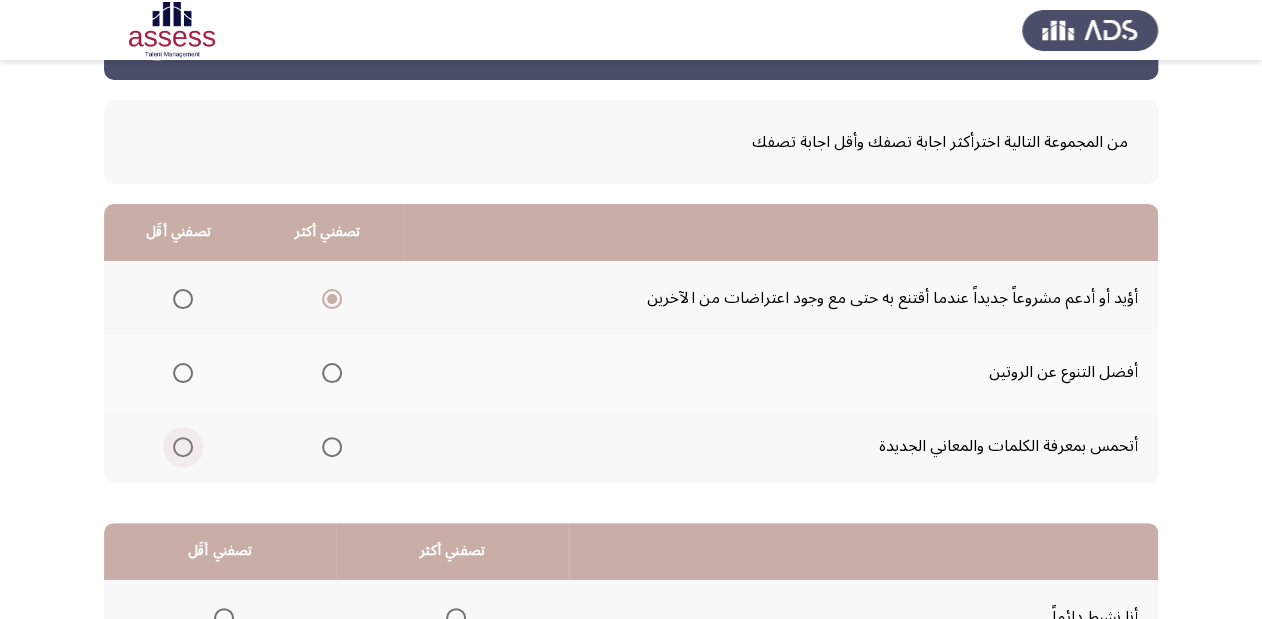 click at bounding box center (183, 447) 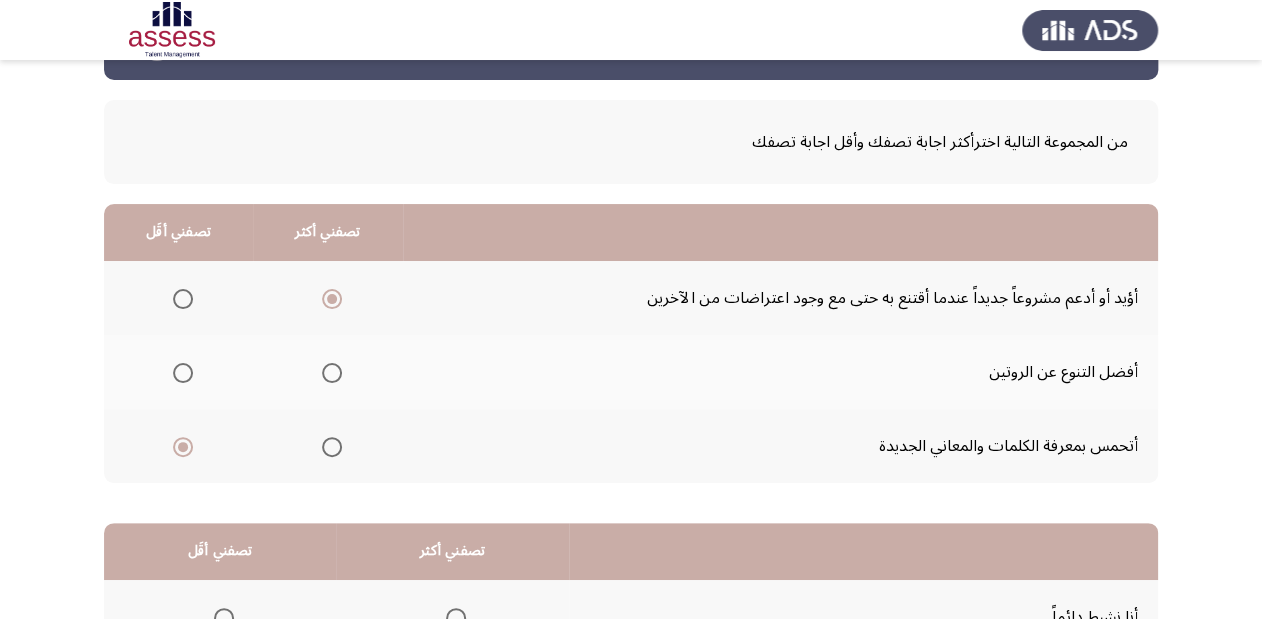 scroll, scrollTop: 68, scrollLeft: 0, axis: vertical 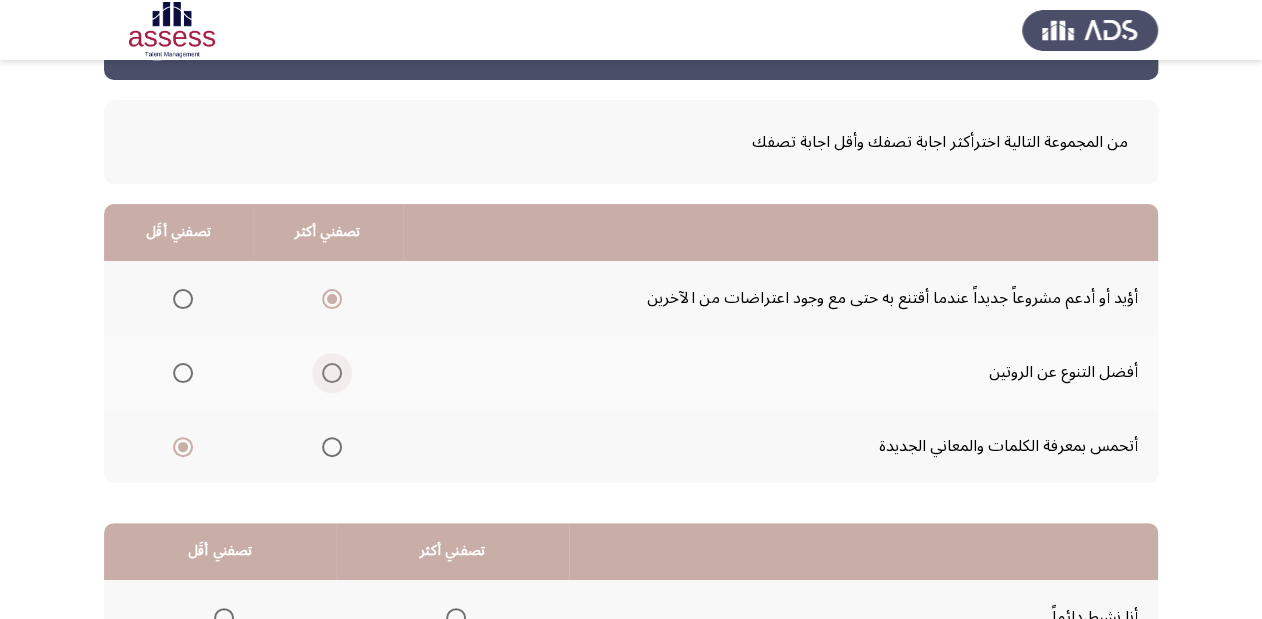 click at bounding box center (332, 373) 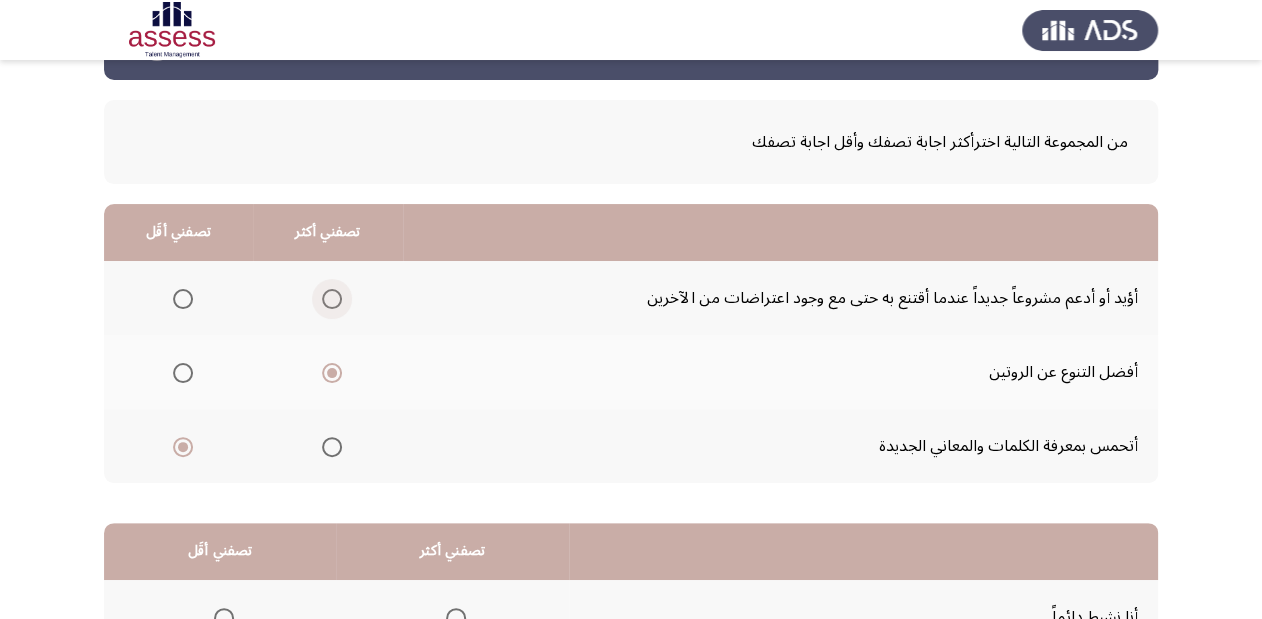 click at bounding box center [332, 299] 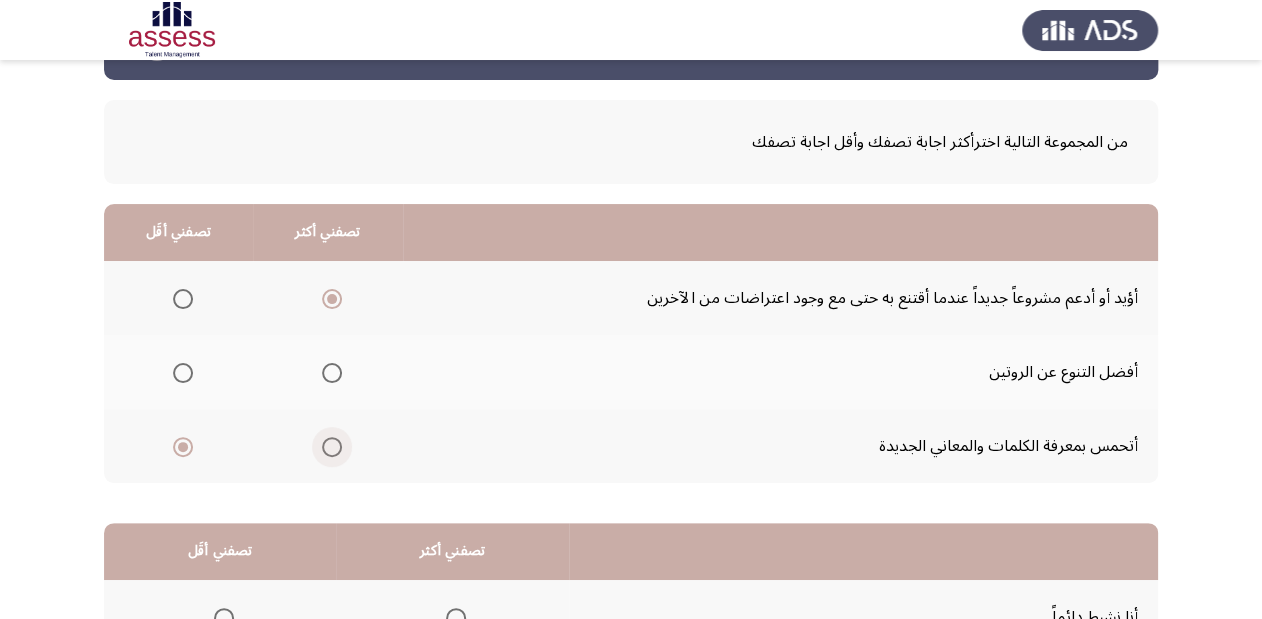 click at bounding box center [332, 447] 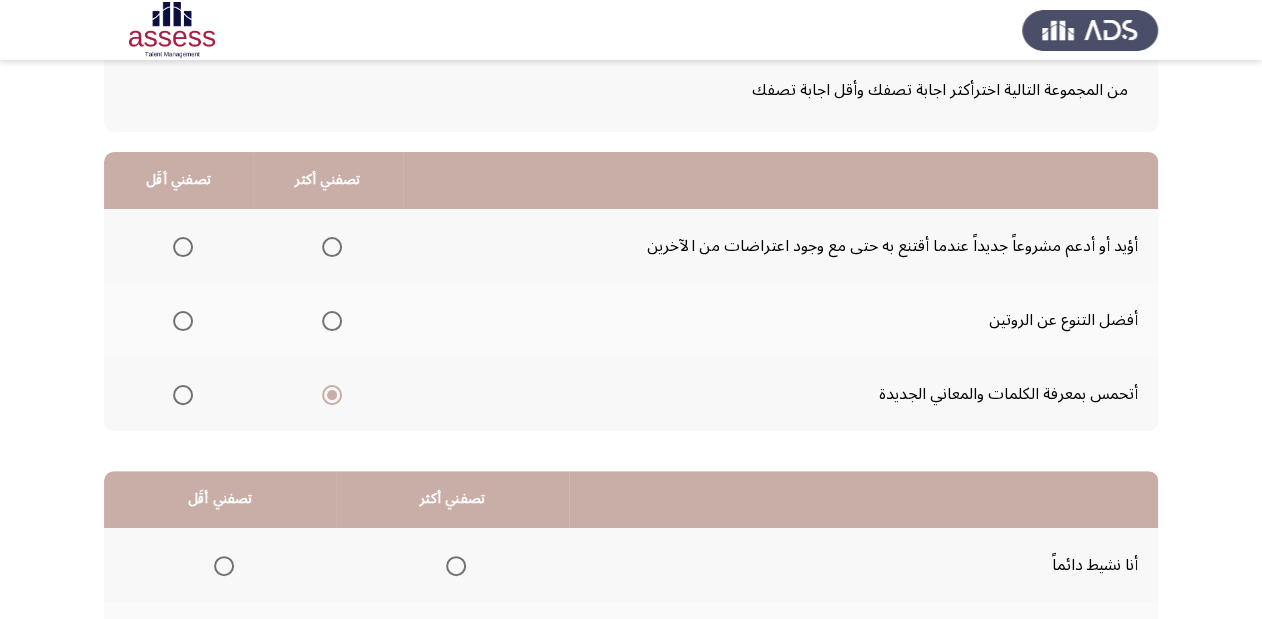 scroll, scrollTop: 148, scrollLeft: 0, axis: vertical 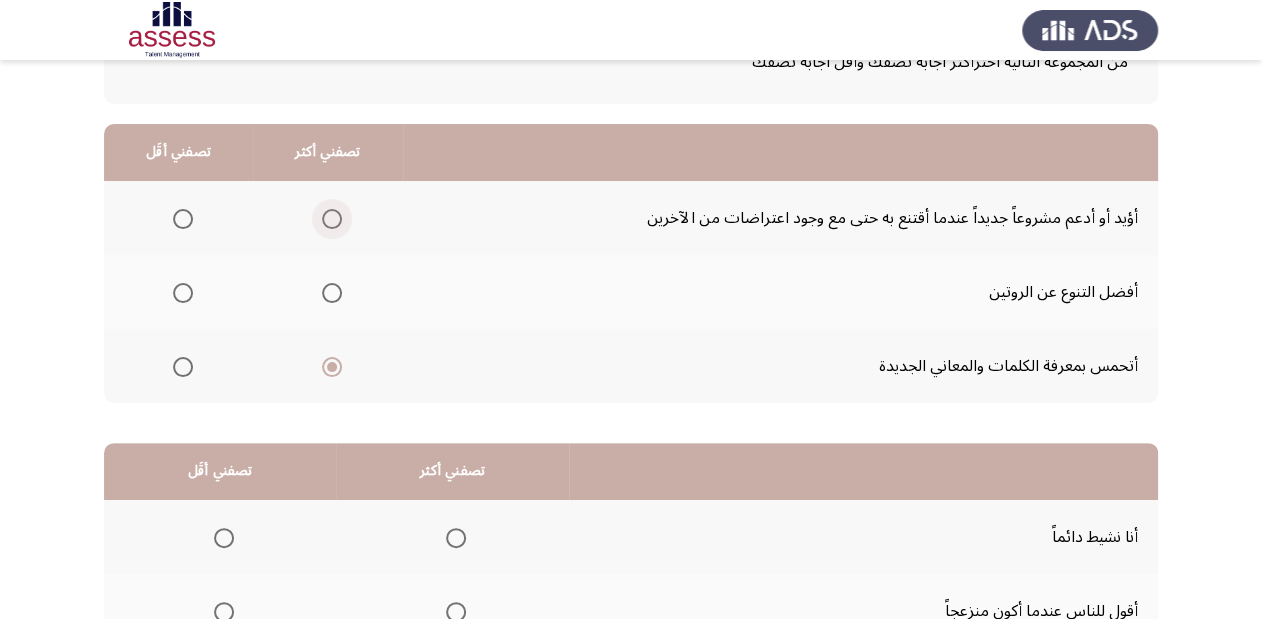 click at bounding box center [332, 219] 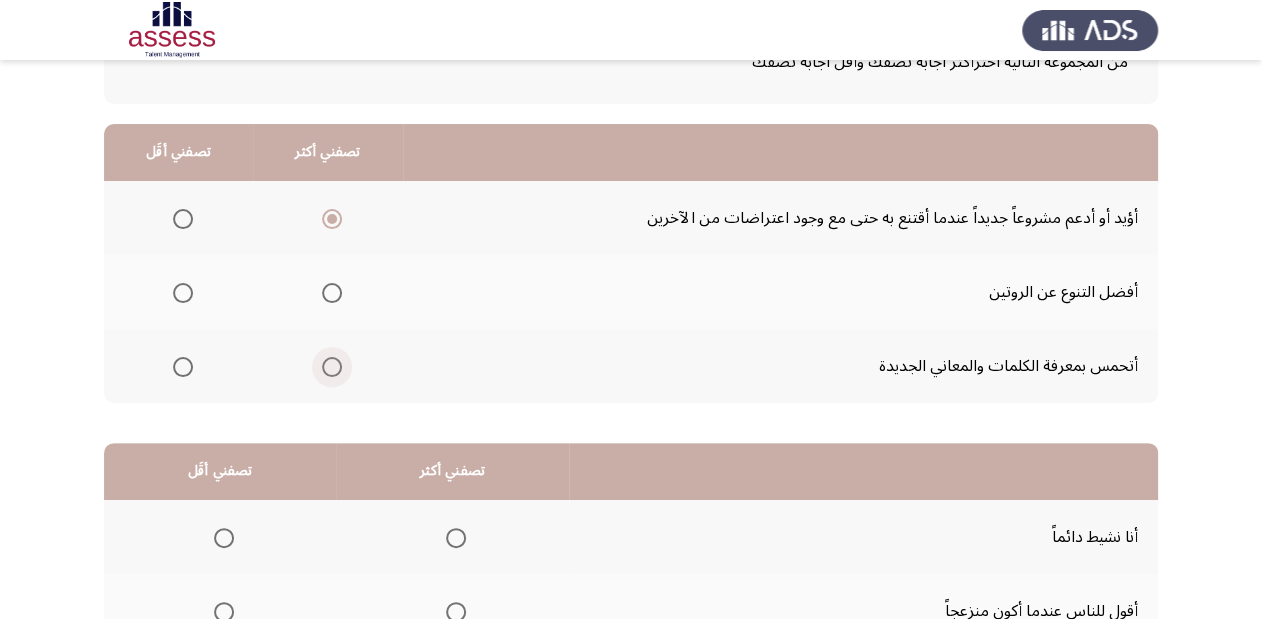 click at bounding box center (332, 367) 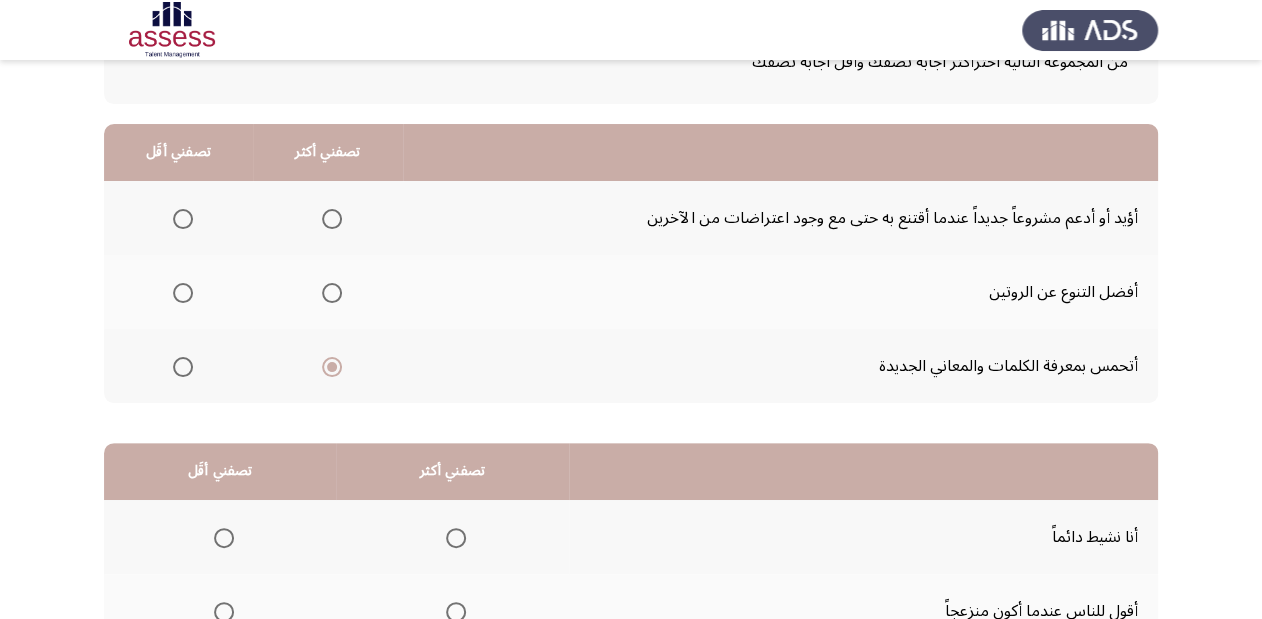 click at bounding box center (332, 219) 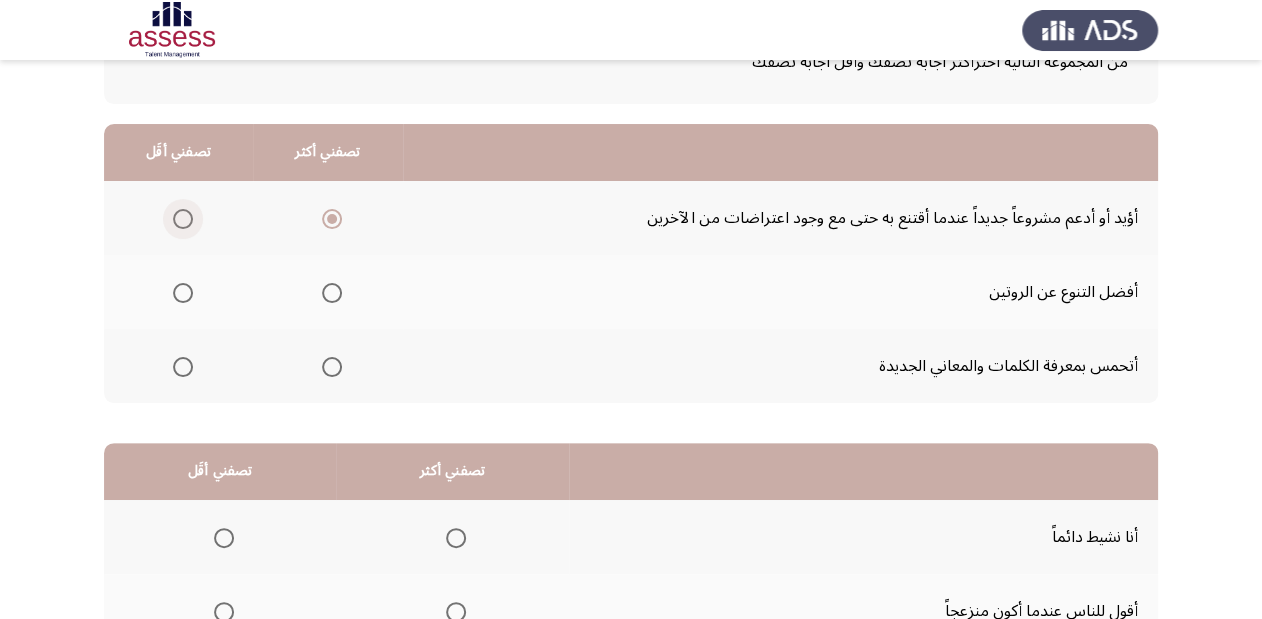 click at bounding box center (183, 219) 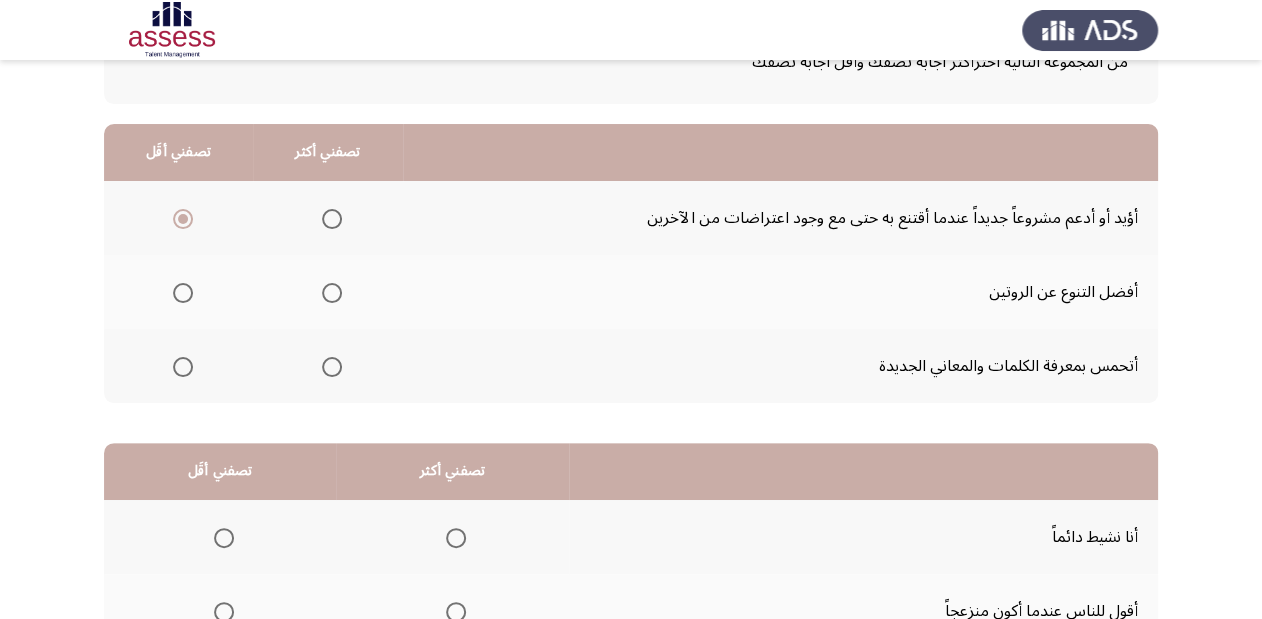 click at bounding box center (332, 293) 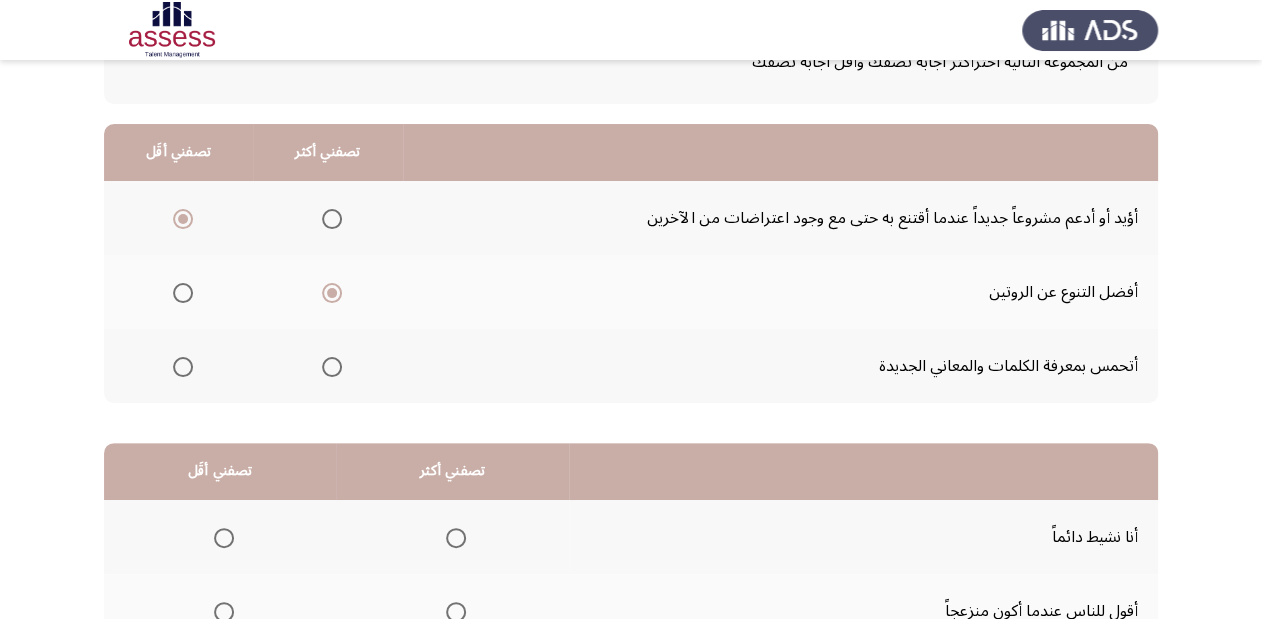 click at bounding box center (332, 367) 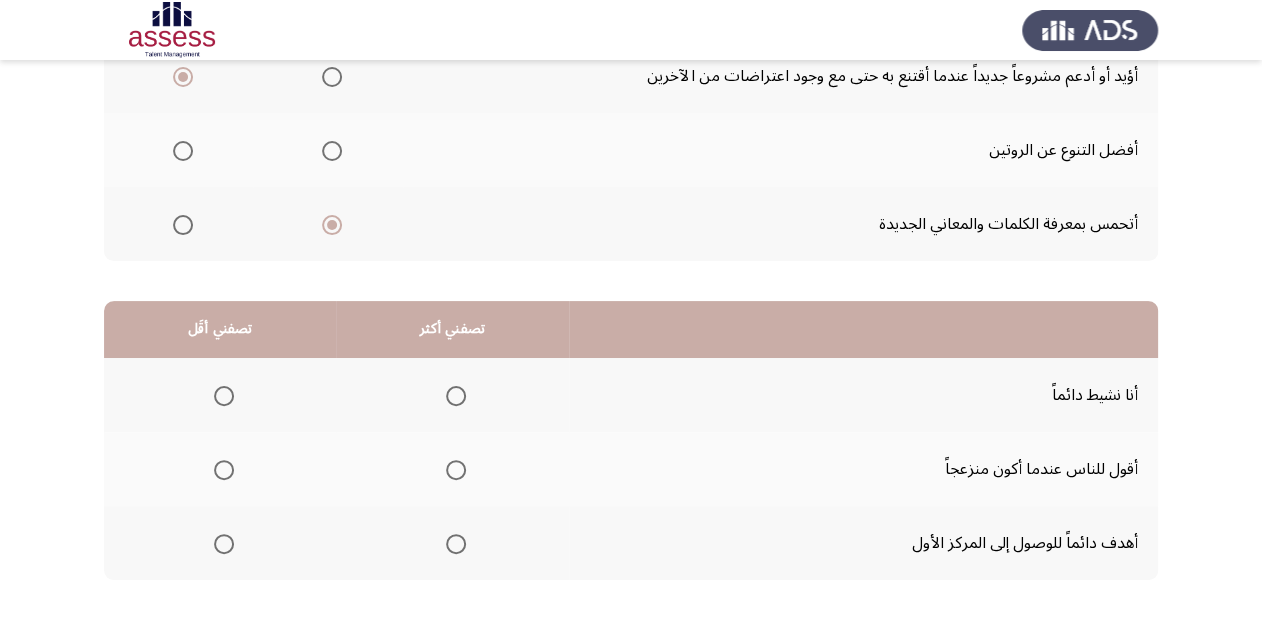 scroll, scrollTop: 308, scrollLeft: 0, axis: vertical 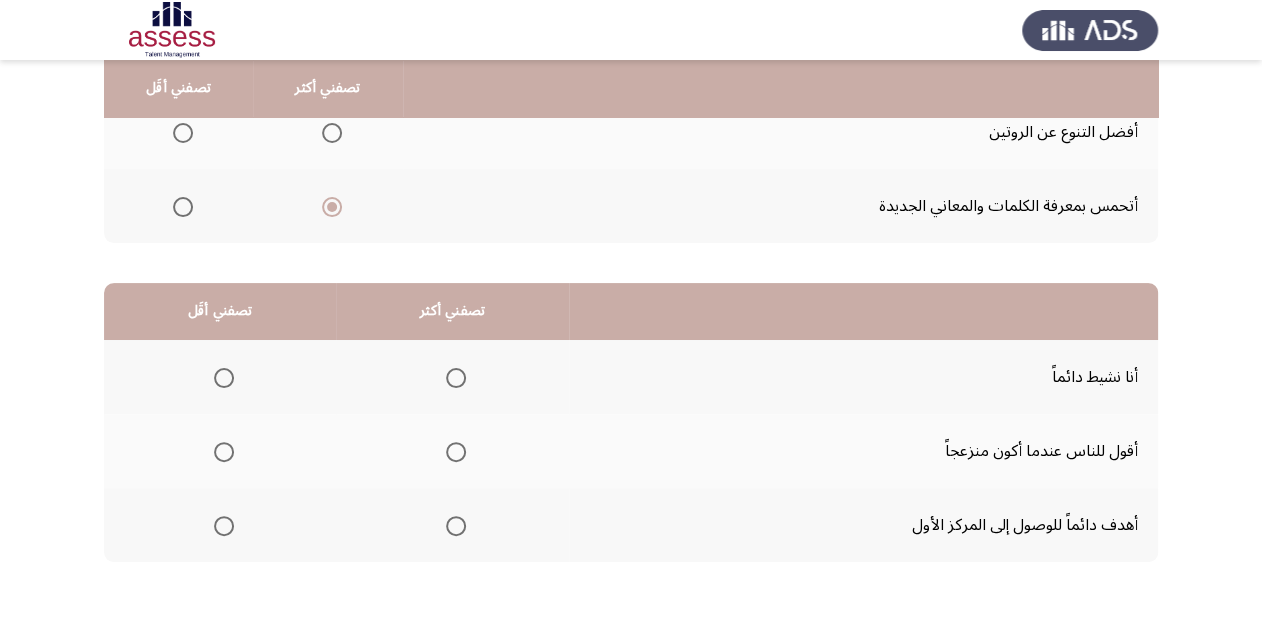 click at bounding box center (456, 378) 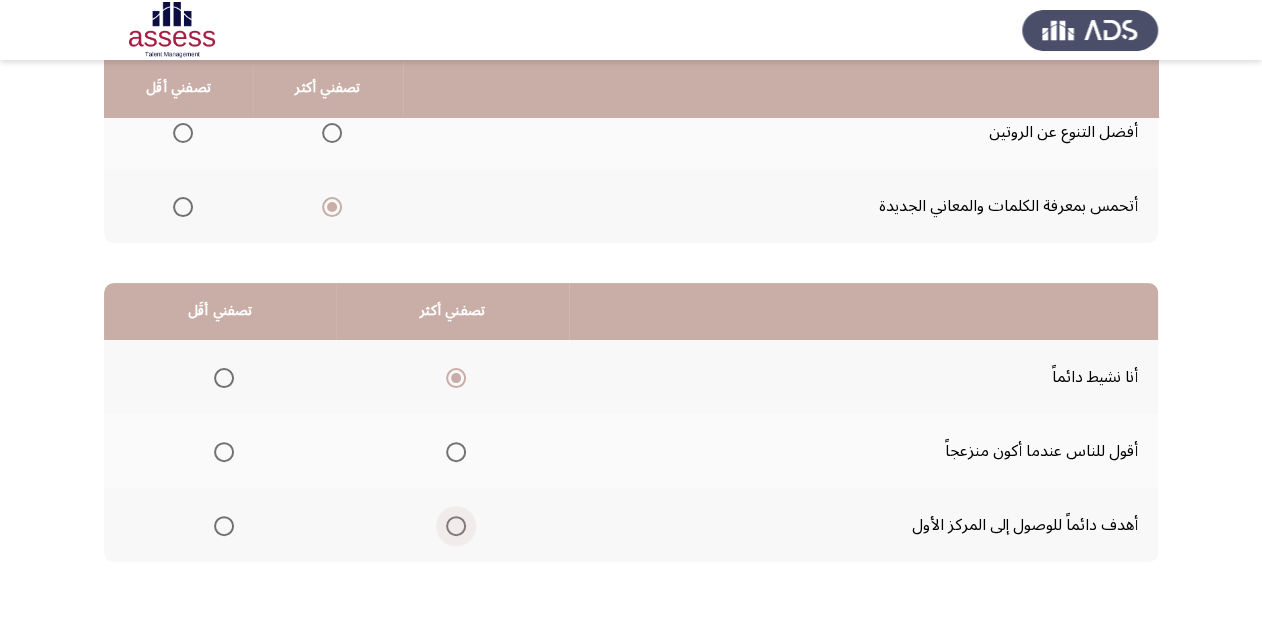 click at bounding box center [456, 526] 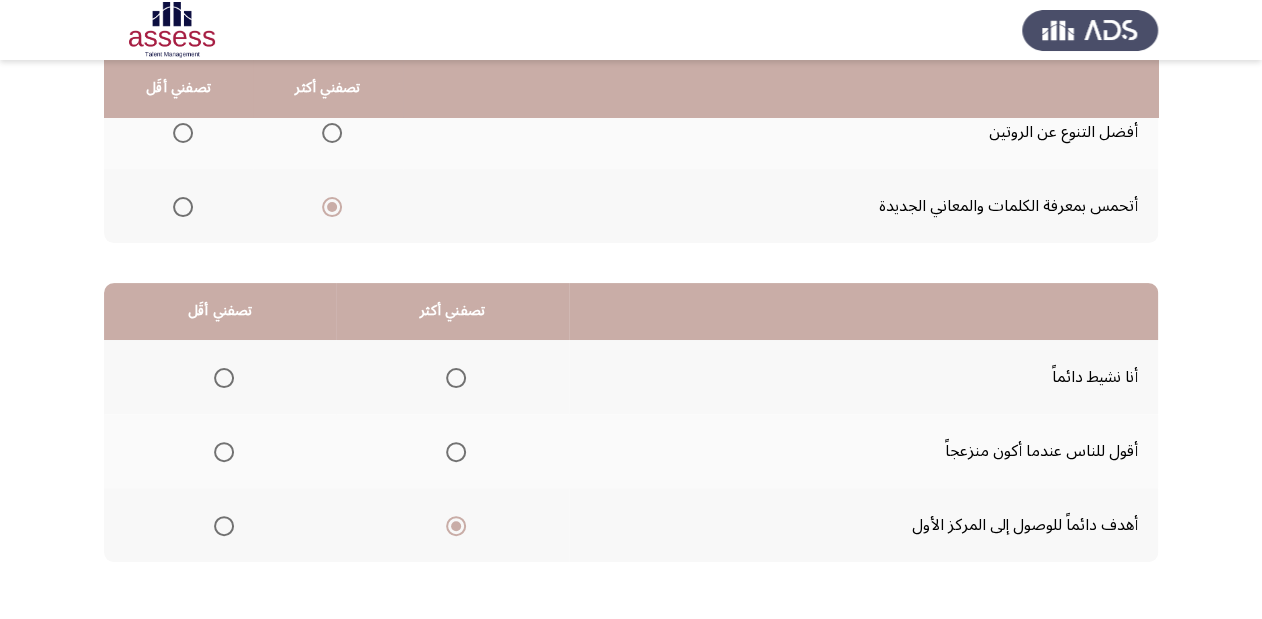click at bounding box center [224, 452] 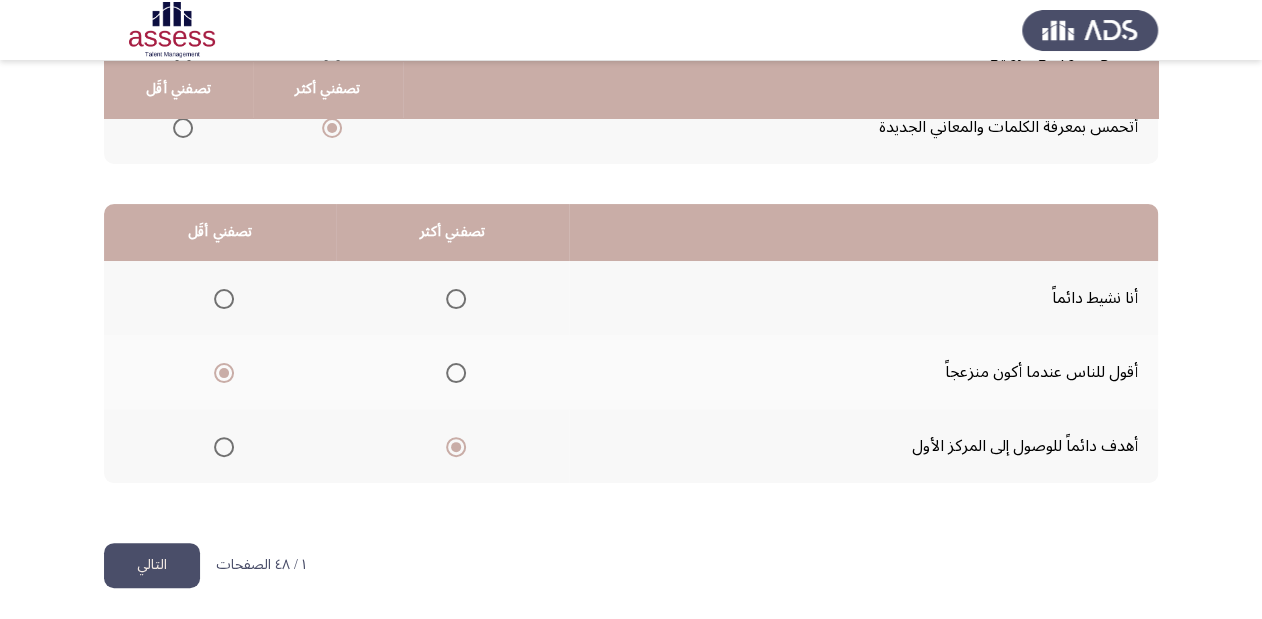 scroll, scrollTop: 388, scrollLeft: 0, axis: vertical 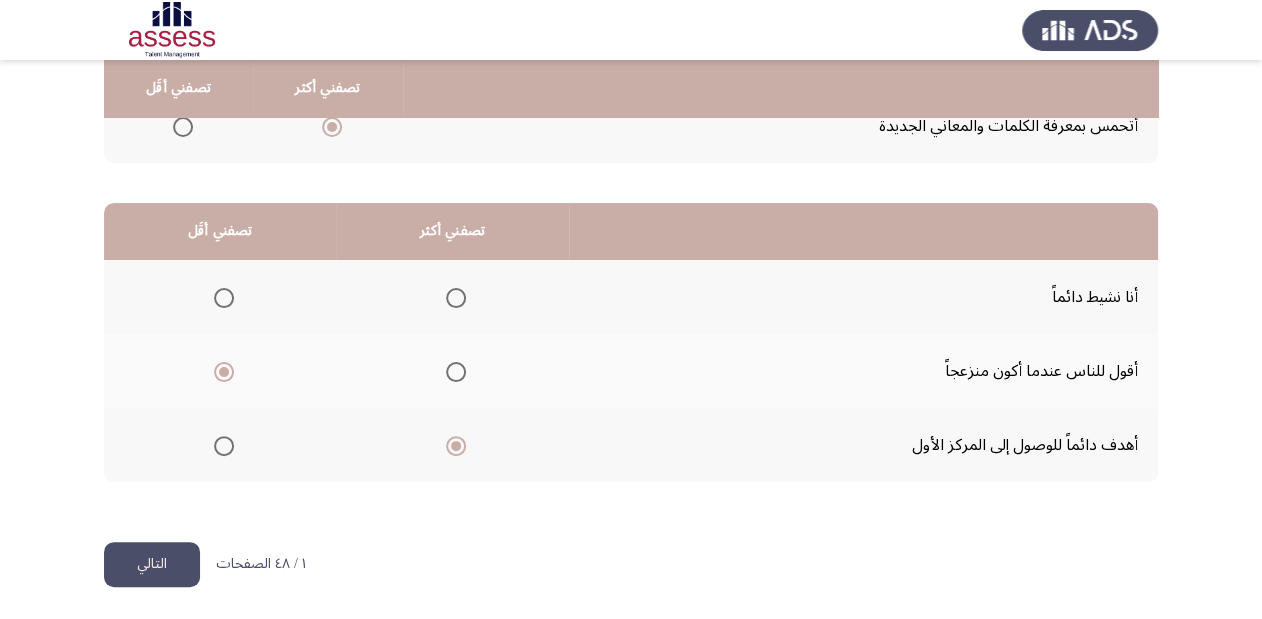 click on "التالي" 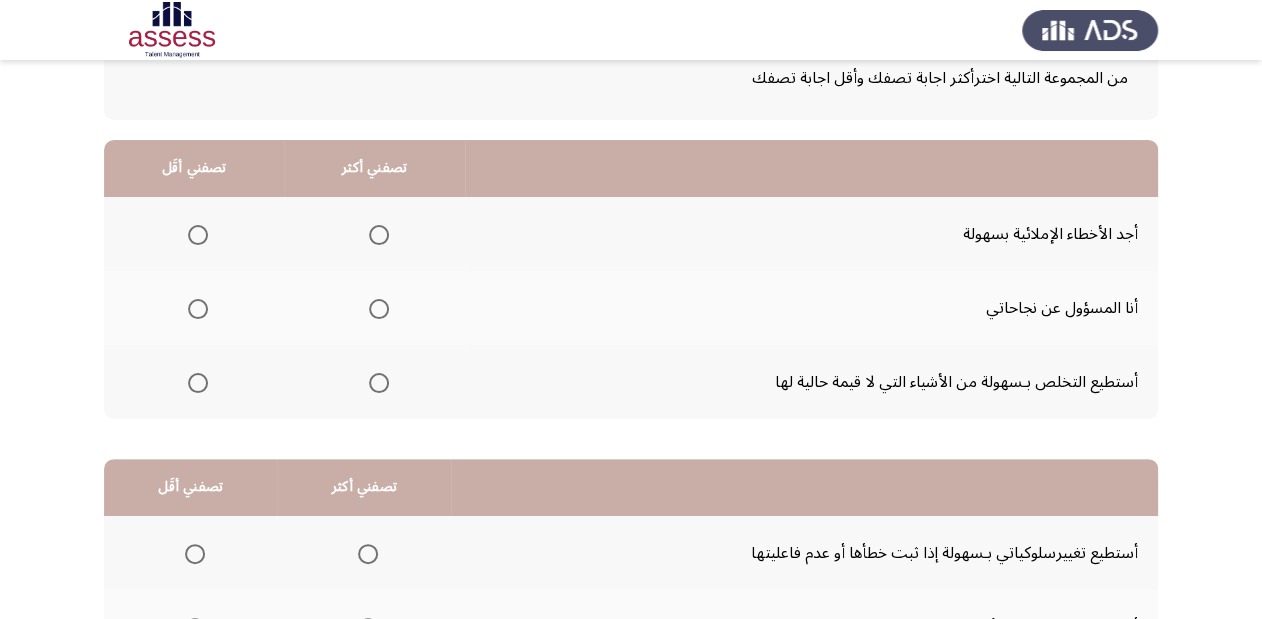 scroll, scrollTop: 160, scrollLeft: 0, axis: vertical 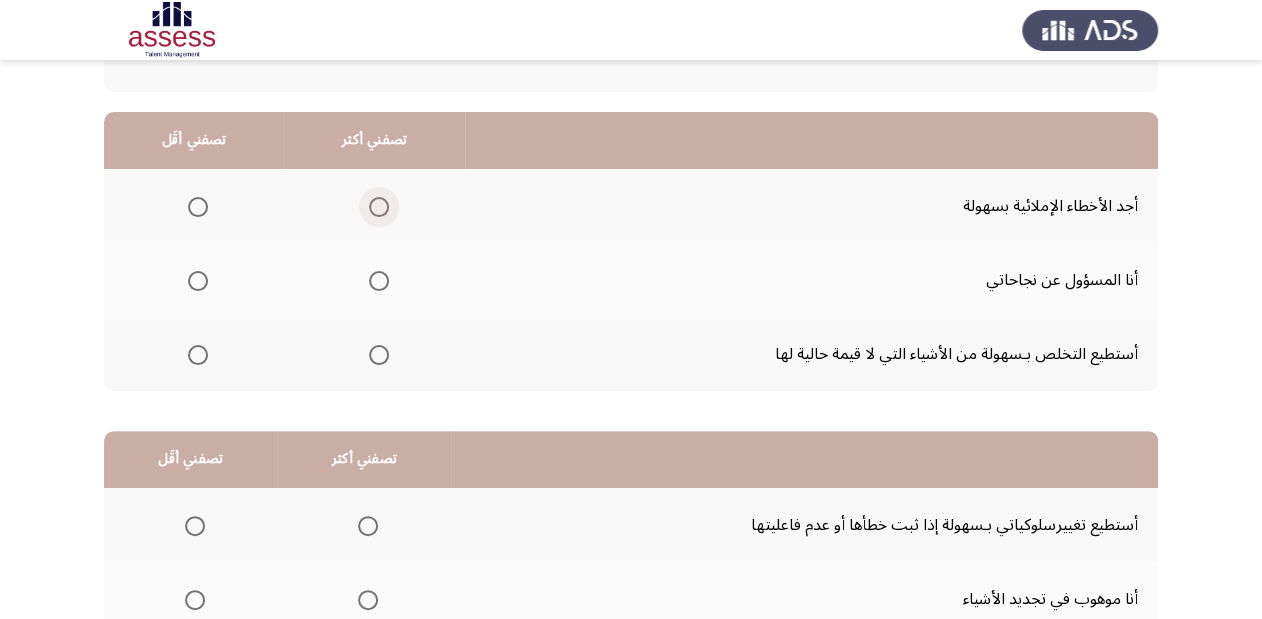 click at bounding box center [379, 207] 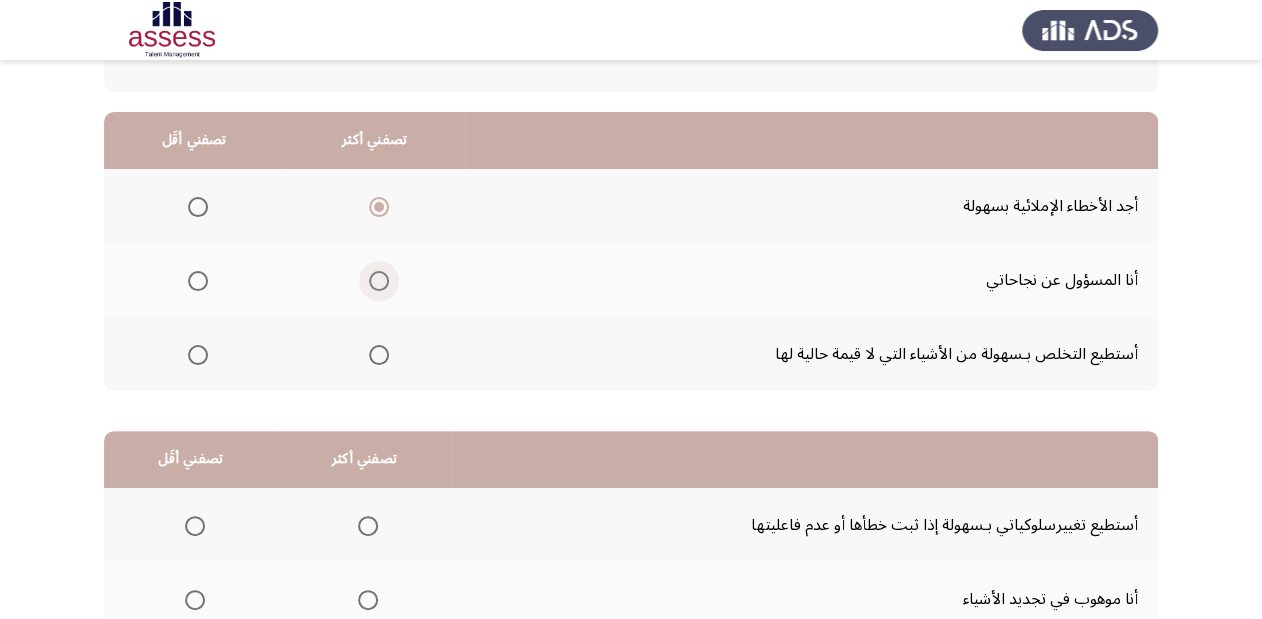 click at bounding box center (379, 281) 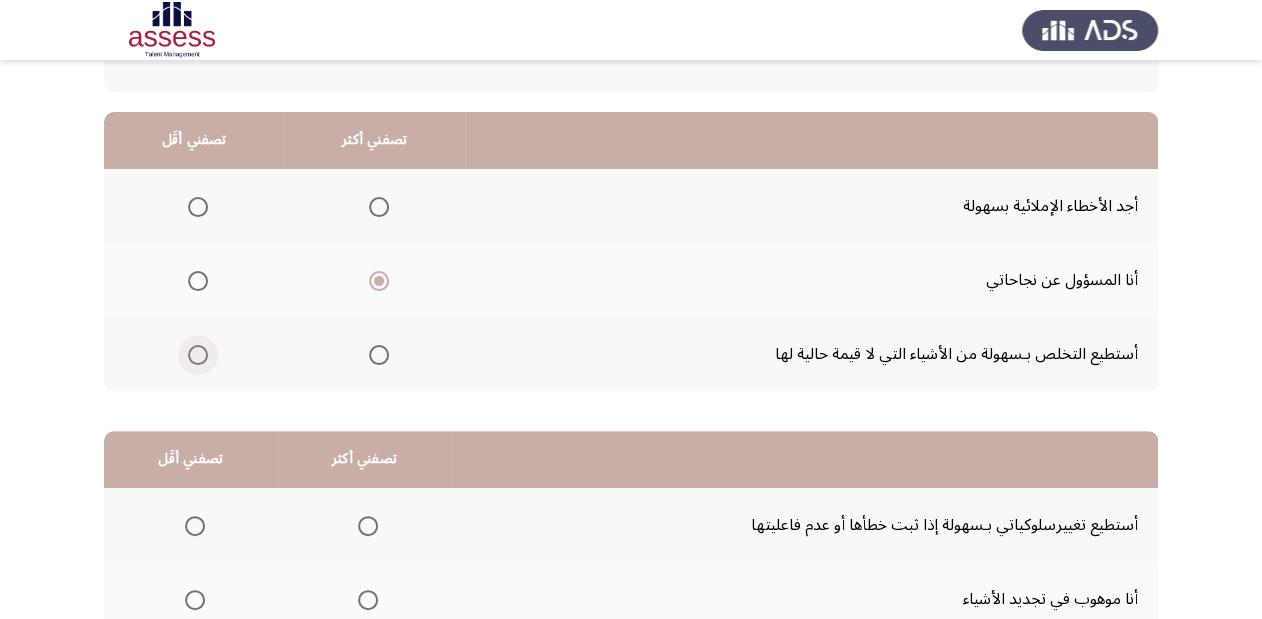 click at bounding box center (198, 355) 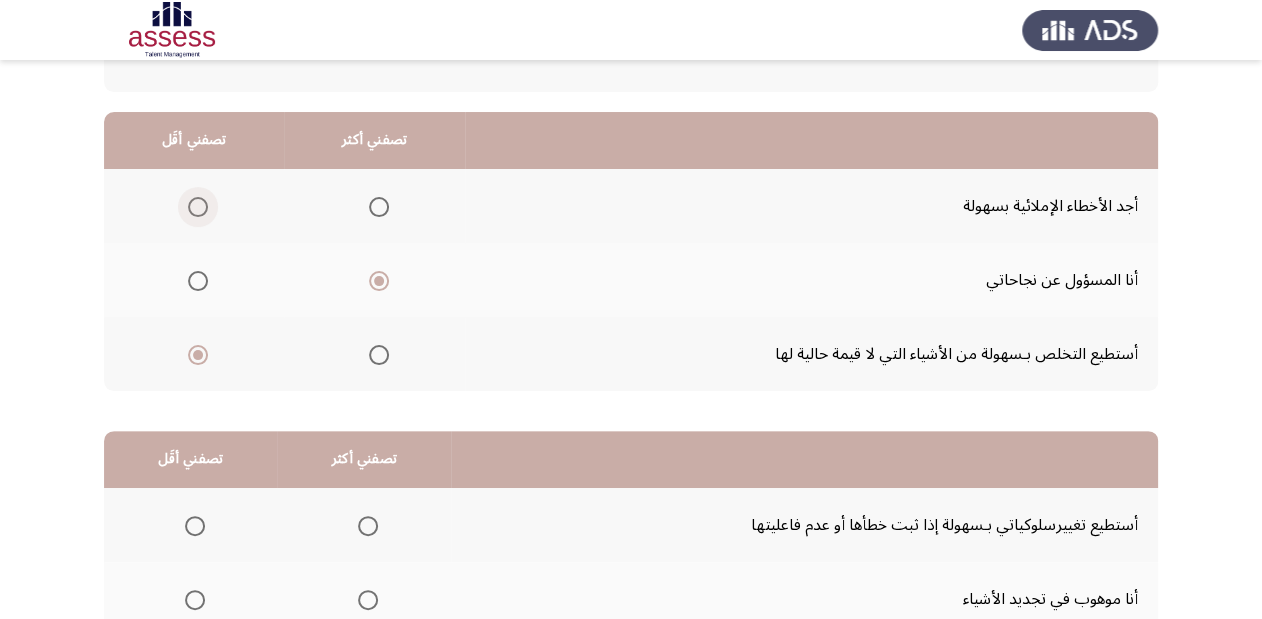 click at bounding box center [198, 207] 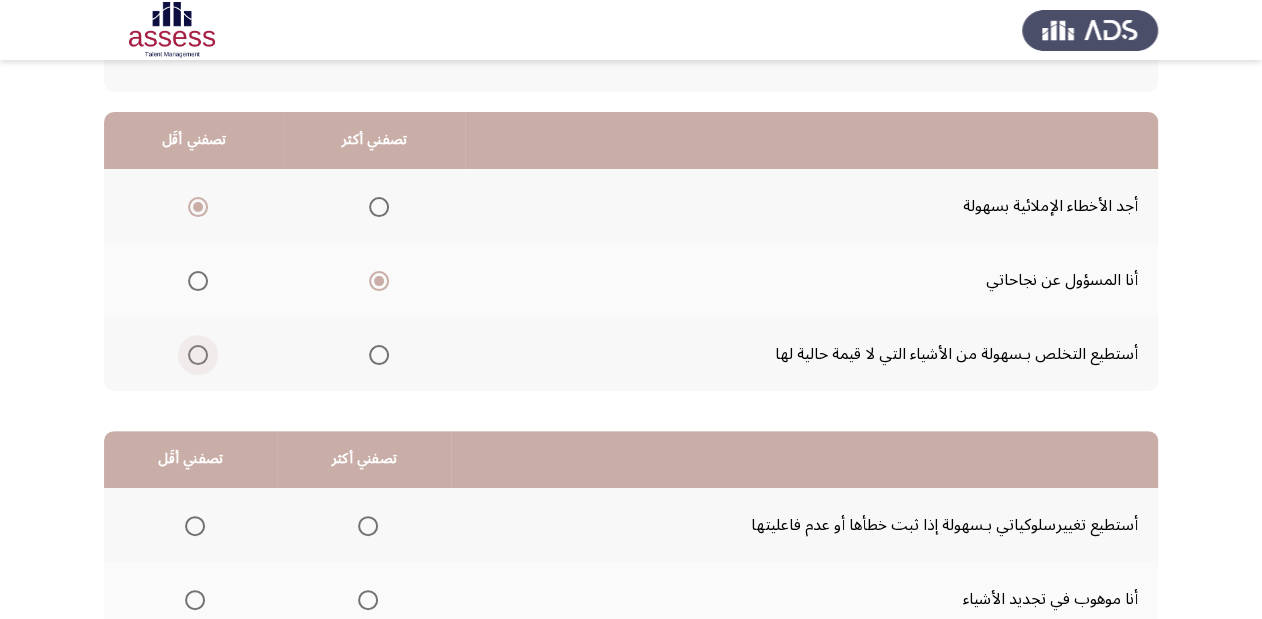 click at bounding box center [198, 355] 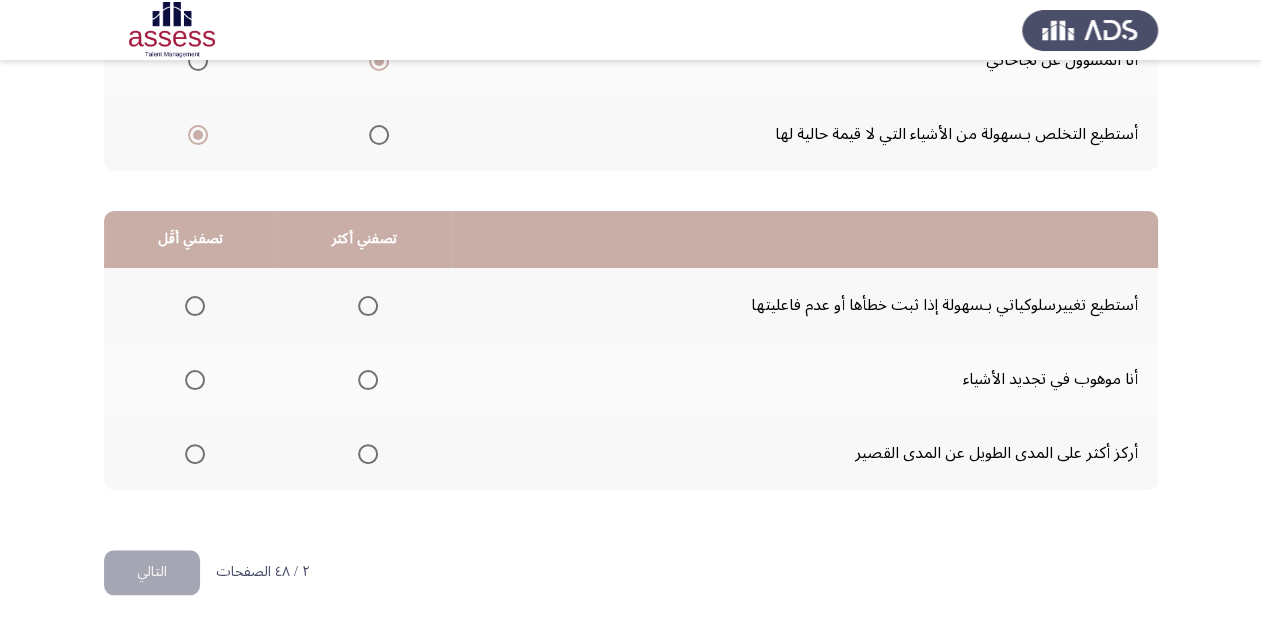 scroll, scrollTop: 388, scrollLeft: 0, axis: vertical 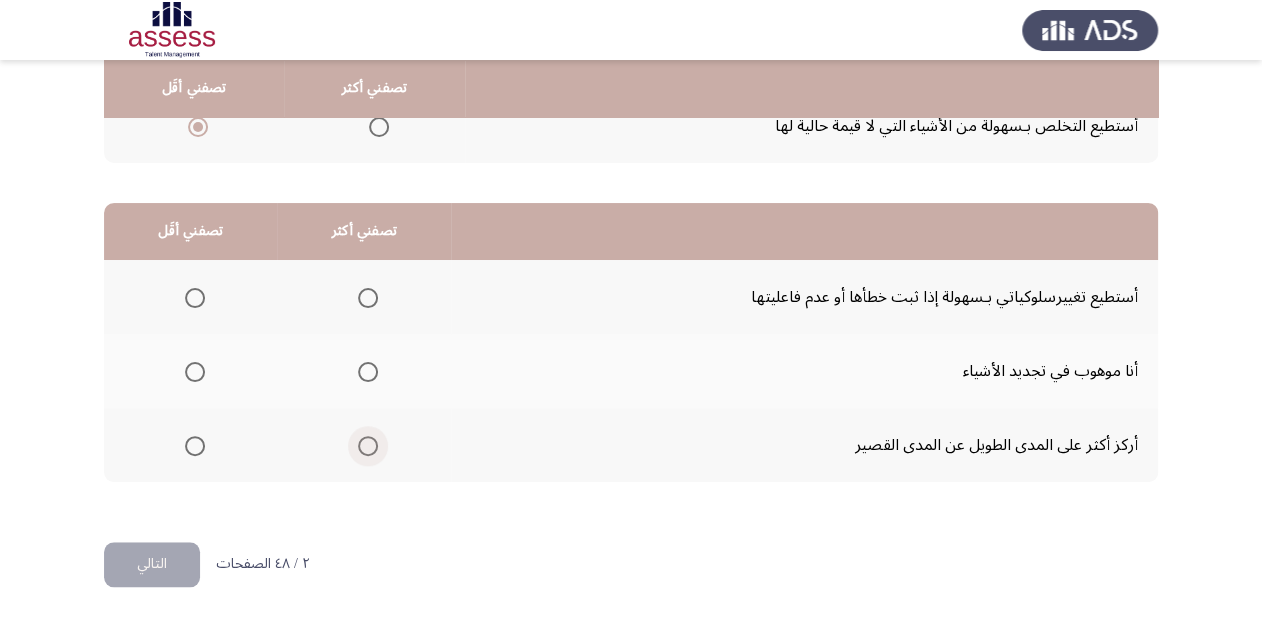 click at bounding box center (368, 446) 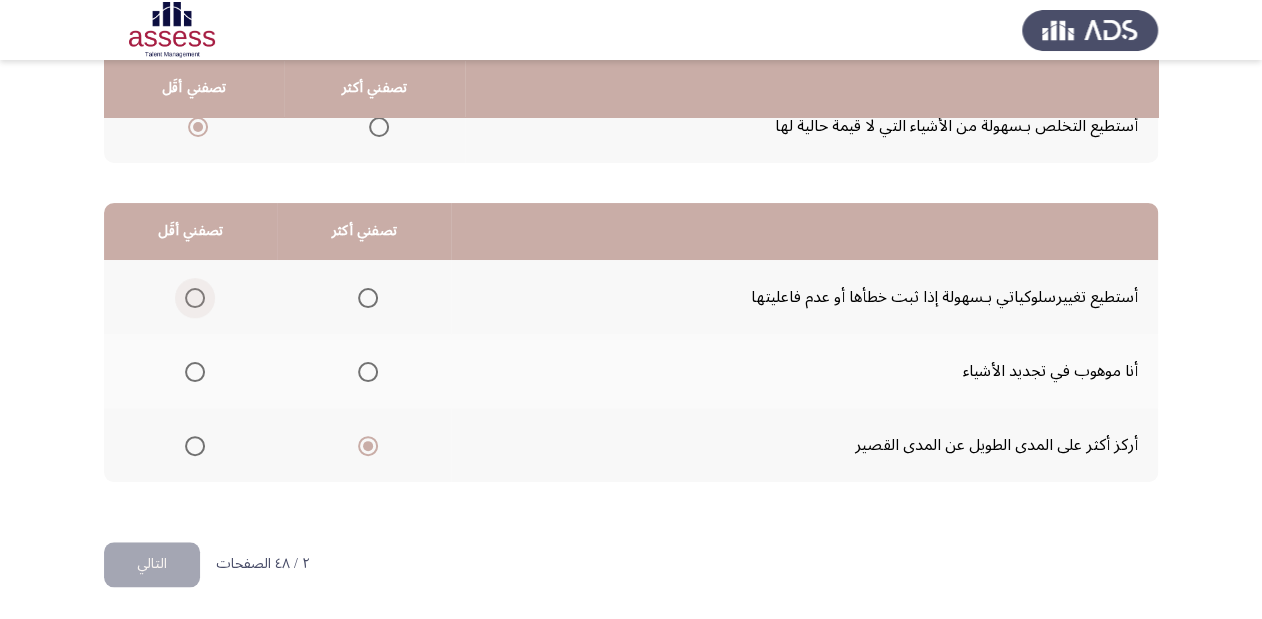 click at bounding box center (195, 298) 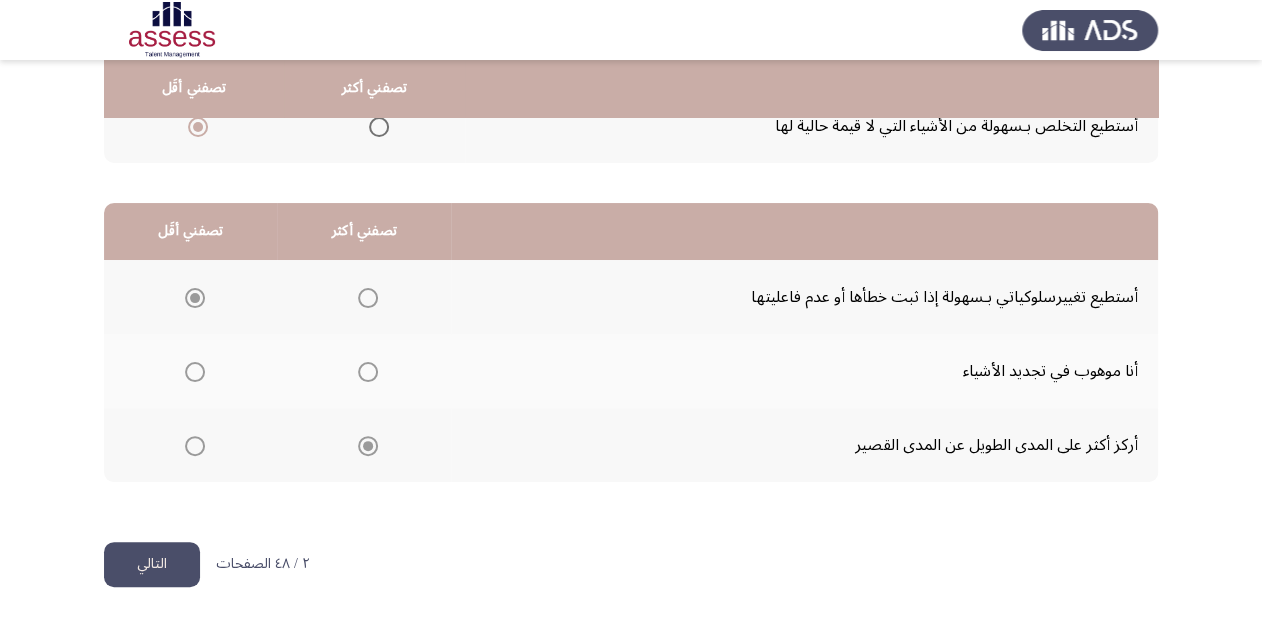 click on "التالي" 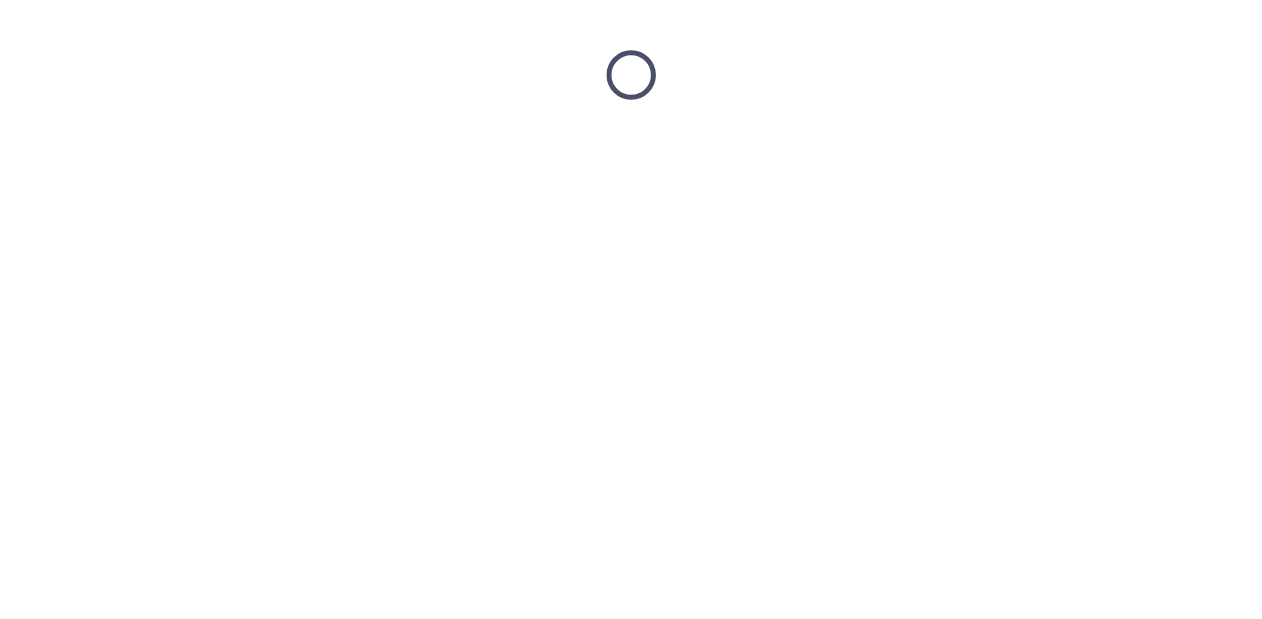 scroll, scrollTop: 0, scrollLeft: 0, axis: both 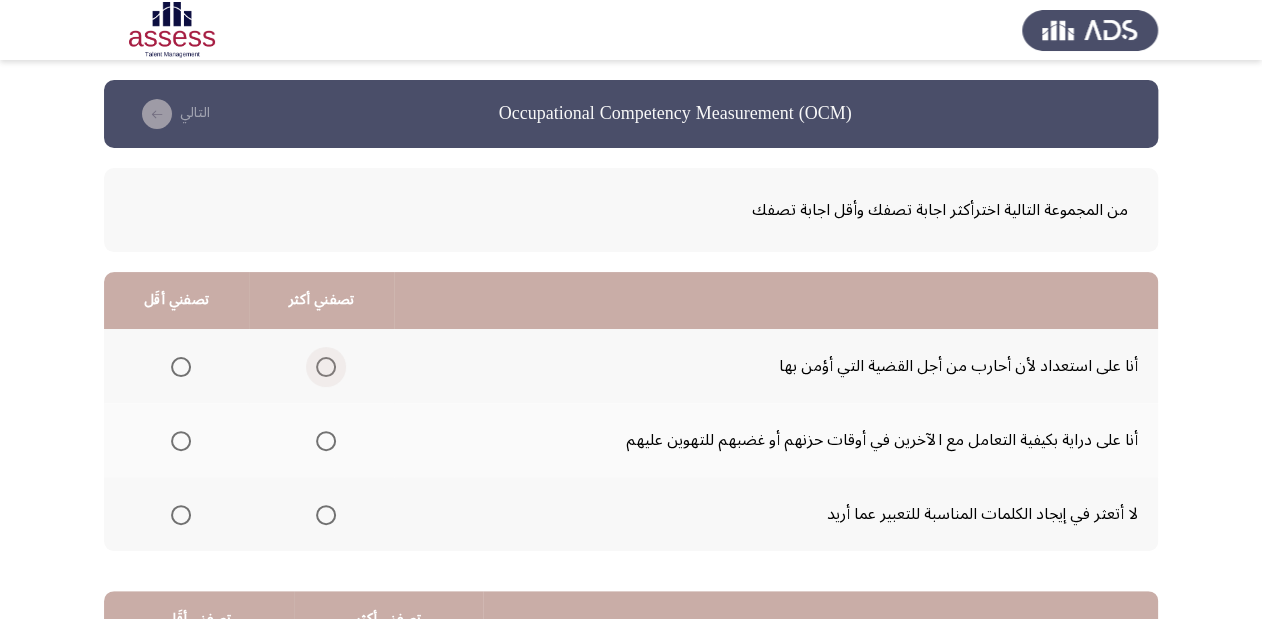click at bounding box center (326, 367) 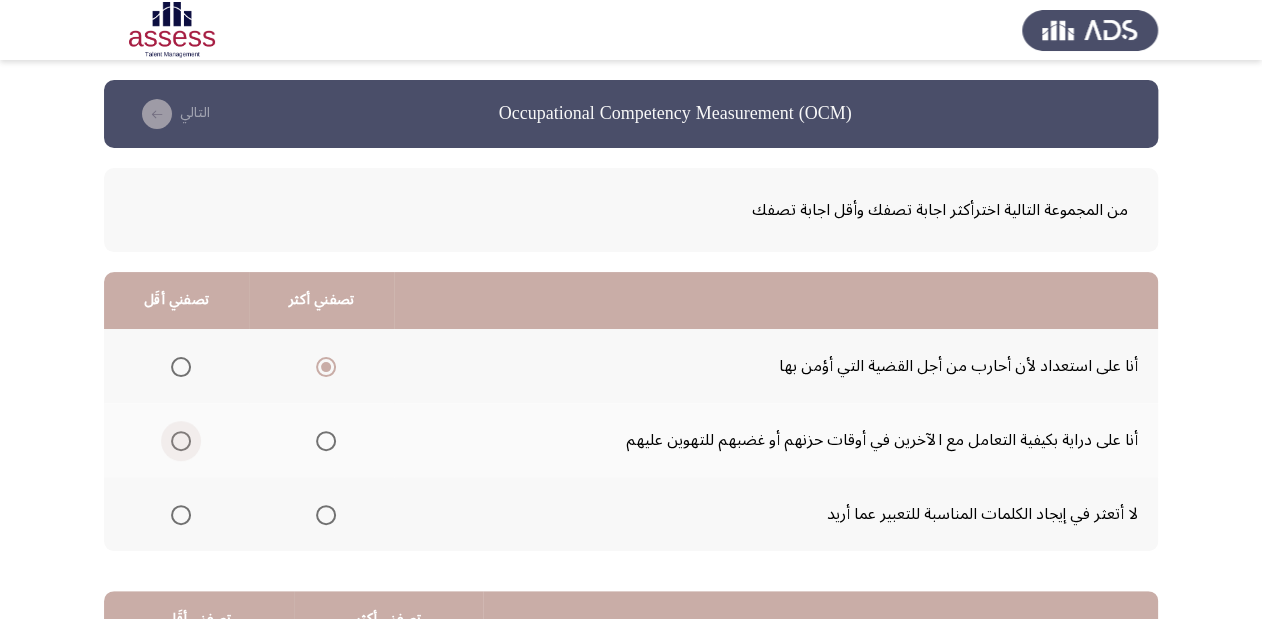 click at bounding box center (181, 441) 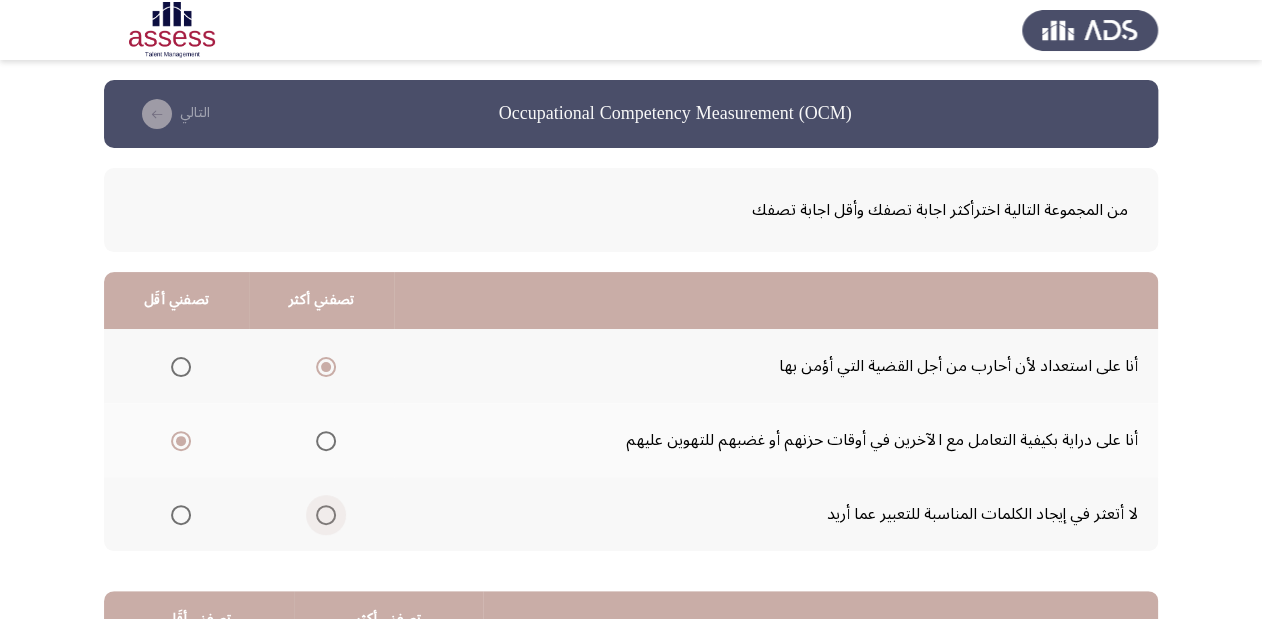 click at bounding box center (326, 515) 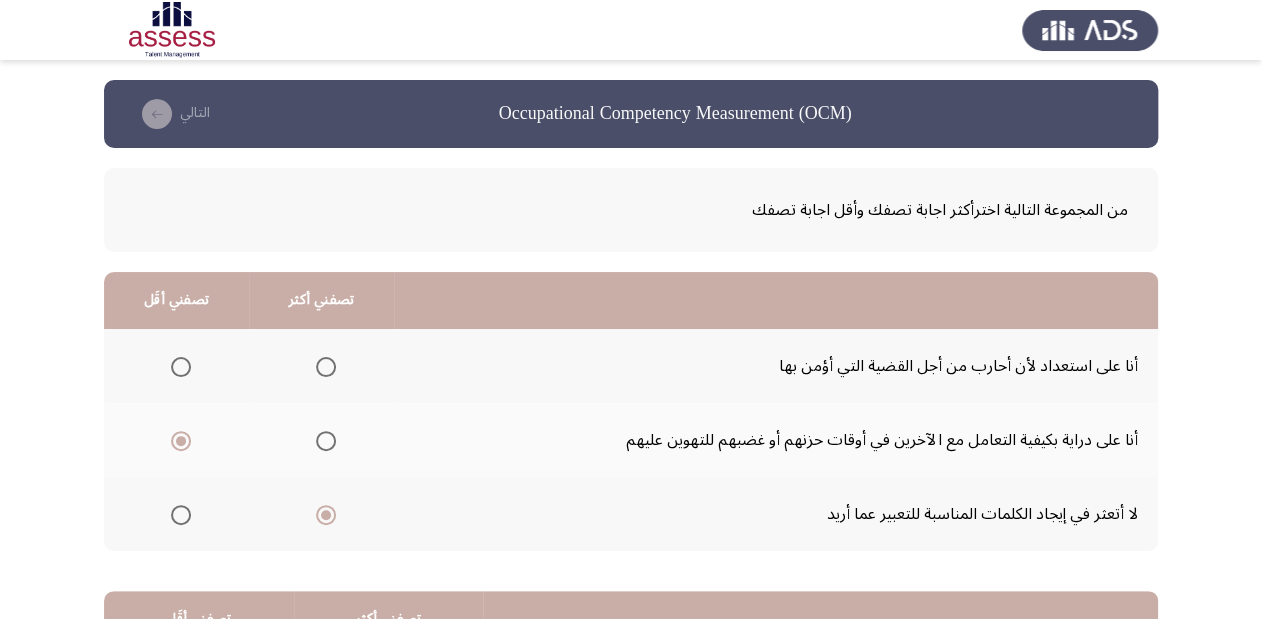 click at bounding box center [326, 367] 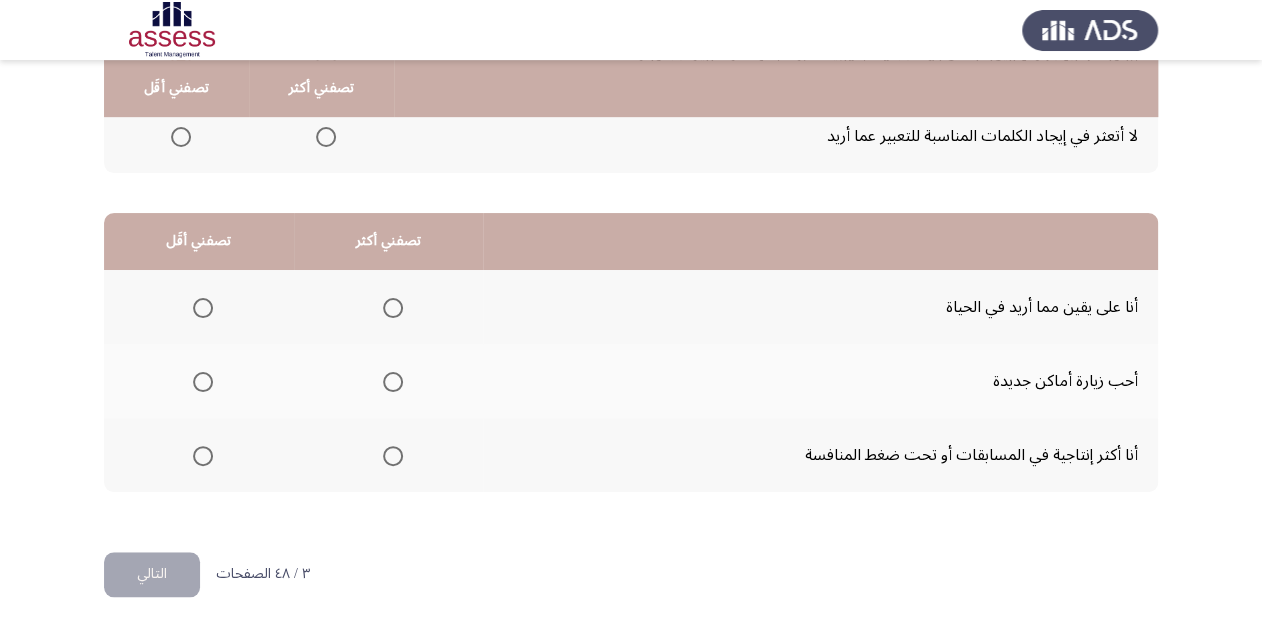 scroll, scrollTop: 388, scrollLeft: 0, axis: vertical 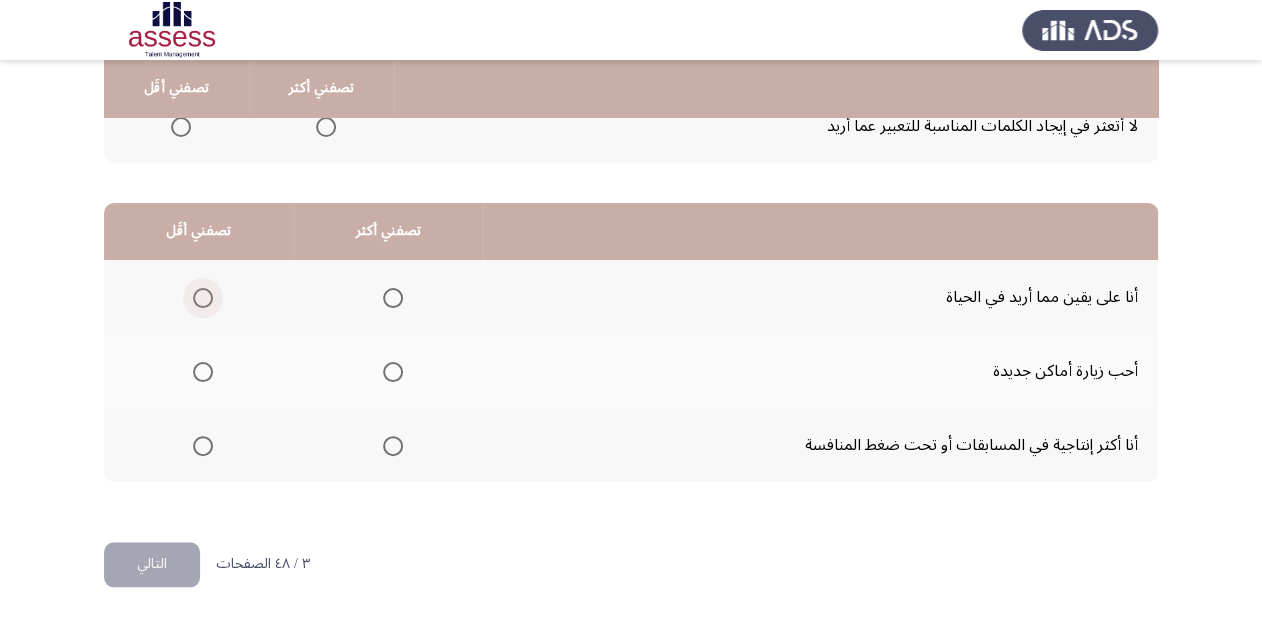 click at bounding box center (203, 298) 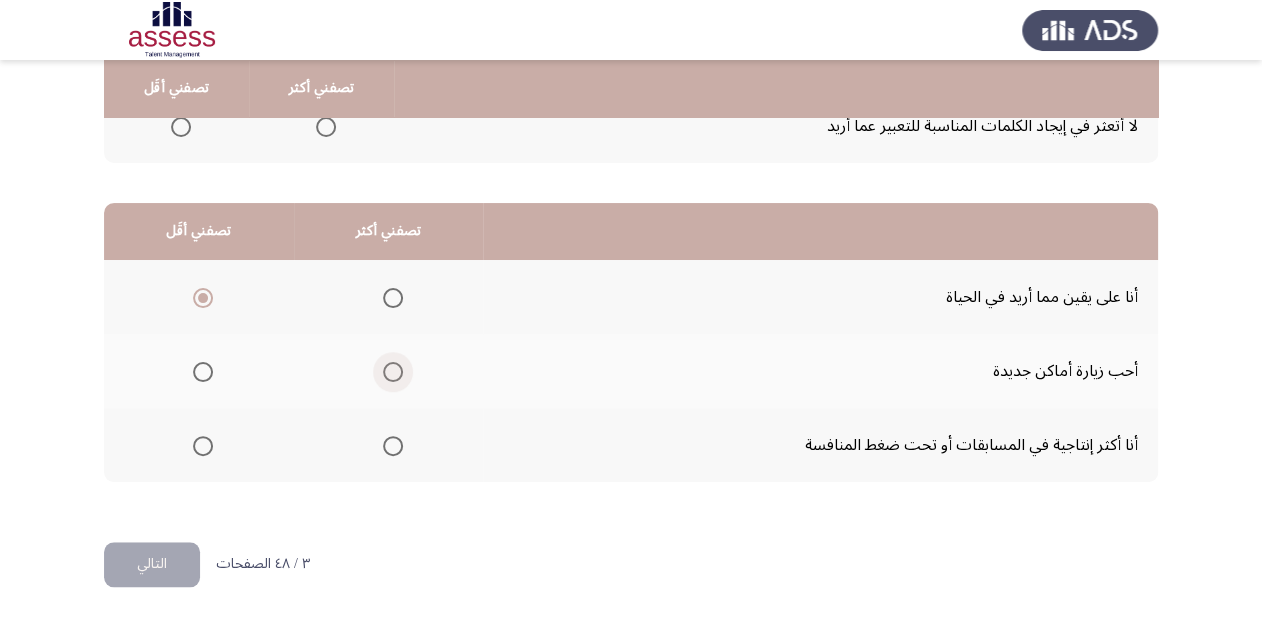 click at bounding box center (393, 372) 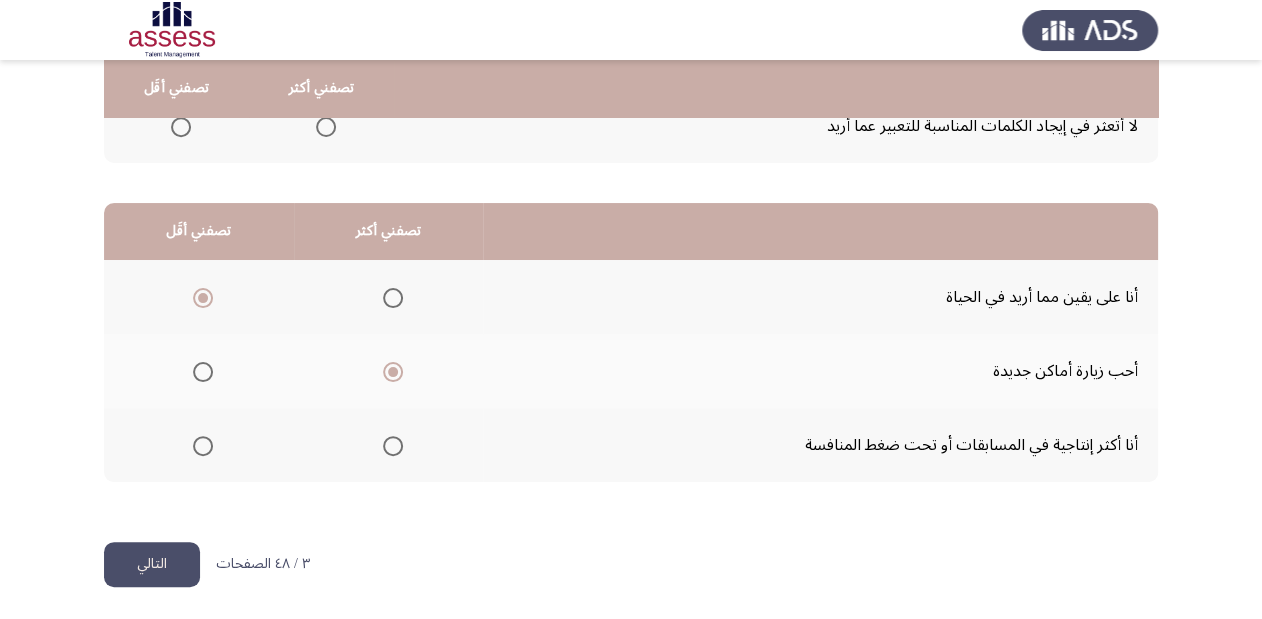 click on "التالي" 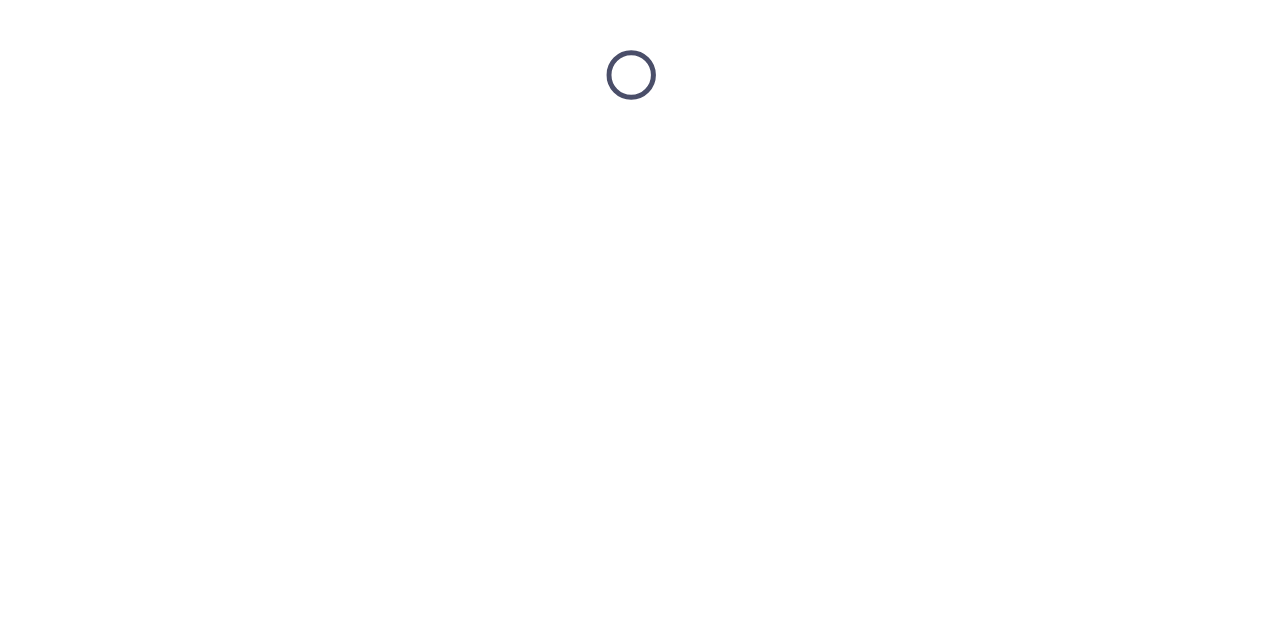 scroll, scrollTop: 0, scrollLeft: 0, axis: both 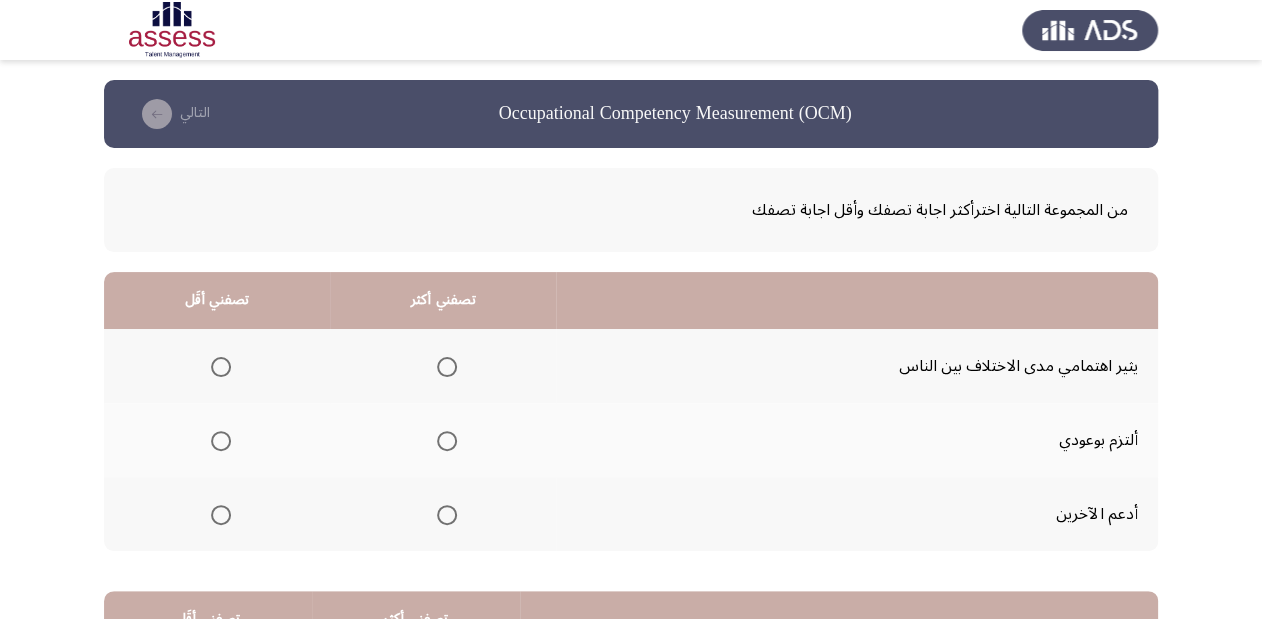 click at bounding box center [447, 515] 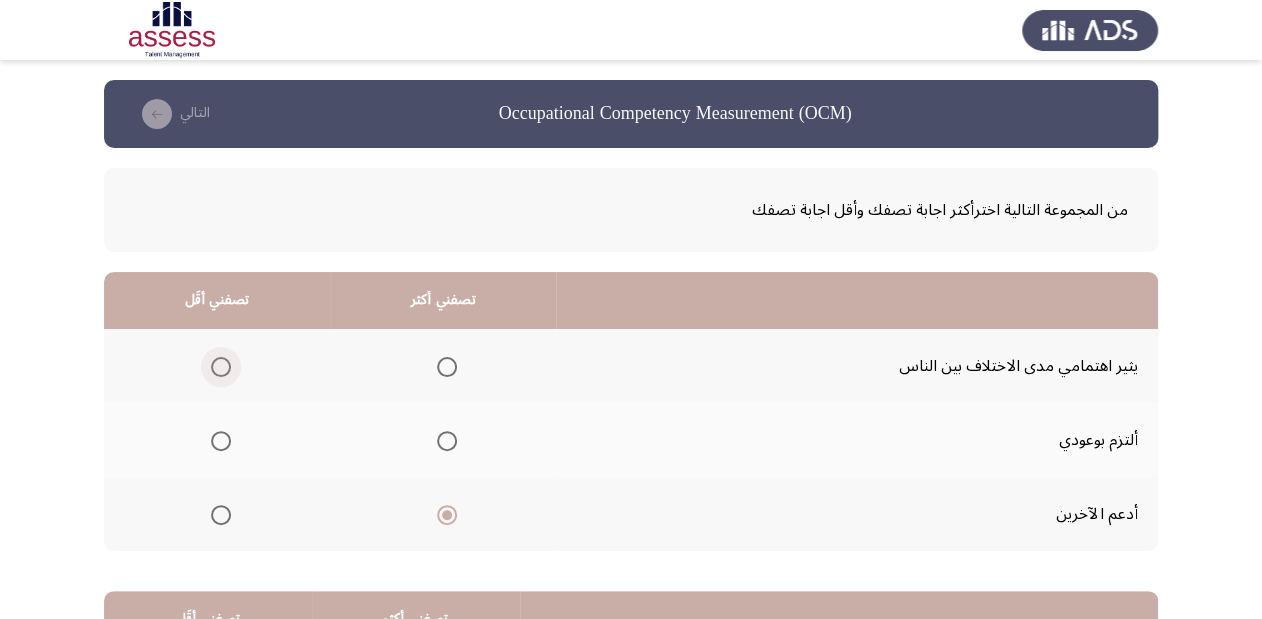 click at bounding box center [221, 367] 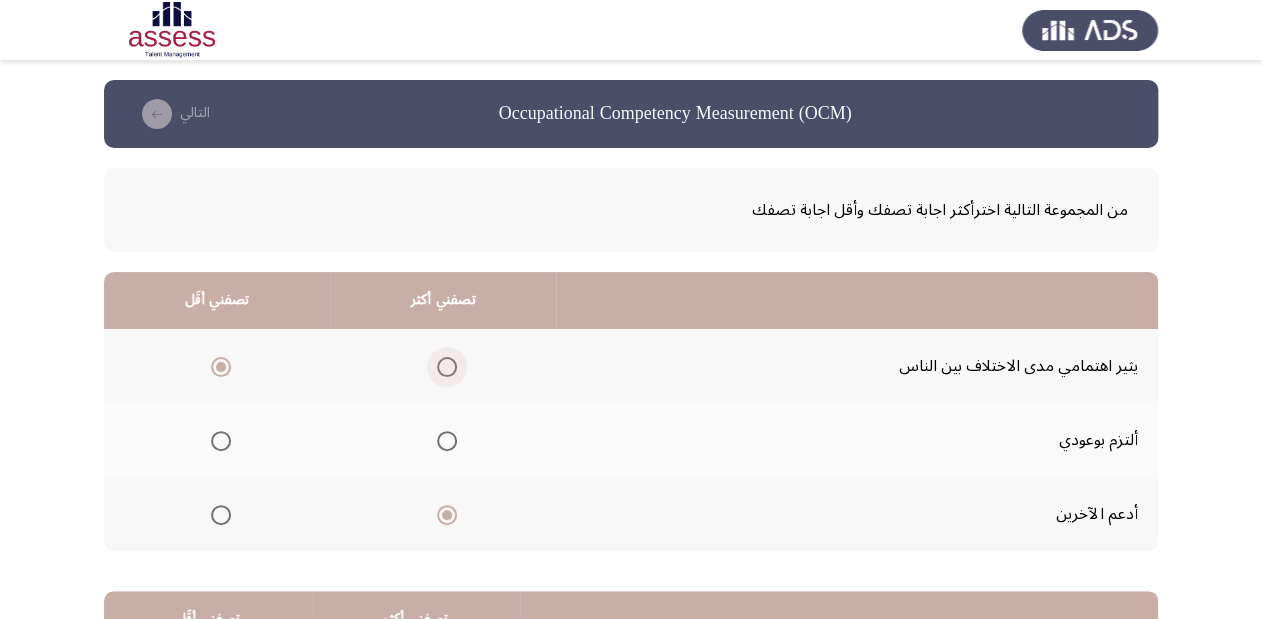 click at bounding box center (447, 367) 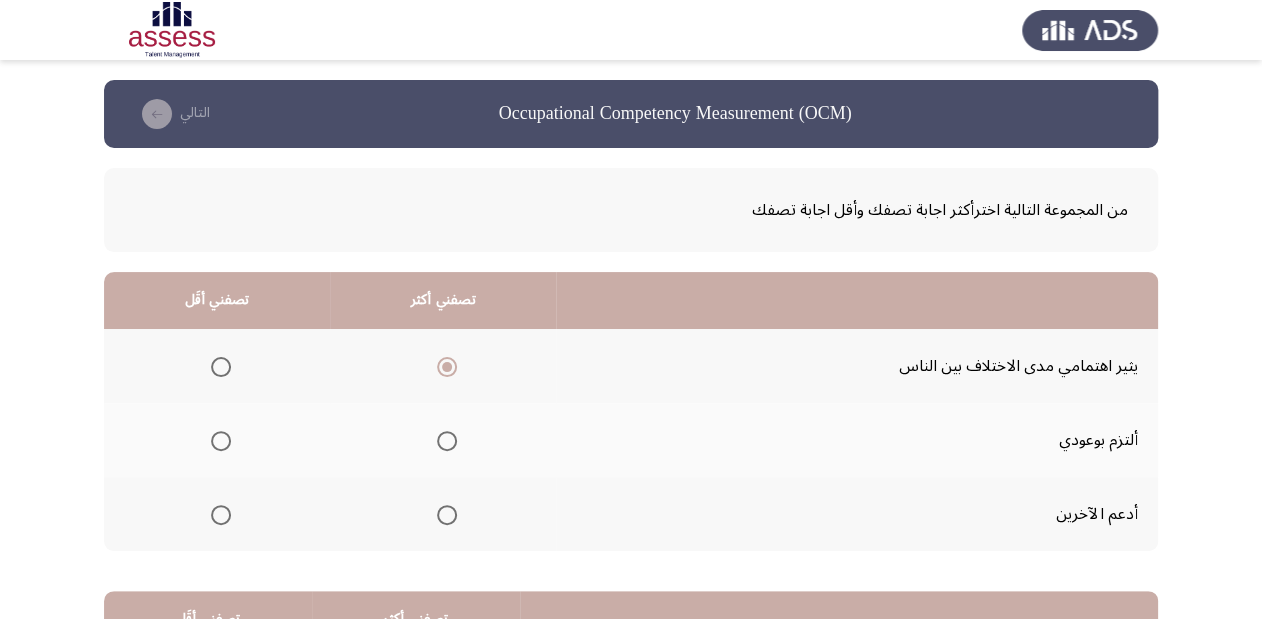 click at bounding box center [221, 515] 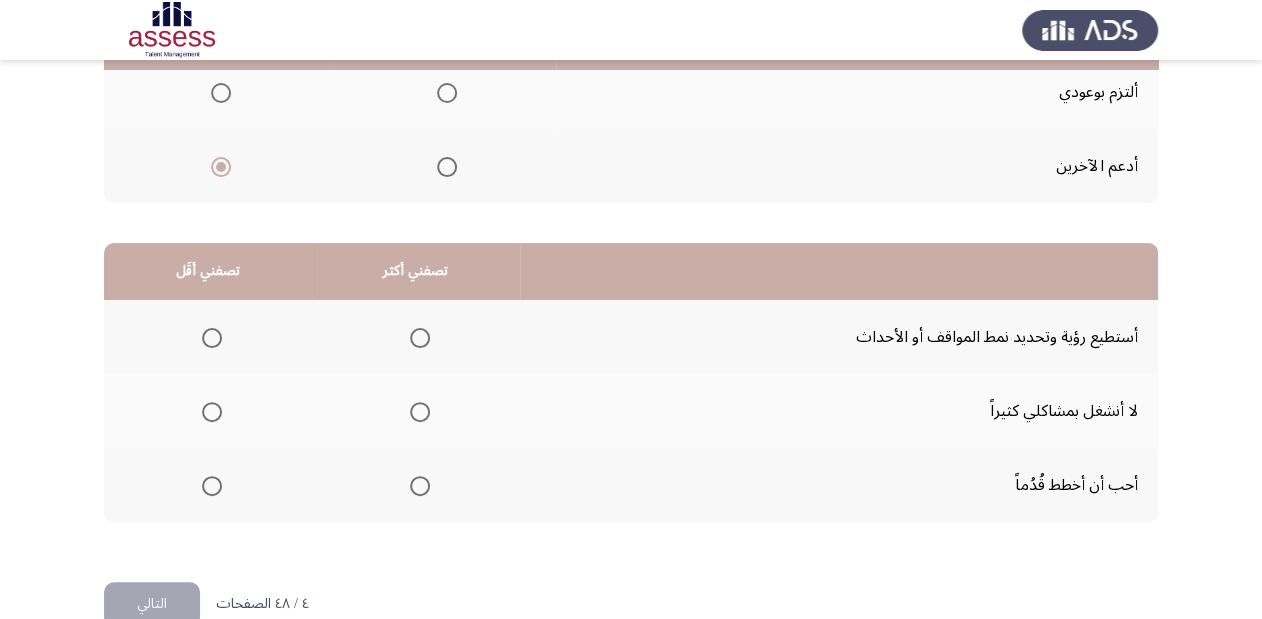 scroll, scrollTop: 388, scrollLeft: 0, axis: vertical 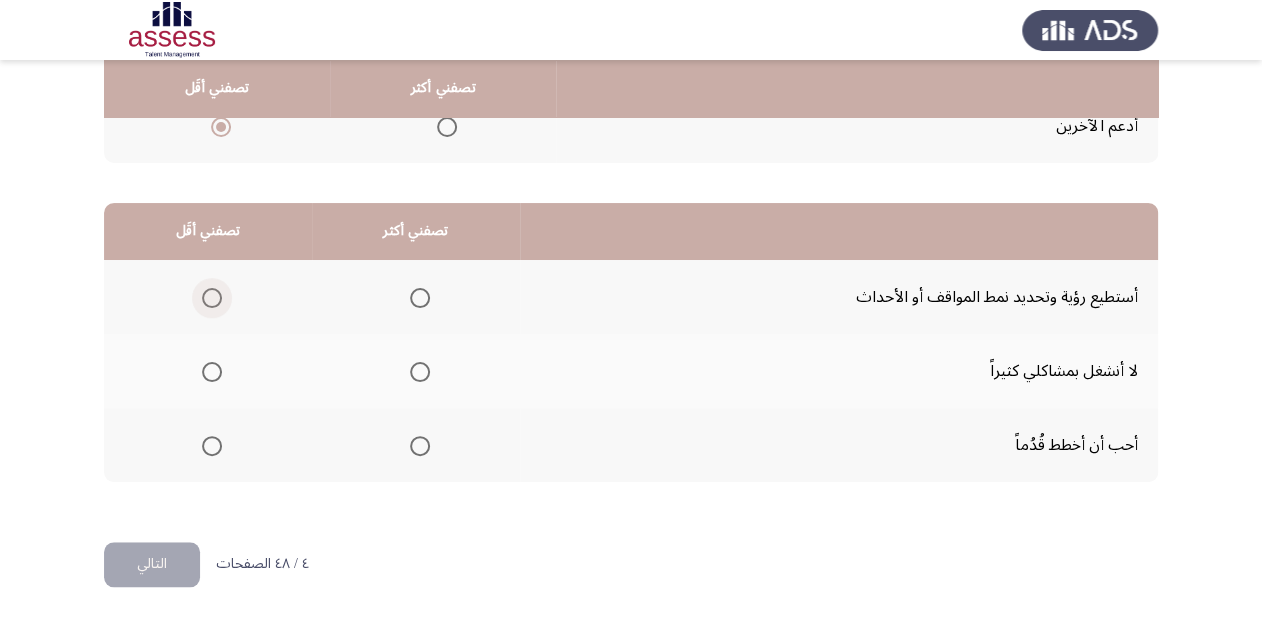 click at bounding box center [212, 298] 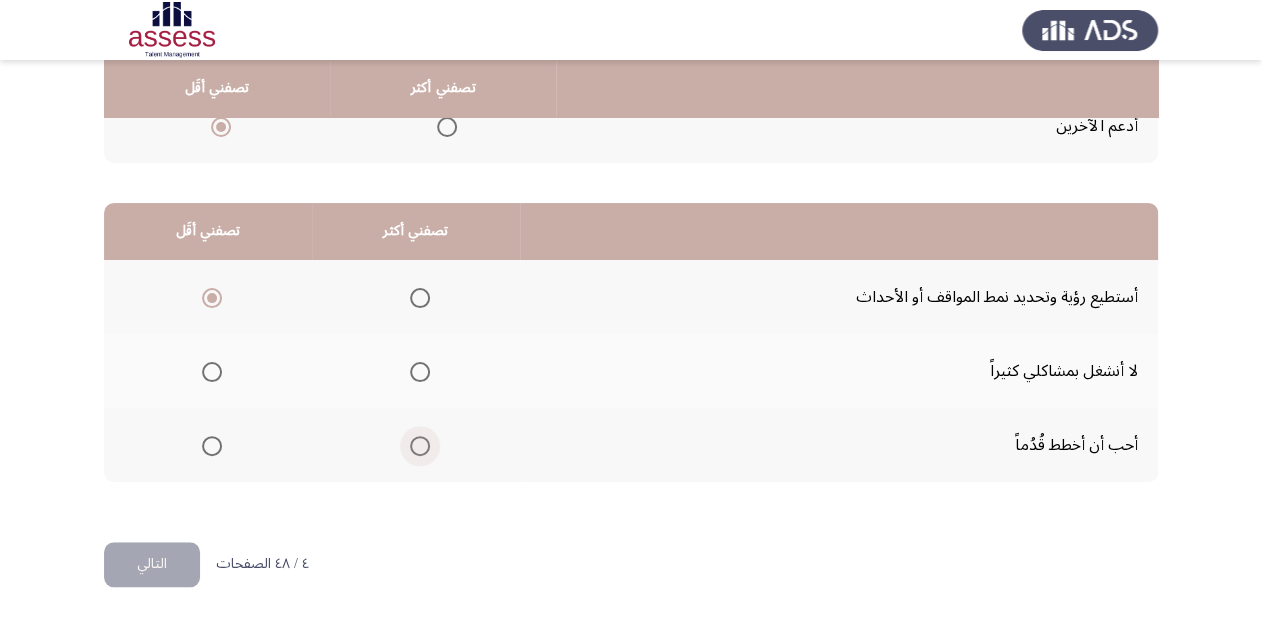 click at bounding box center [420, 446] 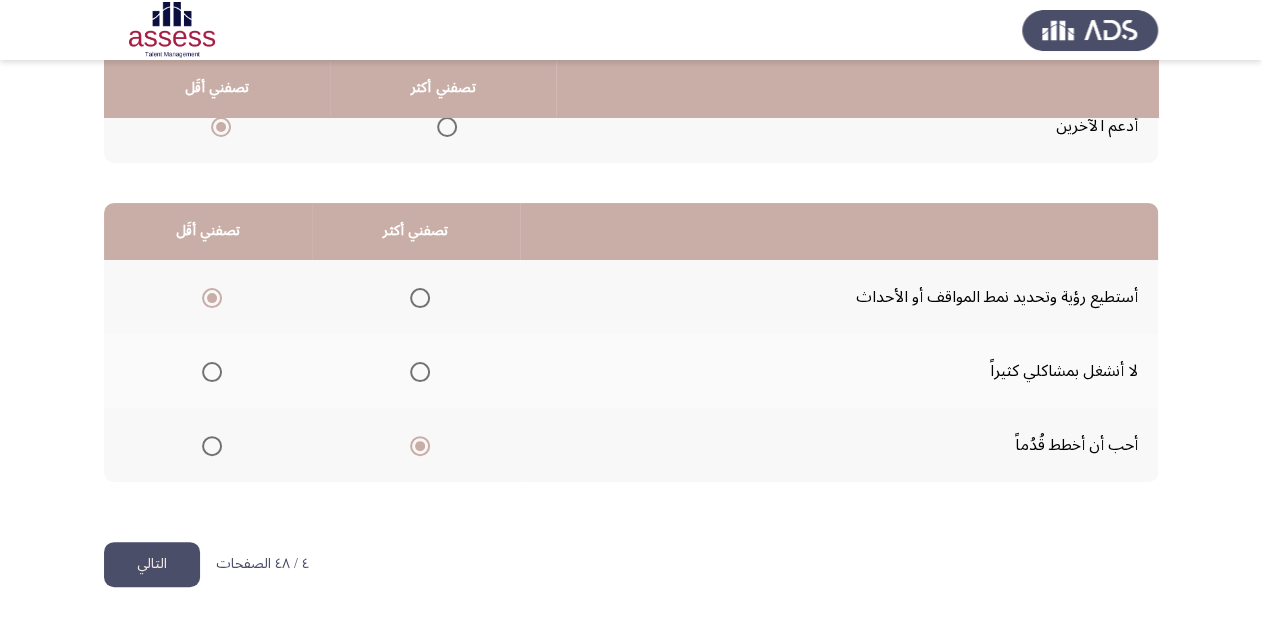 click on "التالي" 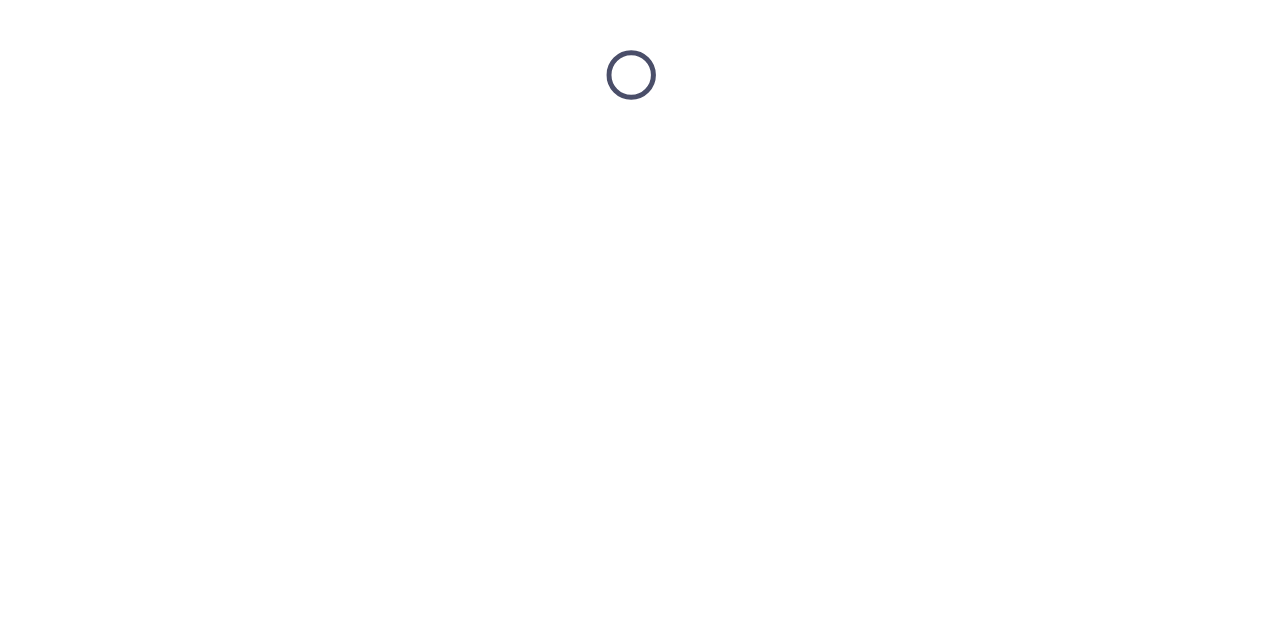 scroll, scrollTop: 0, scrollLeft: 0, axis: both 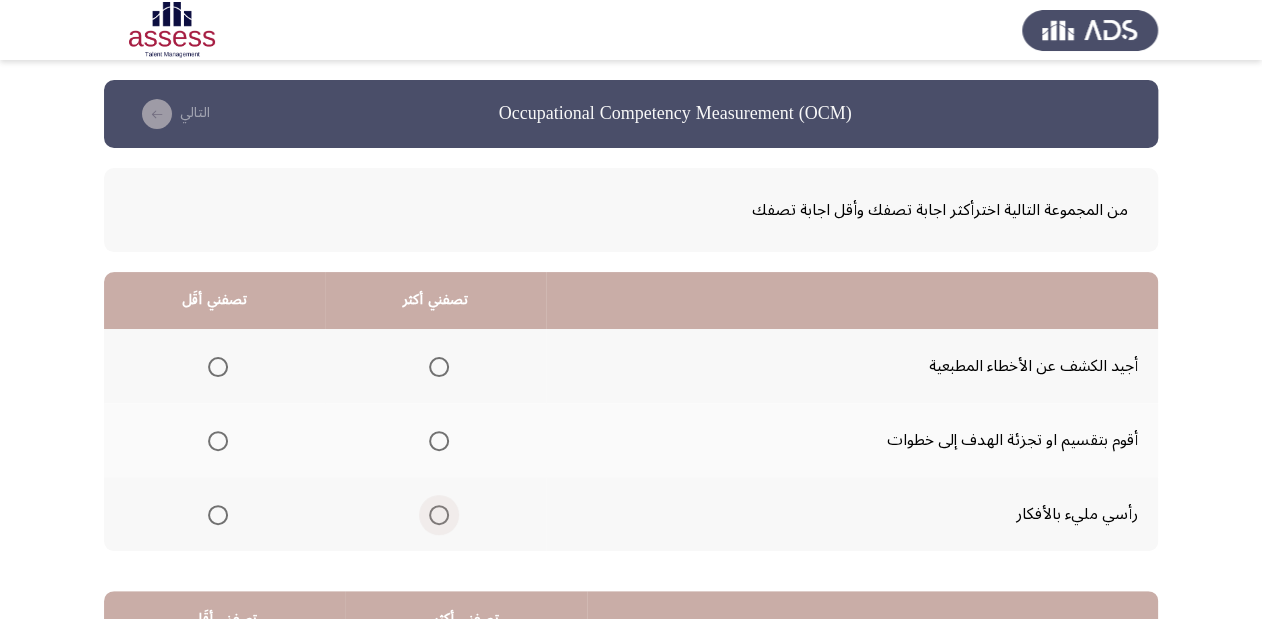 click at bounding box center (439, 515) 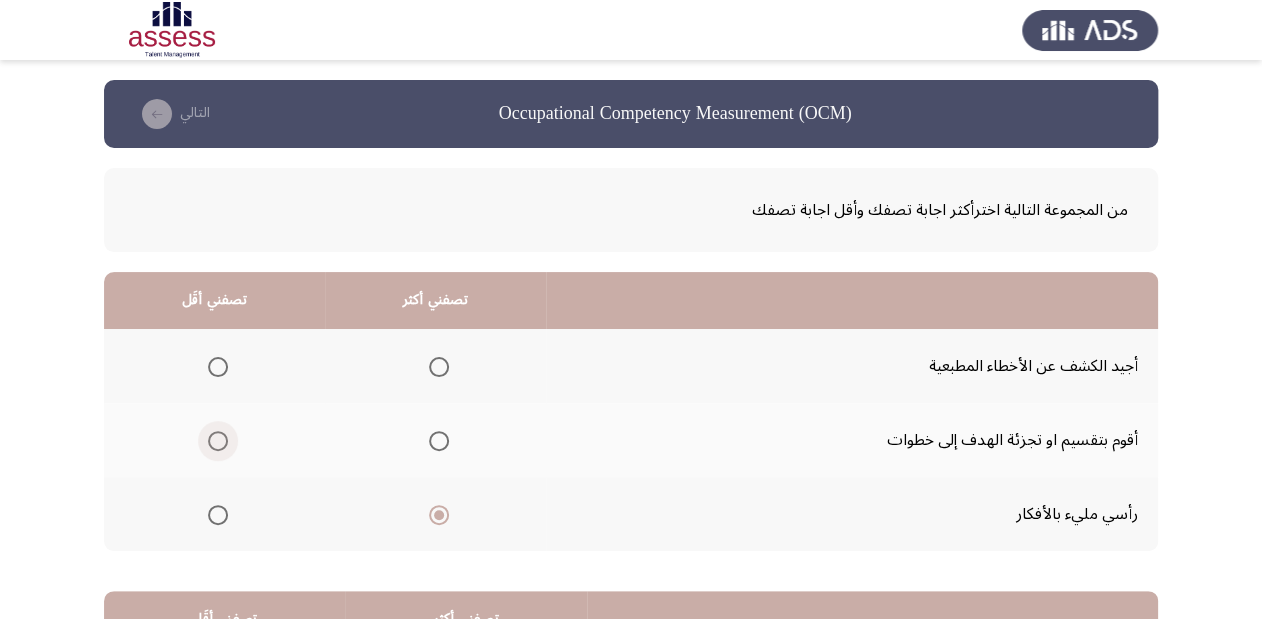 click at bounding box center [218, 441] 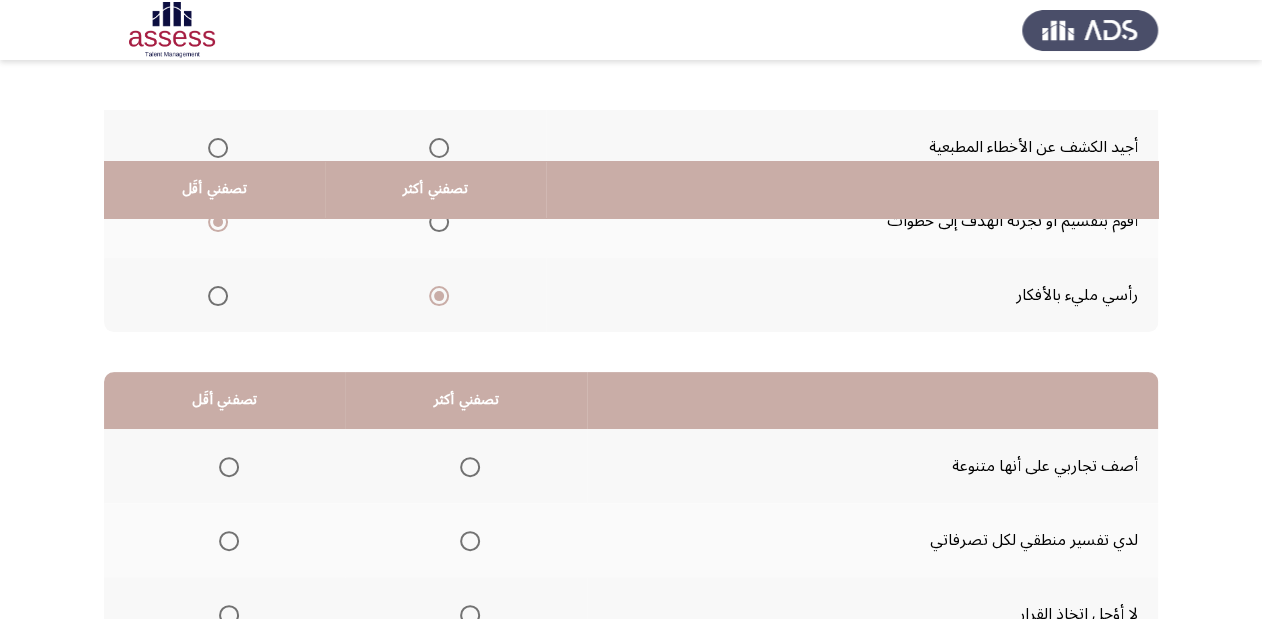 scroll, scrollTop: 388, scrollLeft: 0, axis: vertical 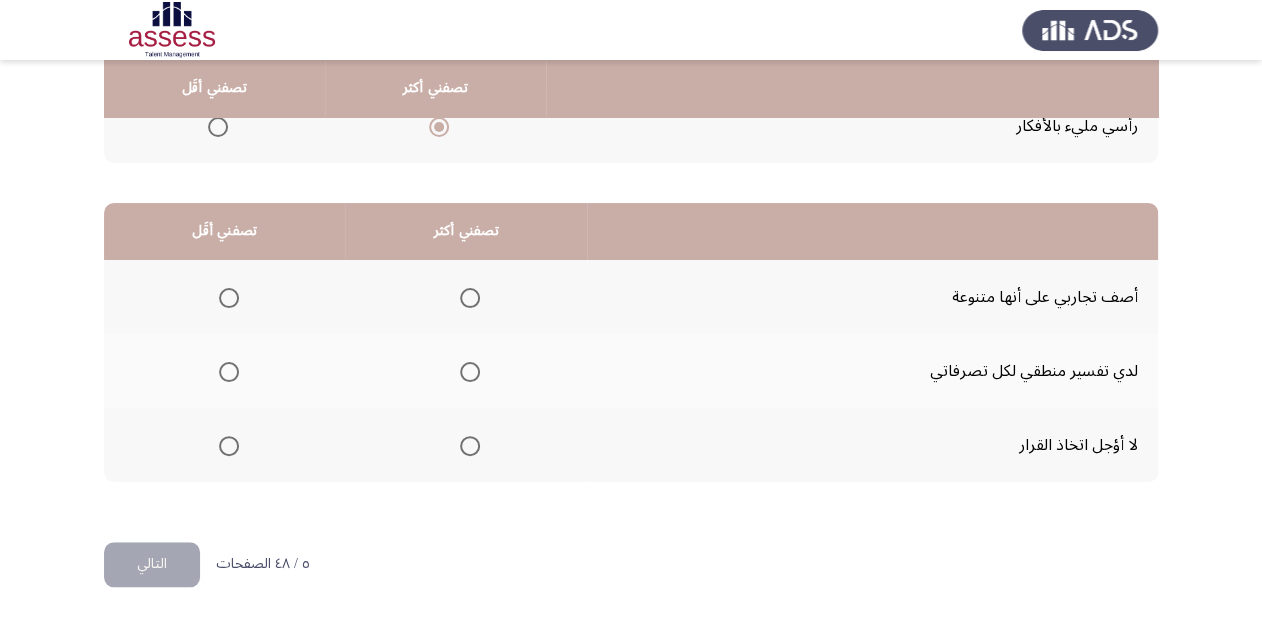 click at bounding box center [470, 372] 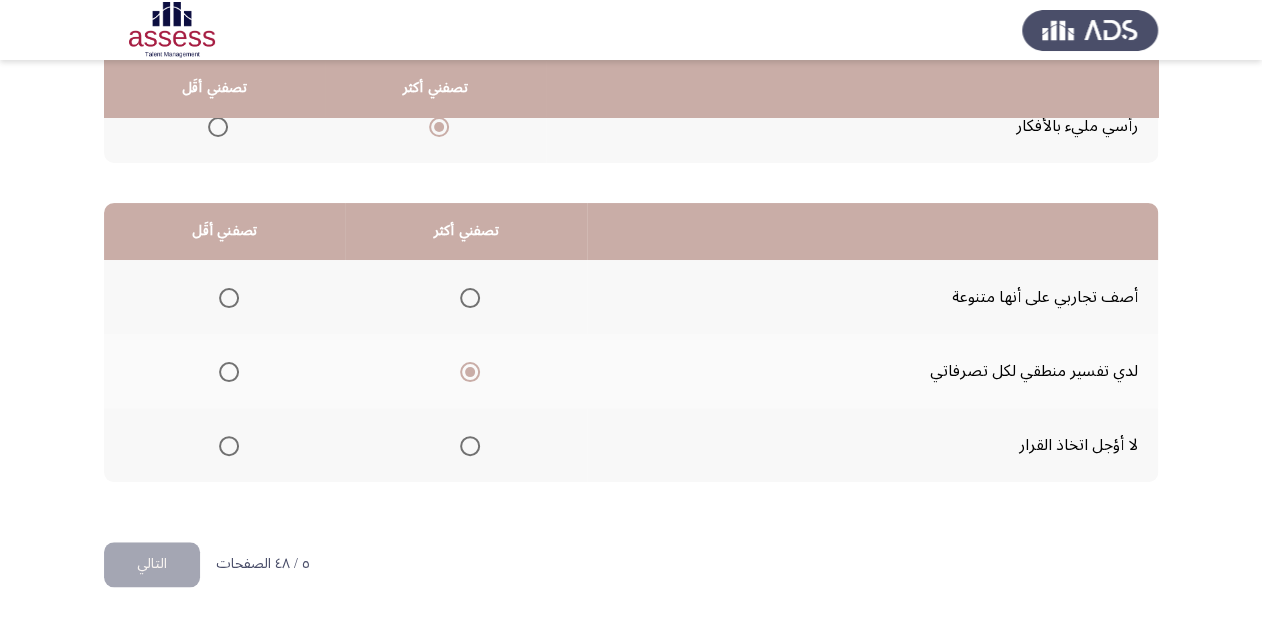click at bounding box center [229, 298] 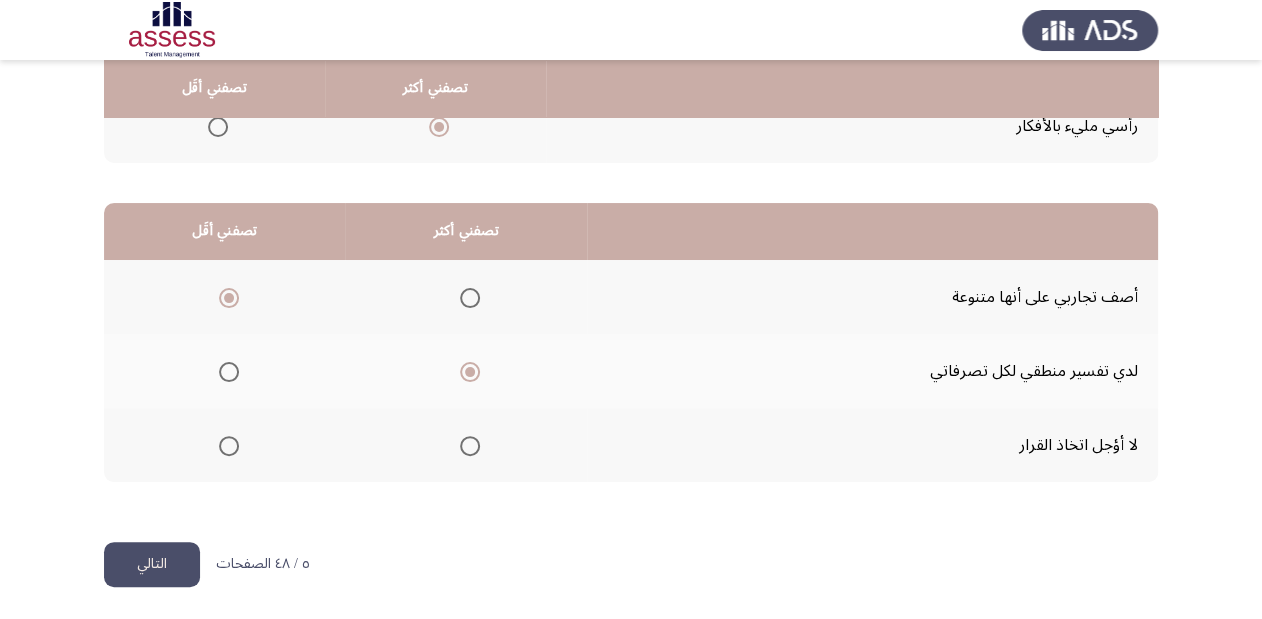 click on "التالي" 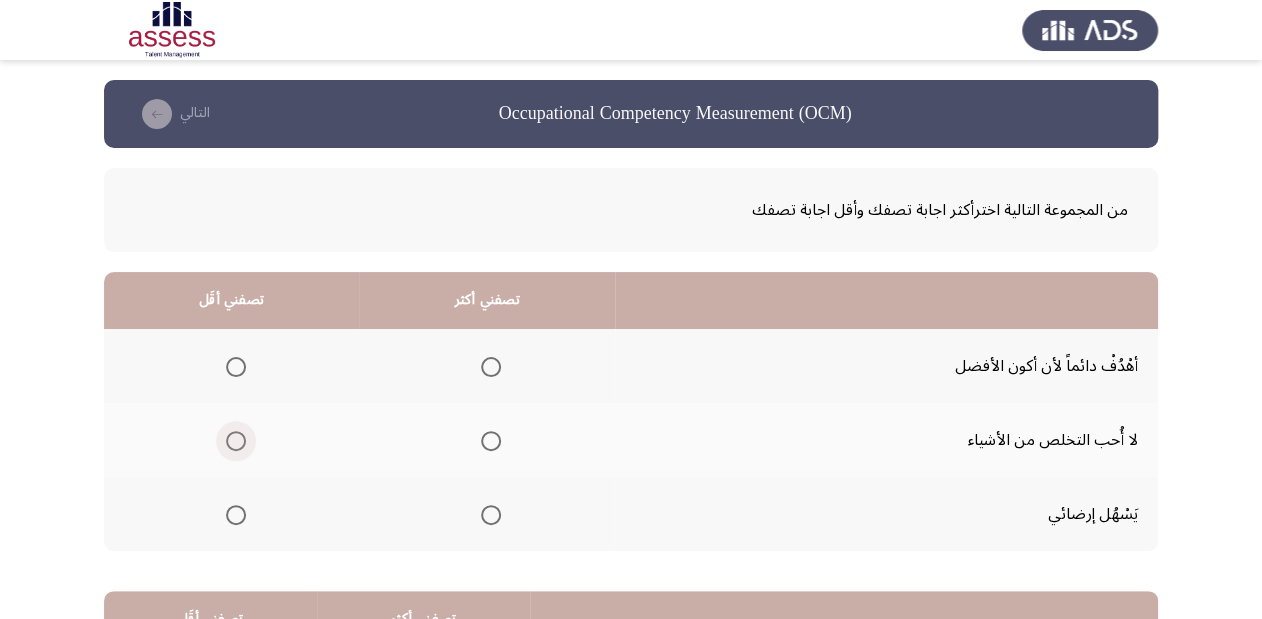 click at bounding box center (236, 441) 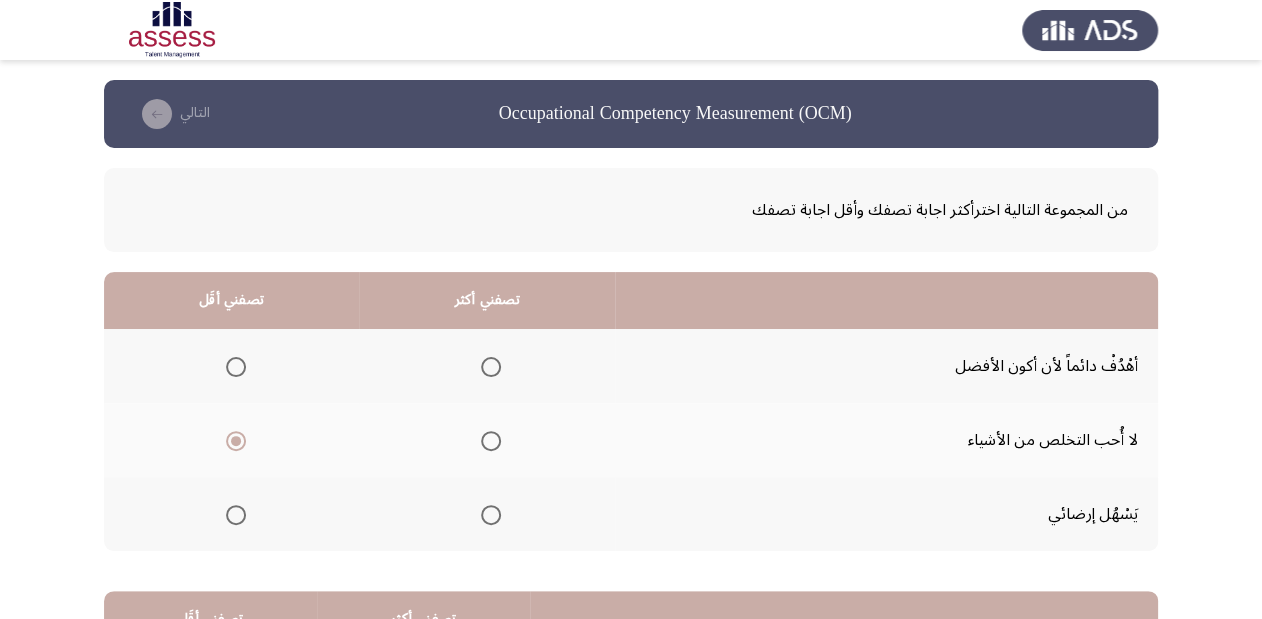 click at bounding box center (491, 515) 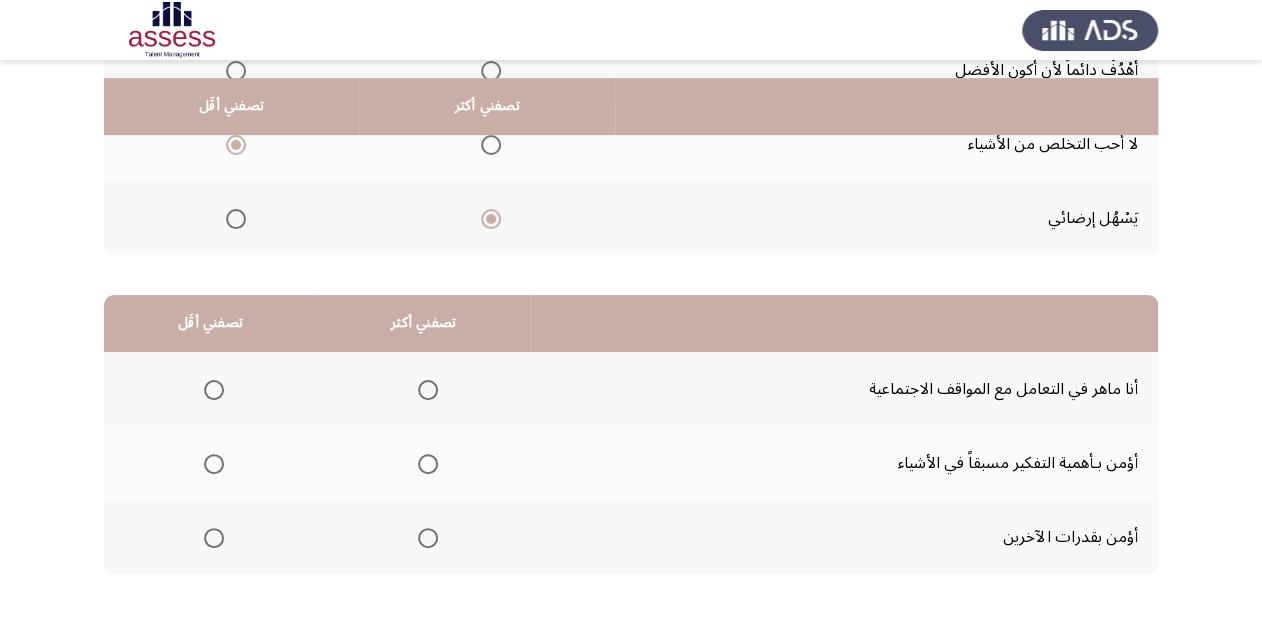 scroll, scrollTop: 320, scrollLeft: 0, axis: vertical 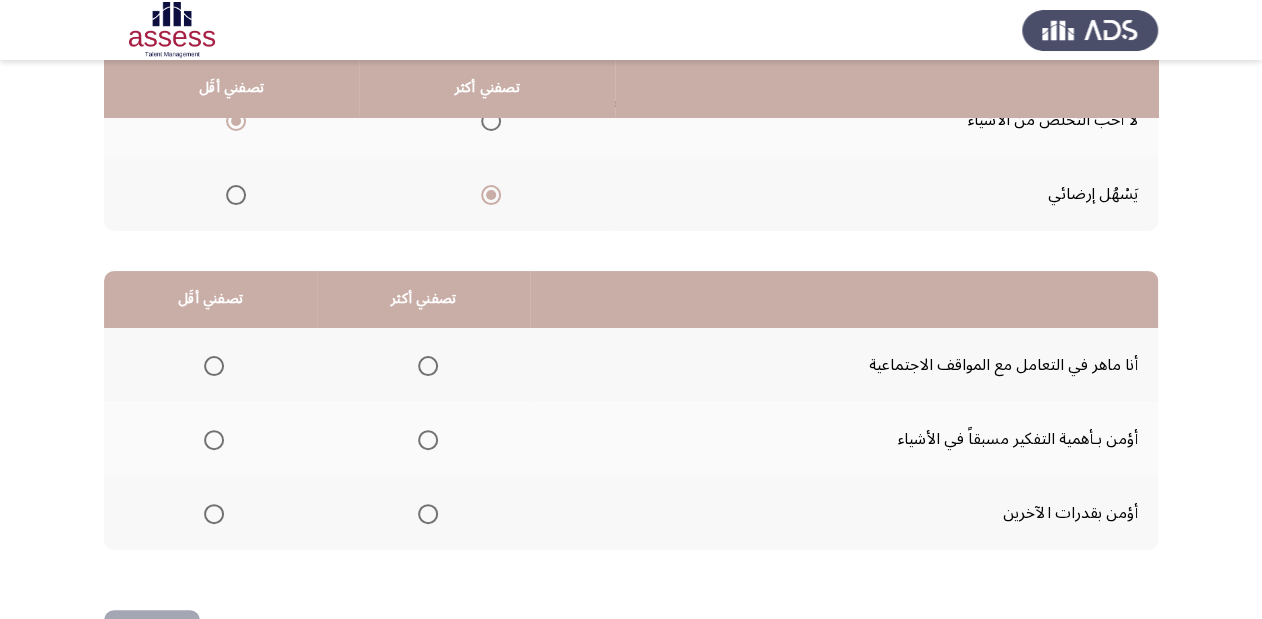 click at bounding box center (428, 440) 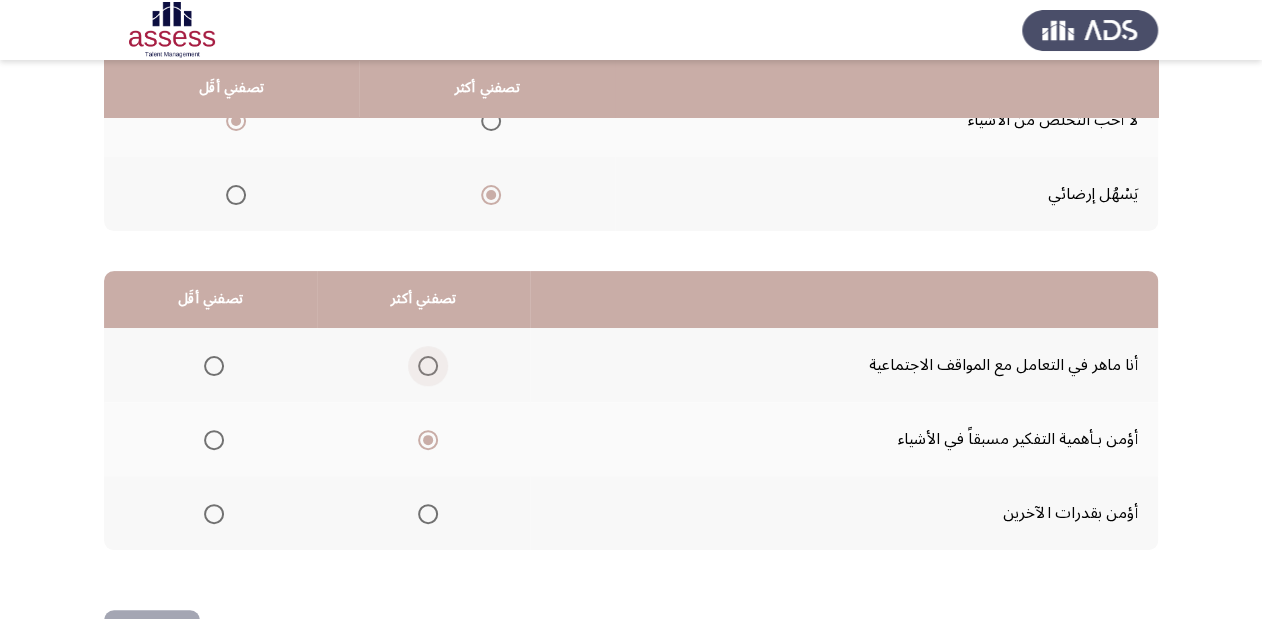 click at bounding box center (428, 366) 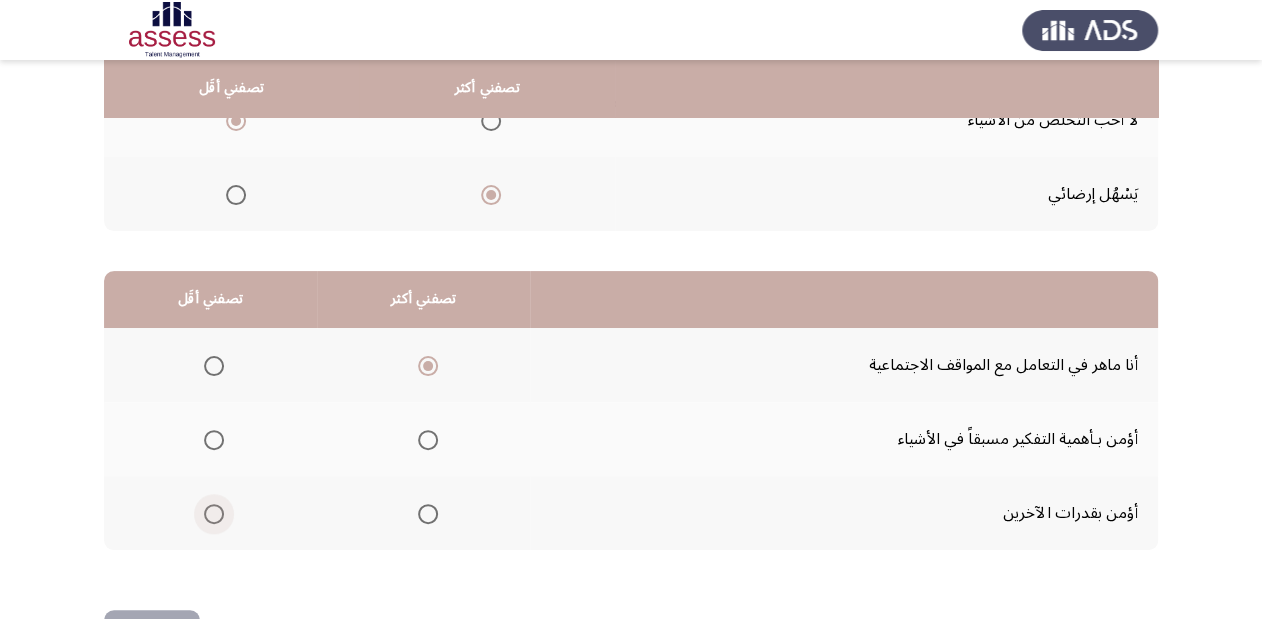 click at bounding box center (214, 514) 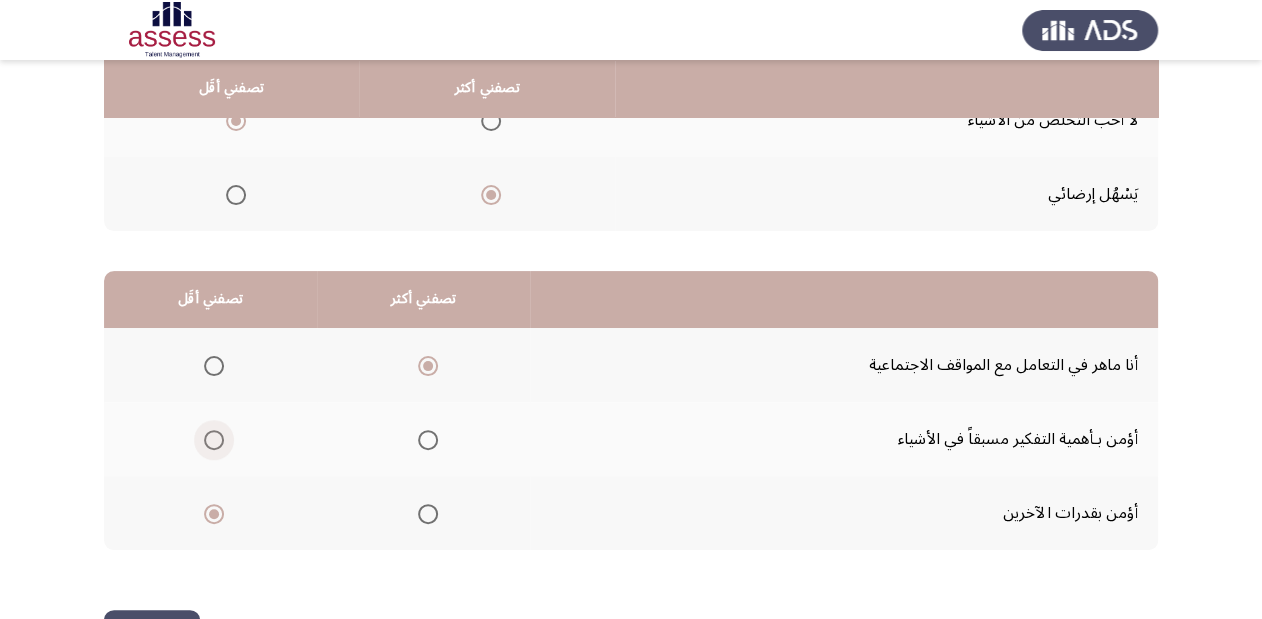 click at bounding box center [214, 440] 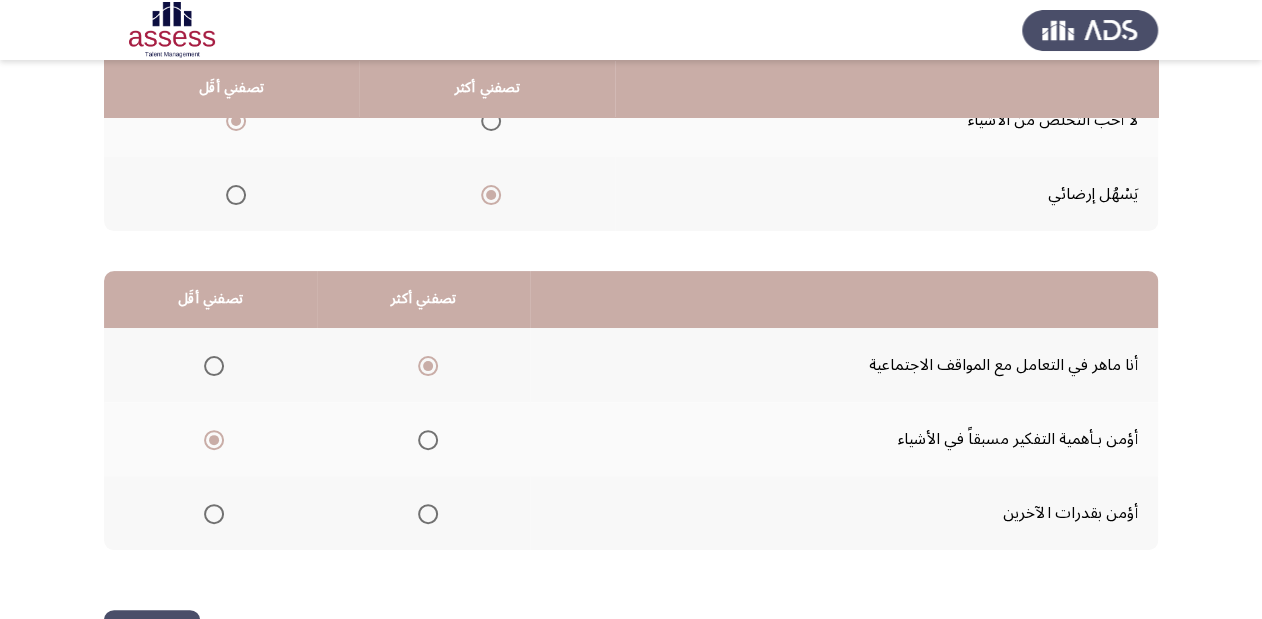click at bounding box center [428, 514] 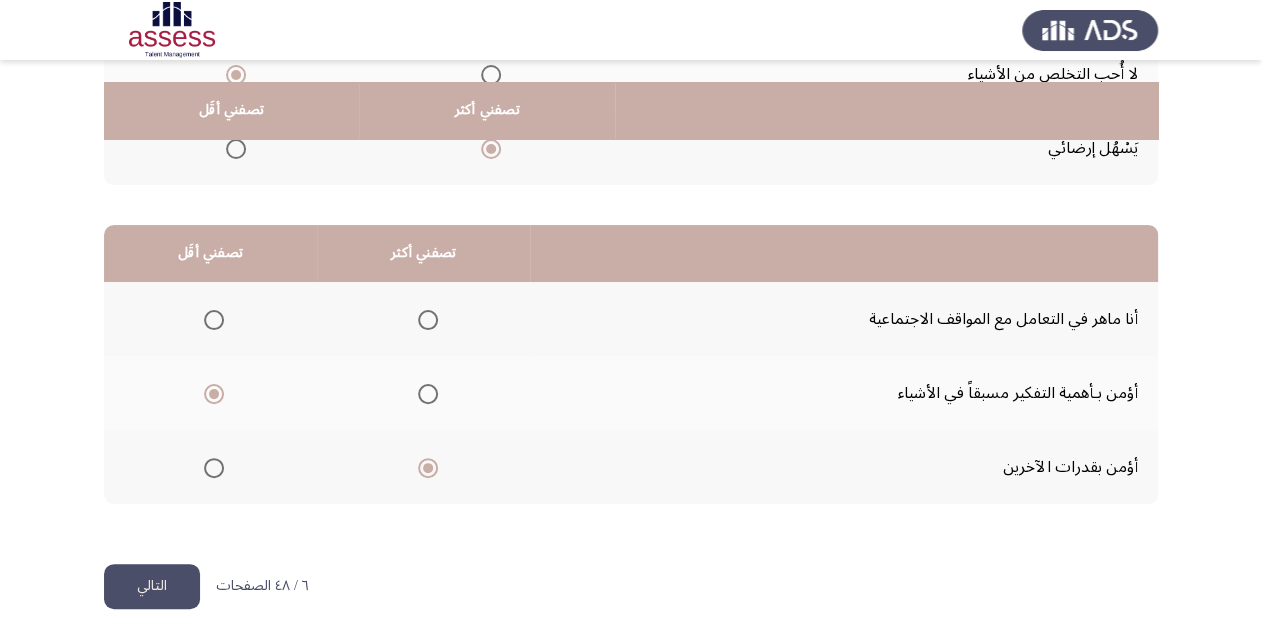 scroll, scrollTop: 388, scrollLeft: 0, axis: vertical 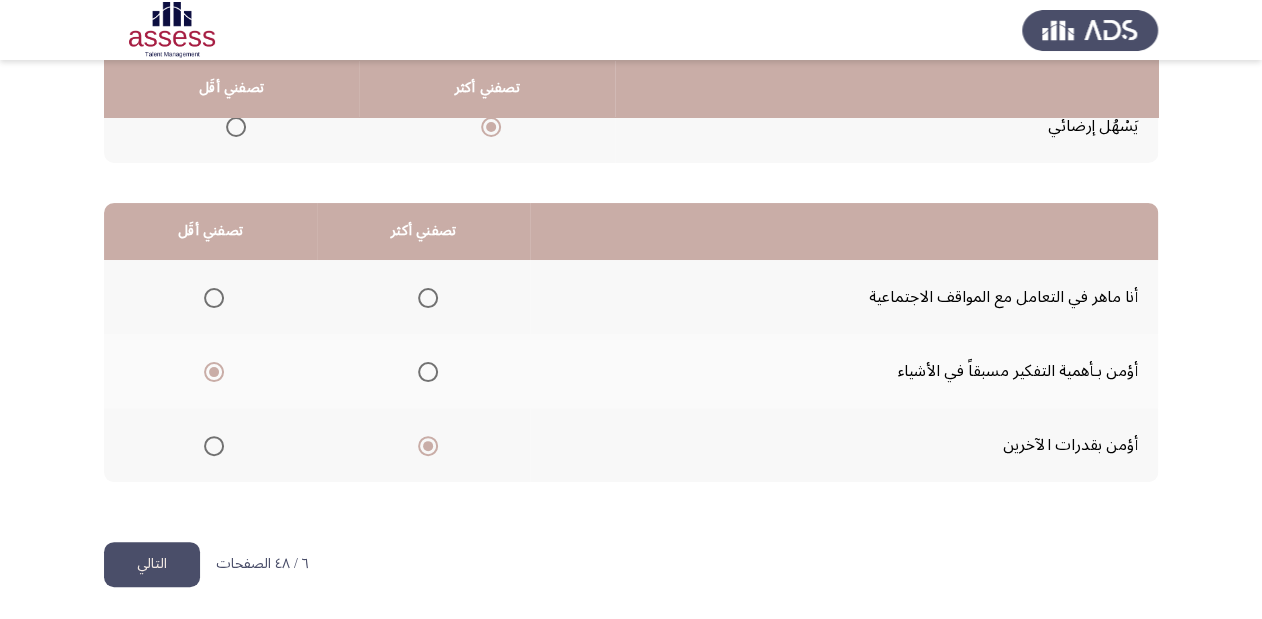 click on "التالي" 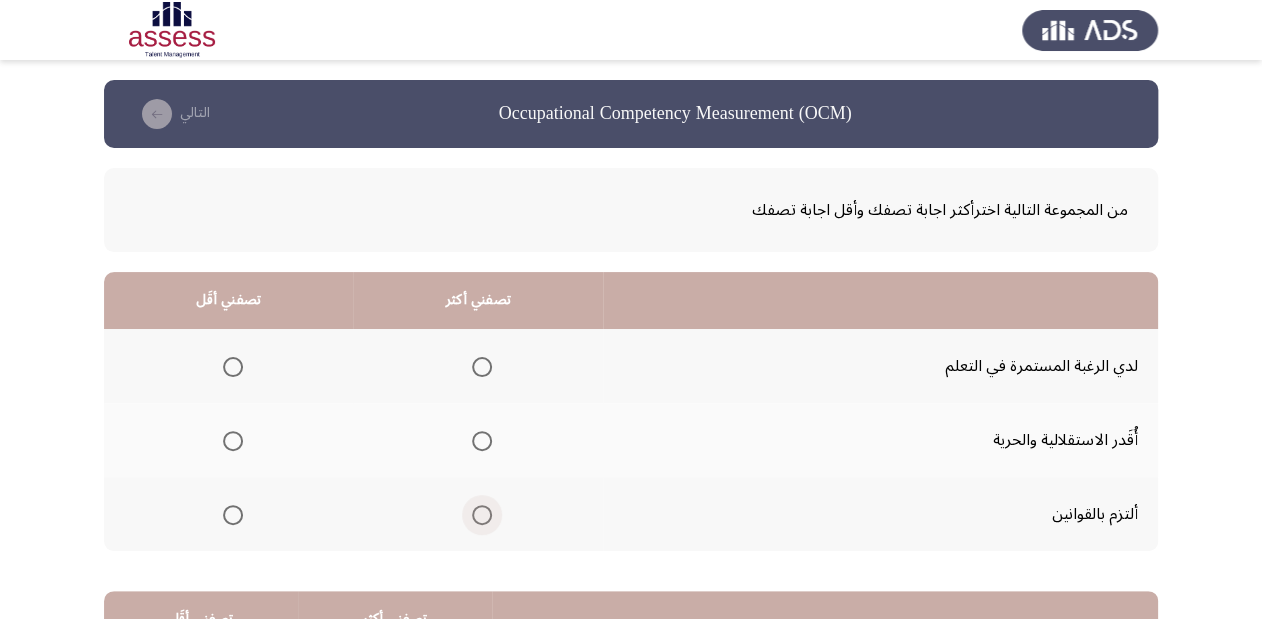 click at bounding box center [482, 515] 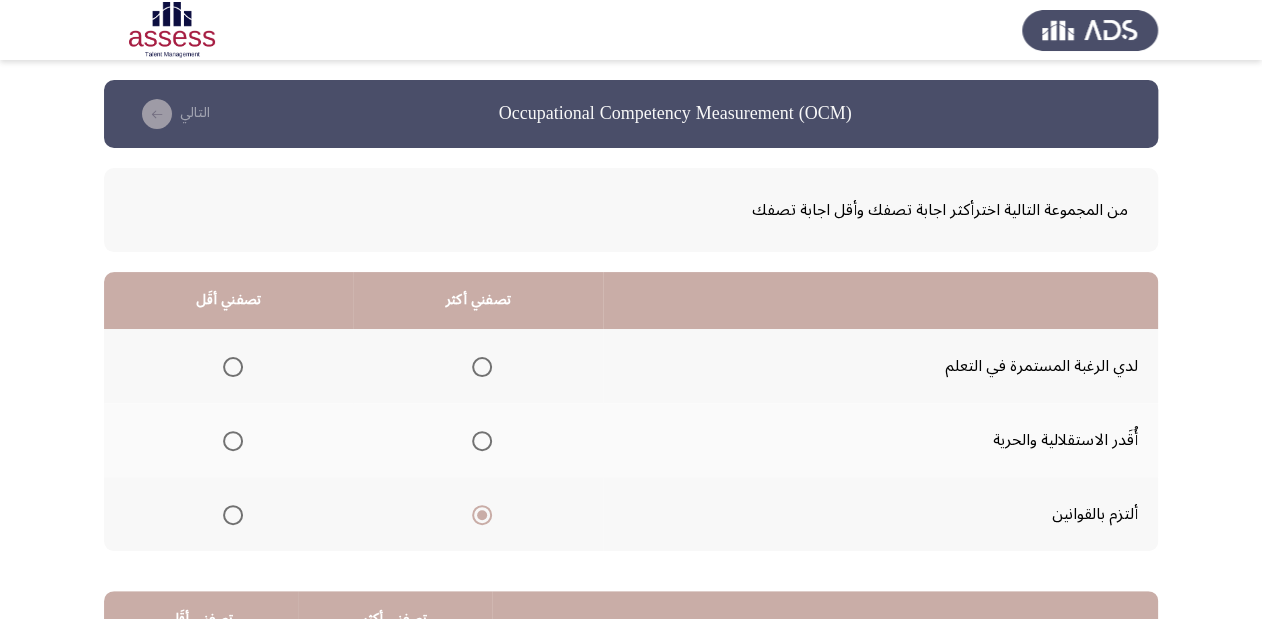 click 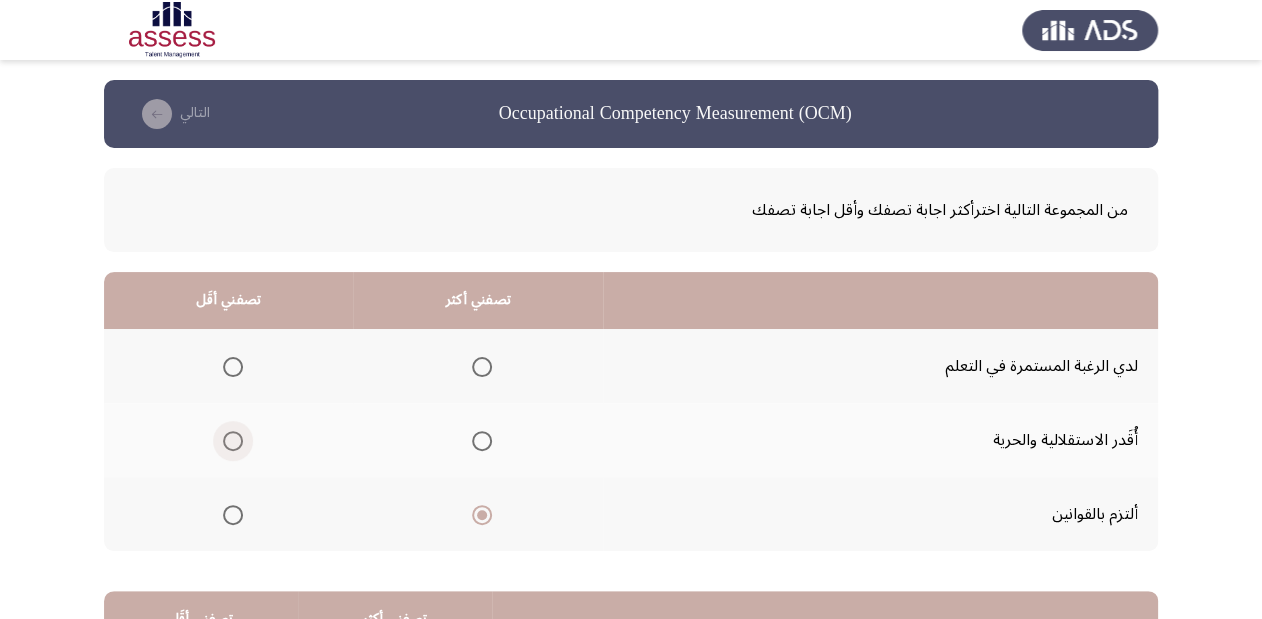 click at bounding box center [233, 441] 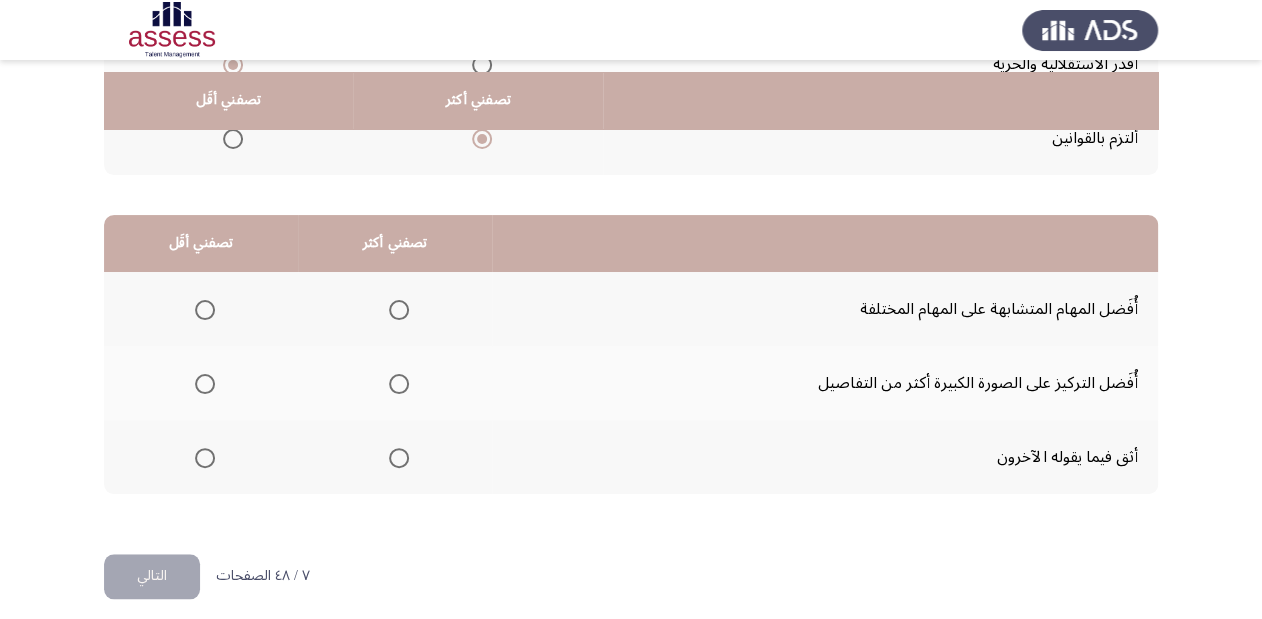 scroll, scrollTop: 388, scrollLeft: 0, axis: vertical 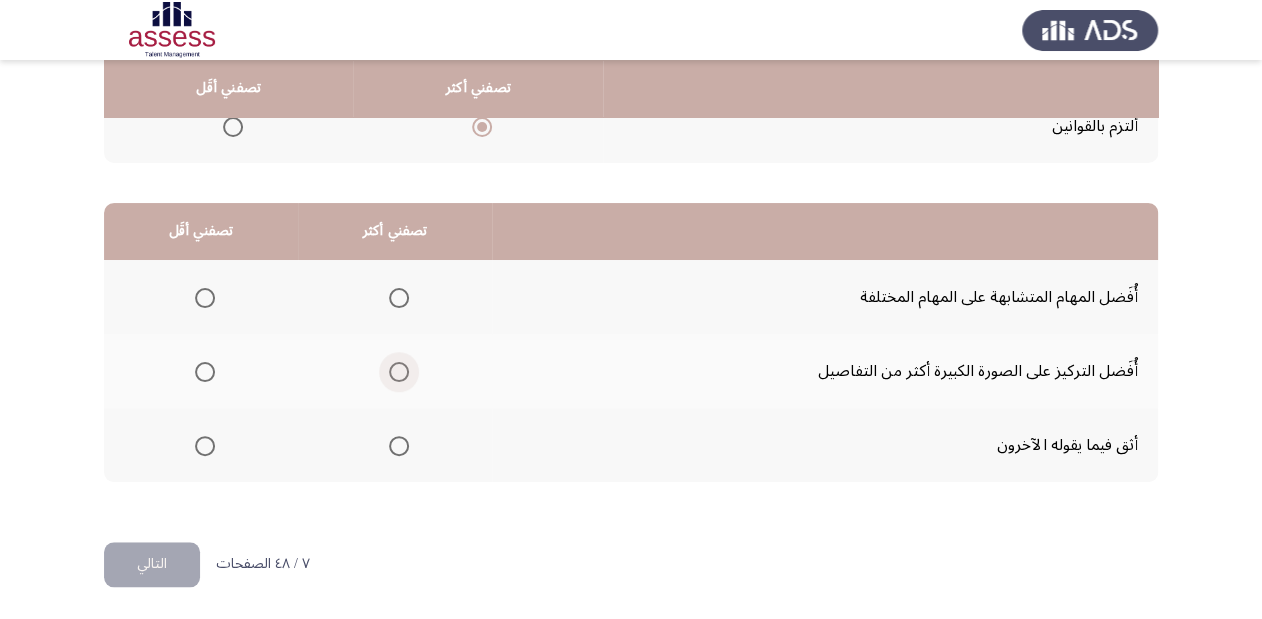 click at bounding box center [399, 372] 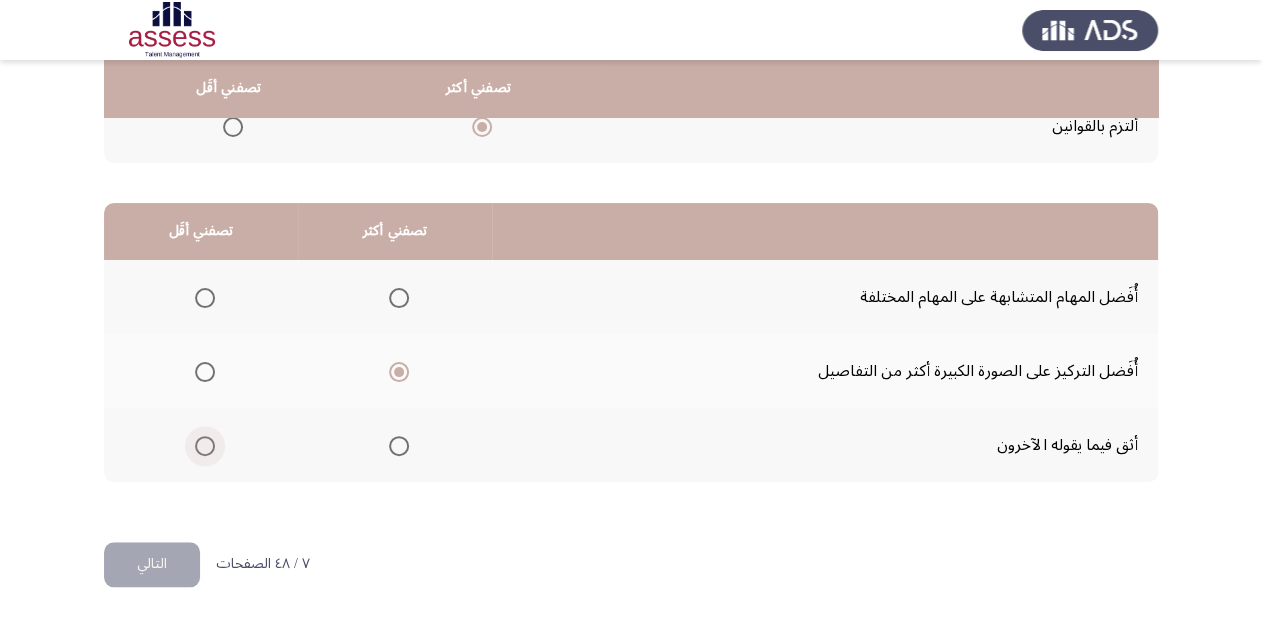 click at bounding box center (205, 446) 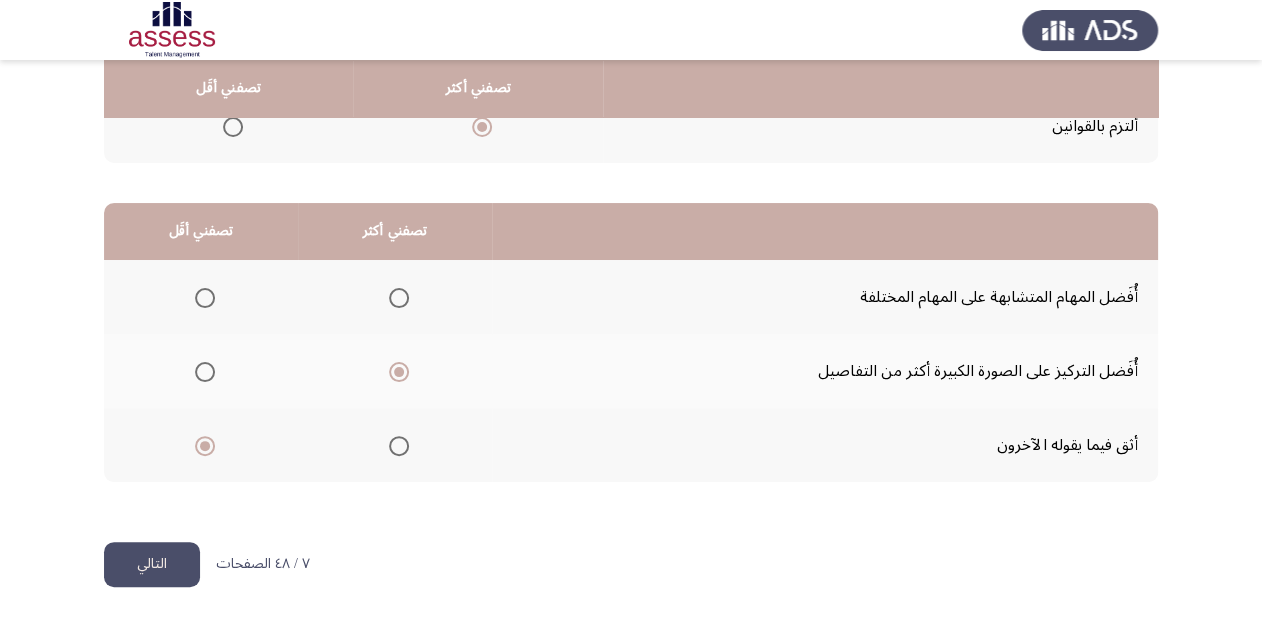 click on "التالي" 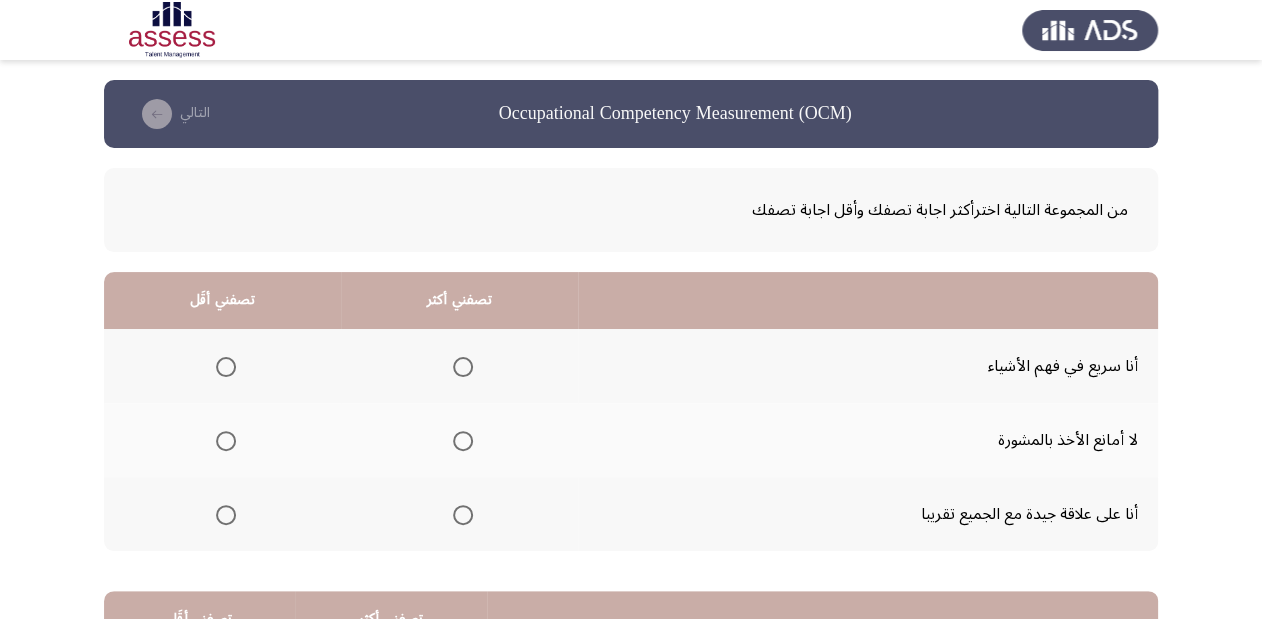 click at bounding box center (463, 367) 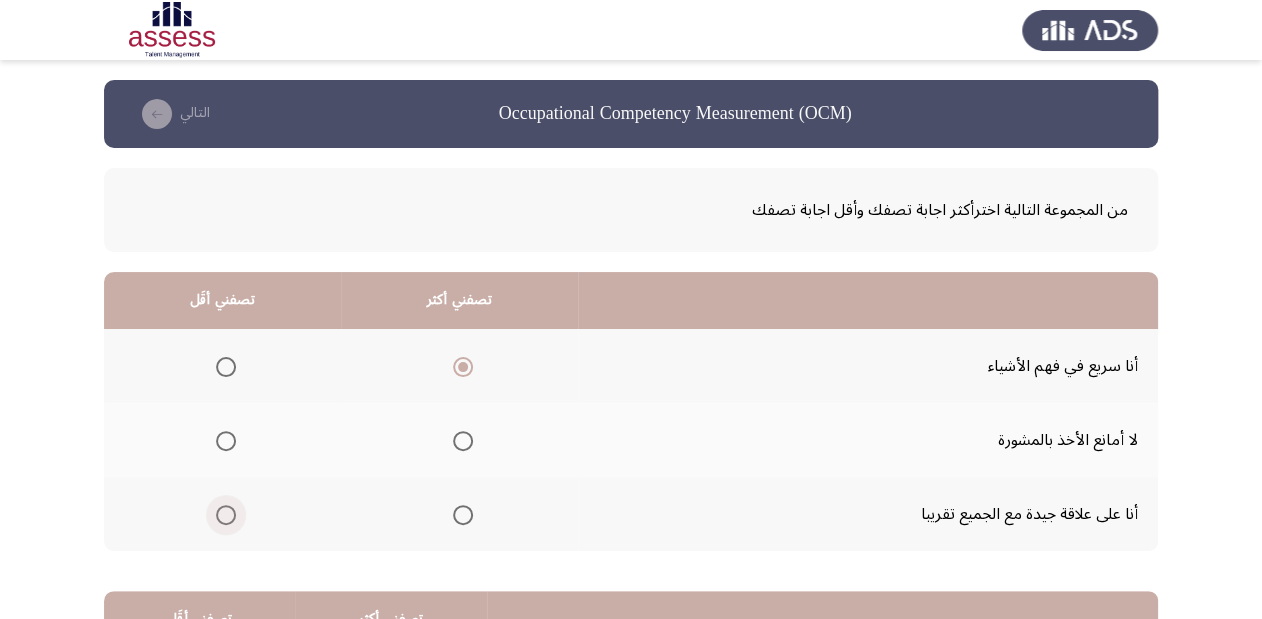 click at bounding box center [226, 515] 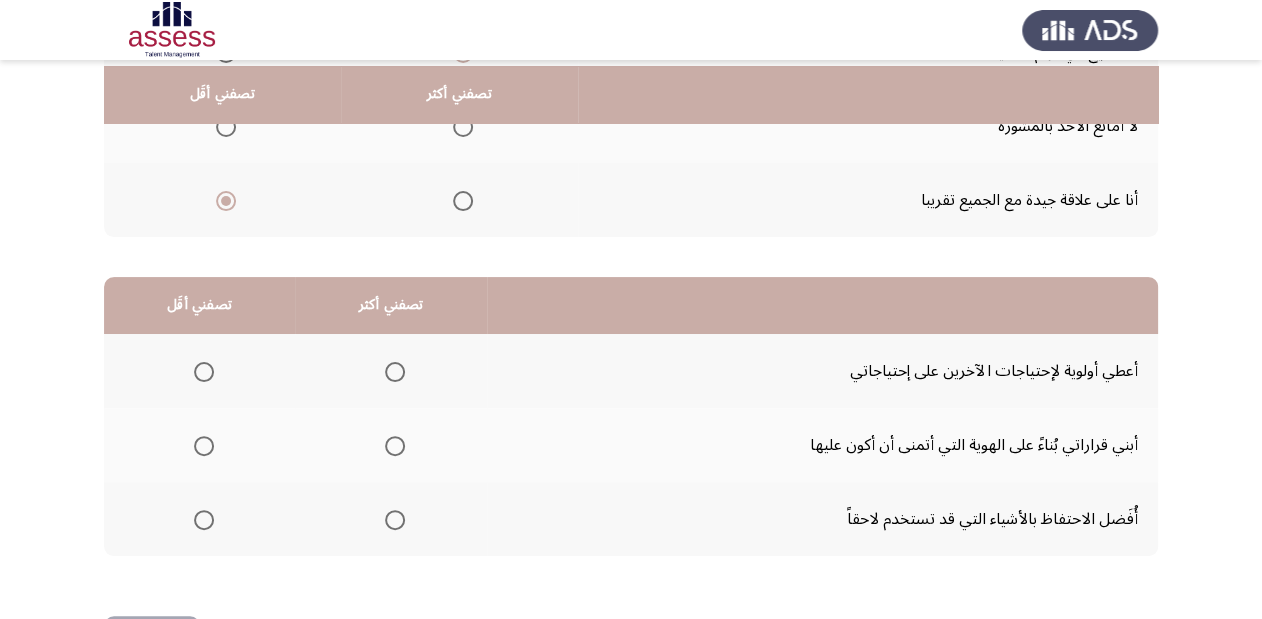 scroll, scrollTop: 320, scrollLeft: 0, axis: vertical 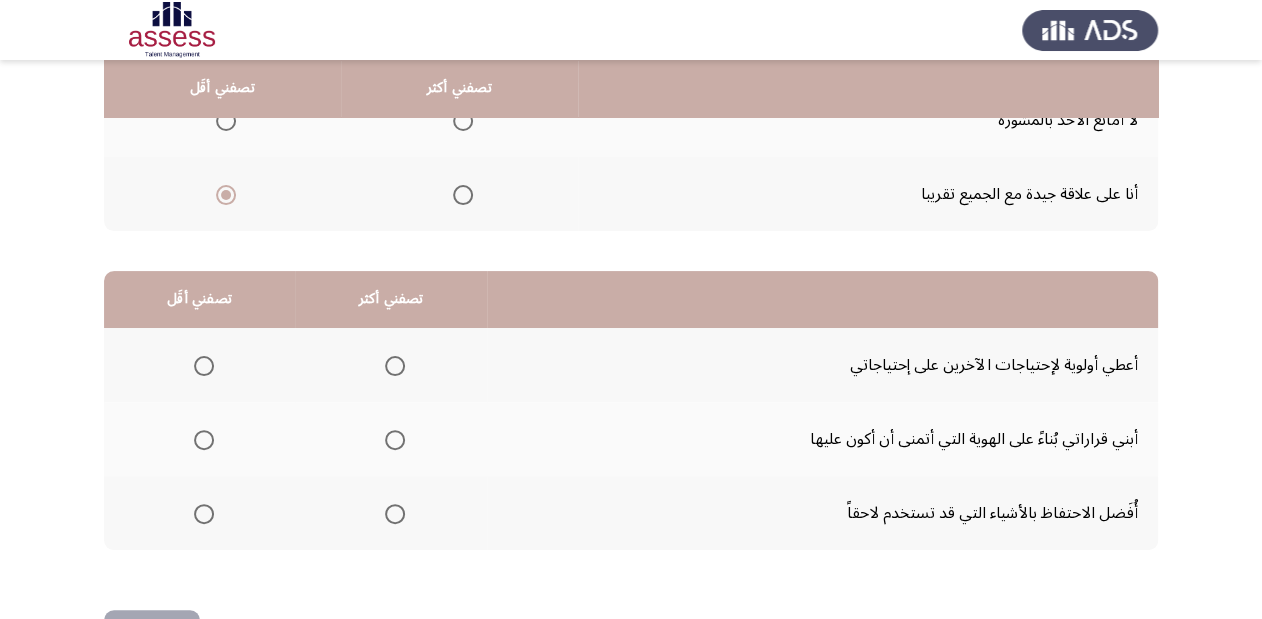 click at bounding box center (204, 366) 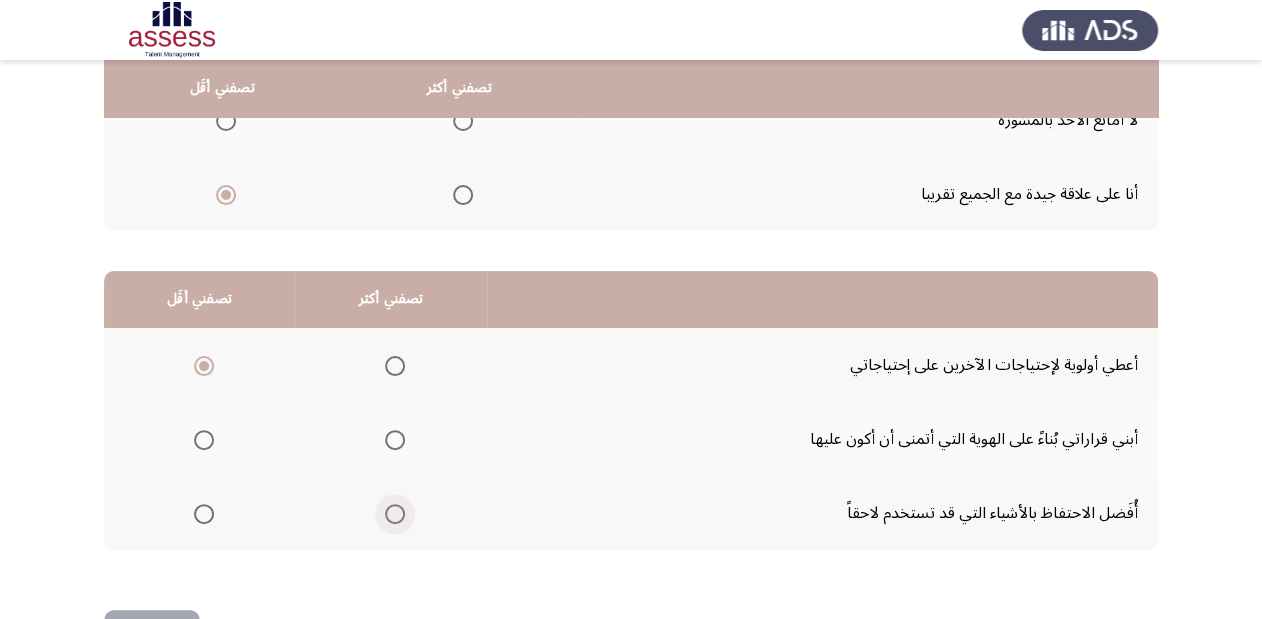 click at bounding box center [395, 514] 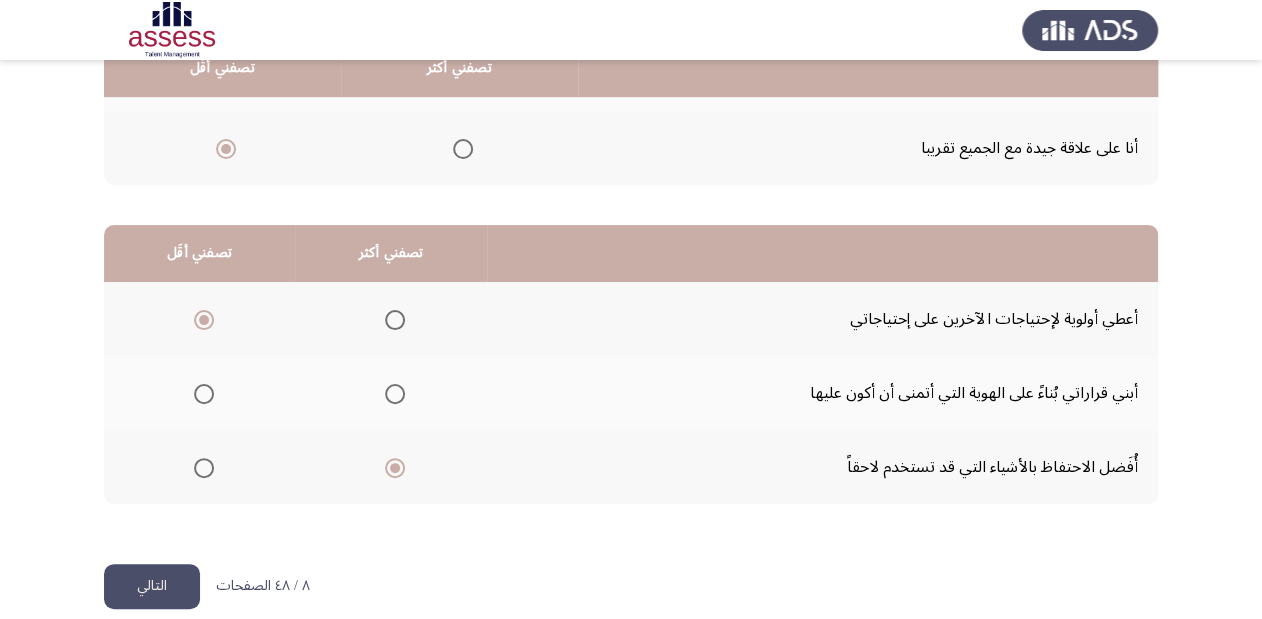 scroll, scrollTop: 388, scrollLeft: 0, axis: vertical 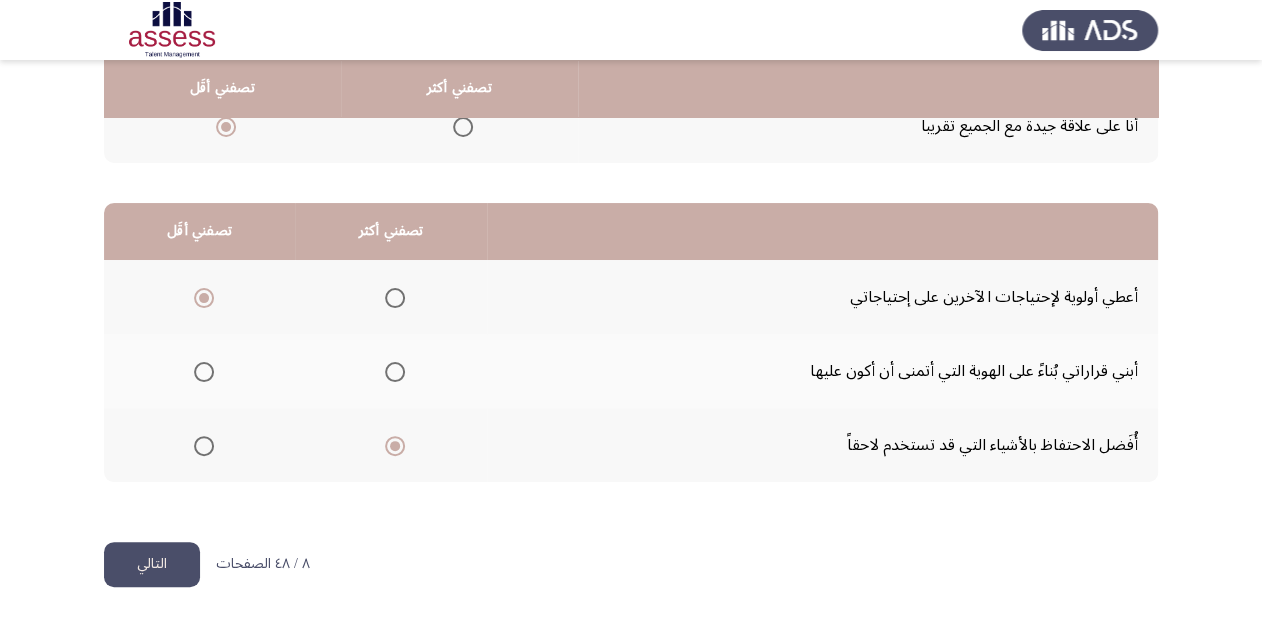 click on "التالي" 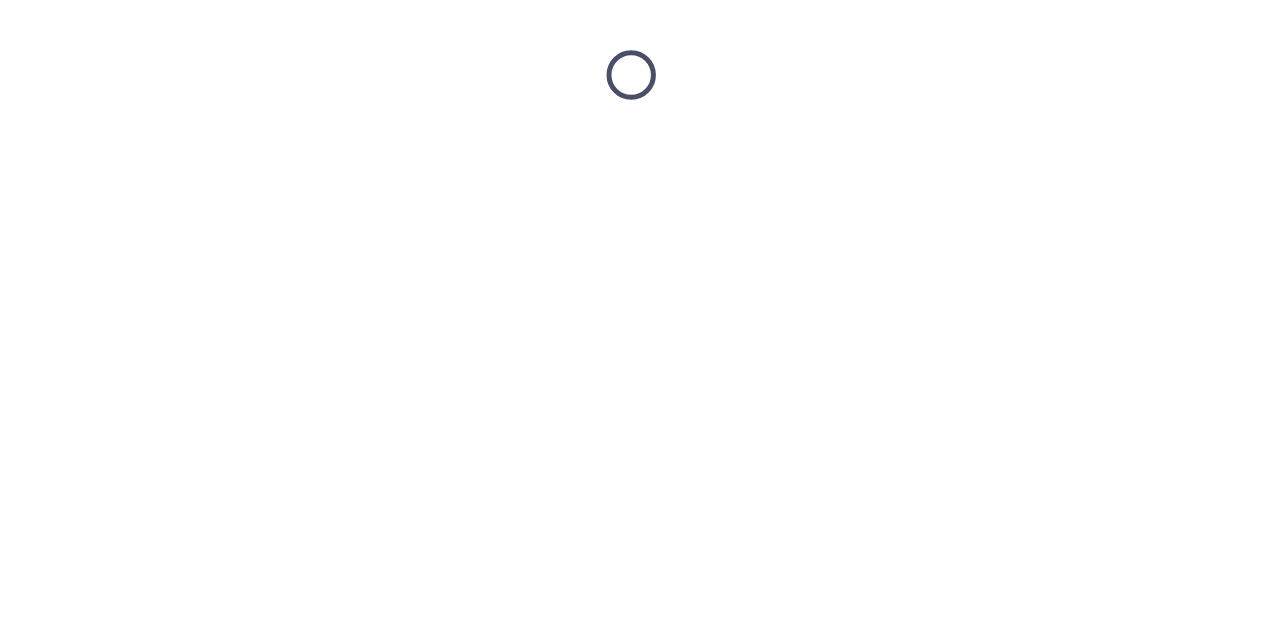 scroll, scrollTop: 0, scrollLeft: 0, axis: both 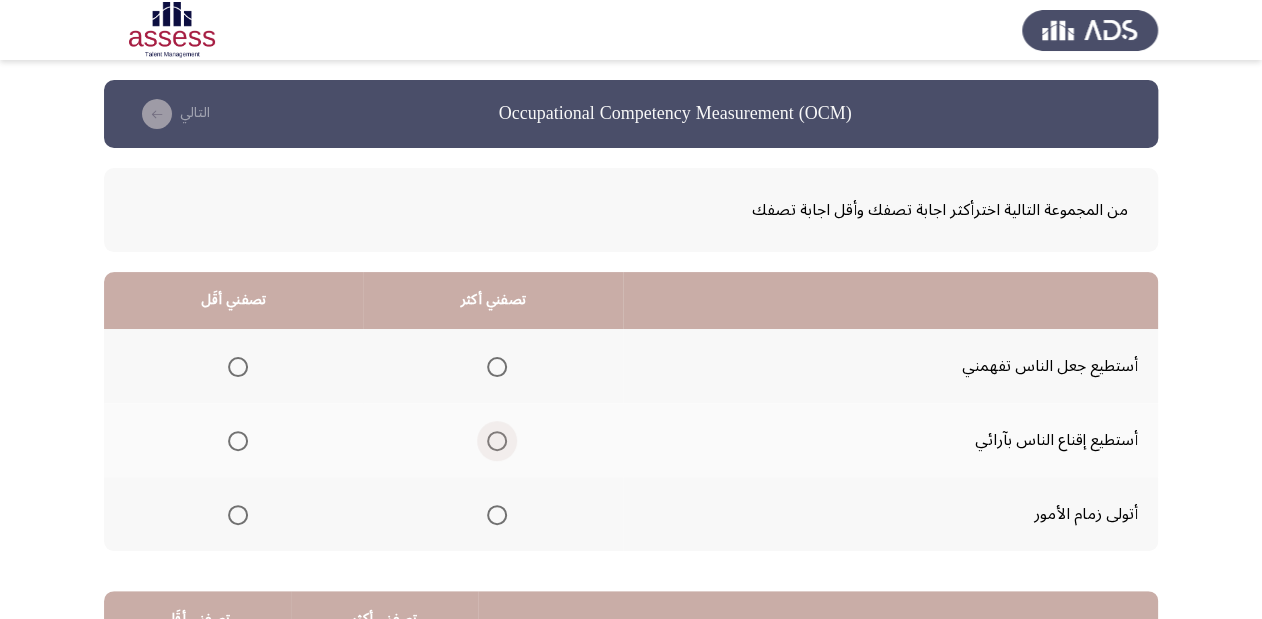 click at bounding box center (497, 441) 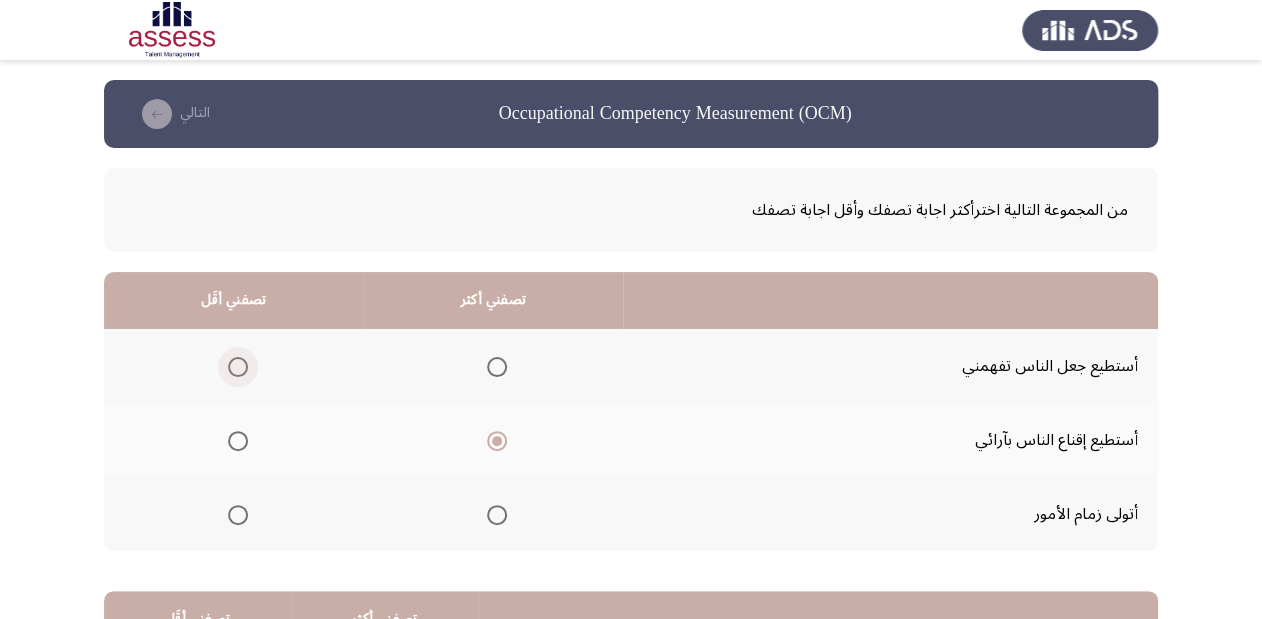 click at bounding box center (238, 367) 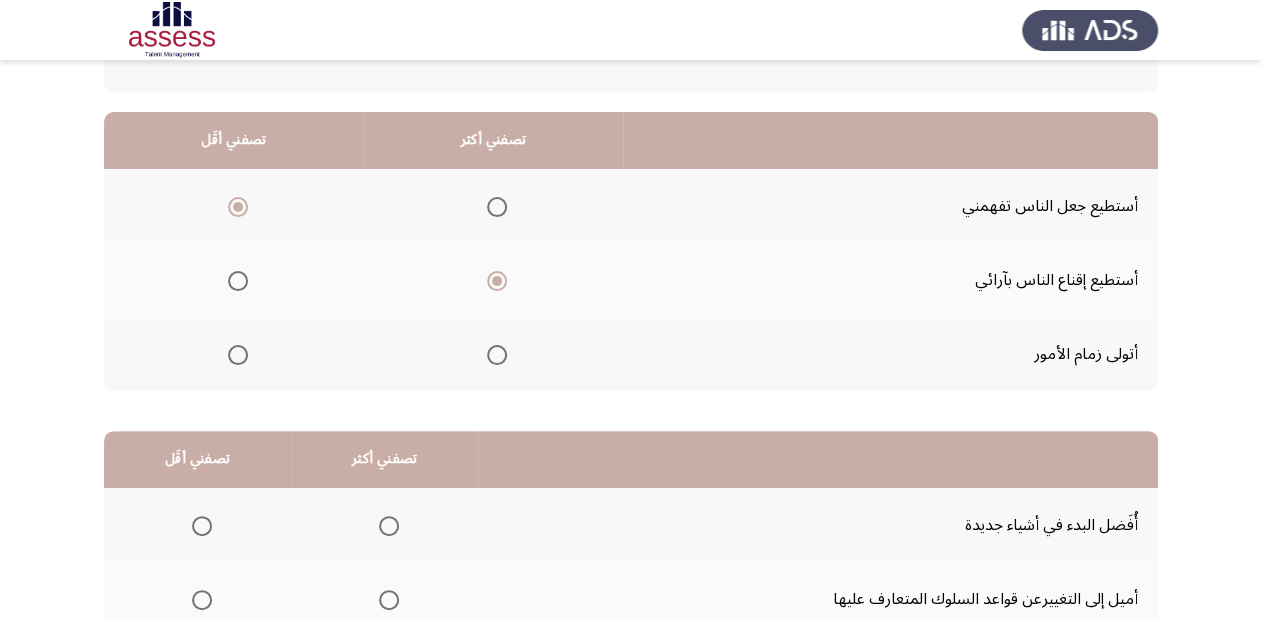 scroll, scrollTop: 240, scrollLeft: 0, axis: vertical 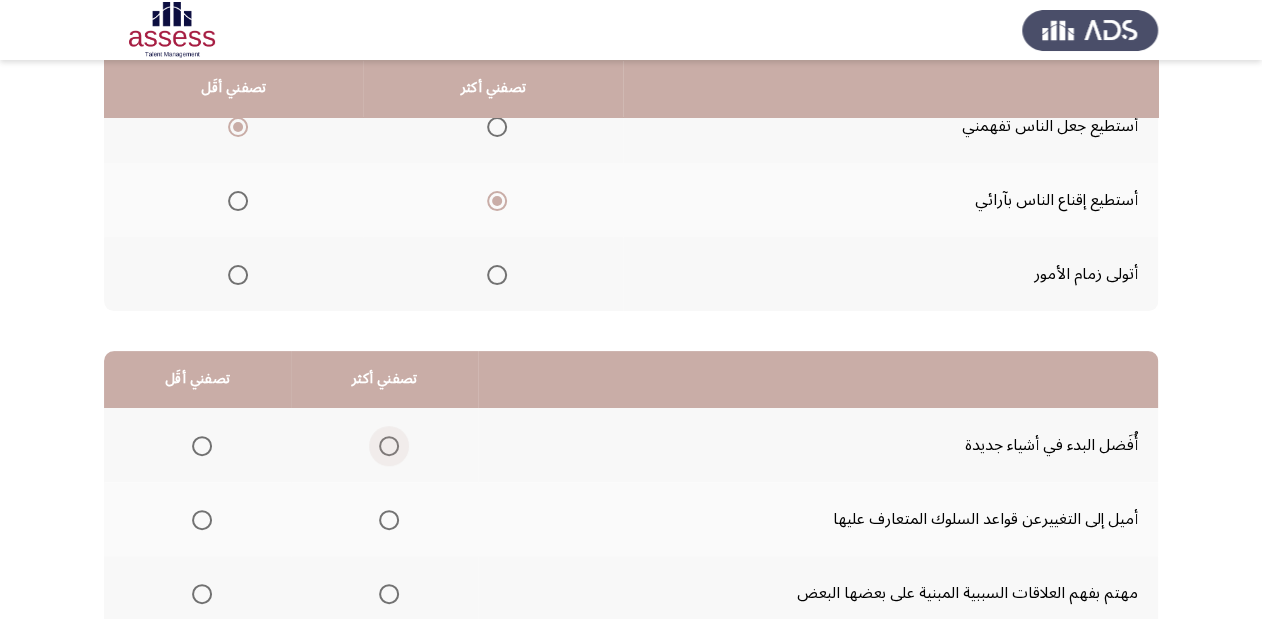 click at bounding box center [389, 446] 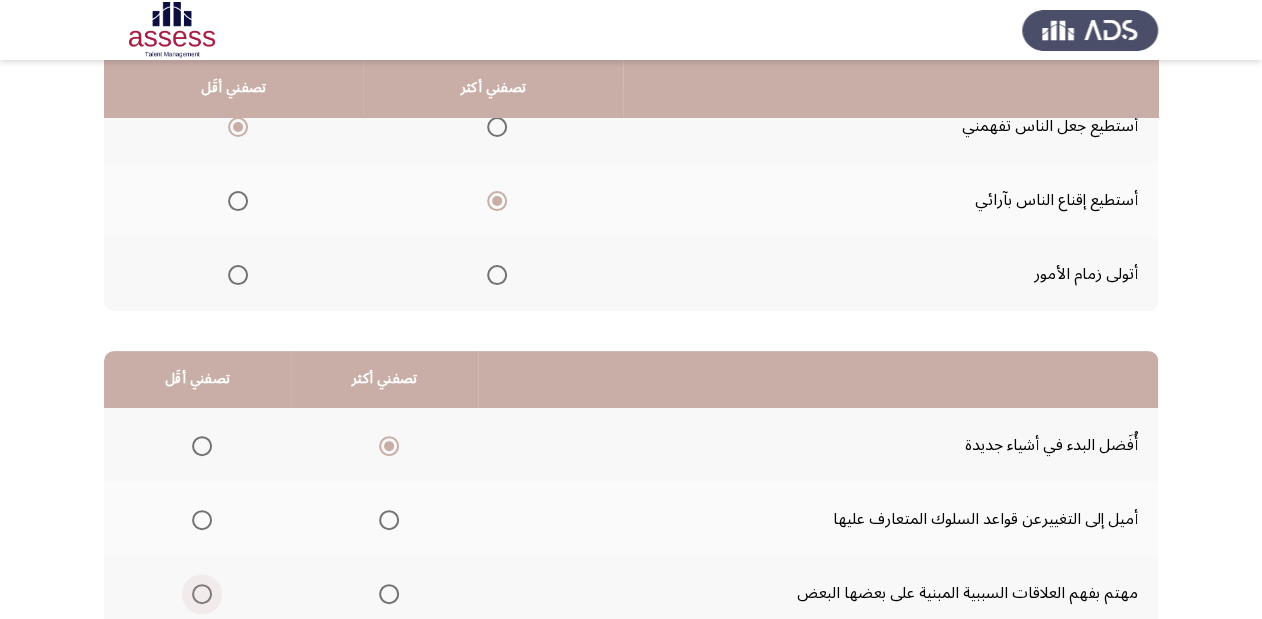 click at bounding box center (202, 594) 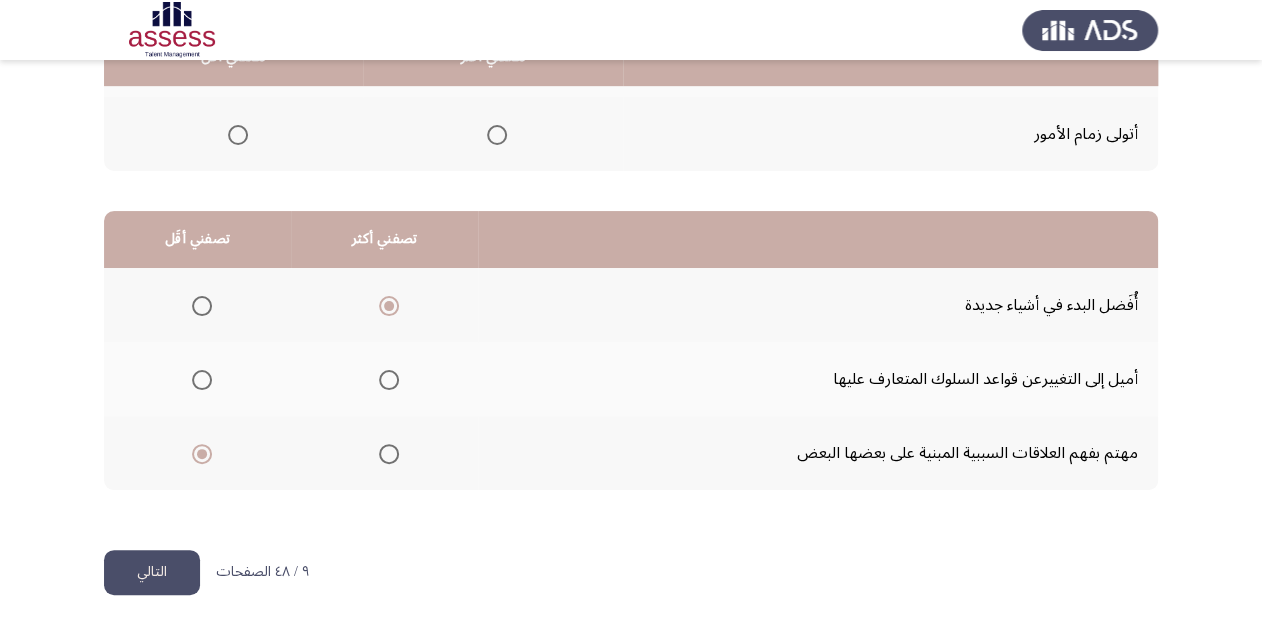 scroll, scrollTop: 388, scrollLeft: 0, axis: vertical 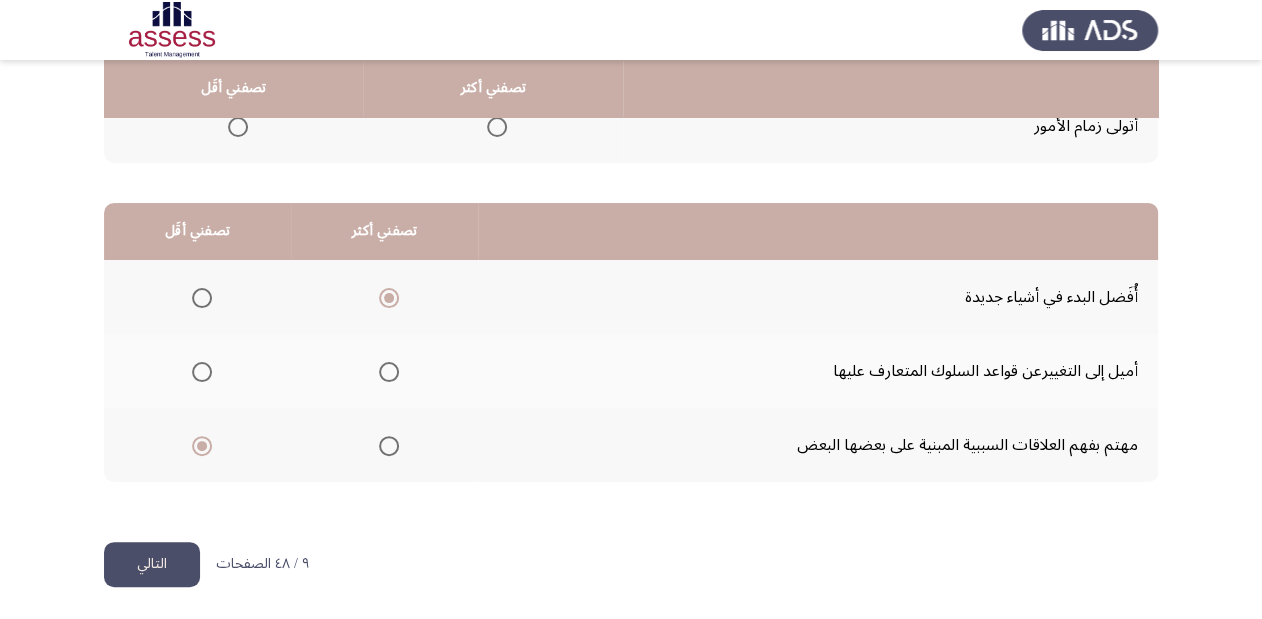 click on "التالي" 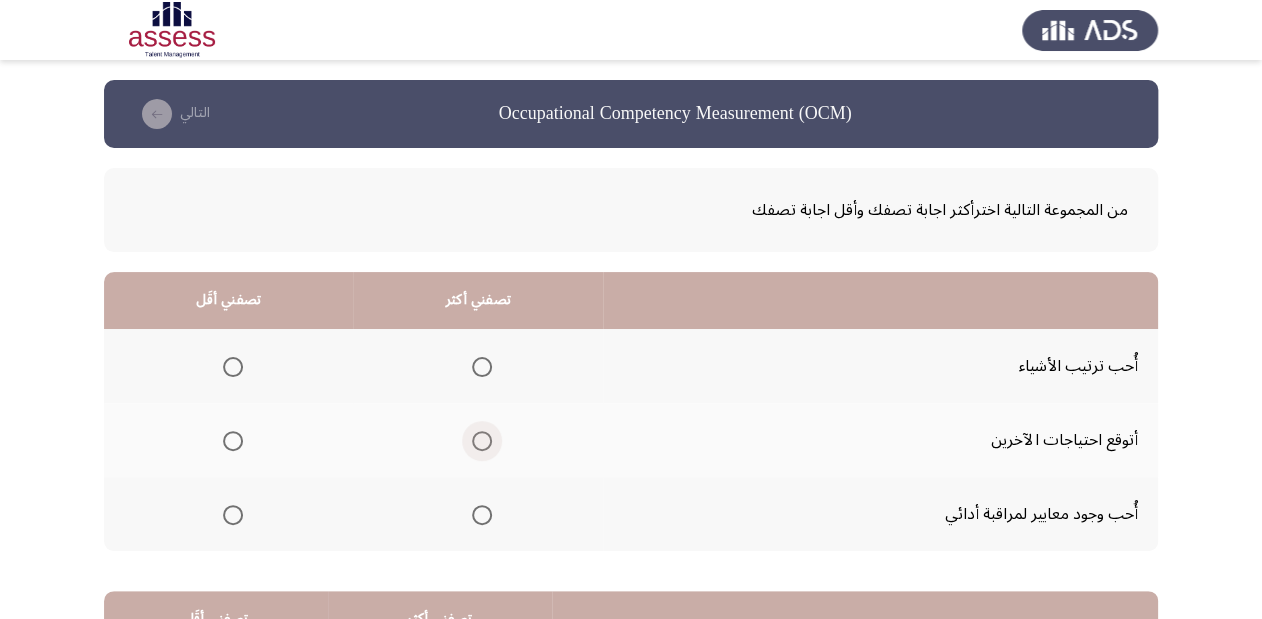 click at bounding box center (482, 441) 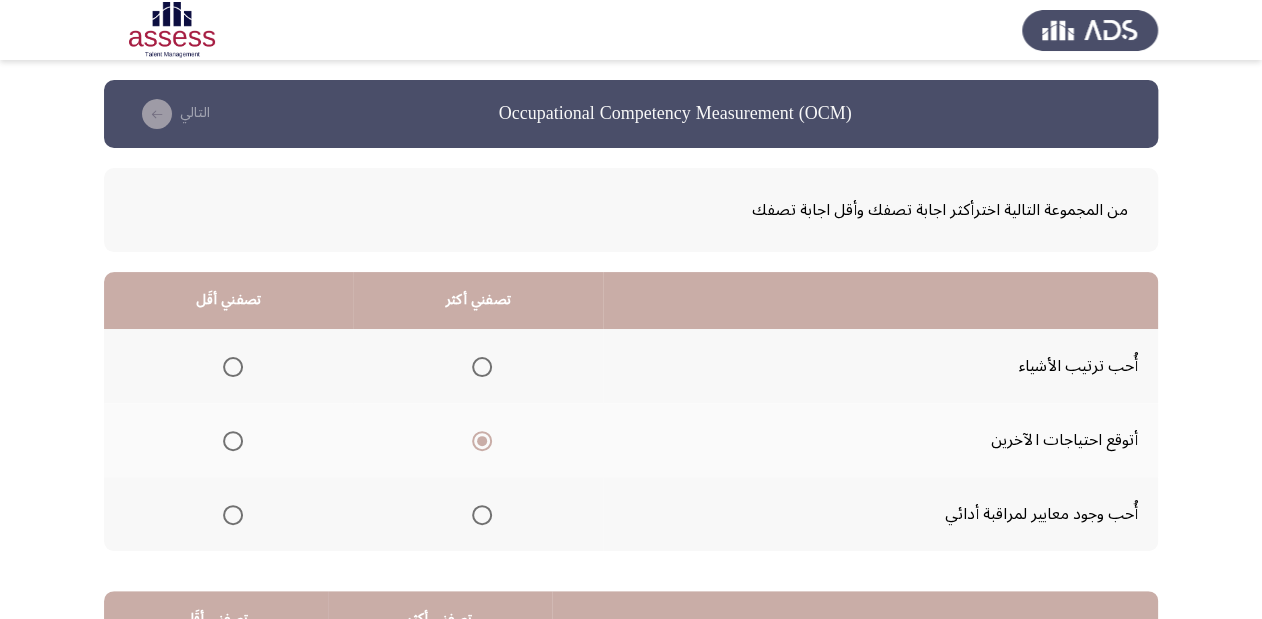 click at bounding box center (233, 441) 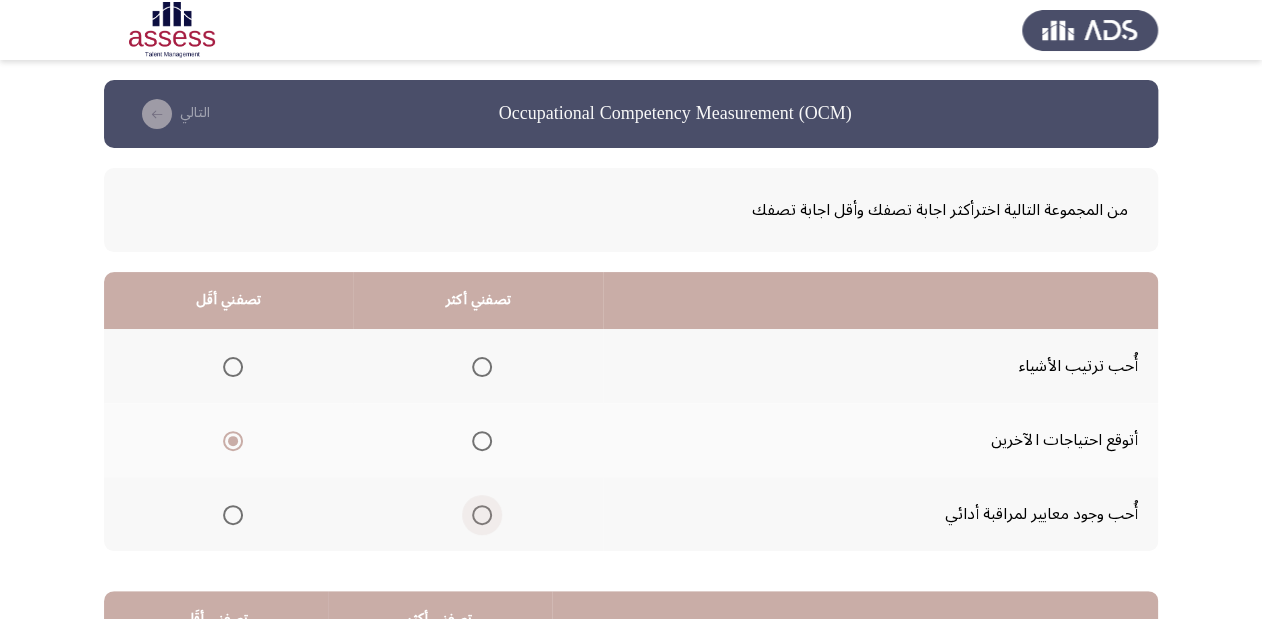 click at bounding box center [482, 515] 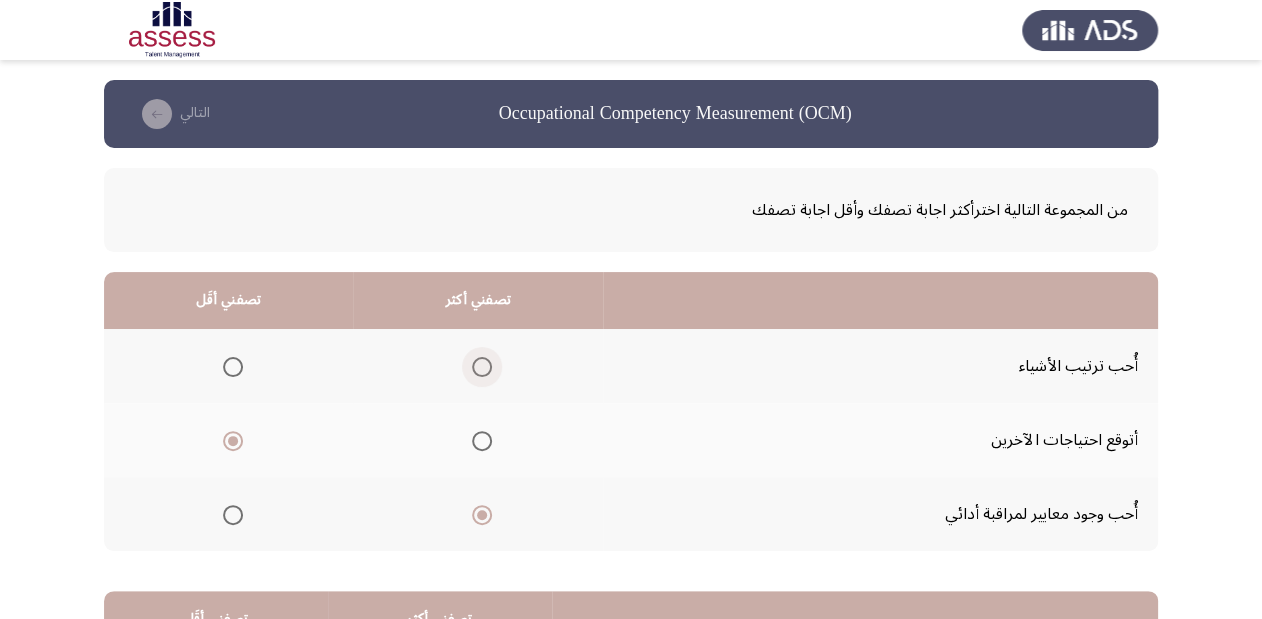 click at bounding box center (482, 367) 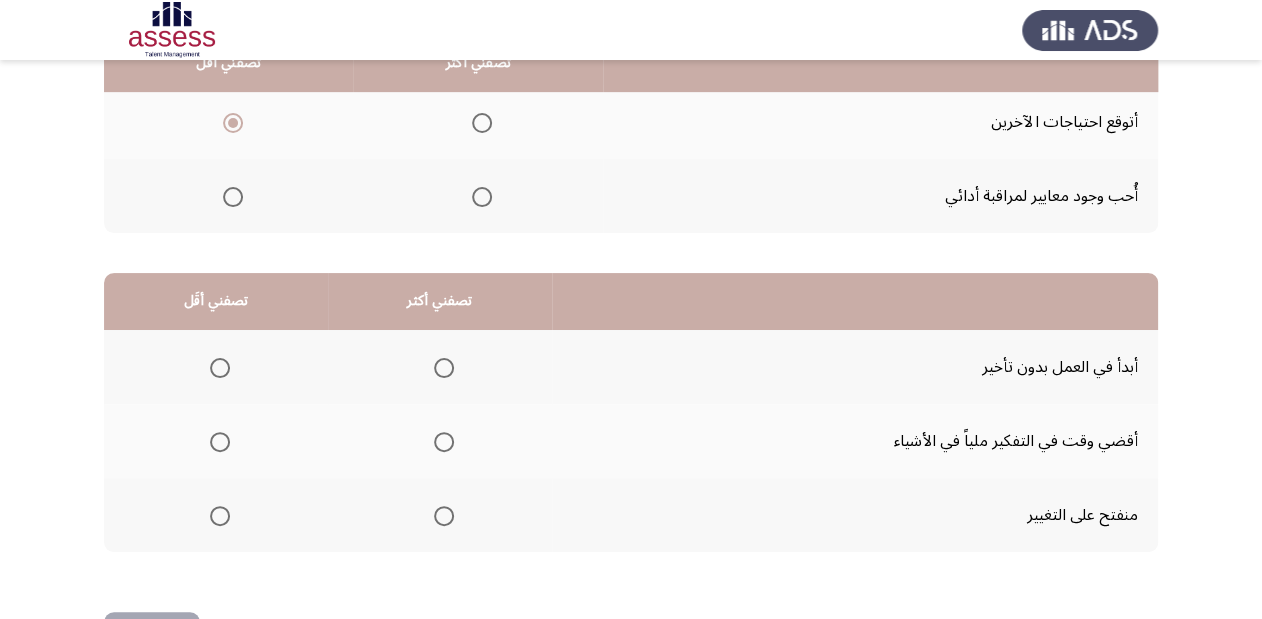 scroll, scrollTop: 320, scrollLeft: 0, axis: vertical 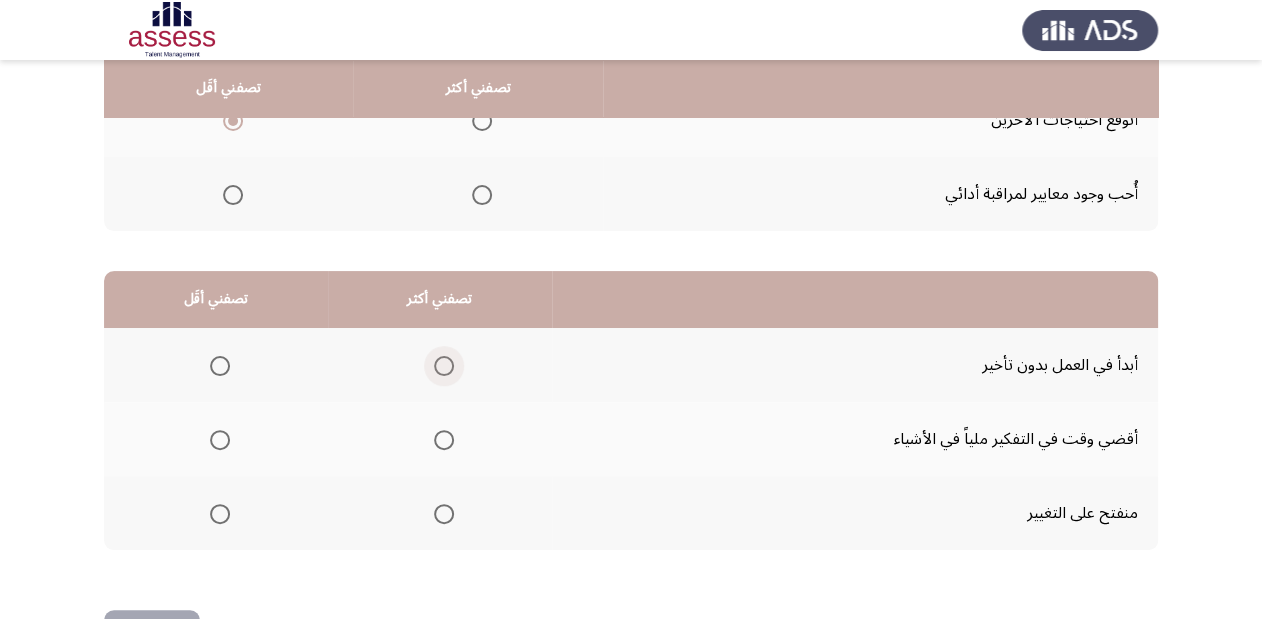 click at bounding box center [444, 366] 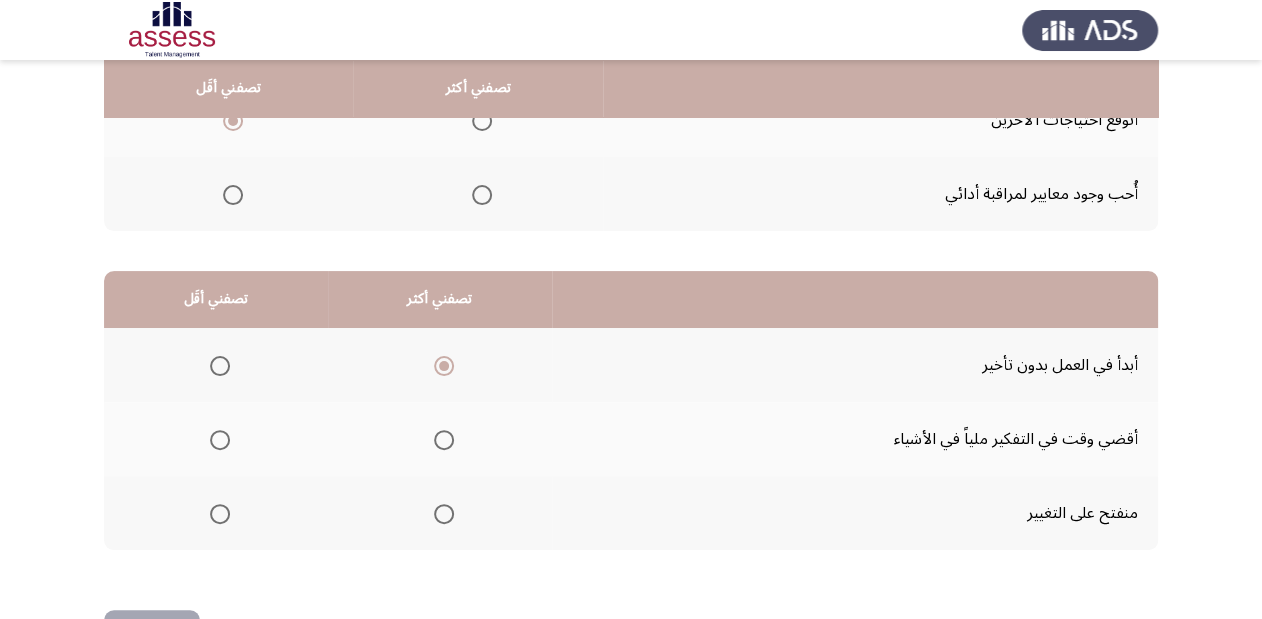 click at bounding box center [220, 440] 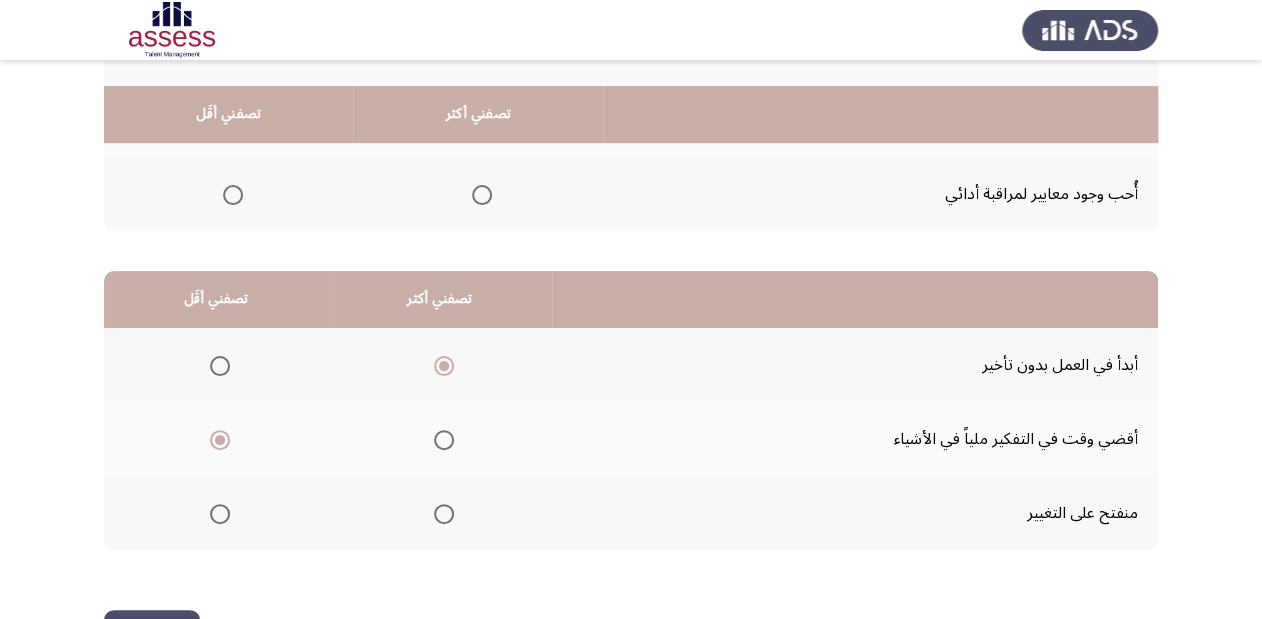 scroll, scrollTop: 388, scrollLeft: 0, axis: vertical 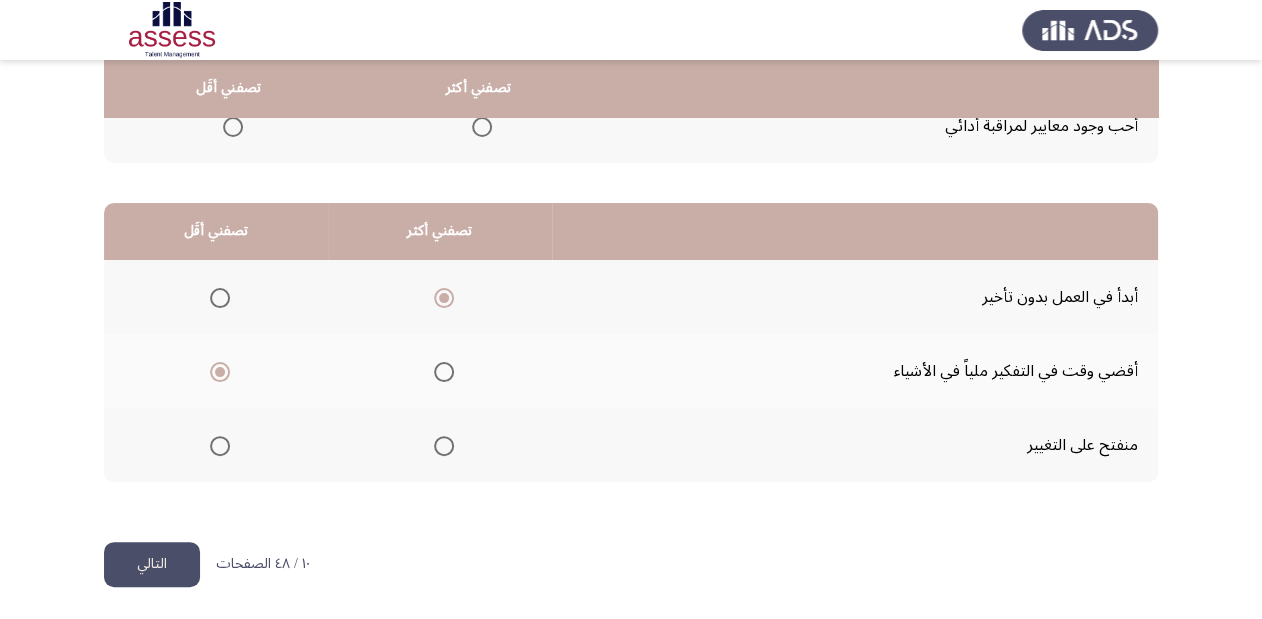 click on "التالي" 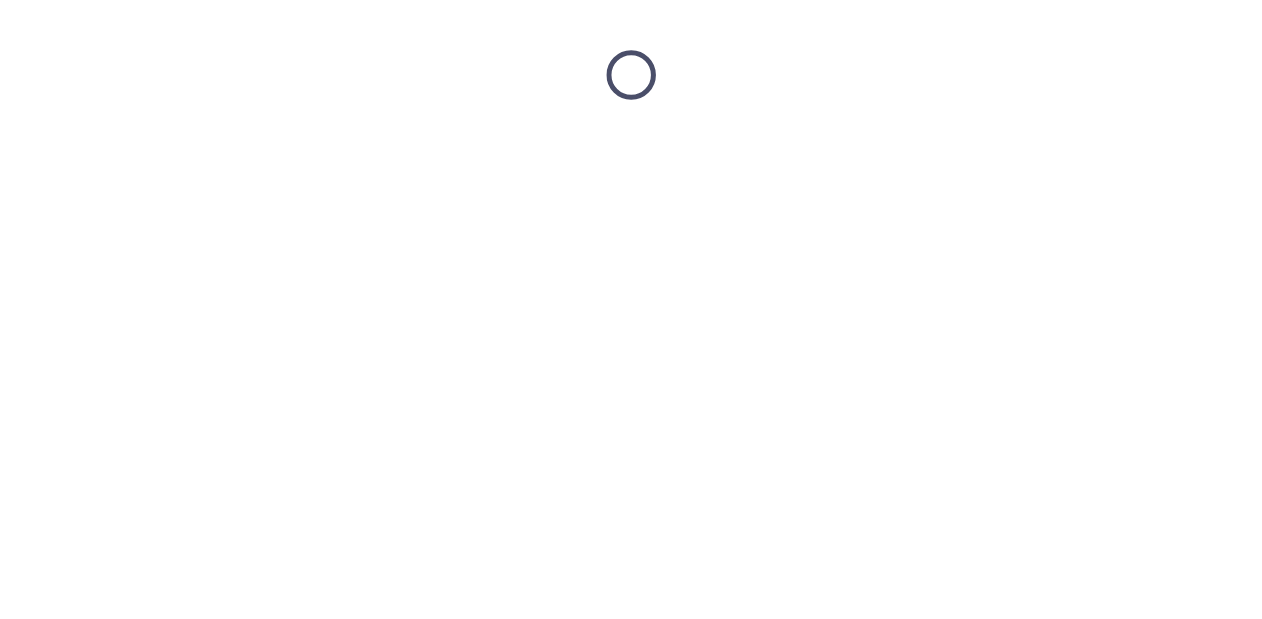 scroll, scrollTop: 0, scrollLeft: 0, axis: both 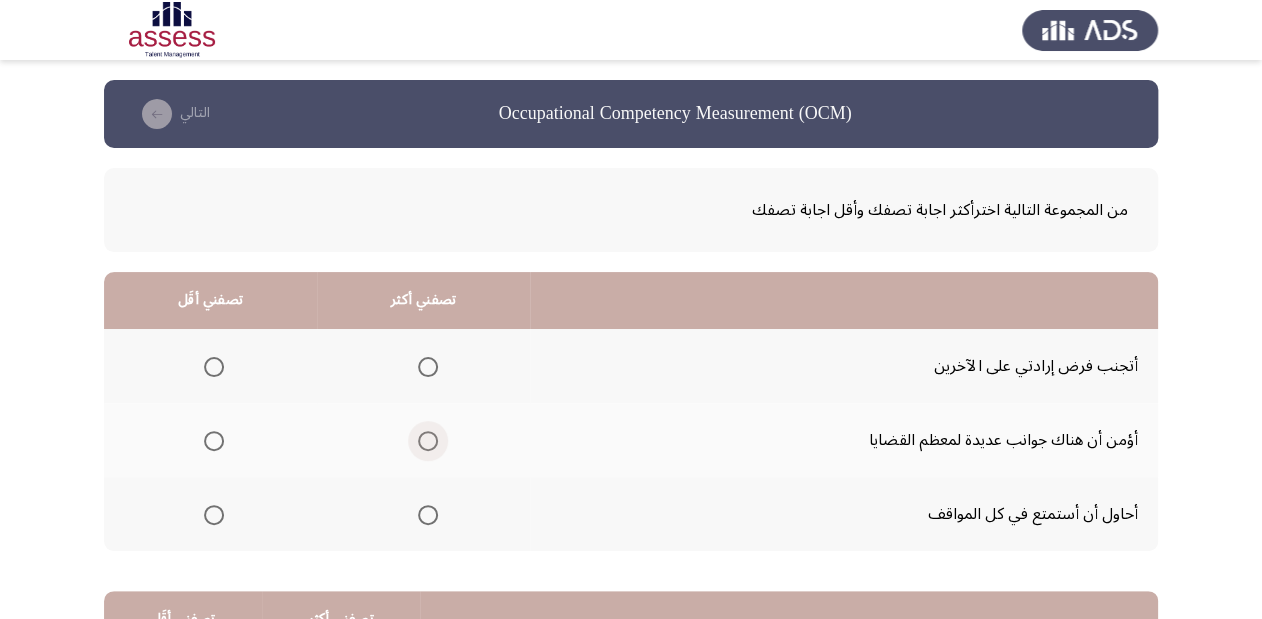 click at bounding box center (428, 441) 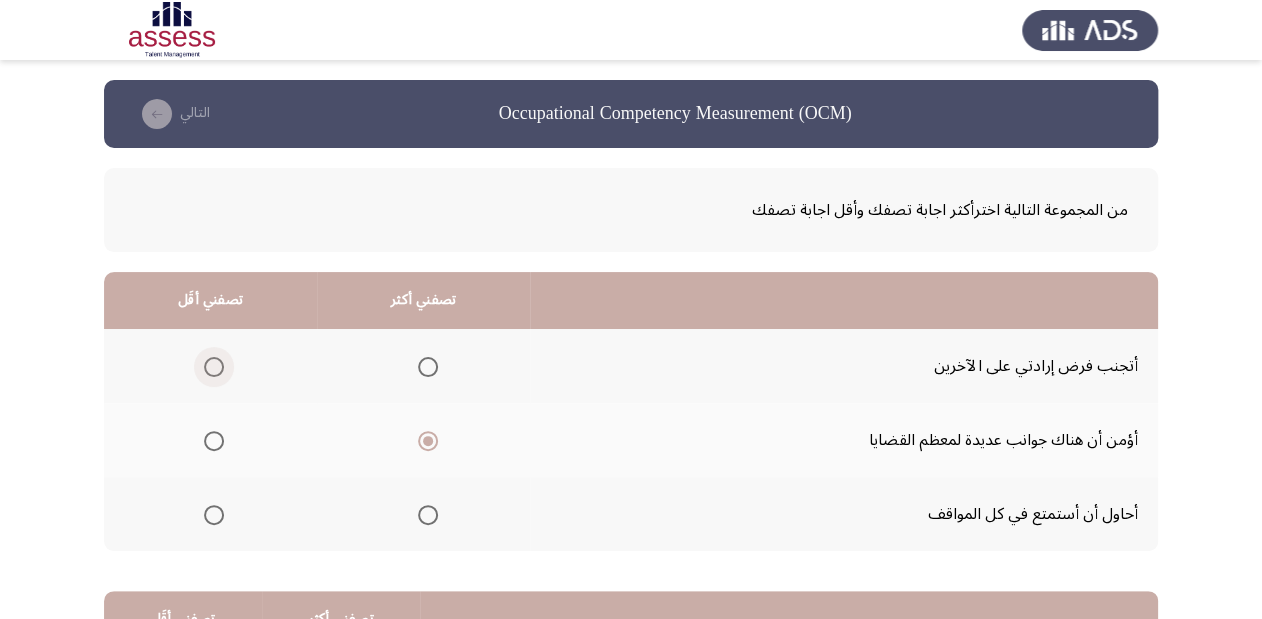 click at bounding box center (214, 367) 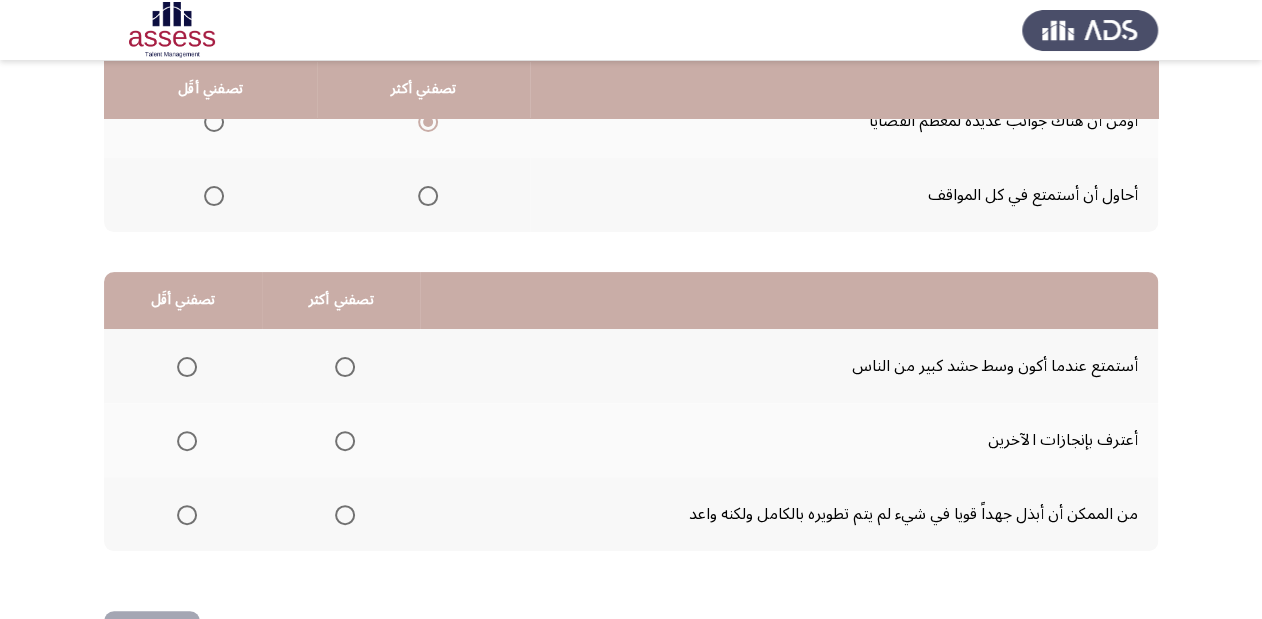 scroll, scrollTop: 320, scrollLeft: 0, axis: vertical 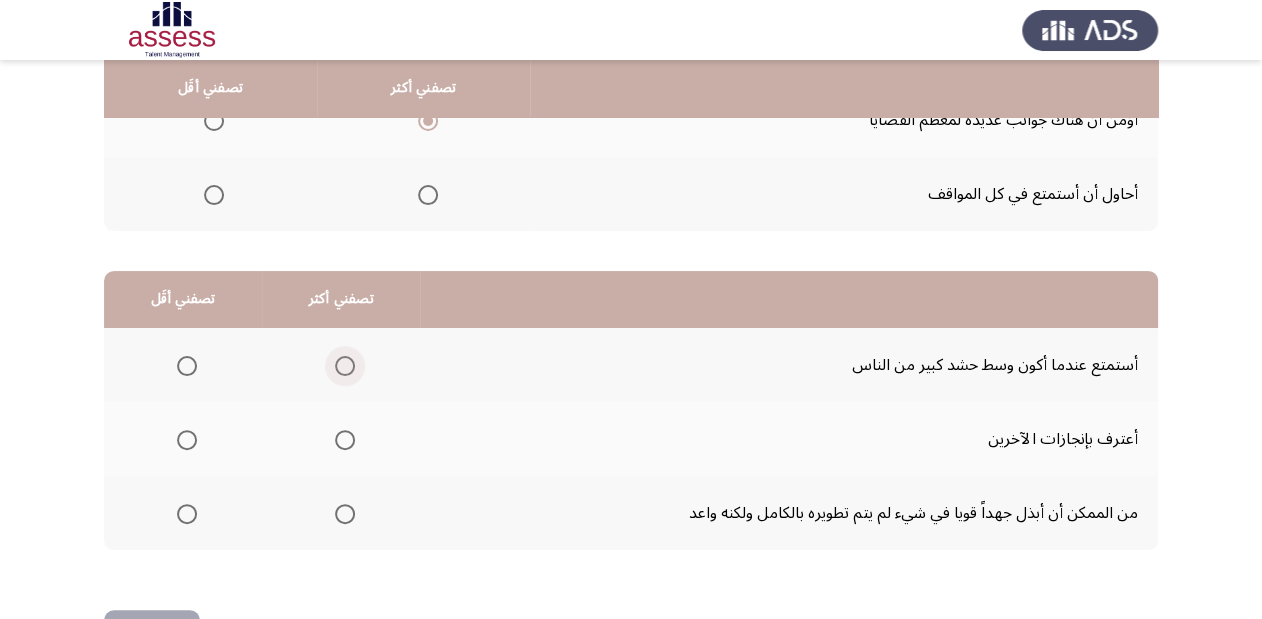 click at bounding box center (345, 366) 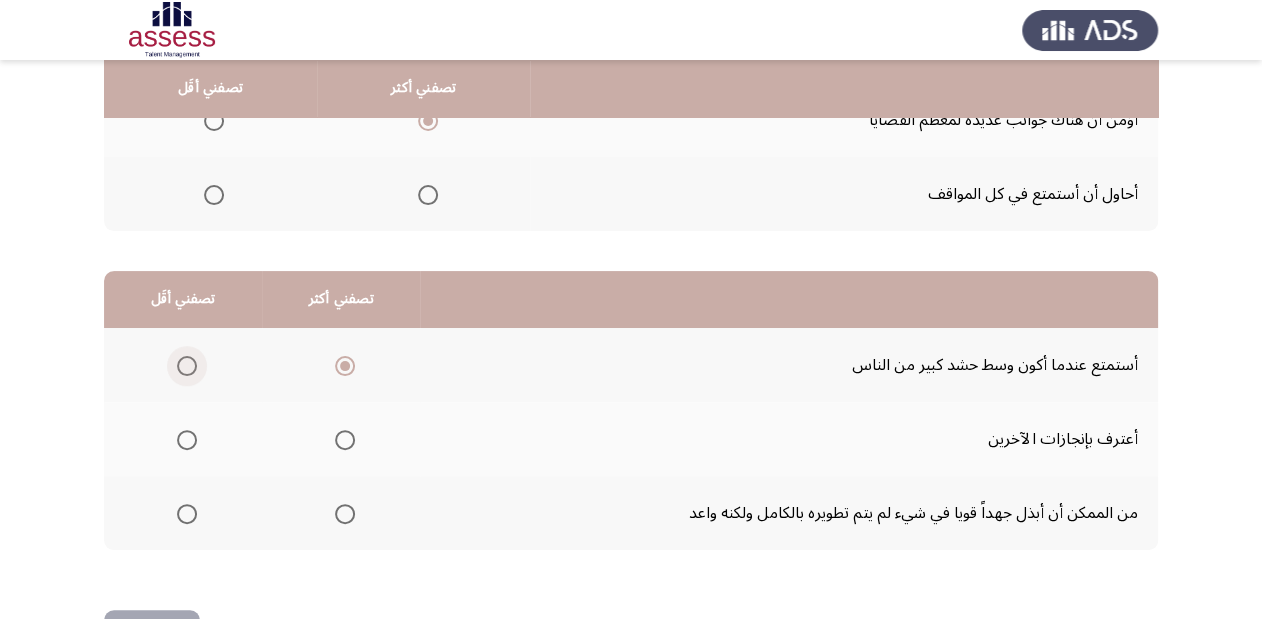 click at bounding box center (187, 366) 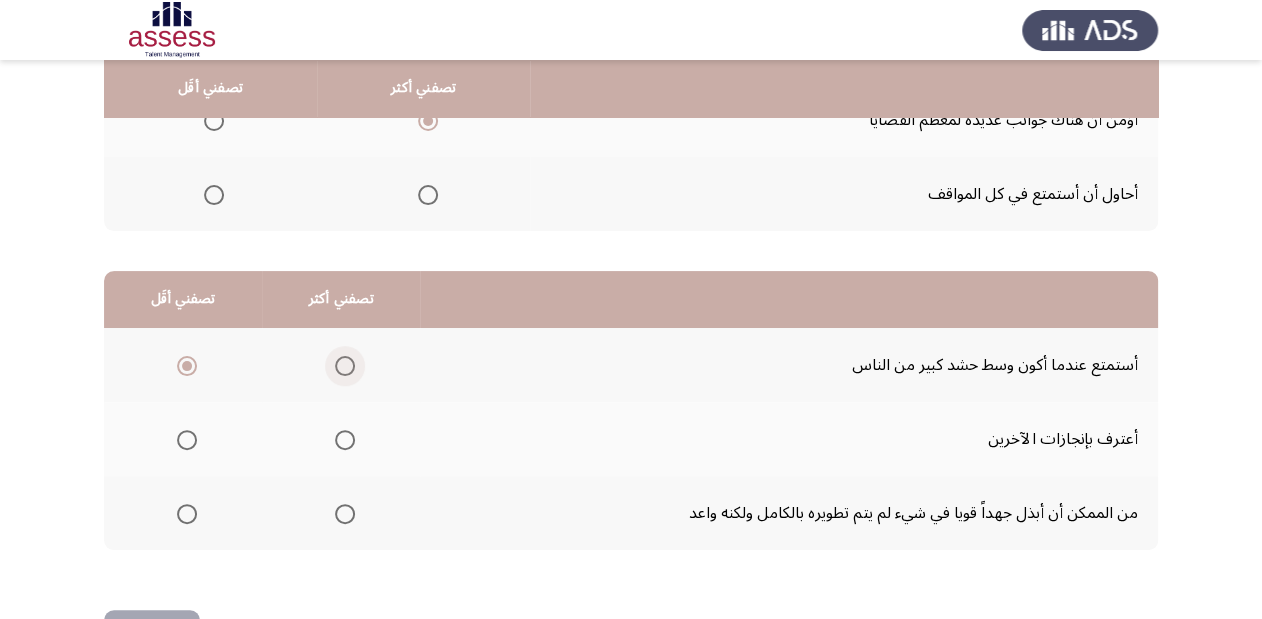 click at bounding box center [345, 366] 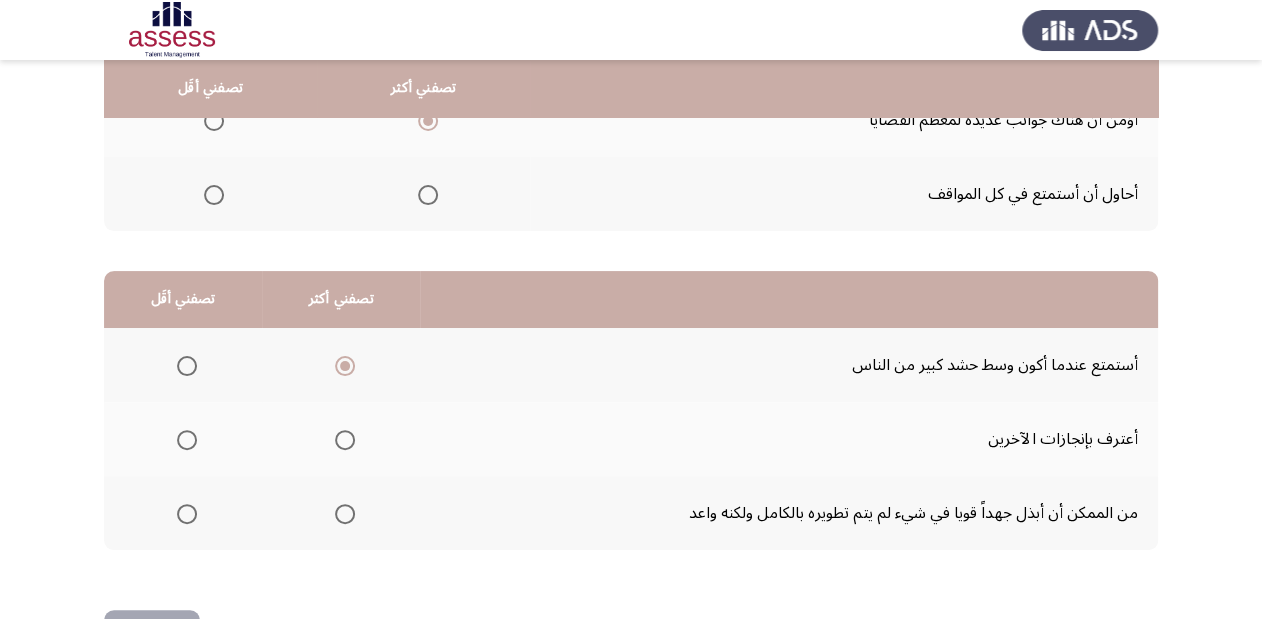 click 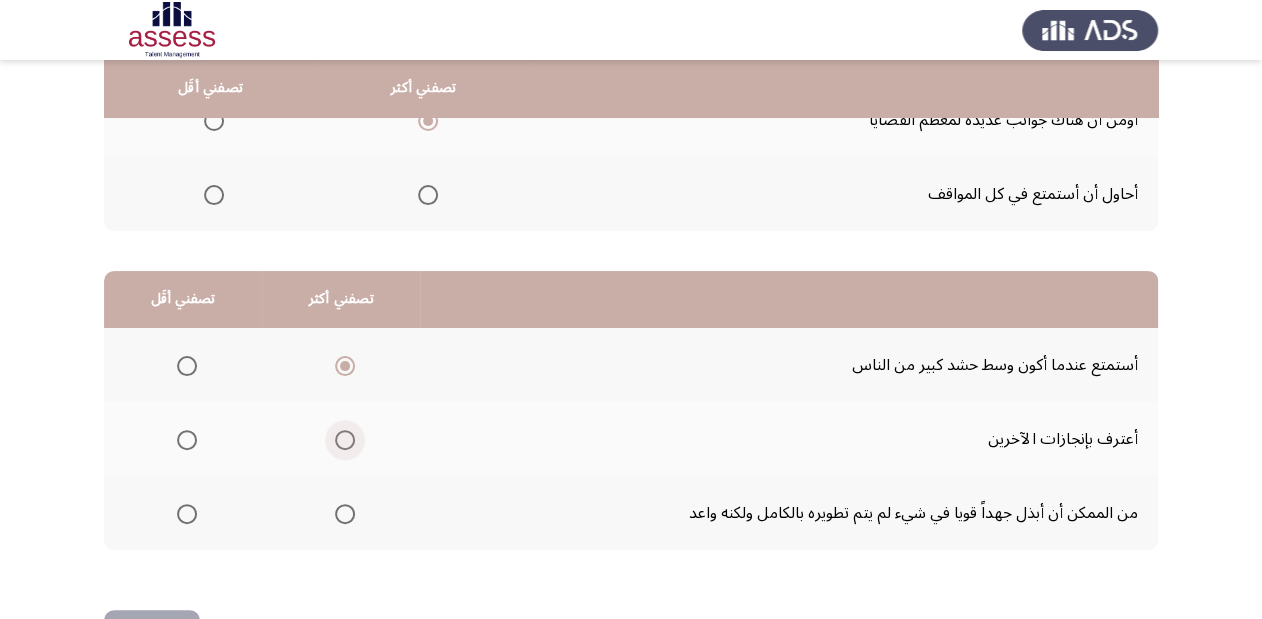 click at bounding box center [345, 440] 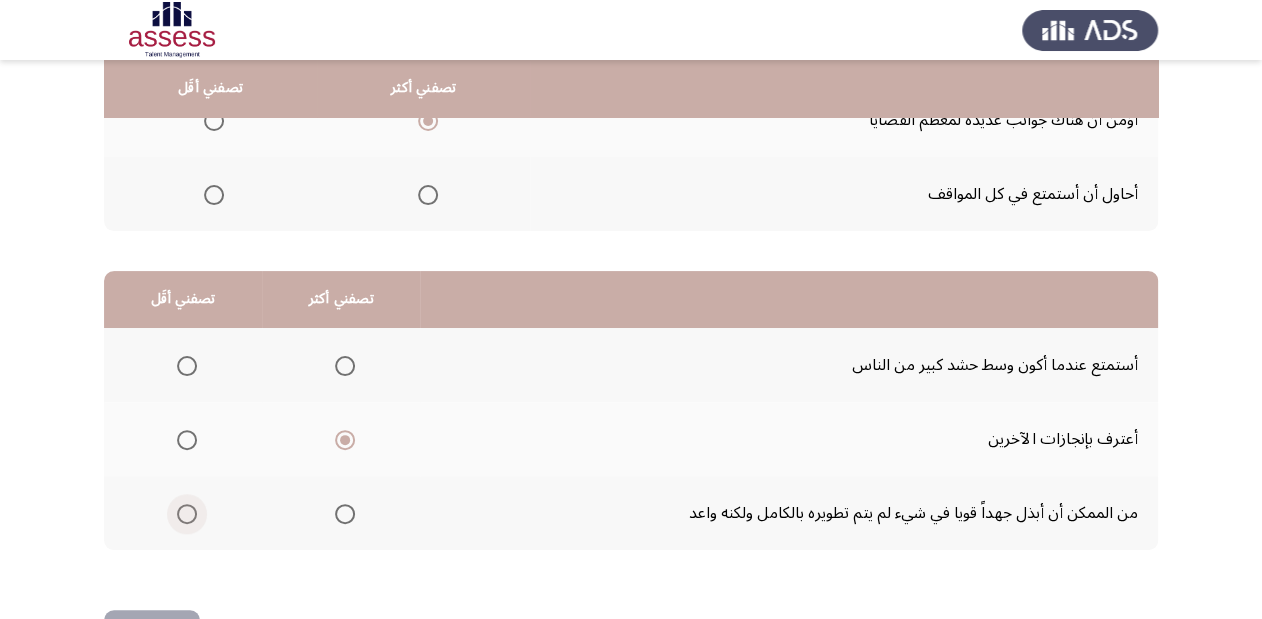 click at bounding box center [187, 514] 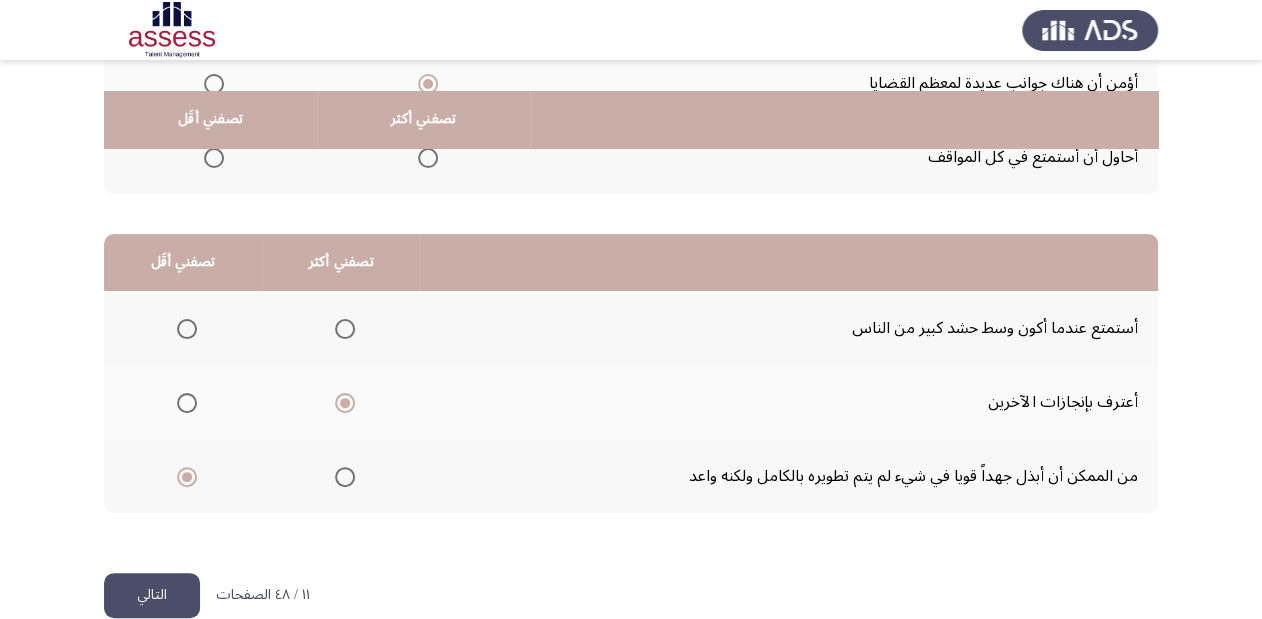 scroll, scrollTop: 388, scrollLeft: 0, axis: vertical 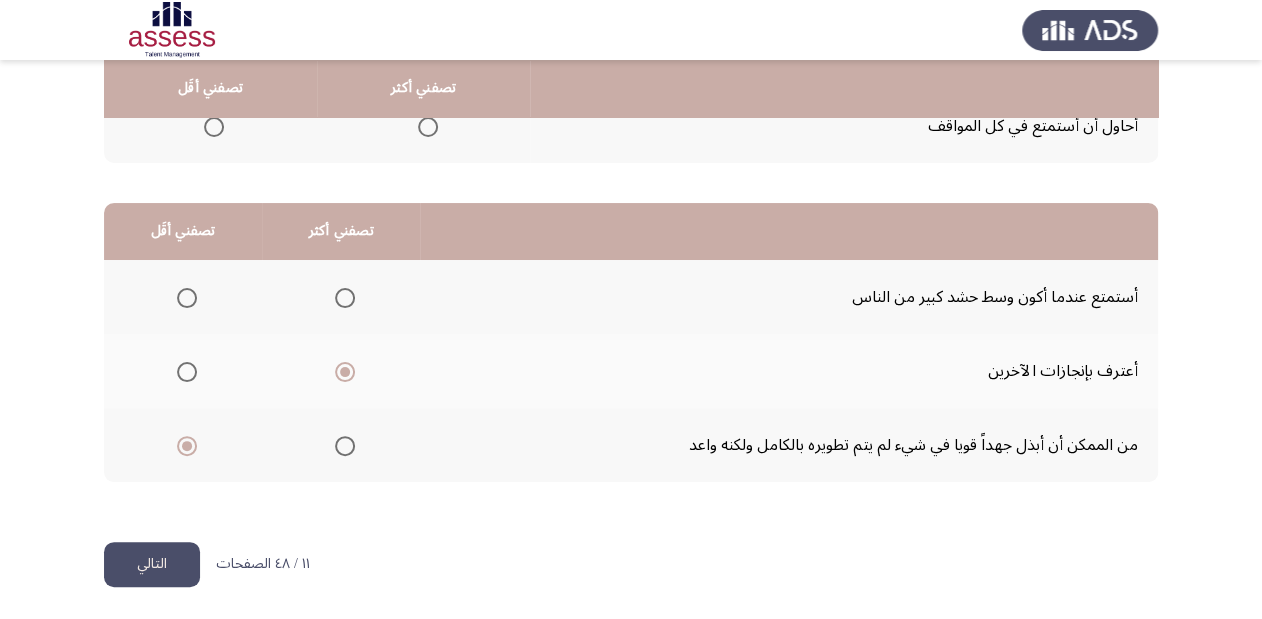 click on "التالي" 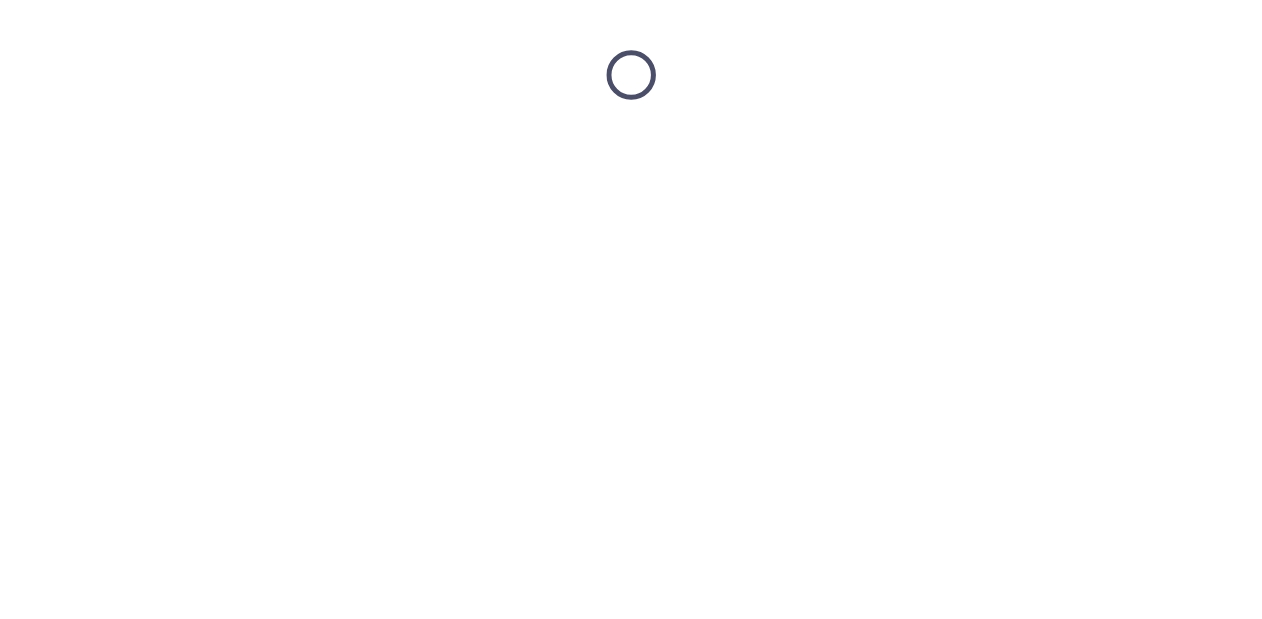 scroll, scrollTop: 0, scrollLeft: 0, axis: both 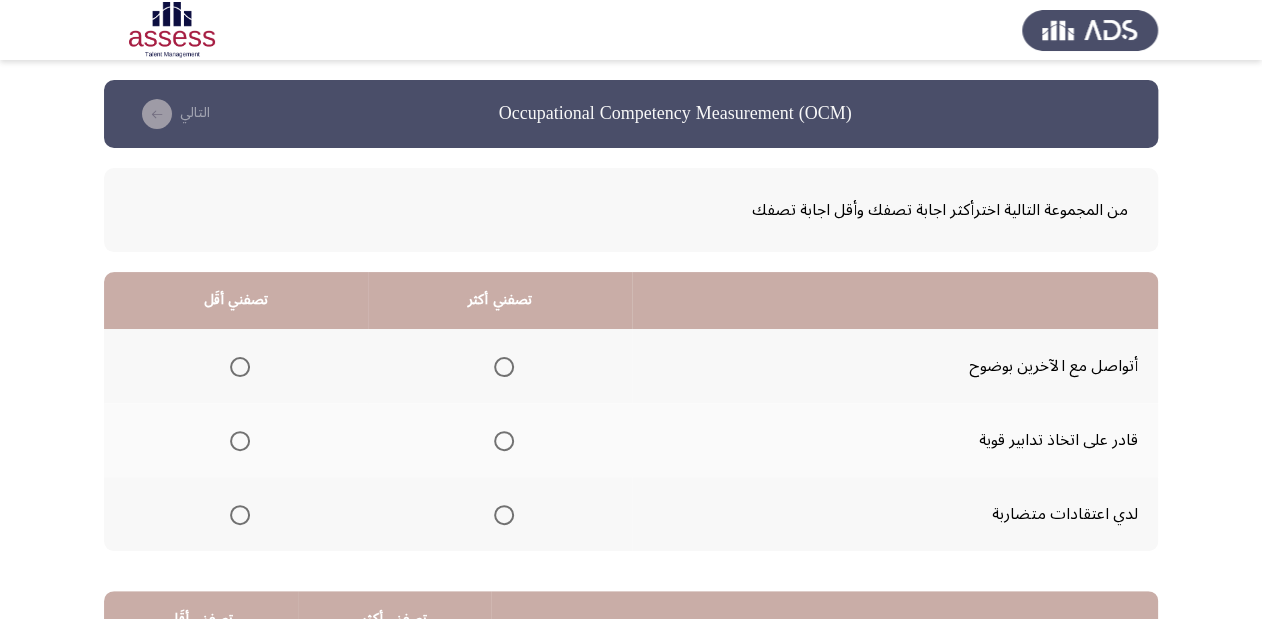 click at bounding box center (504, 441) 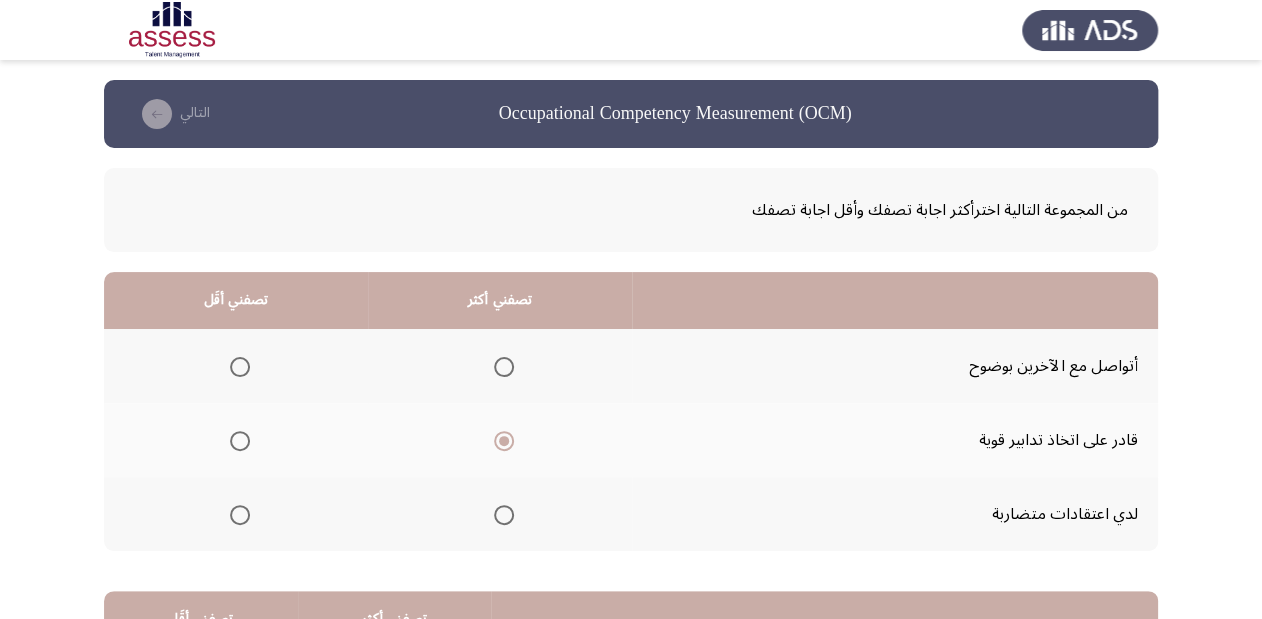 click at bounding box center [240, 367] 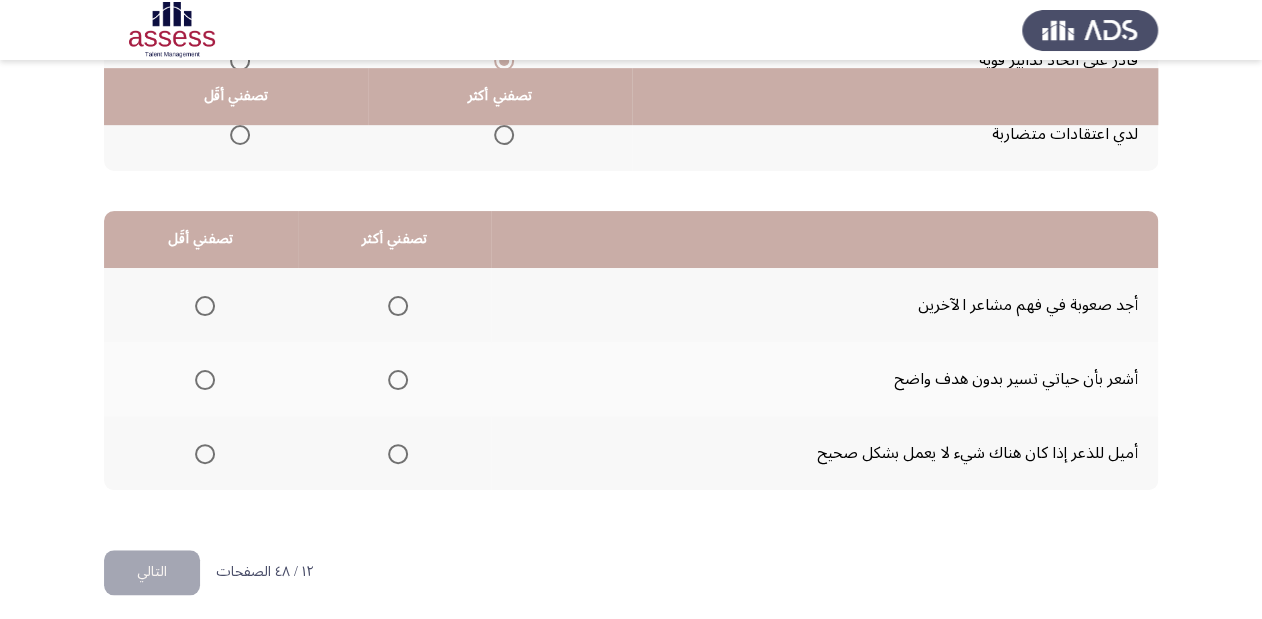 scroll, scrollTop: 388, scrollLeft: 0, axis: vertical 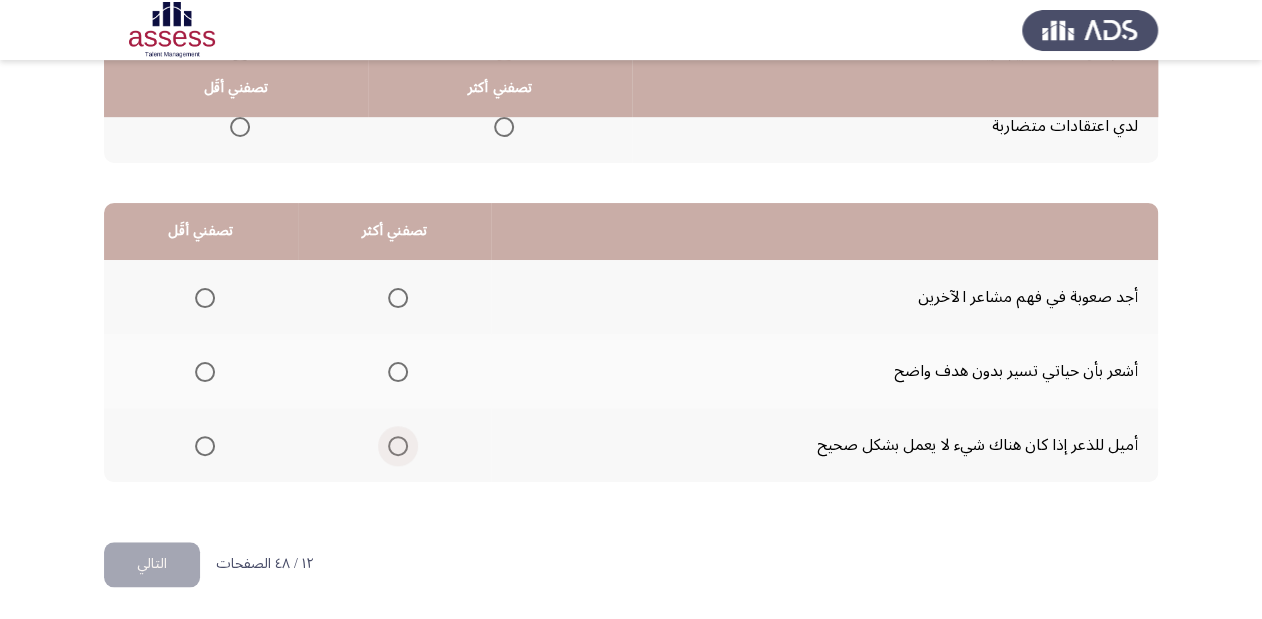 click at bounding box center (398, 446) 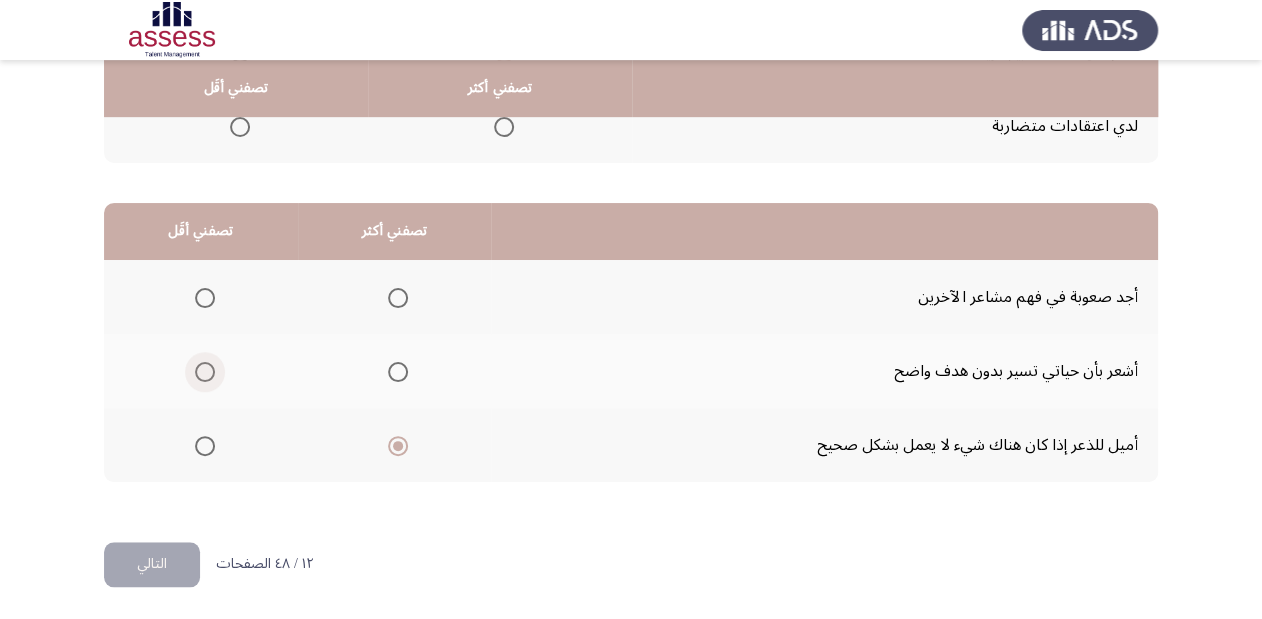 click at bounding box center (205, 372) 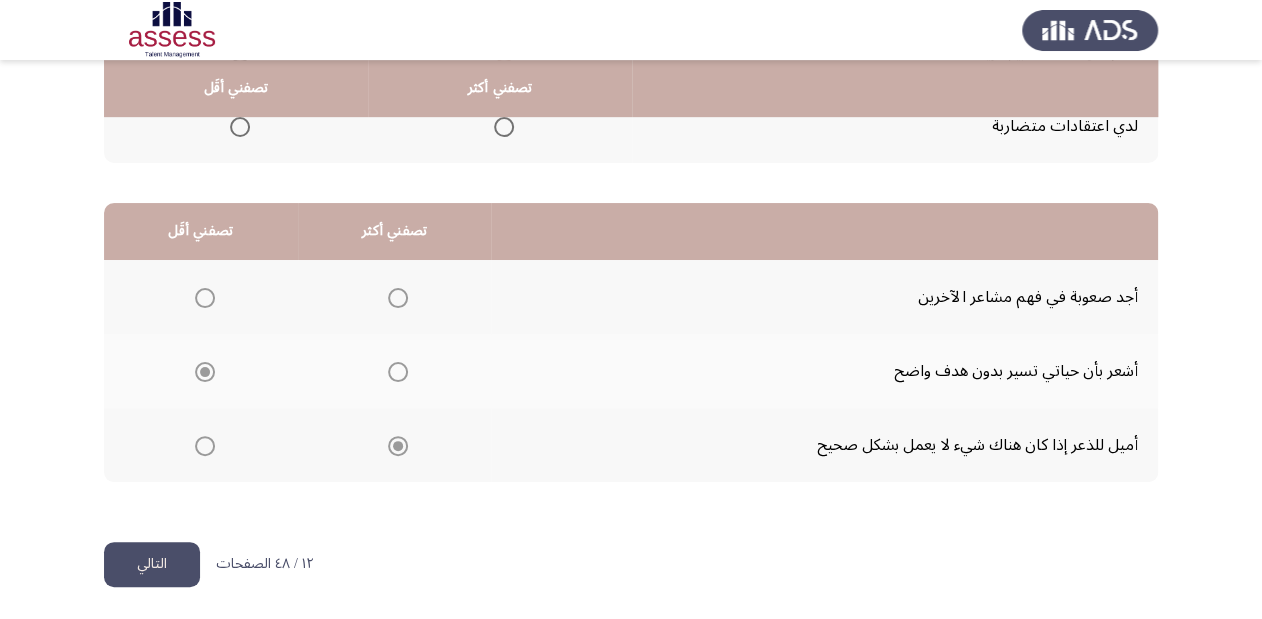 click on "التالي" 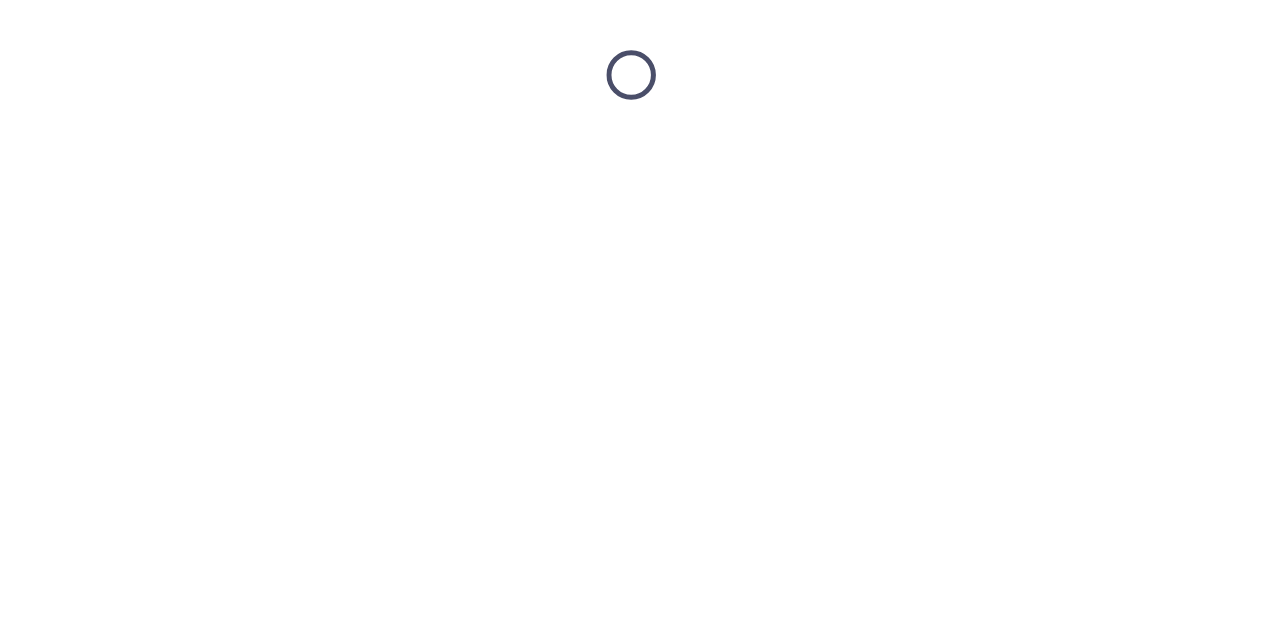 scroll, scrollTop: 0, scrollLeft: 0, axis: both 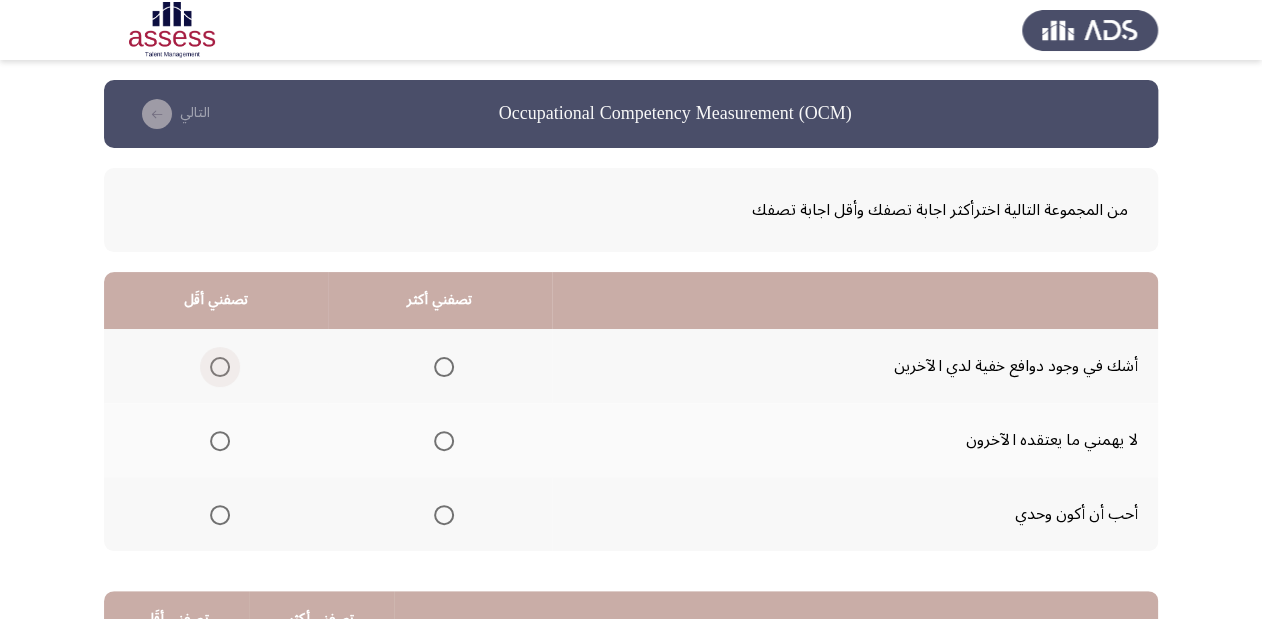 click at bounding box center [220, 367] 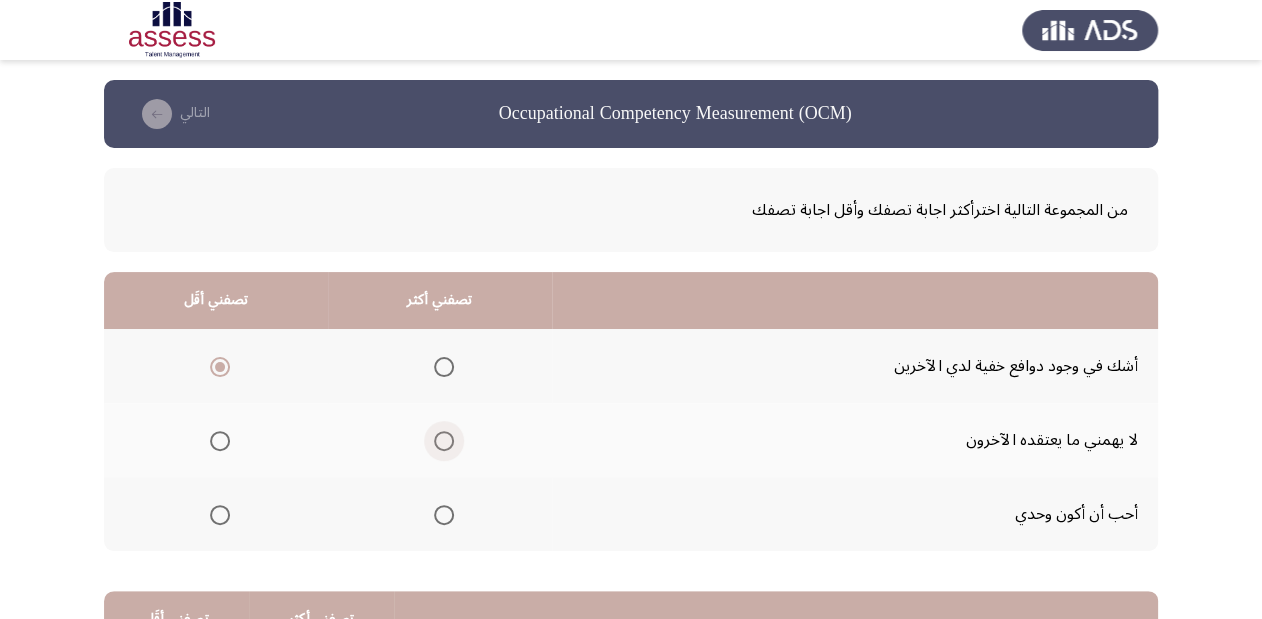 click at bounding box center (444, 441) 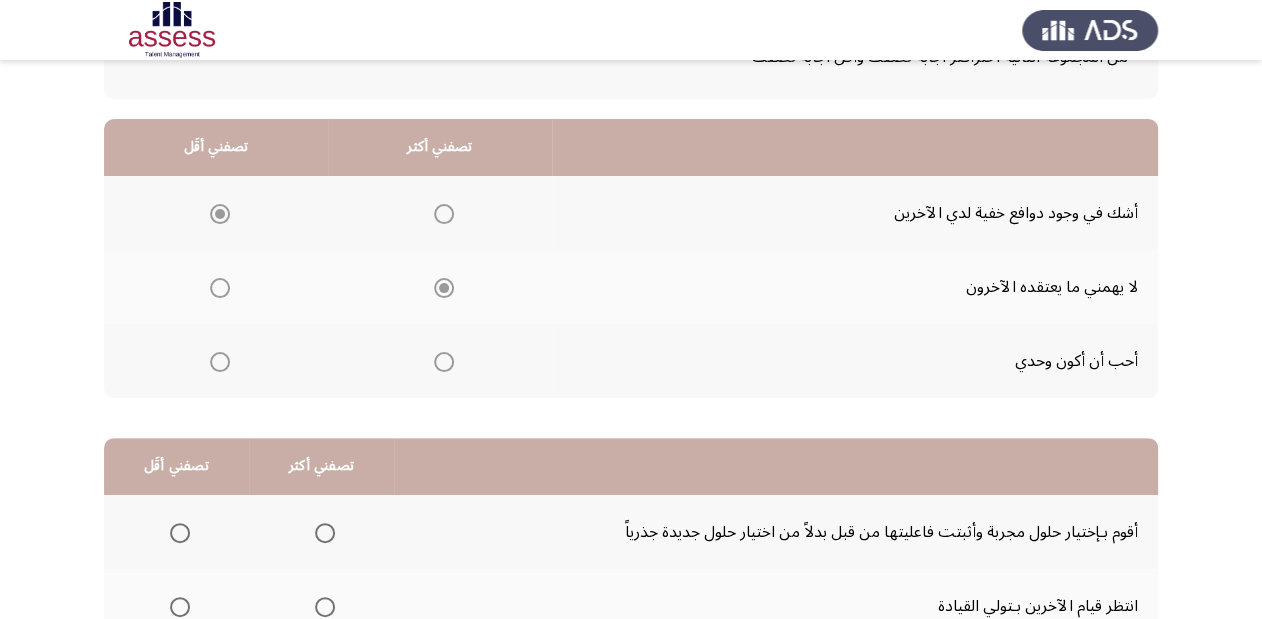 scroll, scrollTop: 320, scrollLeft: 0, axis: vertical 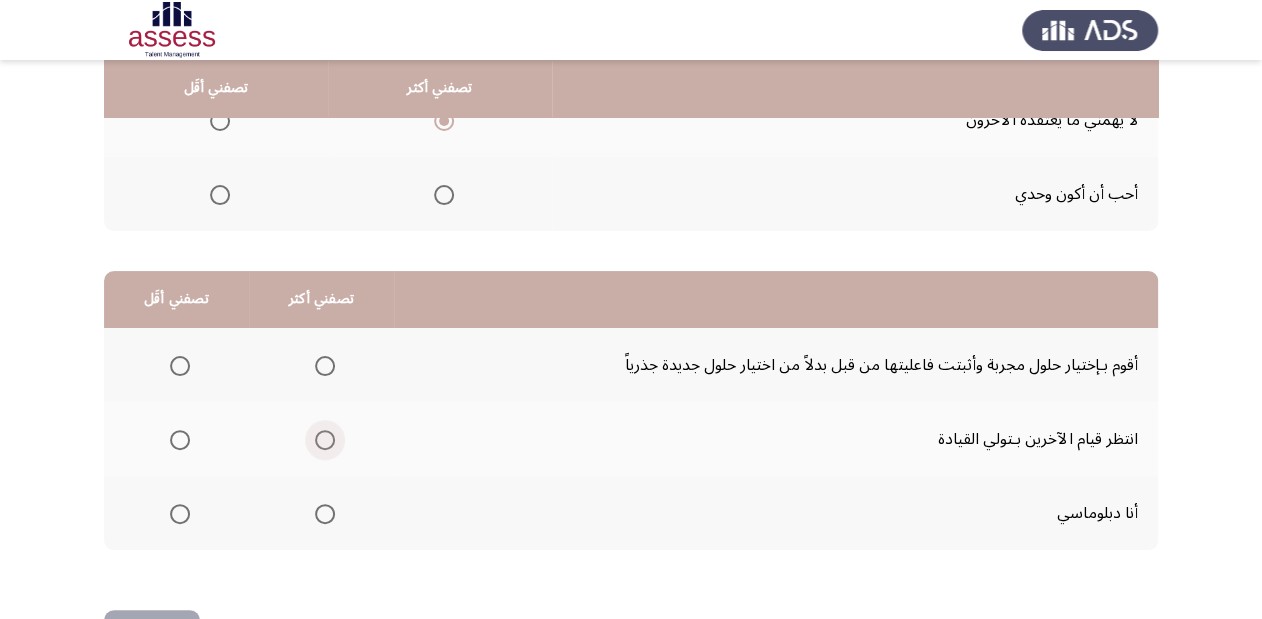click at bounding box center [325, 440] 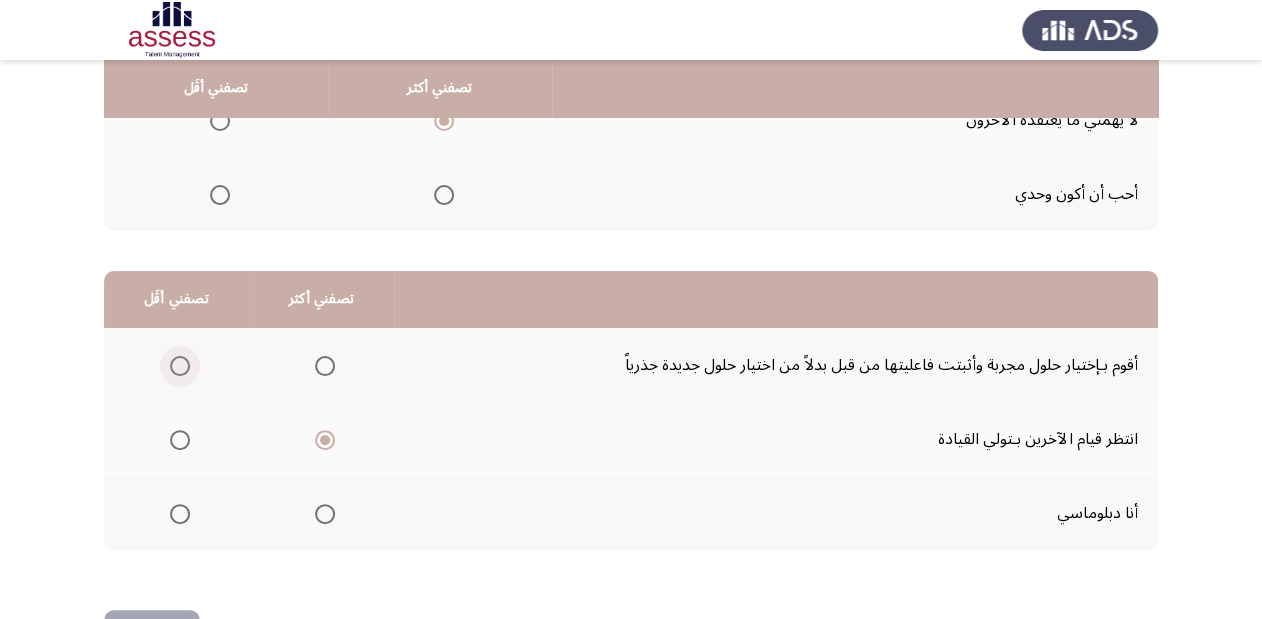 click at bounding box center (180, 366) 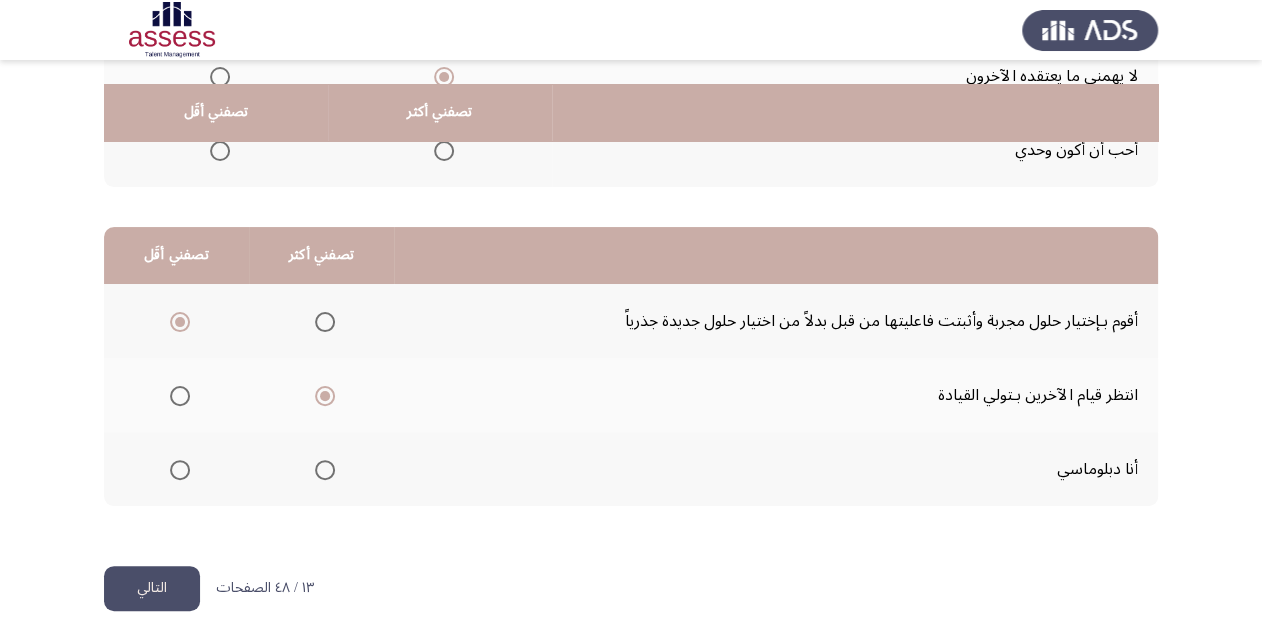 scroll, scrollTop: 388, scrollLeft: 0, axis: vertical 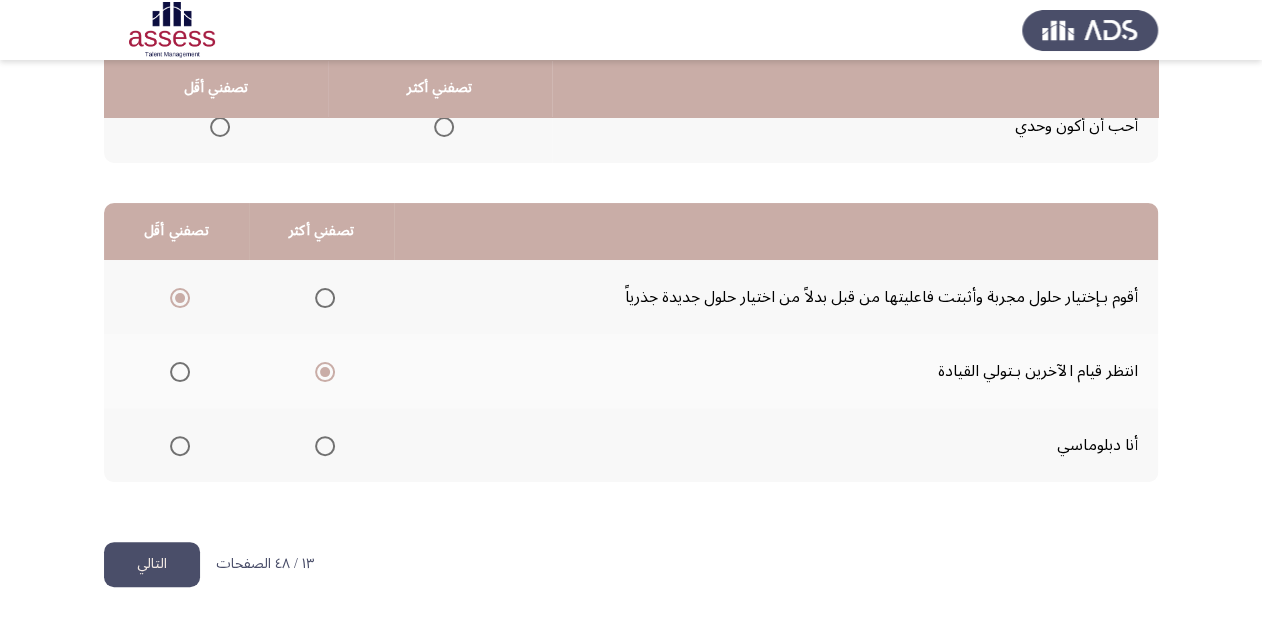 click on "التالي" 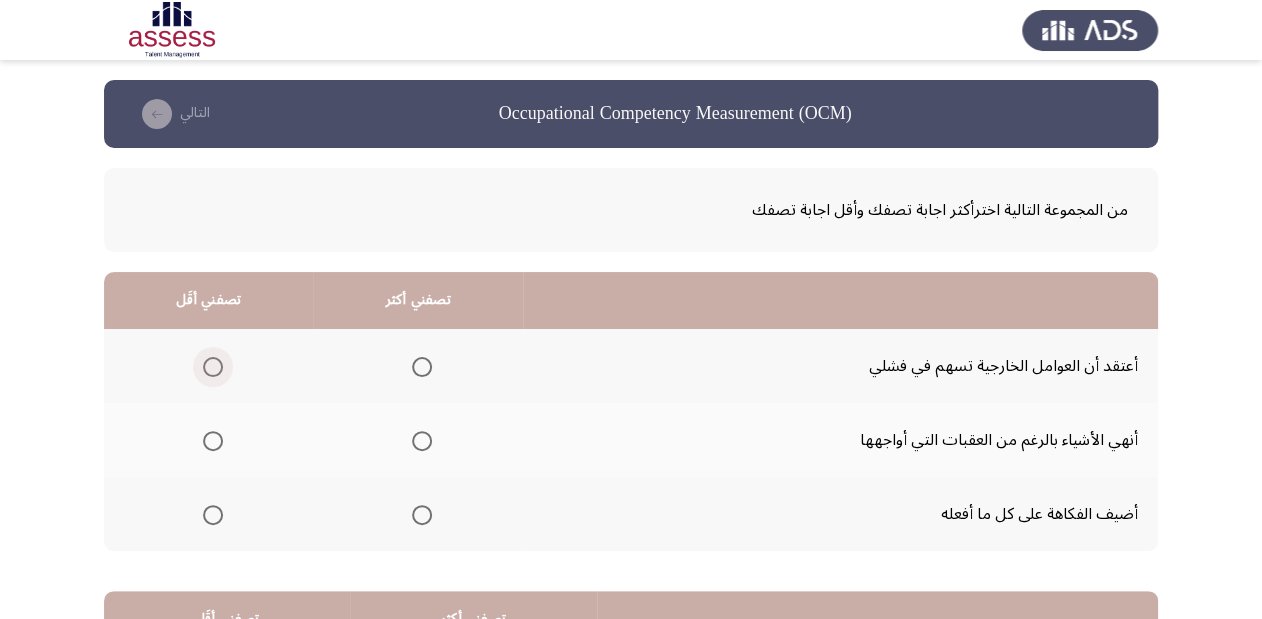 click at bounding box center [213, 367] 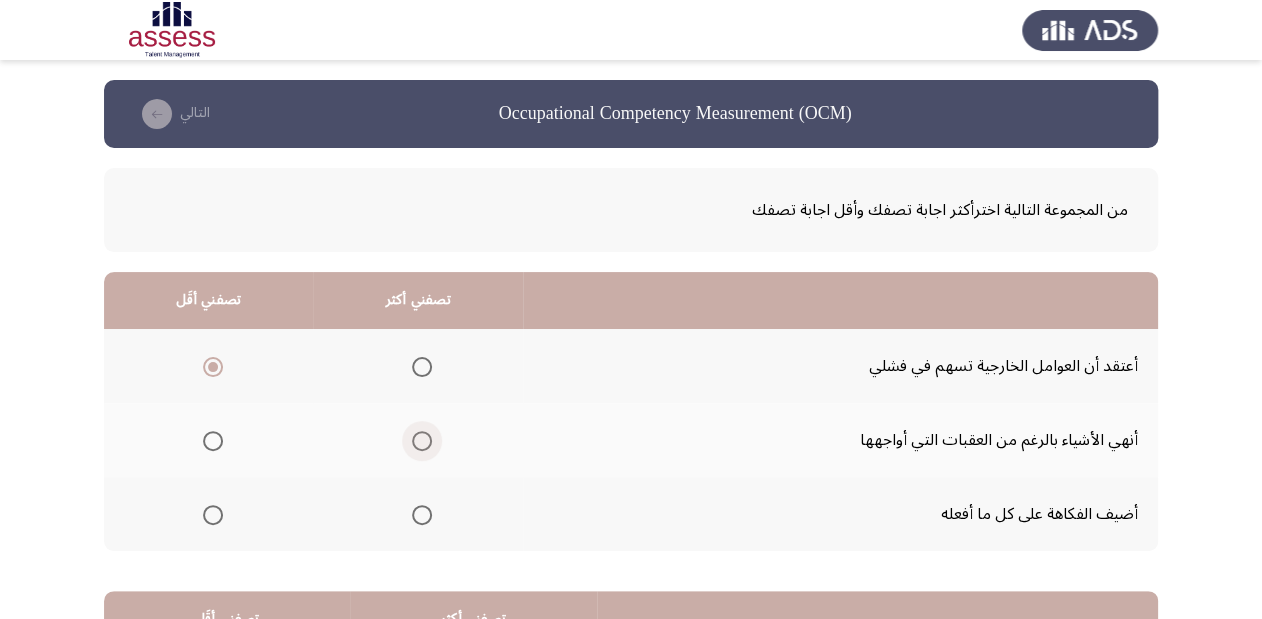 click at bounding box center (422, 441) 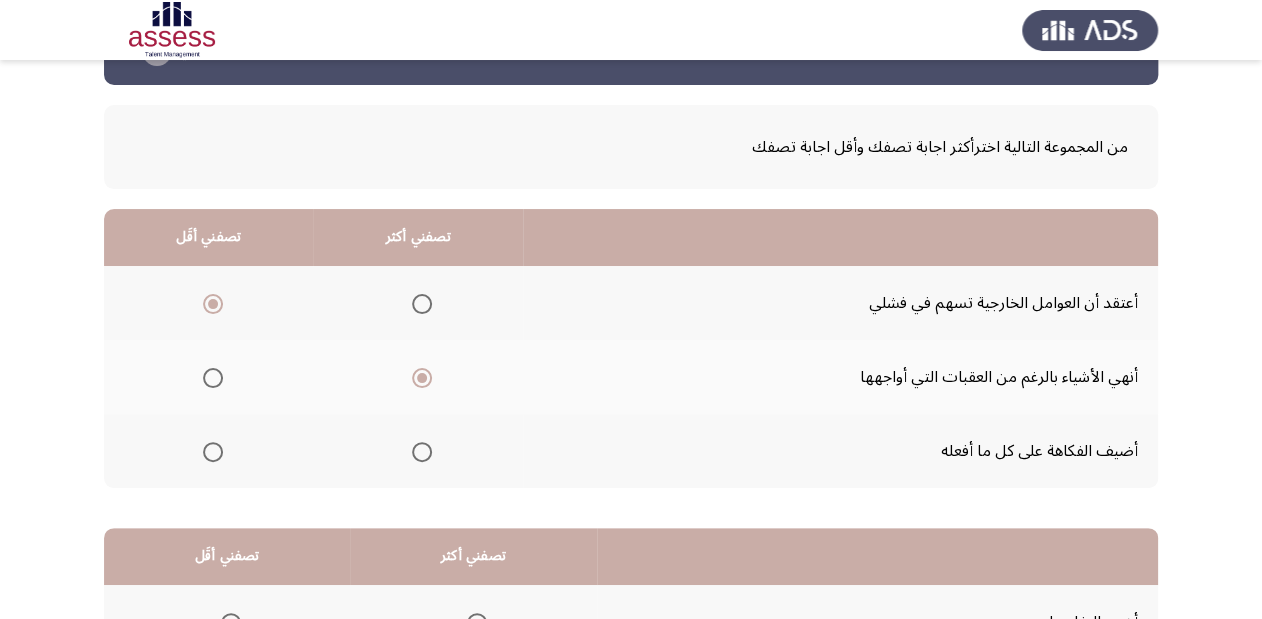 scroll, scrollTop: 320, scrollLeft: 0, axis: vertical 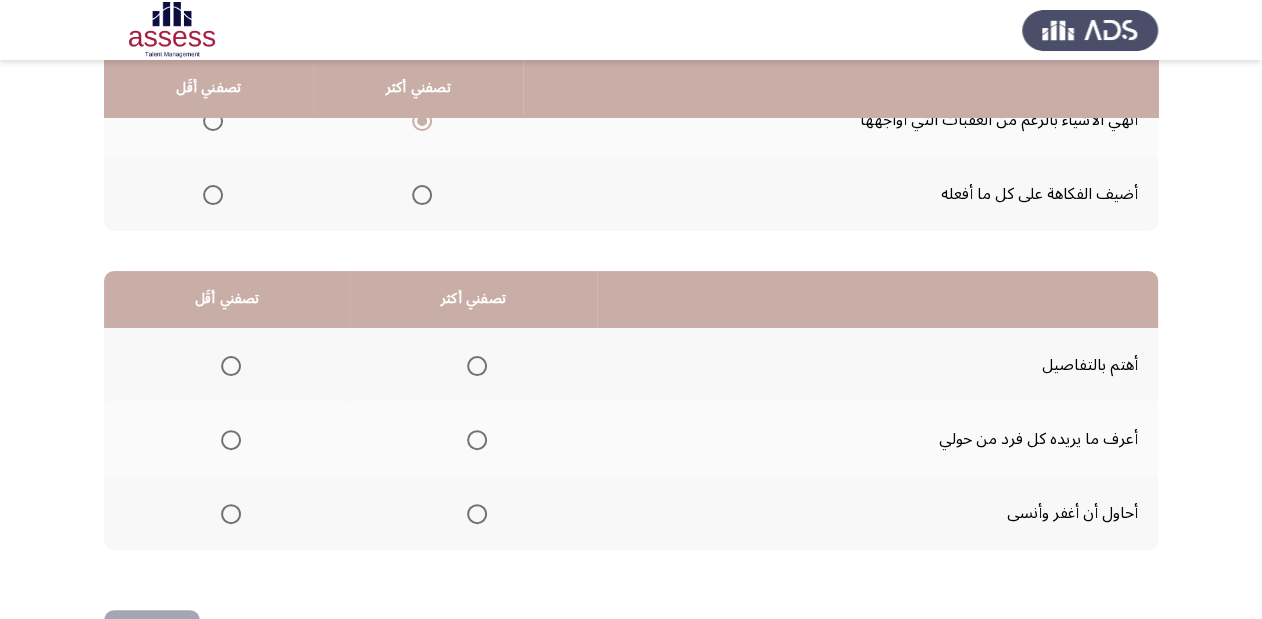 click at bounding box center [477, 440] 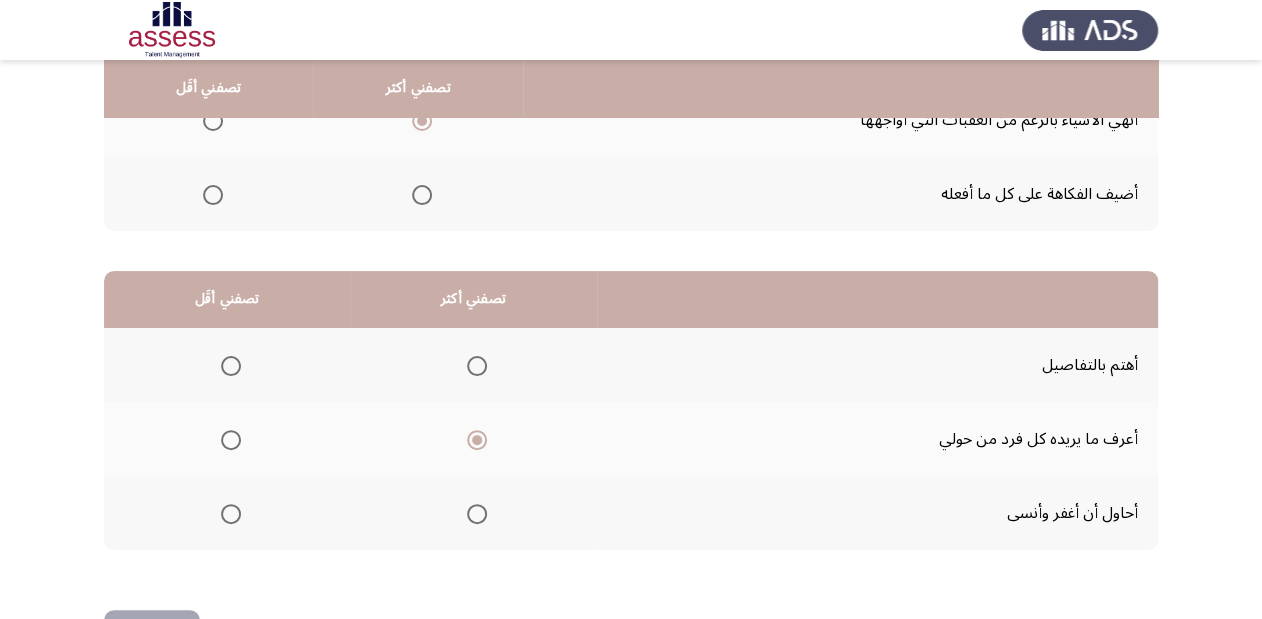 click 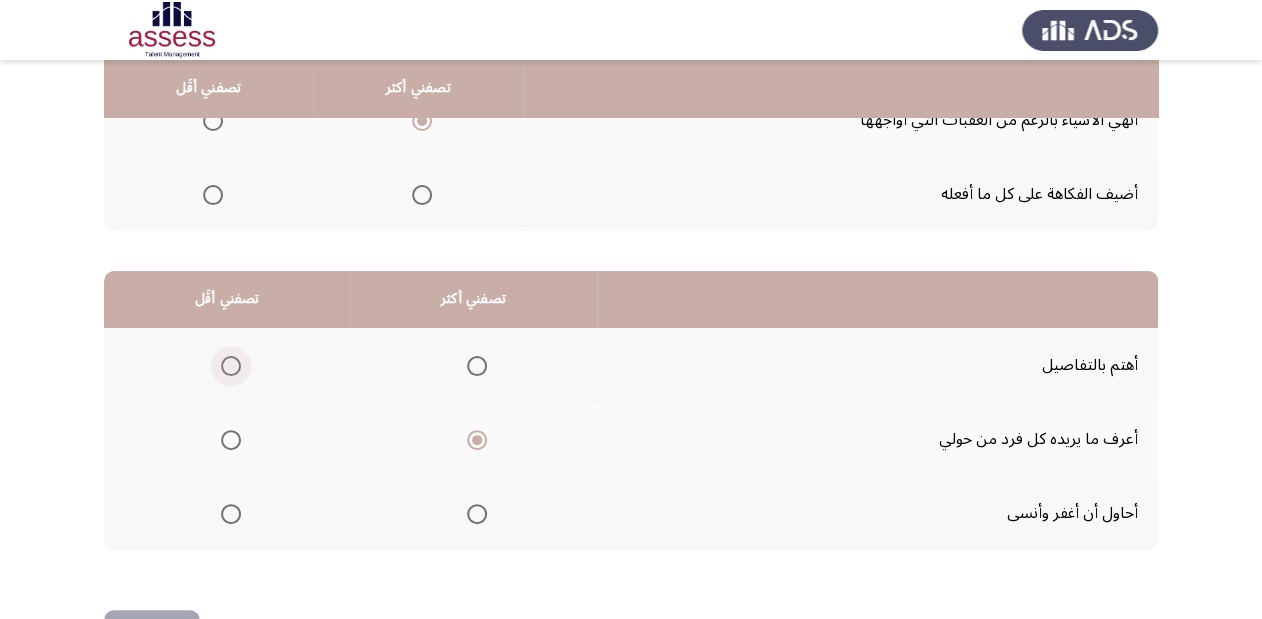 click at bounding box center (231, 366) 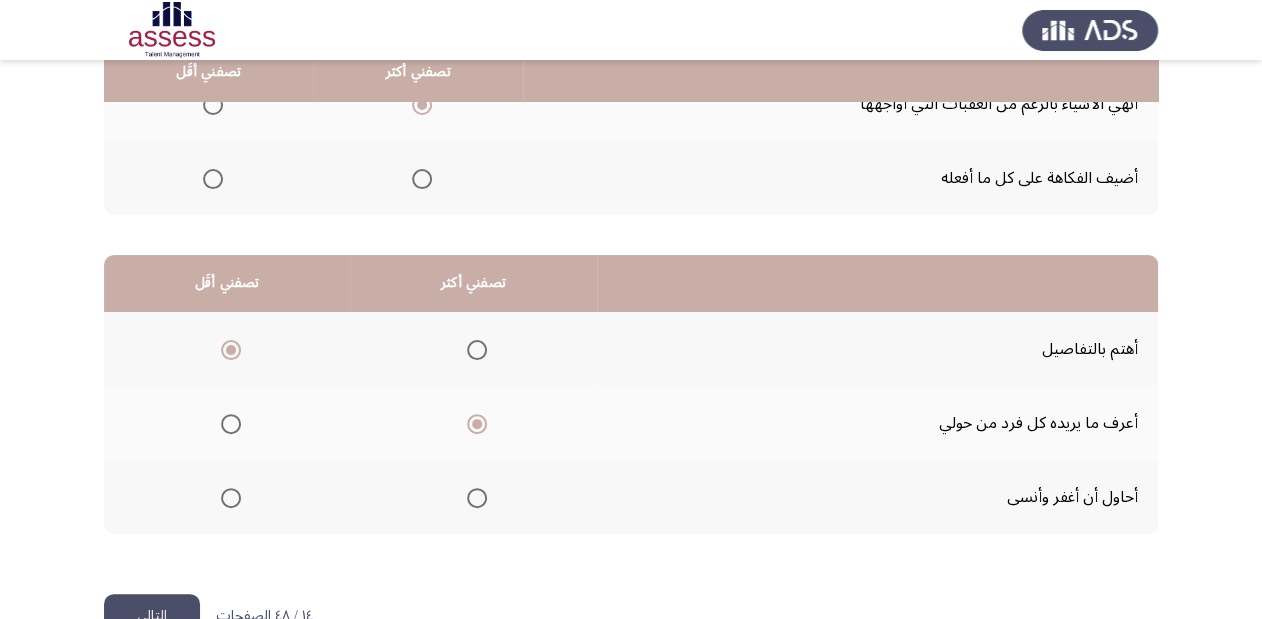scroll, scrollTop: 388, scrollLeft: 0, axis: vertical 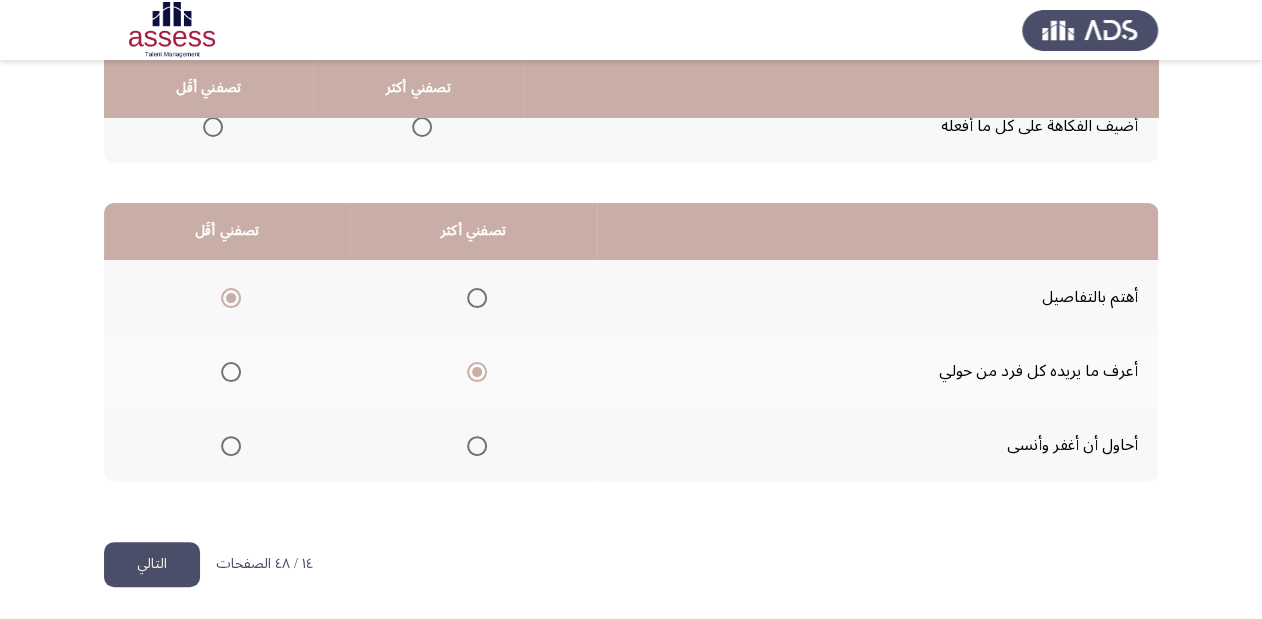 click on "التالي" 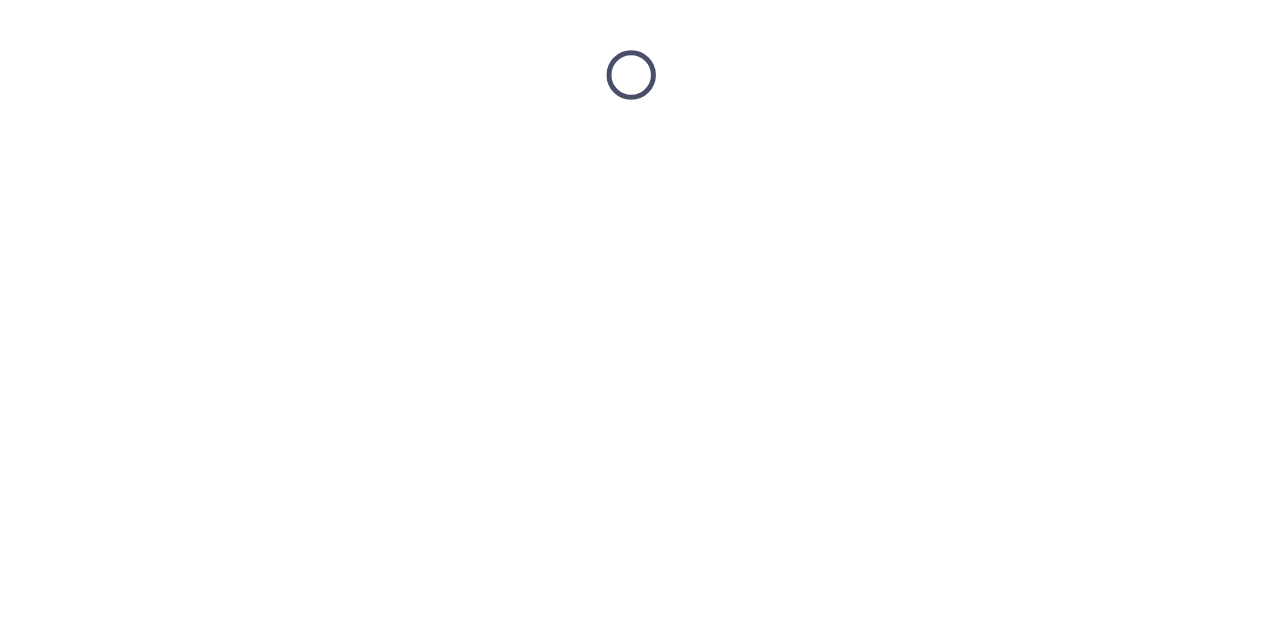 scroll, scrollTop: 0, scrollLeft: 0, axis: both 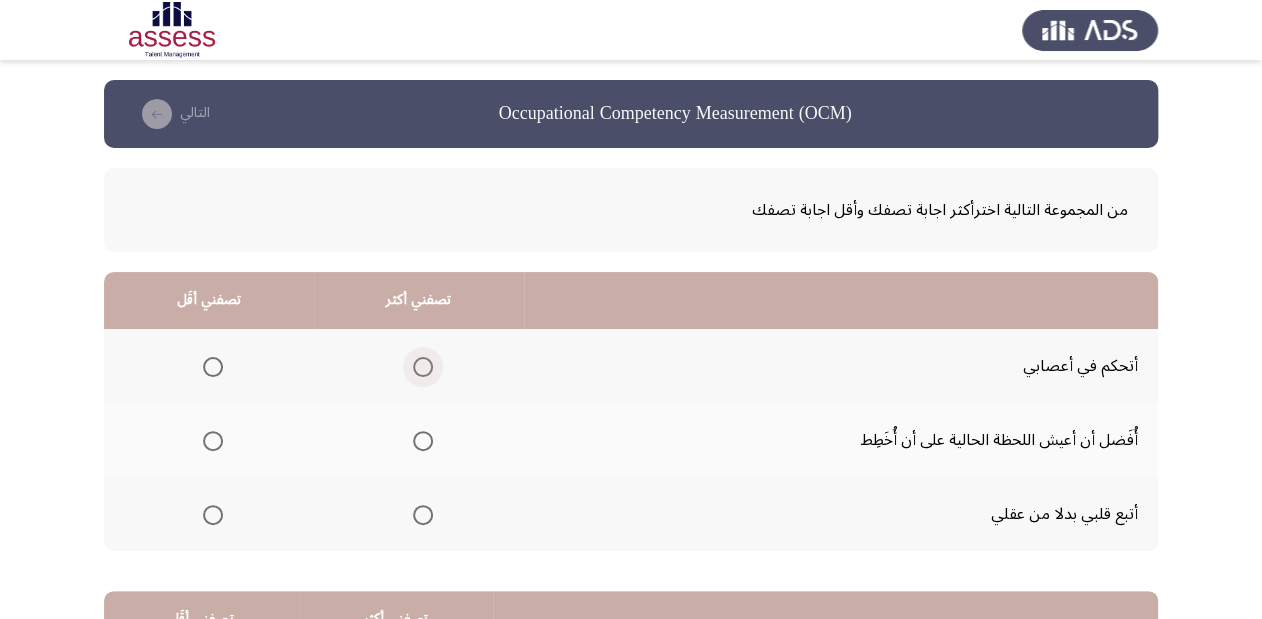 click at bounding box center (423, 367) 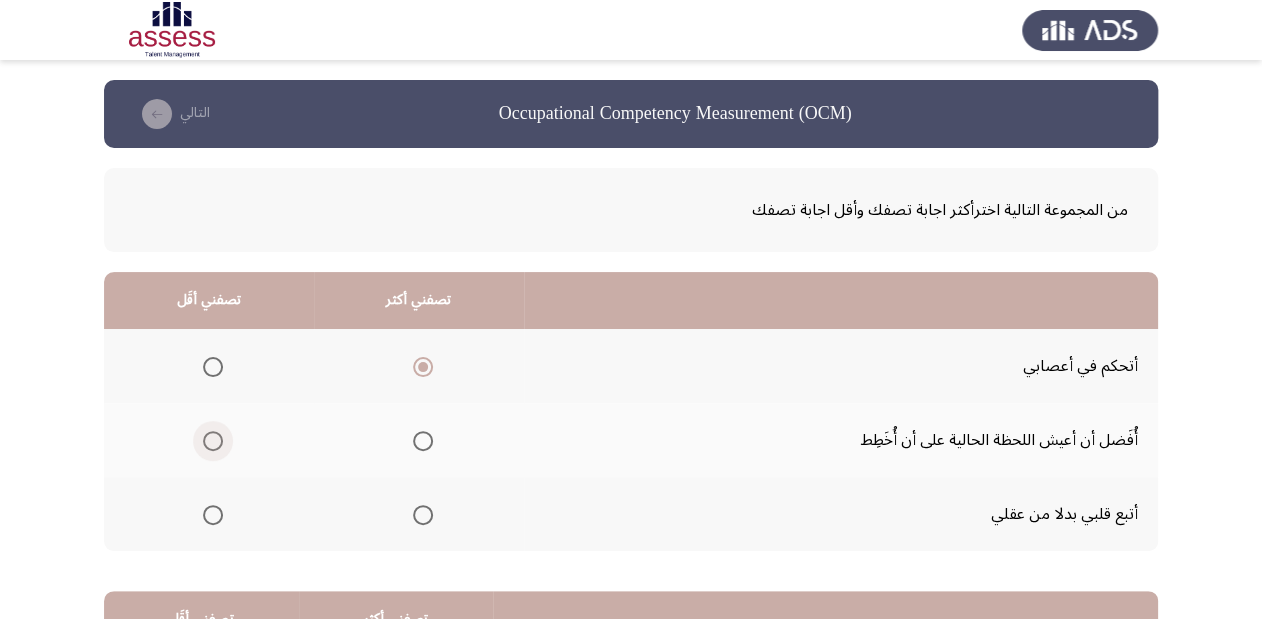 click at bounding box center [213, 441] 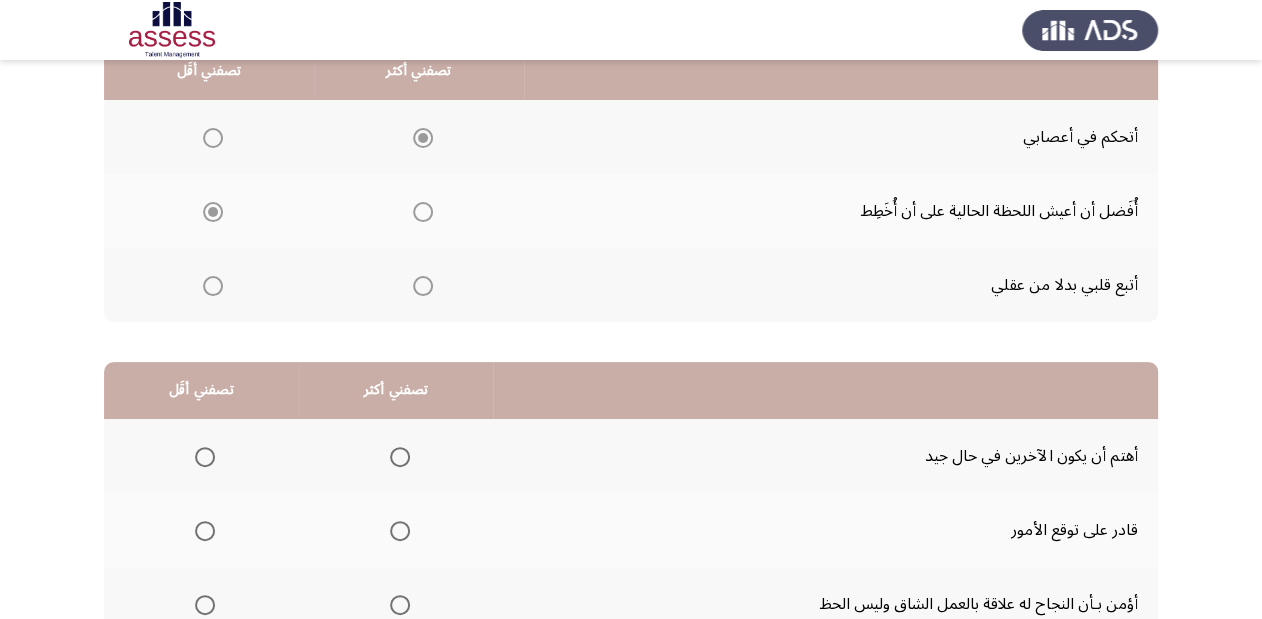 scroll, scrollTop: 240, scrollLeft: 0, axis: vertical 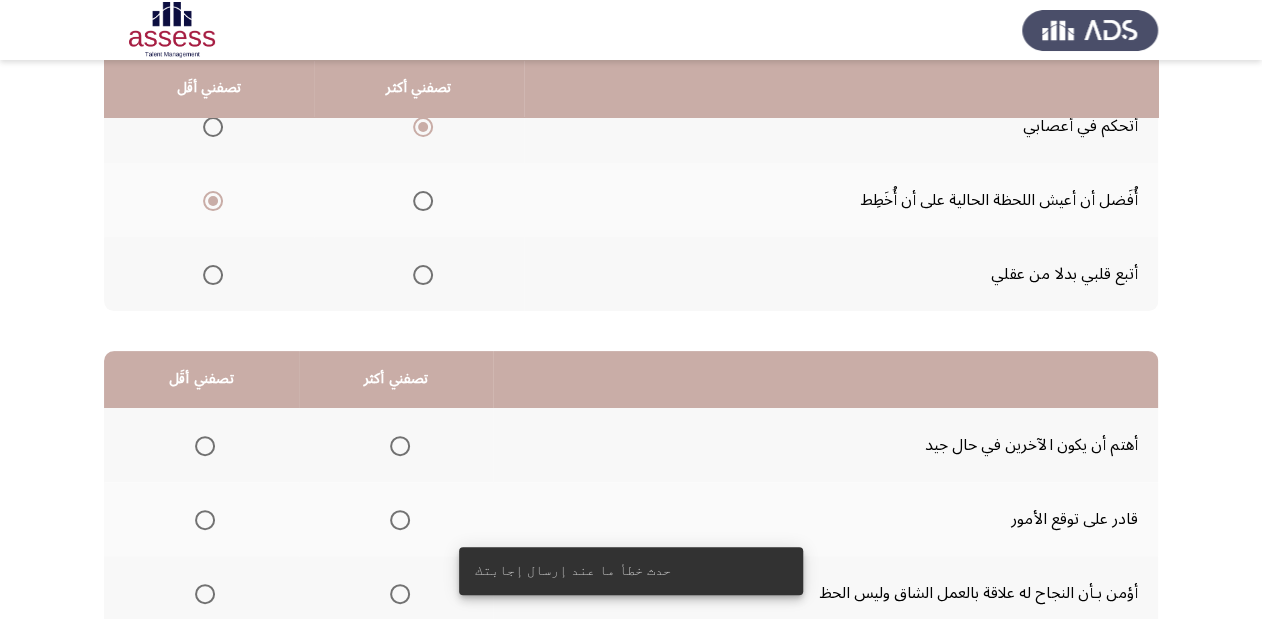 click at bounding box center [400, 520] 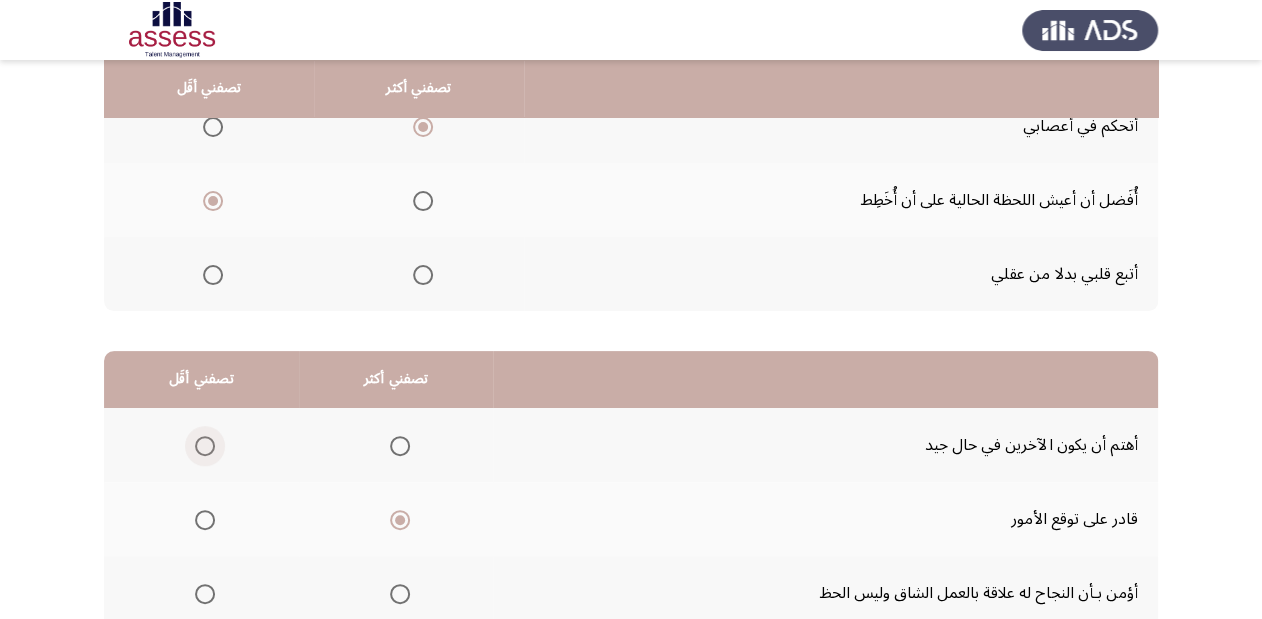 click at bounding box center (205, 446) 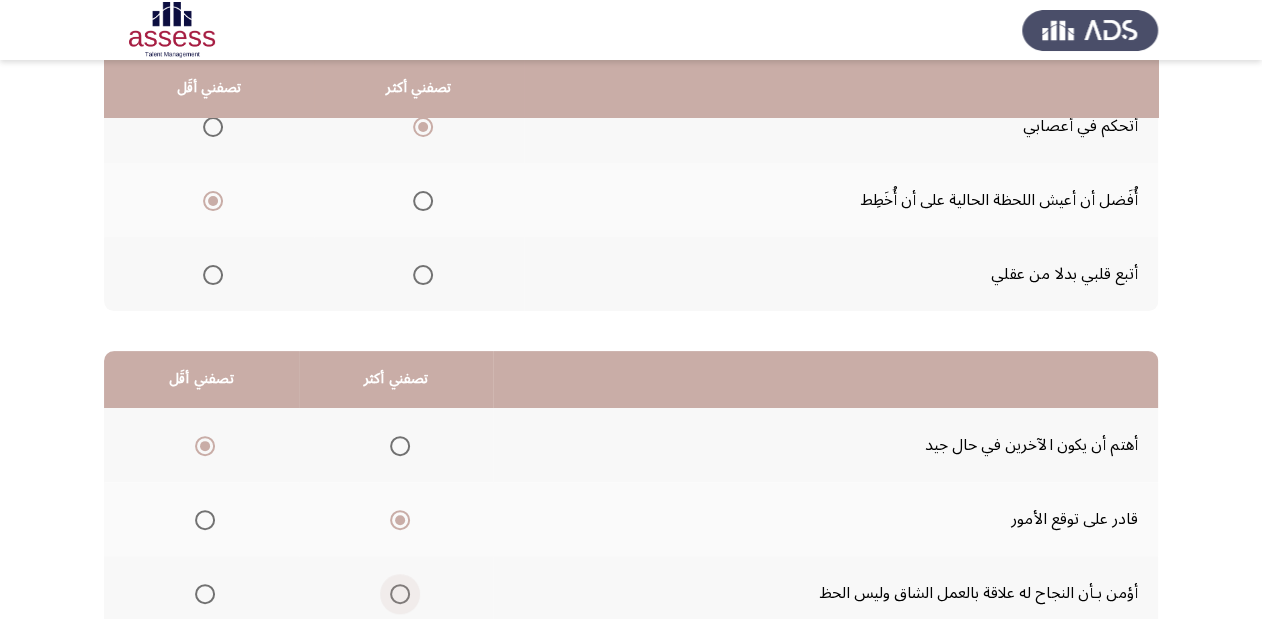 click at bounding box center [400, 594] 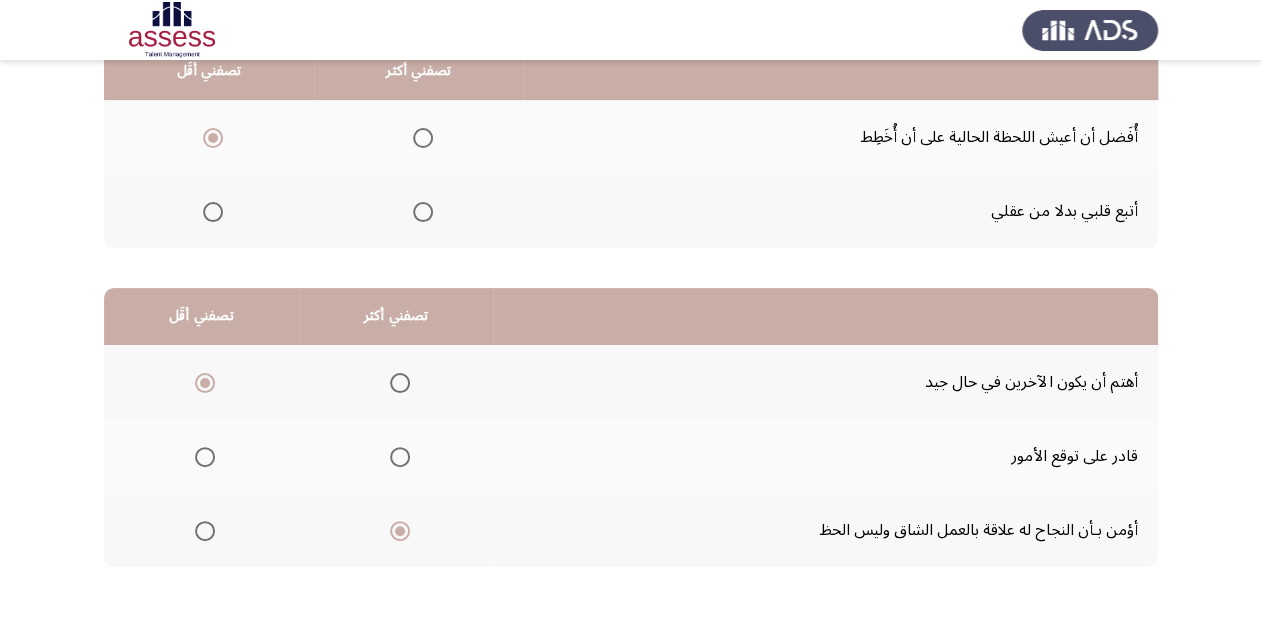 scroll, scrollTop: 388, scrollLeft: 0, axis: vertical 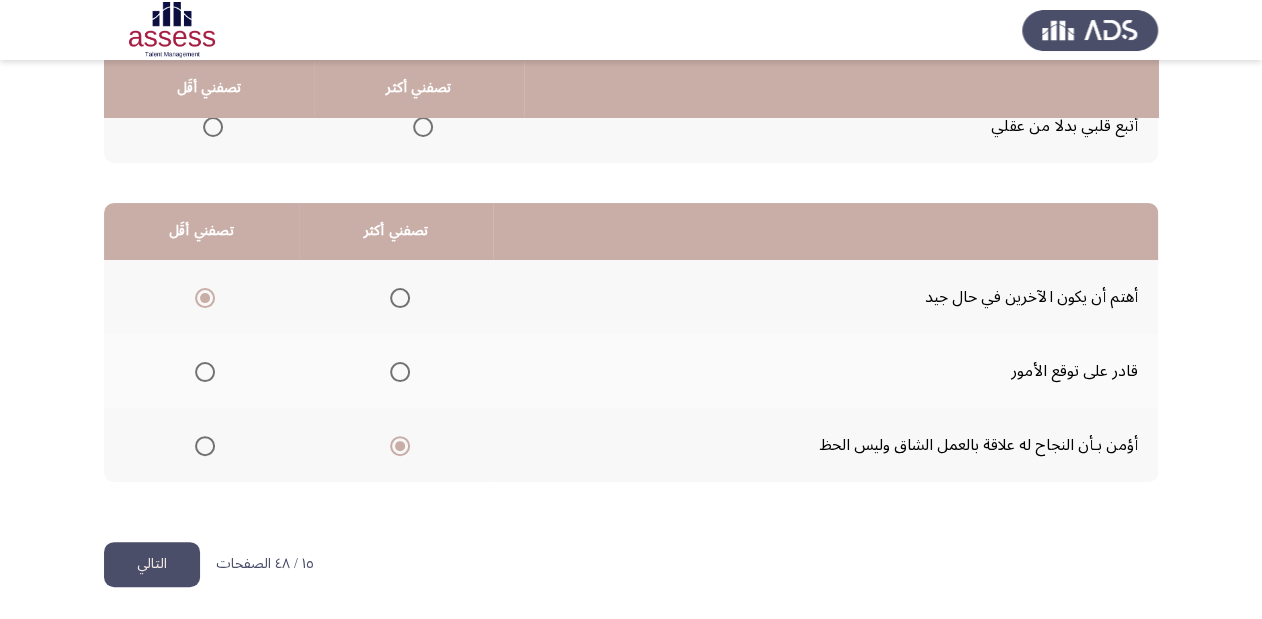 click on "التالي" 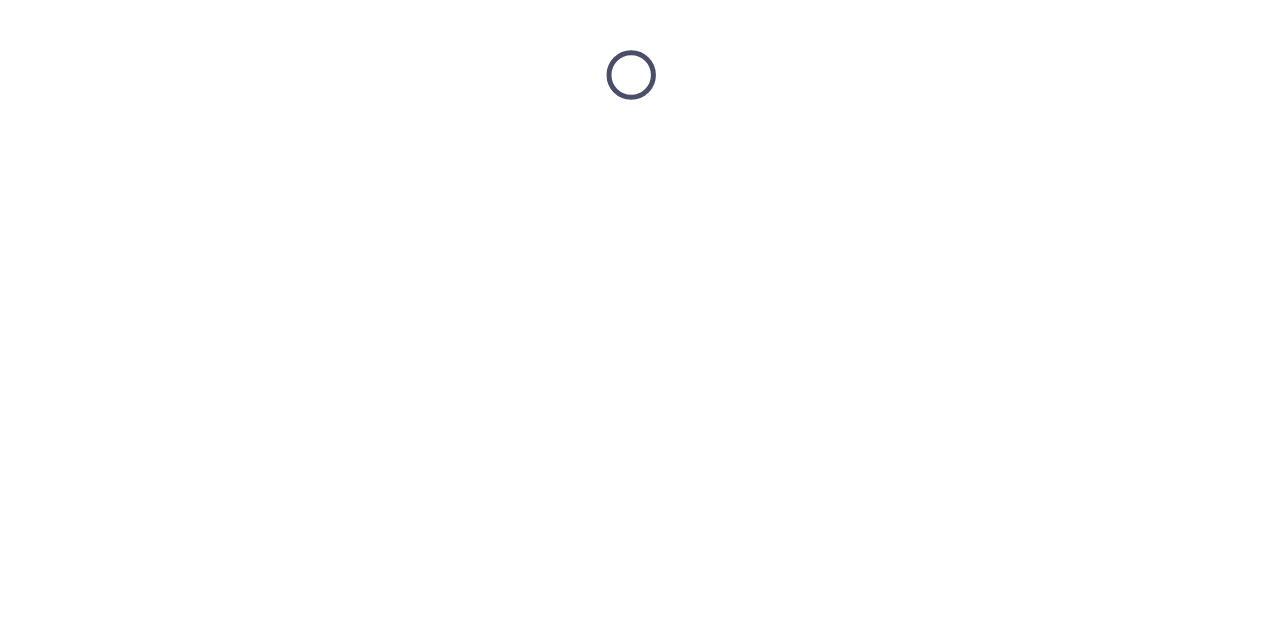 scroll, scrollTop: 0, scrollLeft: 0, axis: both 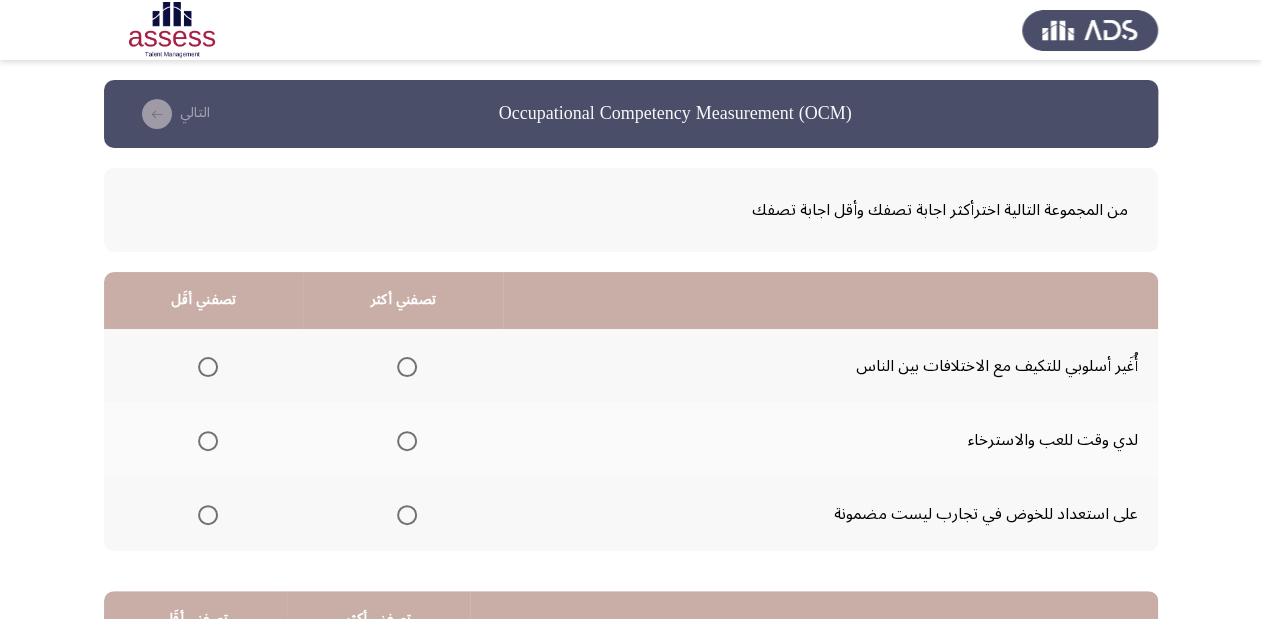 click at bounding box center (407, 367) 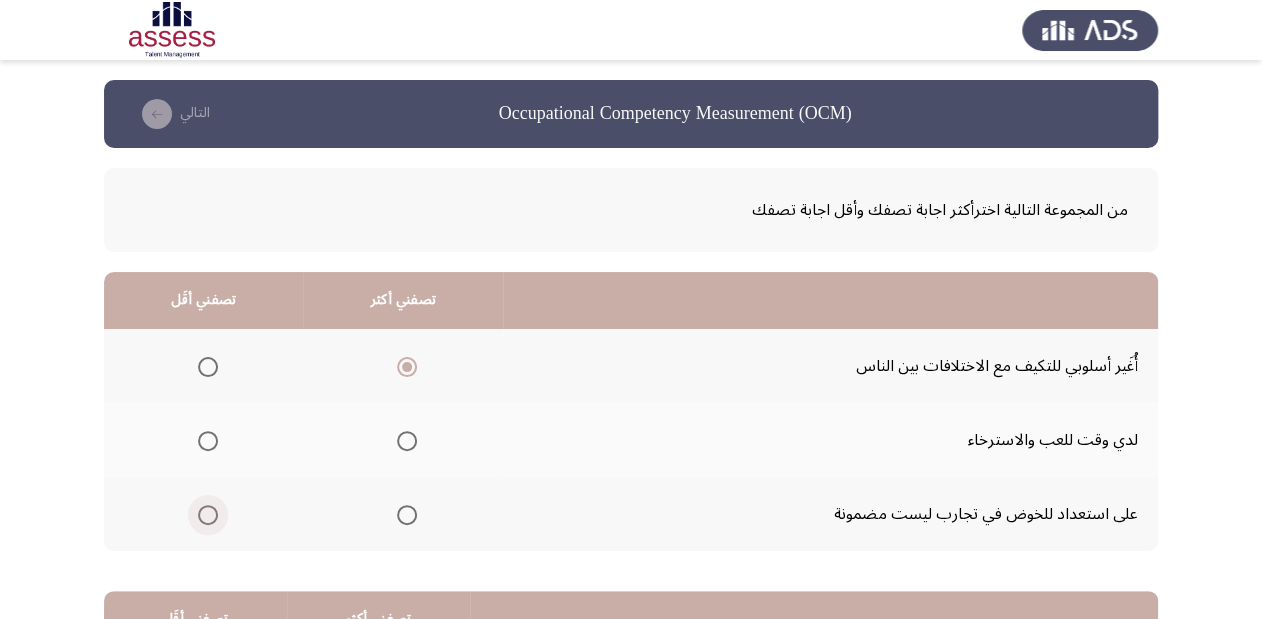 click at bounding box center (208, 515) 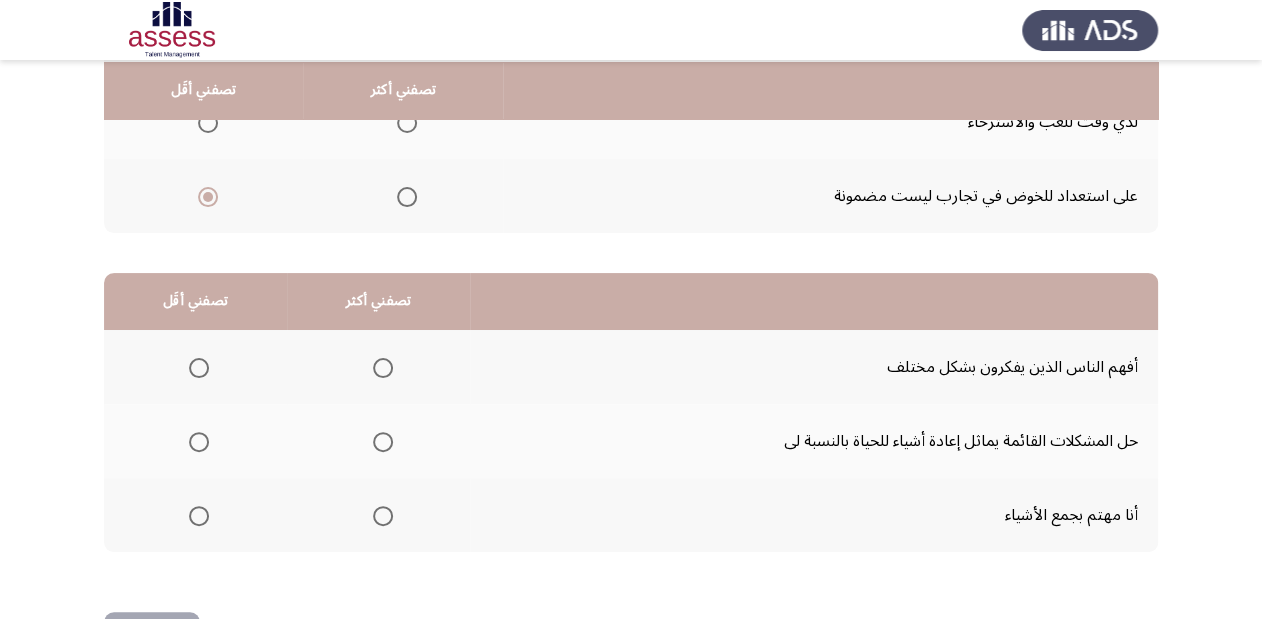 scroll, scrollTop: 320, scrollLeft: 0, axis: vertical 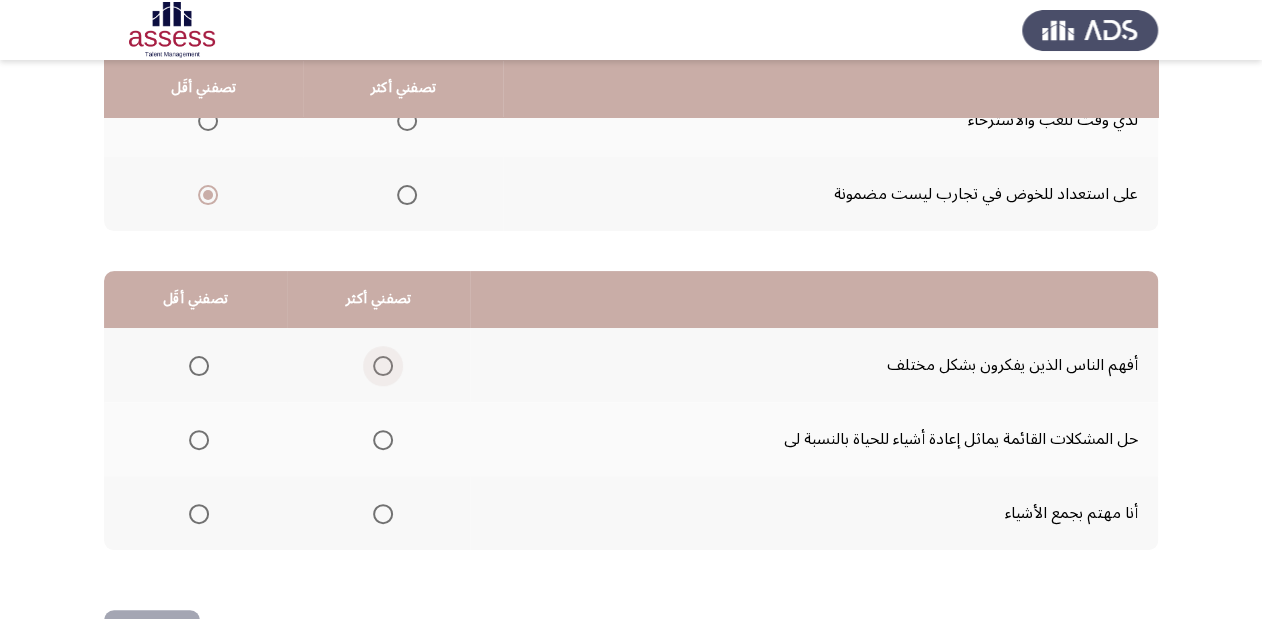 click at bounding box center (383, 366) 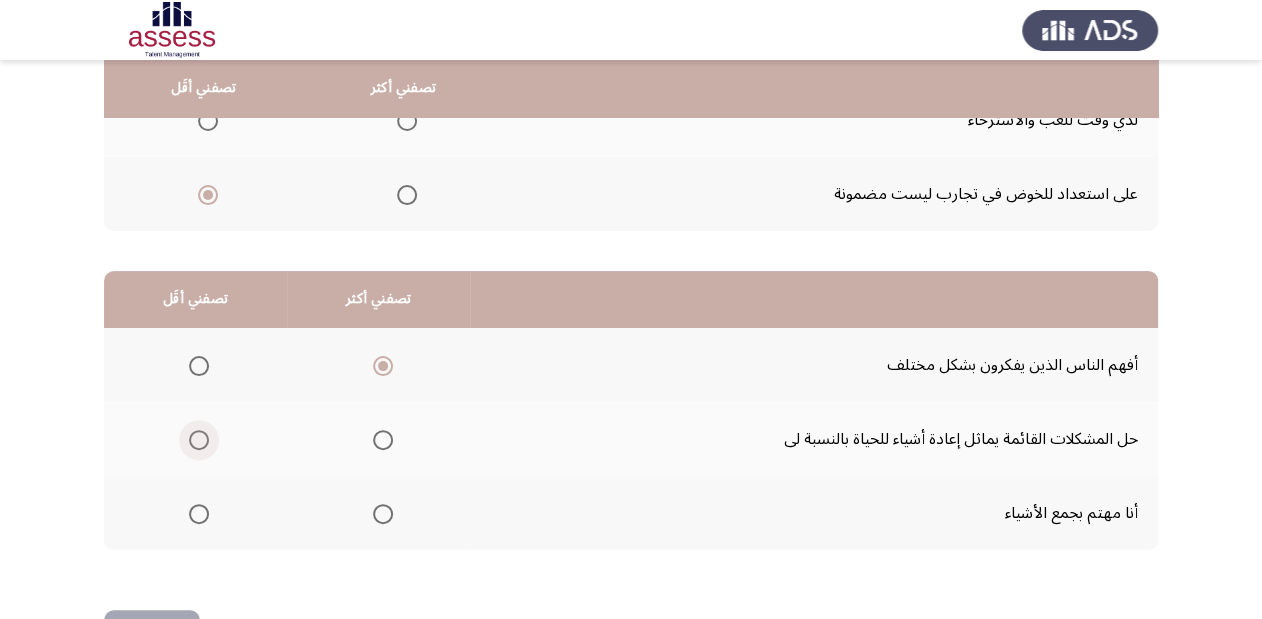 click at bounding box center [199, 440] 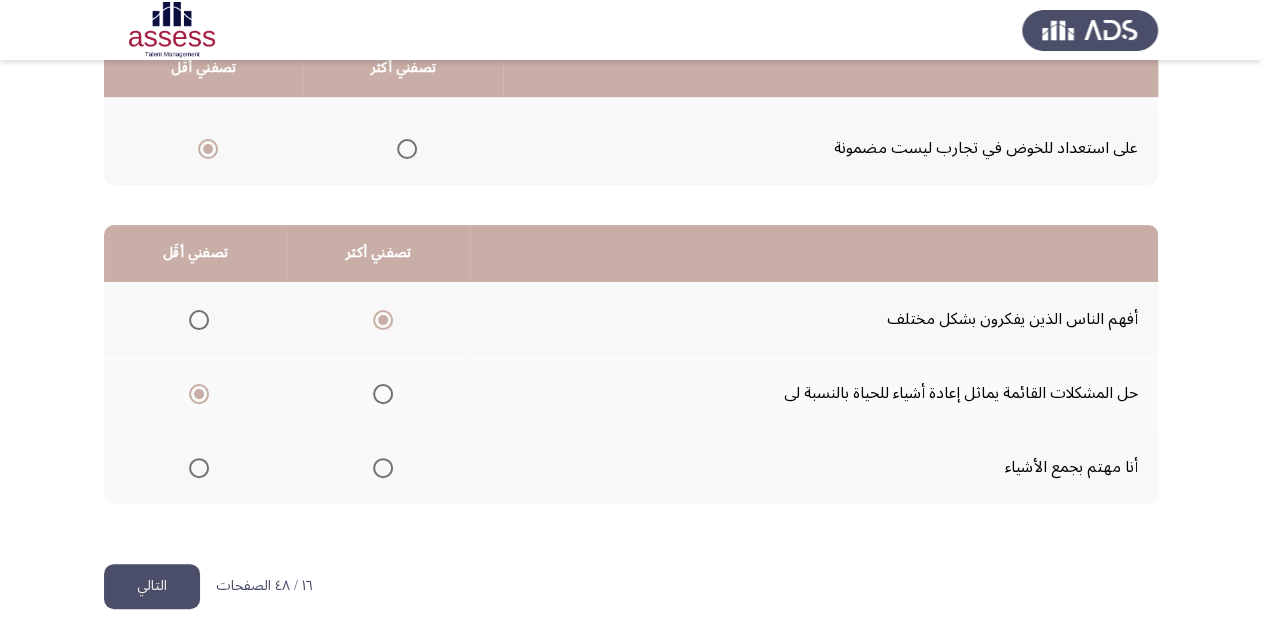 scroll, scrollTop: 388, scrollLeft: 0, axis: vertical 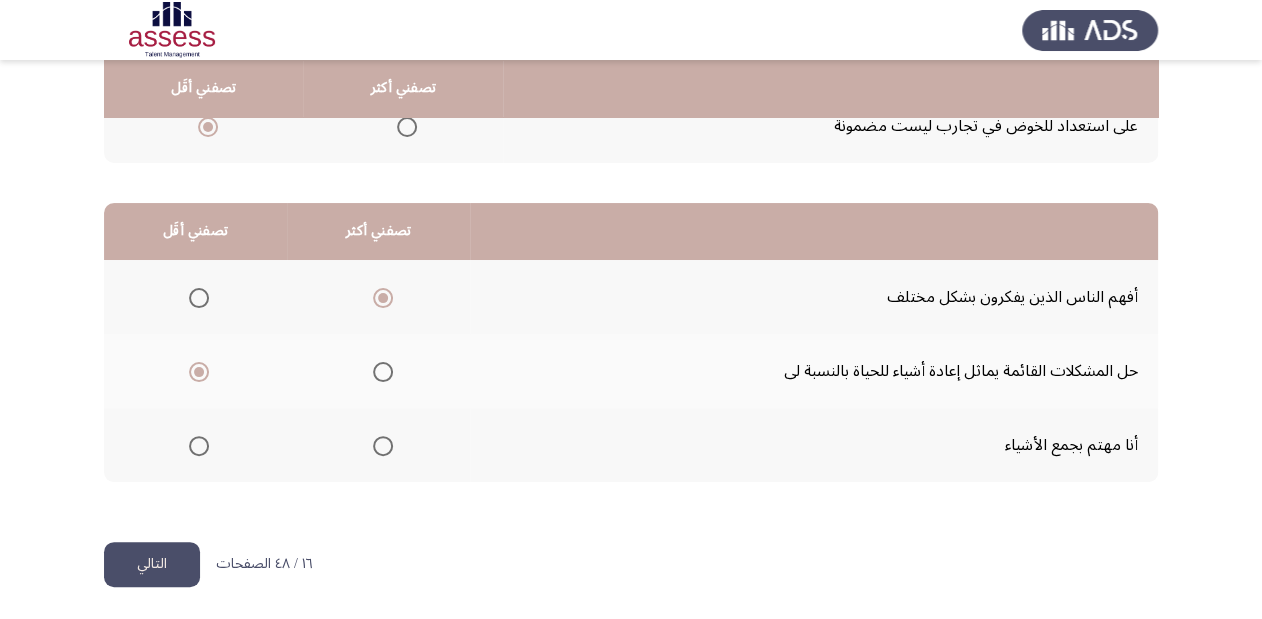 click on "التالي" 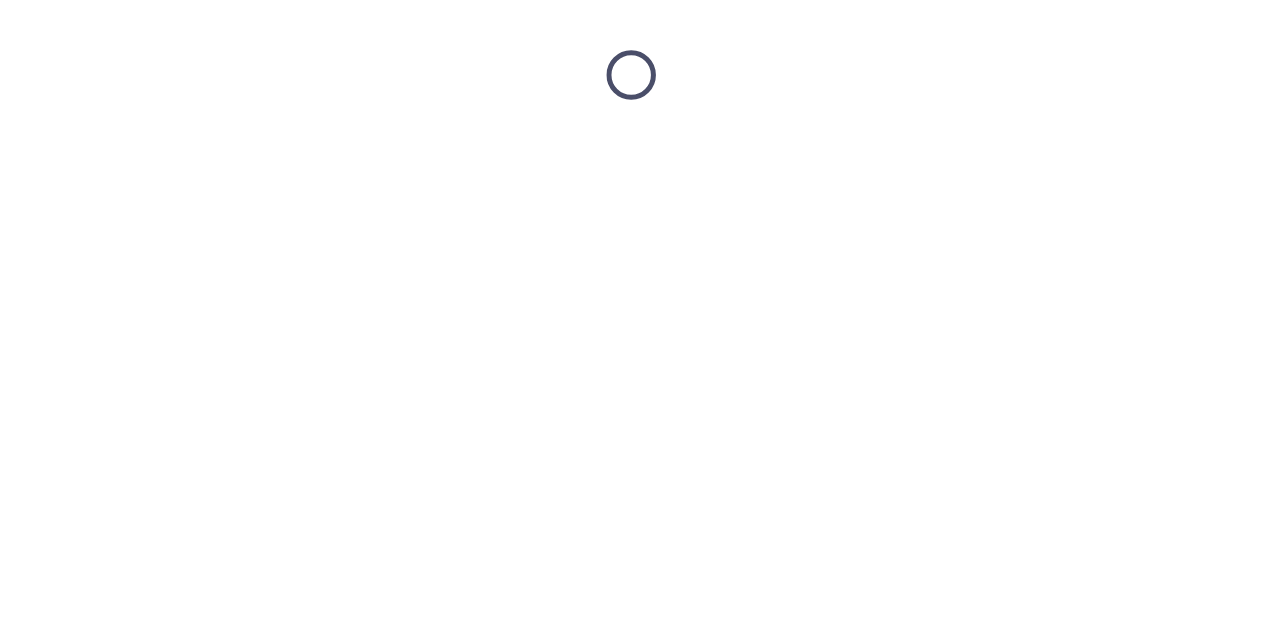 scroll, scrollTop: 0, scrollLeft: 0, axis: both 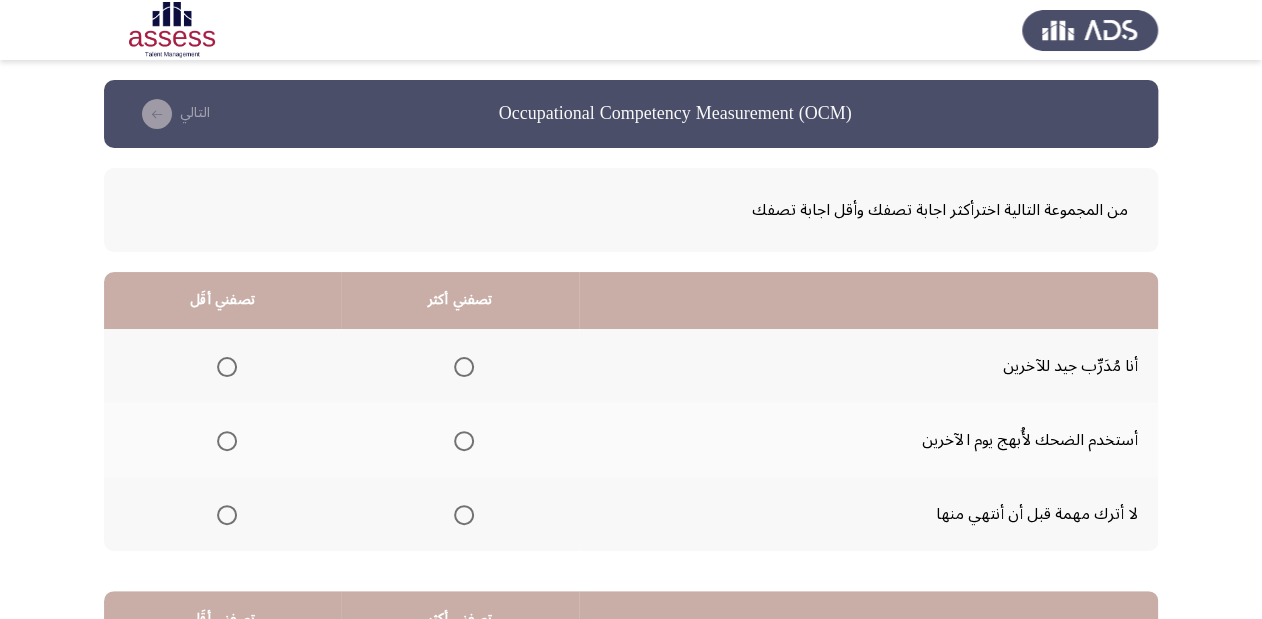 click at bounding box center [464, 367] 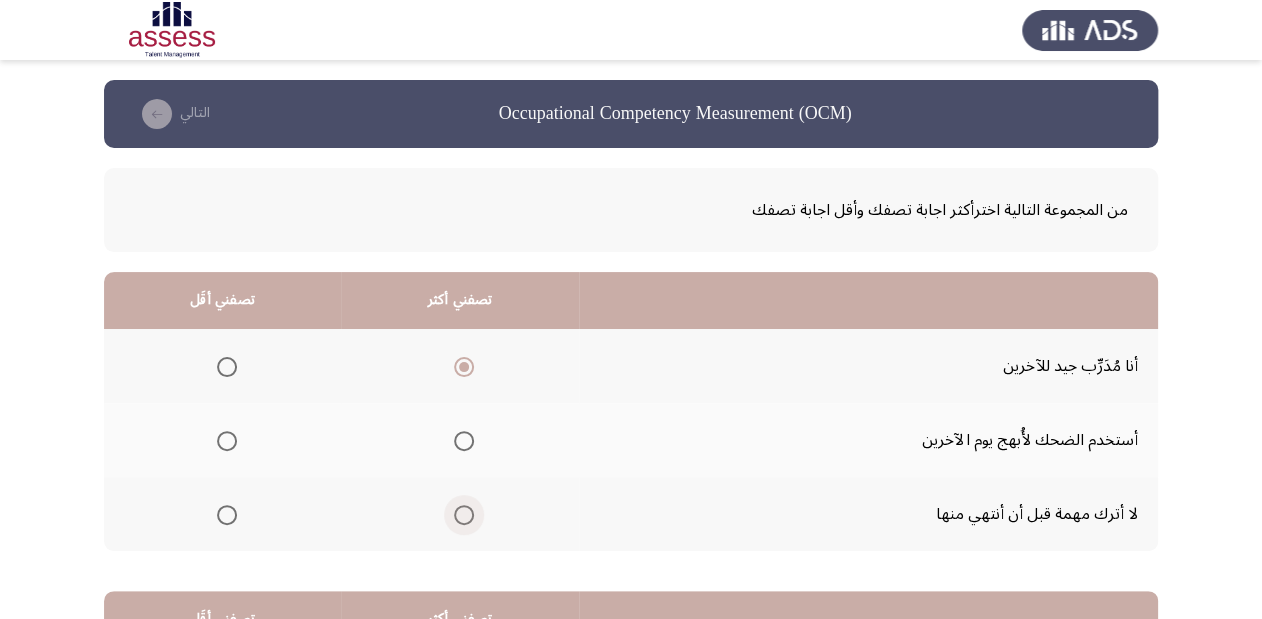 click at bounding box center (464, 515) 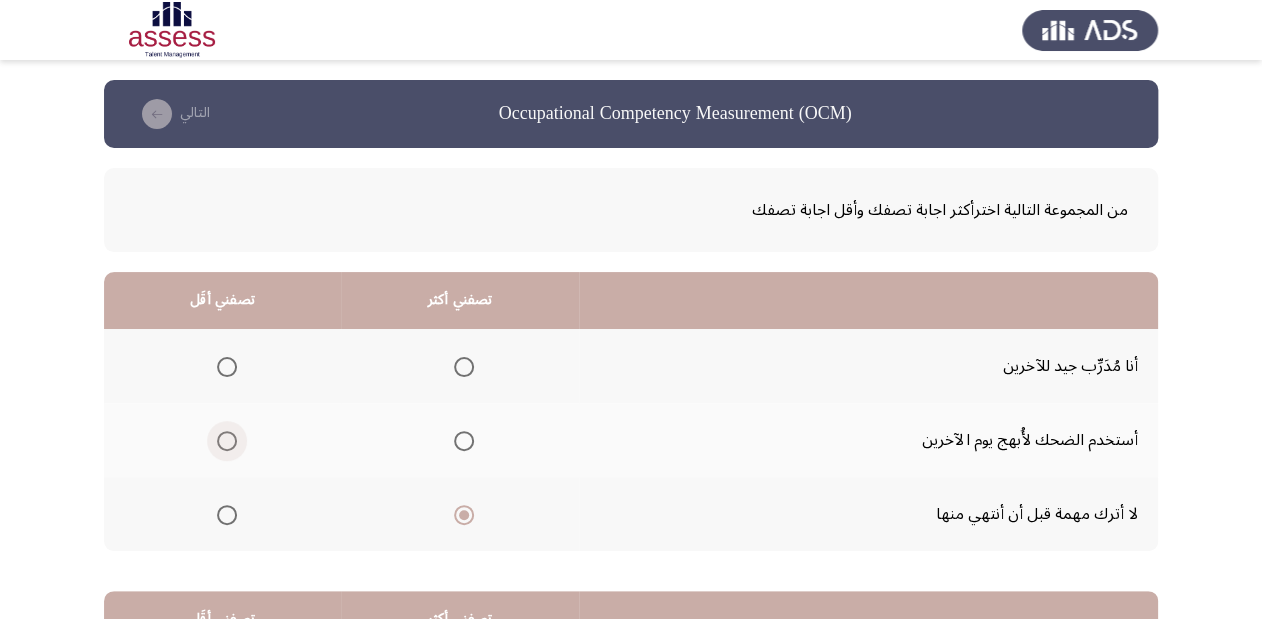 click at bounding box center (227, 441) 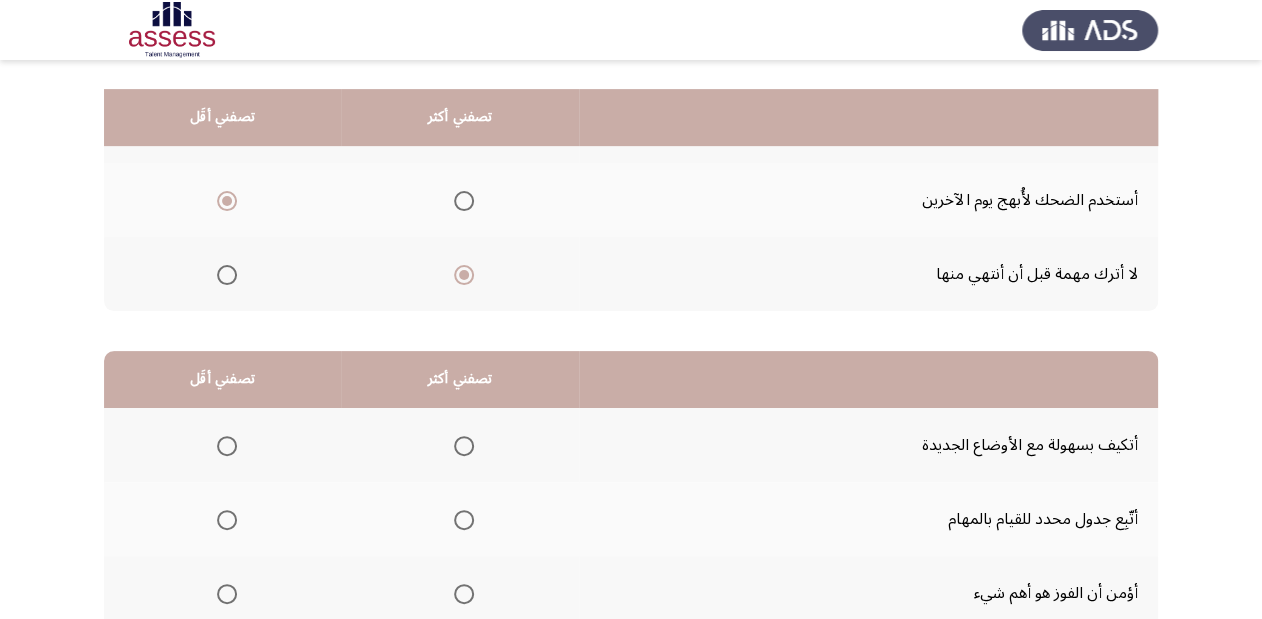 scroll, scrollTop: 320, scrollLeft: 0, axis: vertical 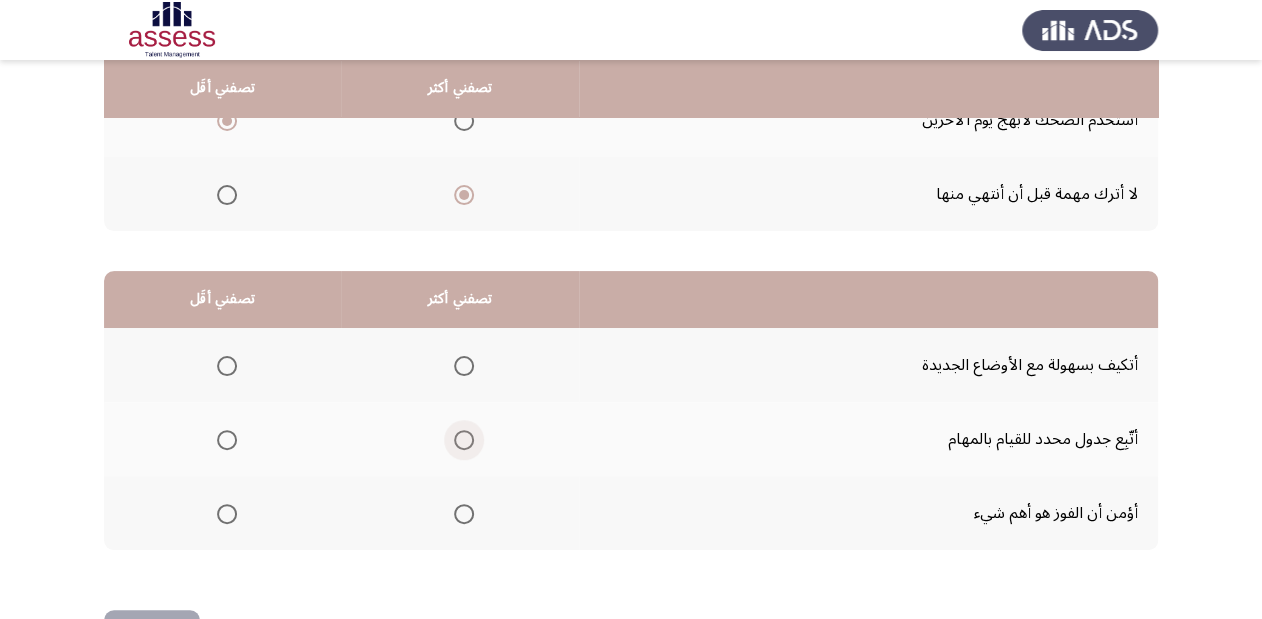 click at bounding box center [464, 440] 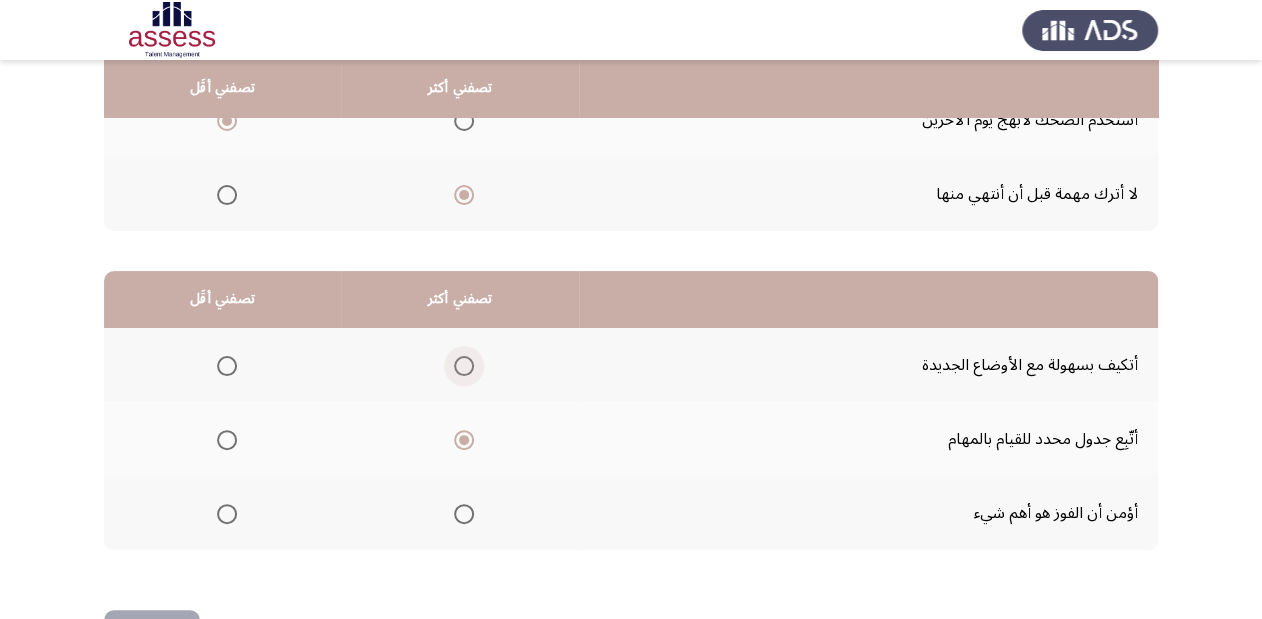 click at bounding box center [464, 366] 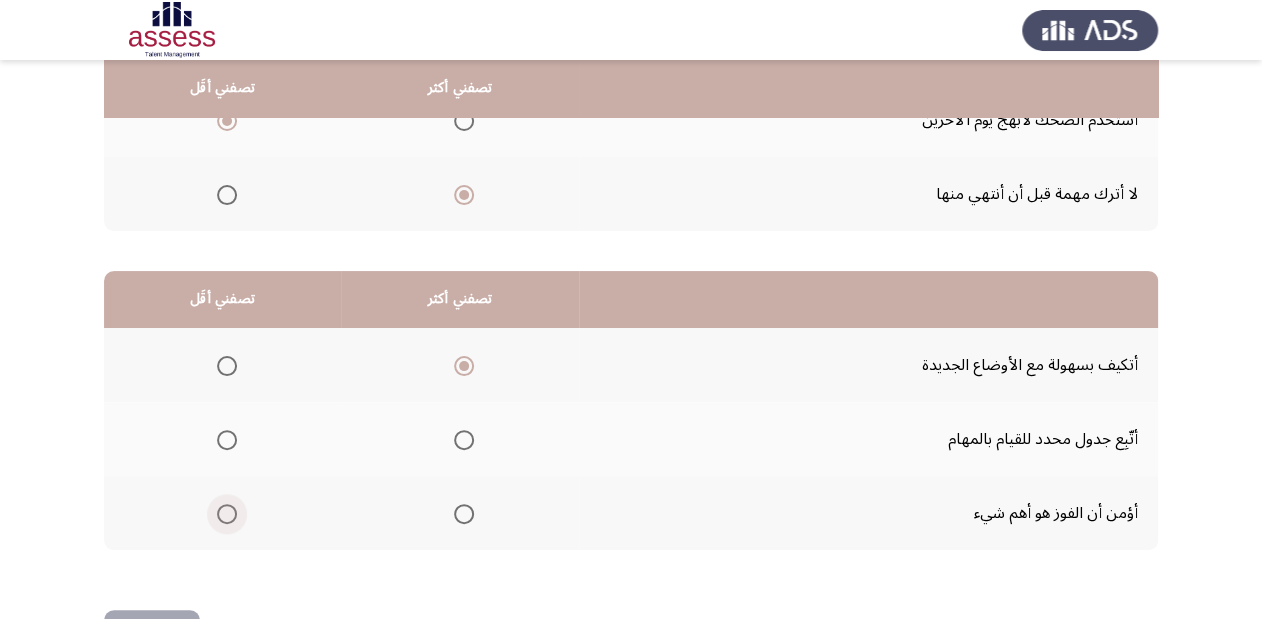 click at bounding box center (227, 514) 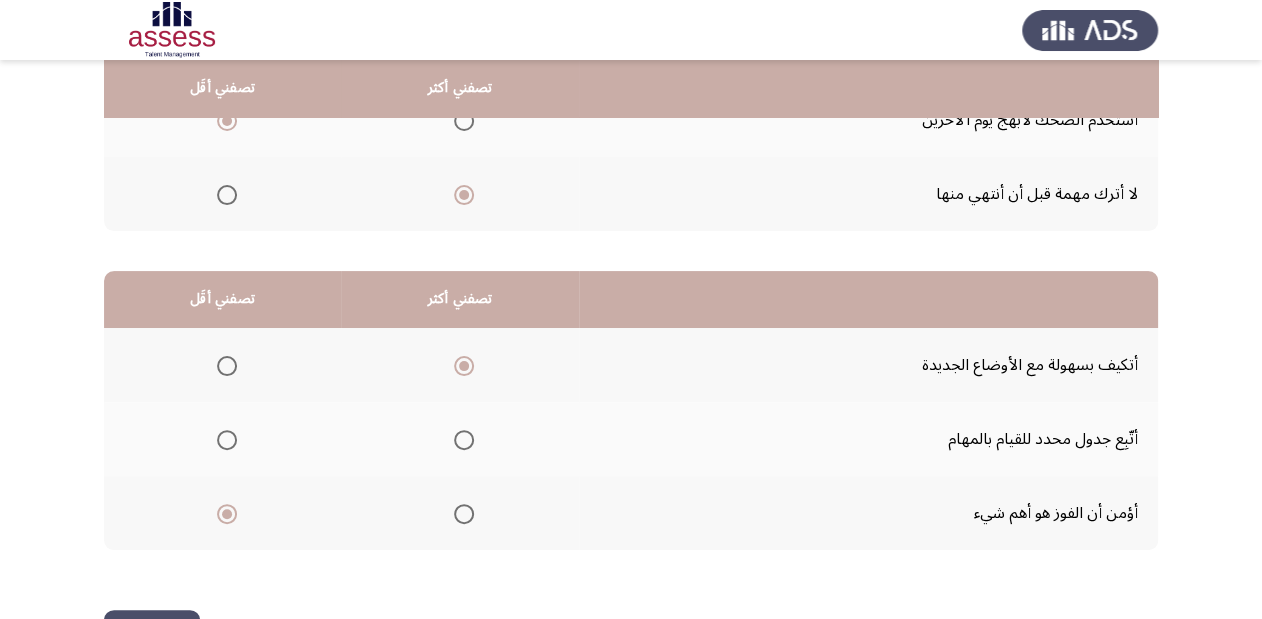 click at bounding box center (227, 366) 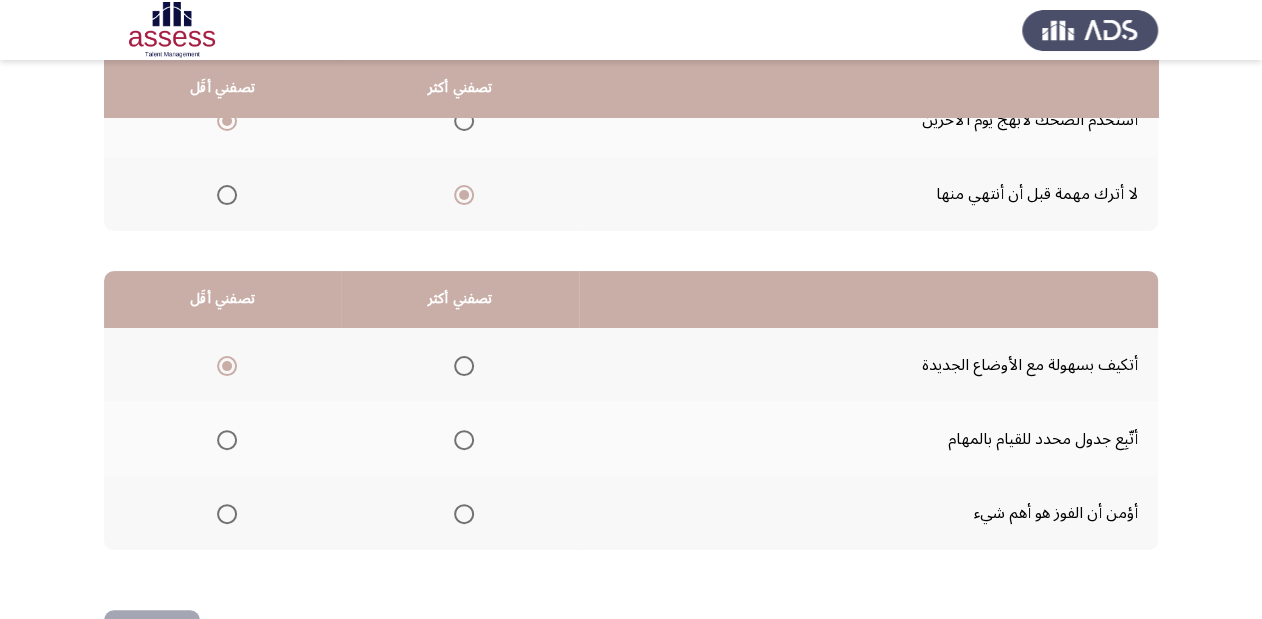 click at bounding box center [464, 514] 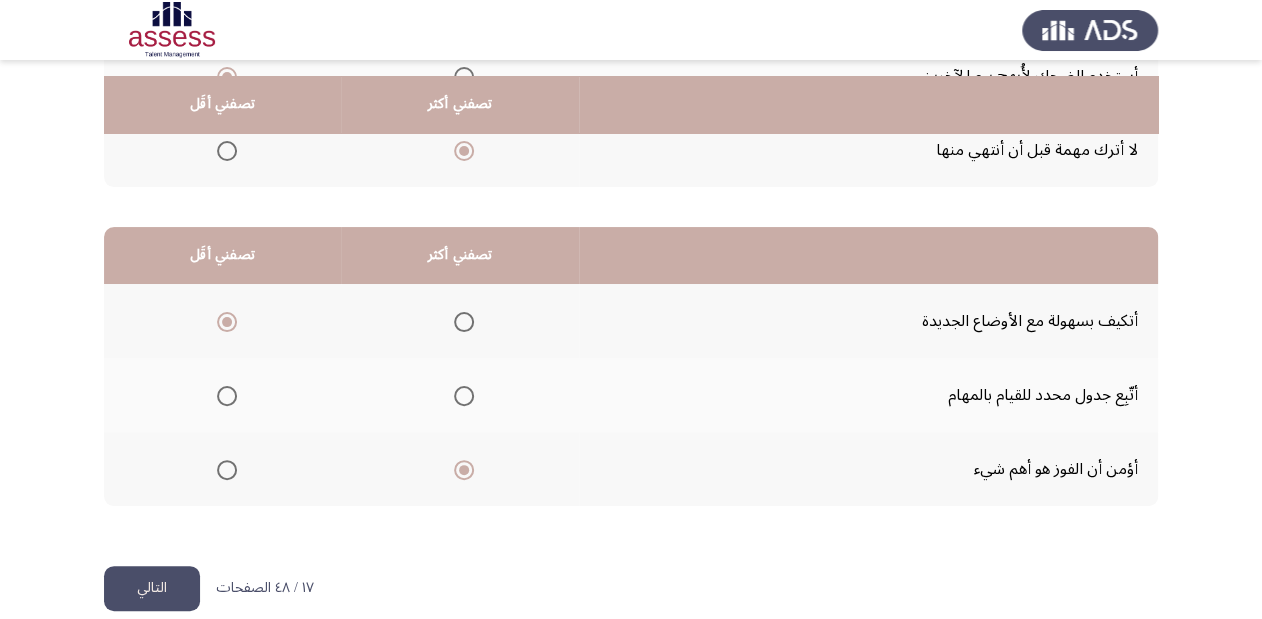 scroll, scrollTop: 388, scrollLeft: 0, axis: vertical 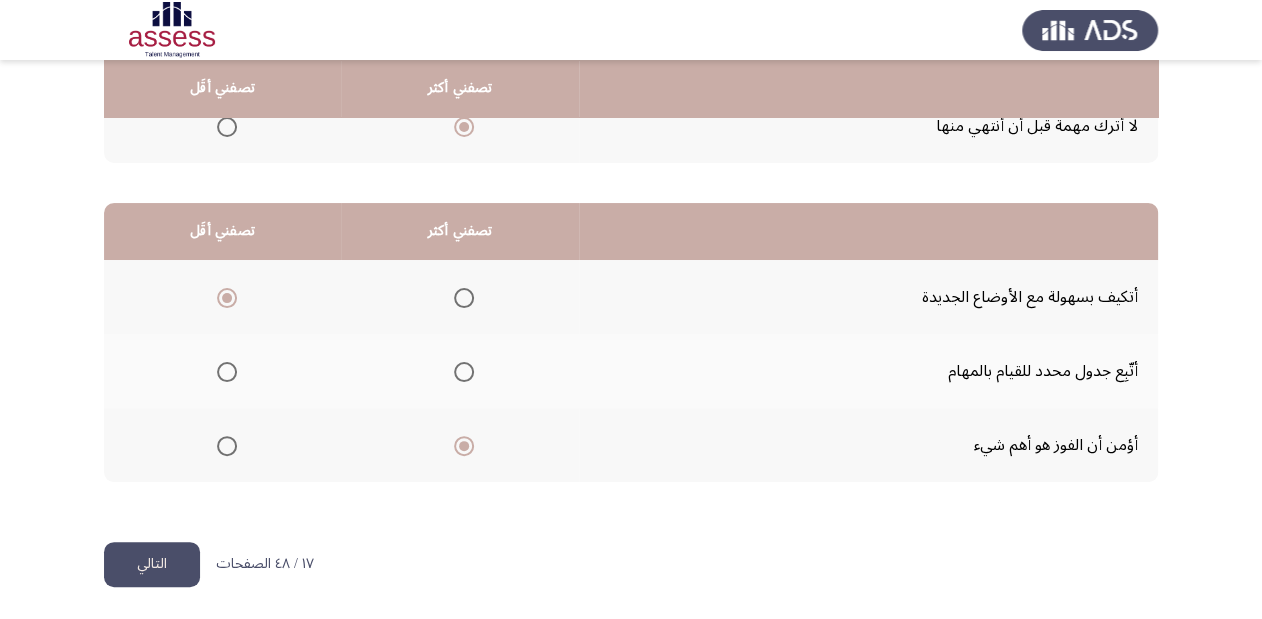 click on "التالي" 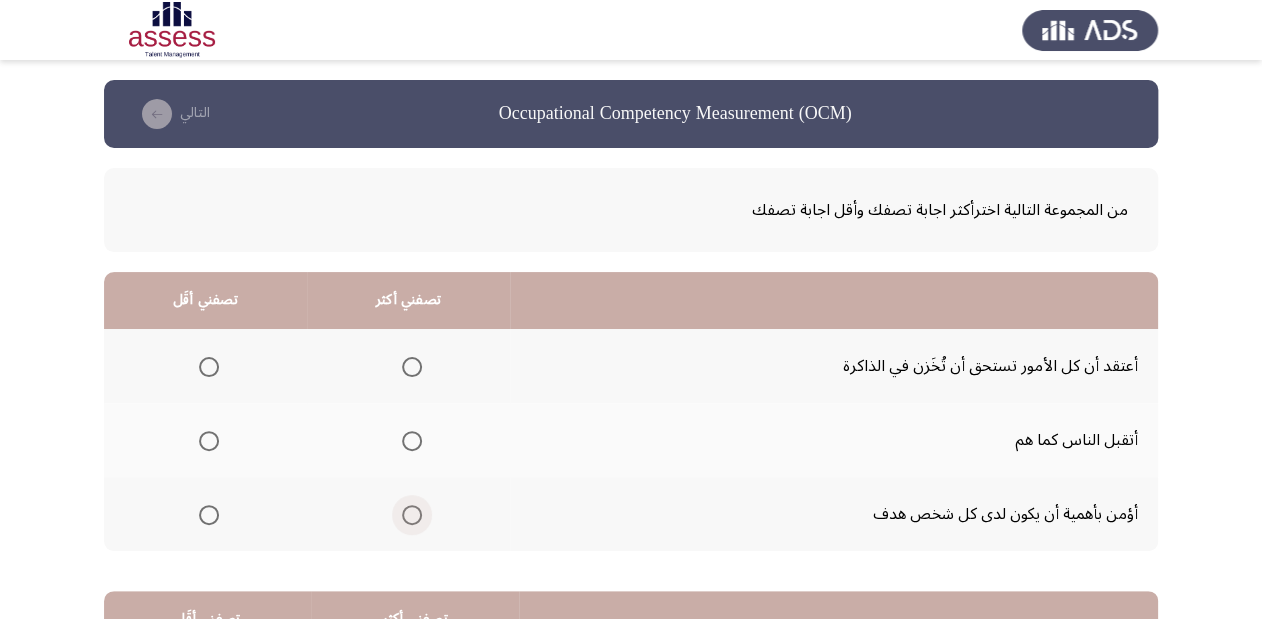 click at bounding box center (412, 515) 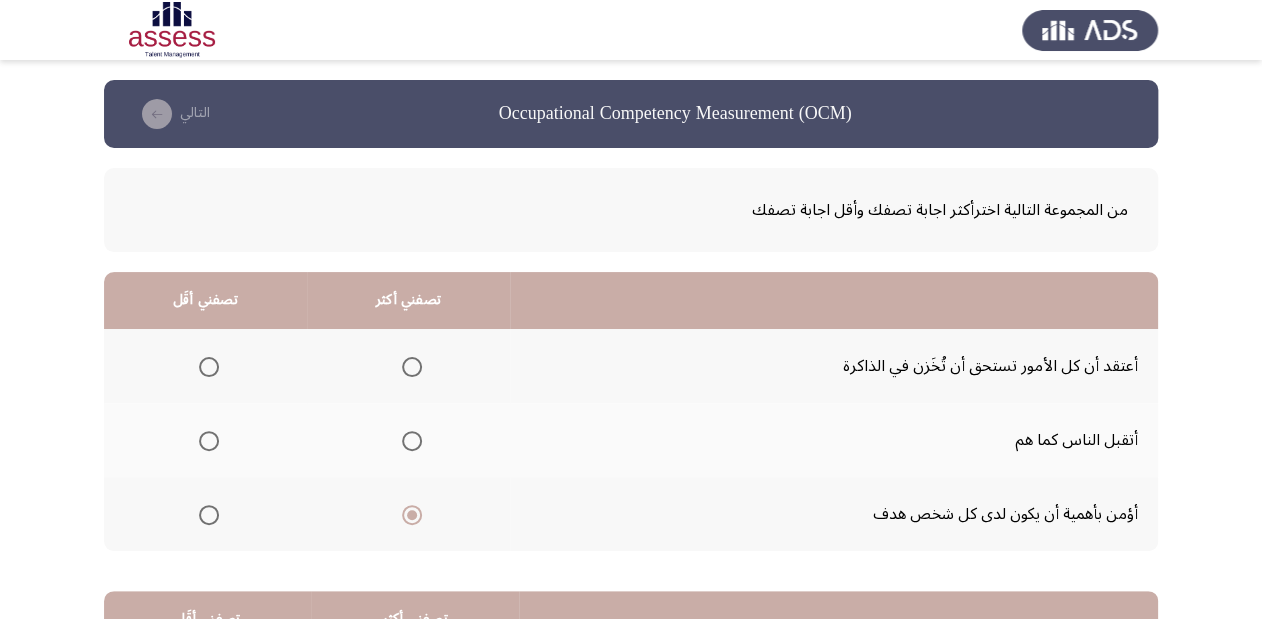 click at bounding box center [209, 441] 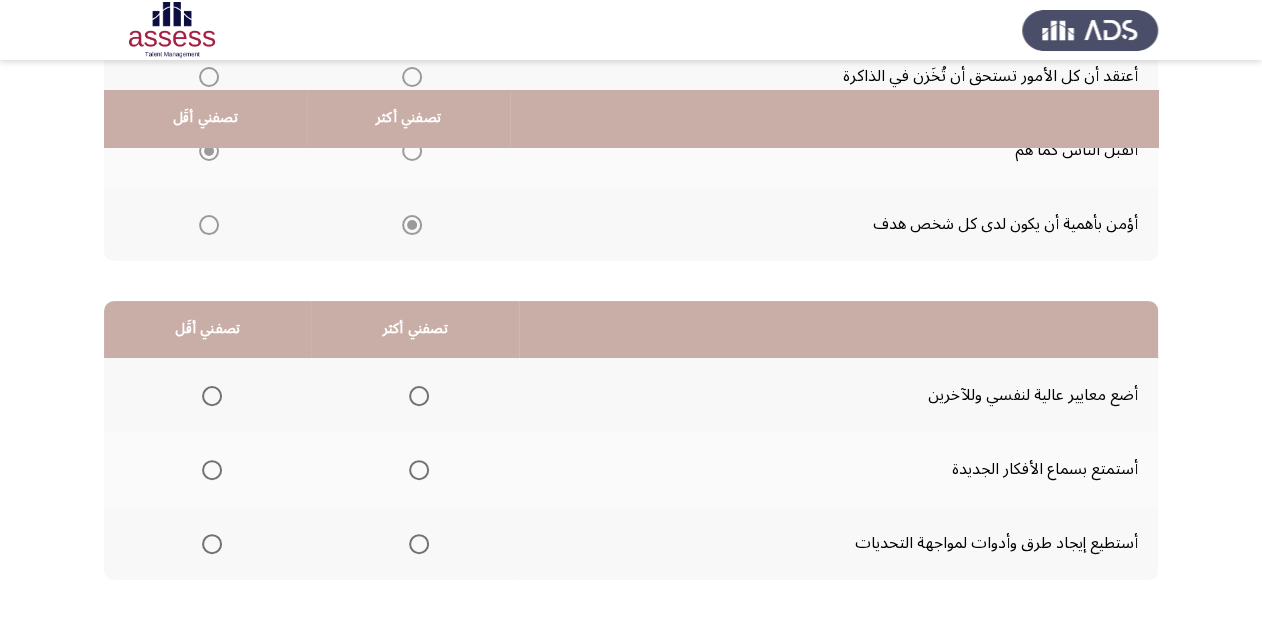 scroll, scrollTop: 320, scrollLeft: 0, axis: vertical 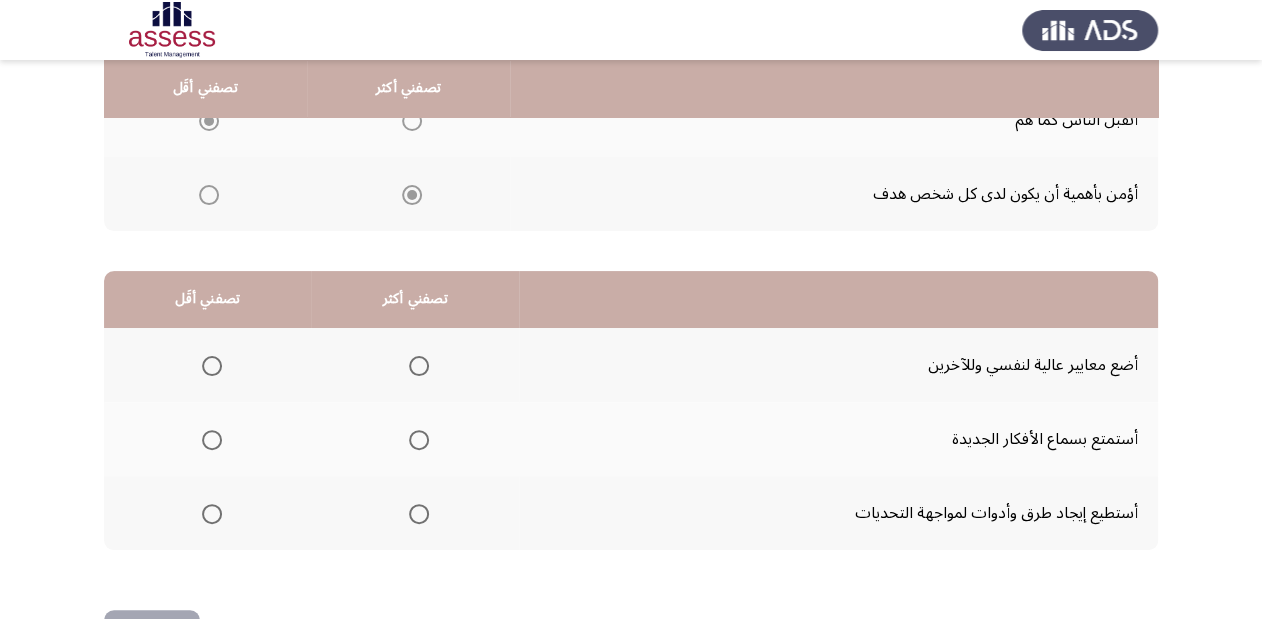 click at bounding box center (419, 514) 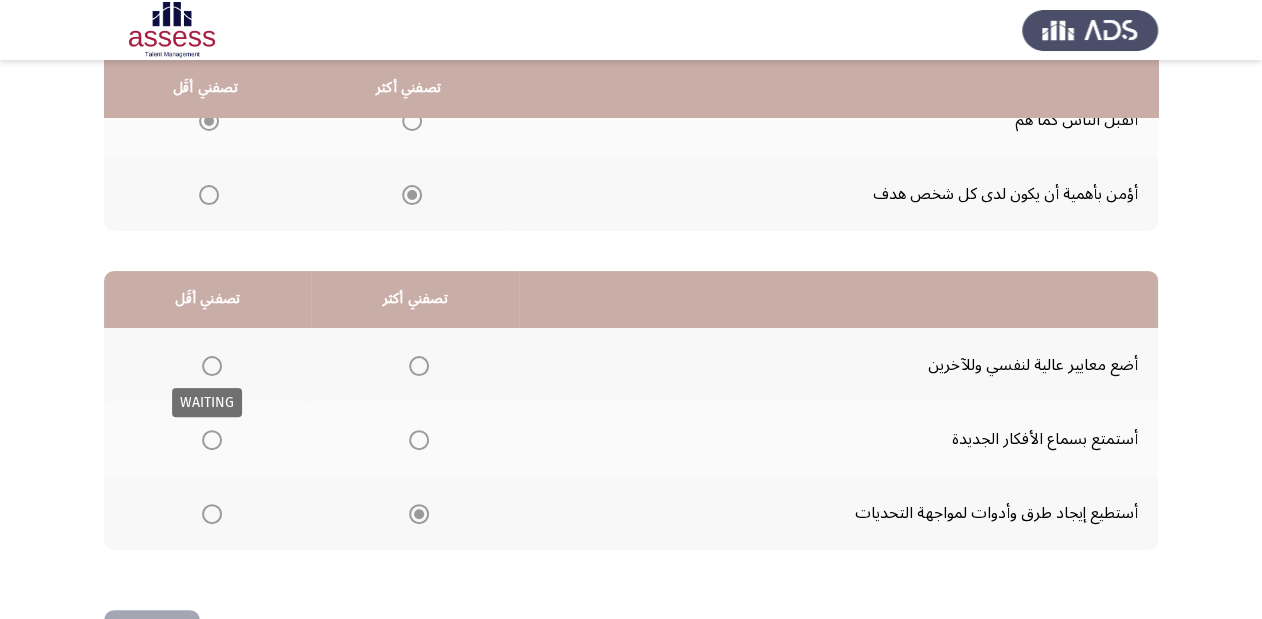 click at bounding box center [212, 366] 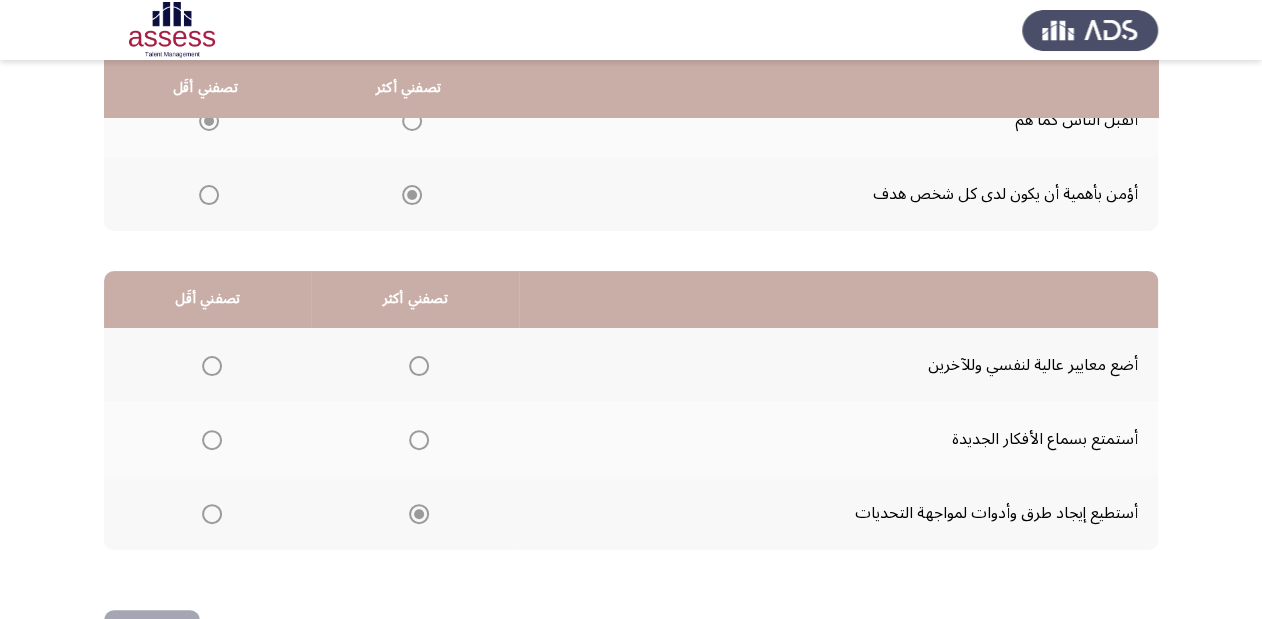 click at bounding box center [212, 366] 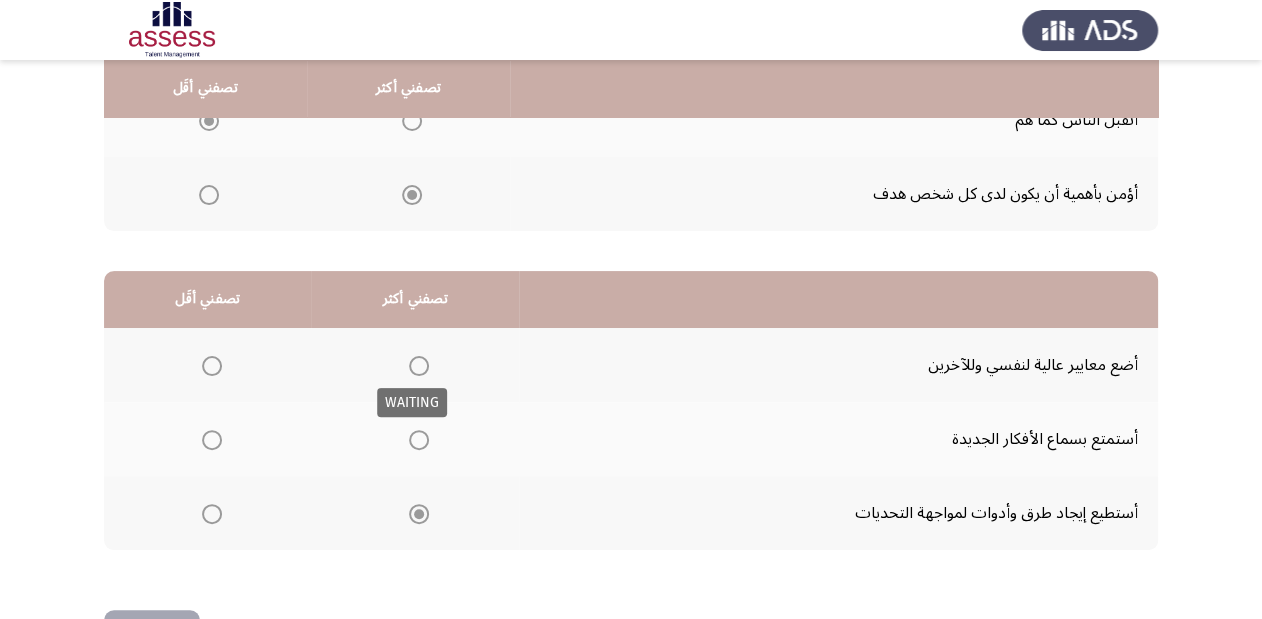click at bounding box center (419, 366) 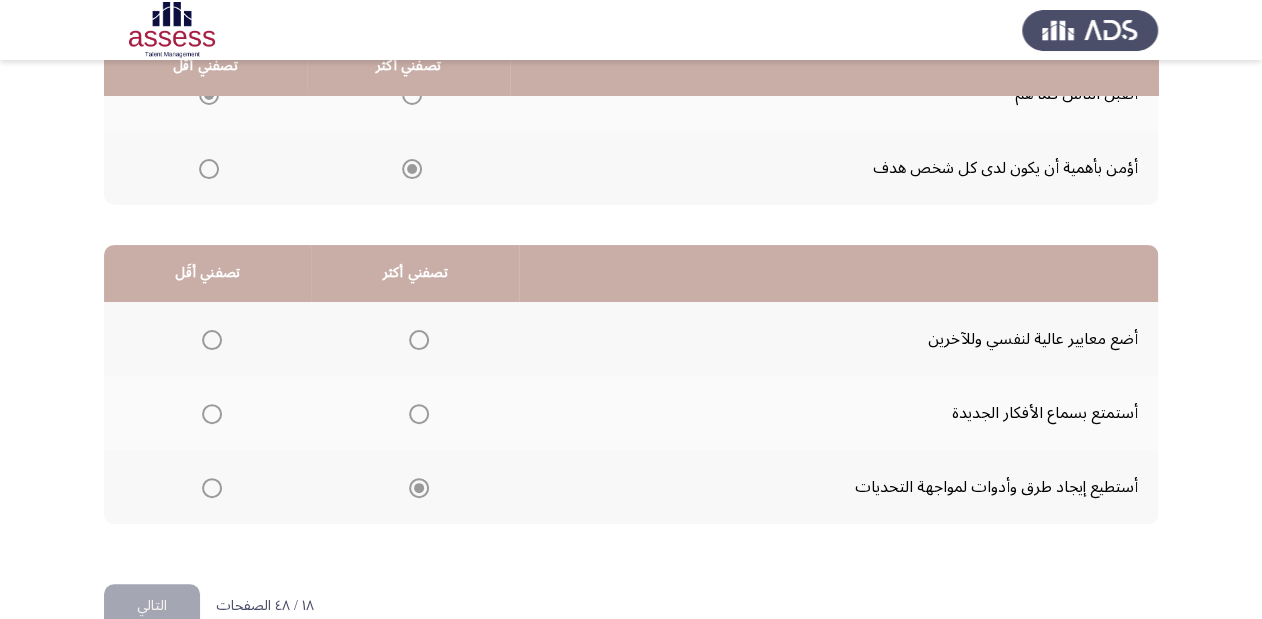 scroll, scrollTop: 388, scrollLeft: 0, axis: vertical 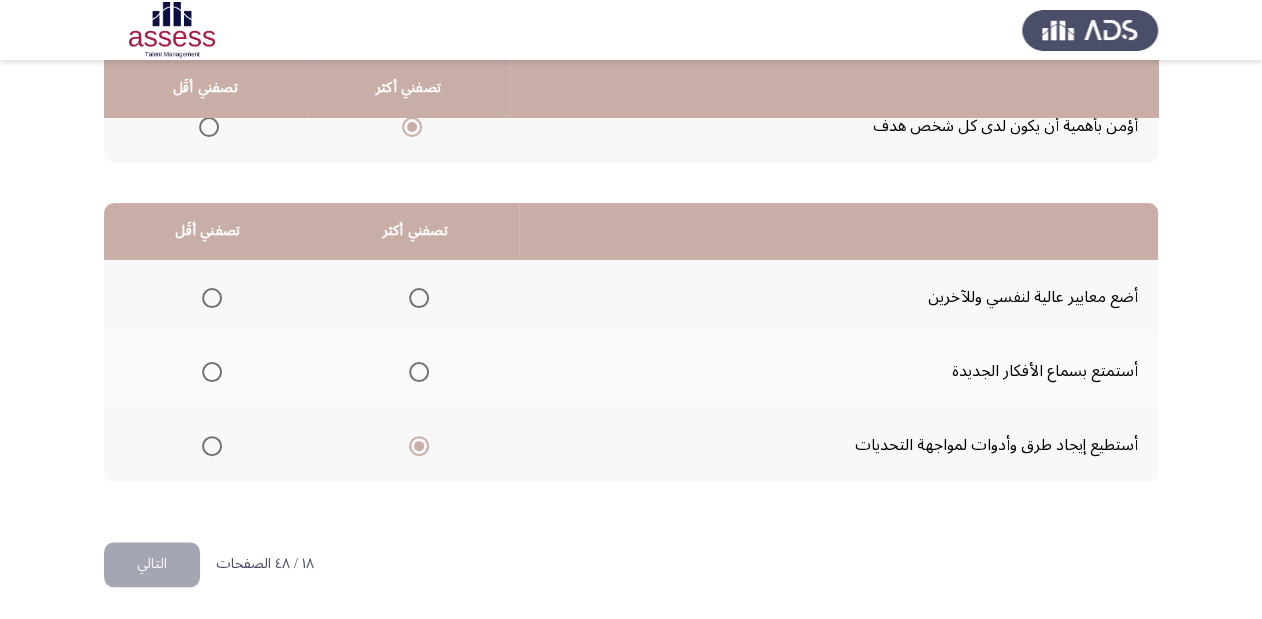 click at bounding box center (415, 371) 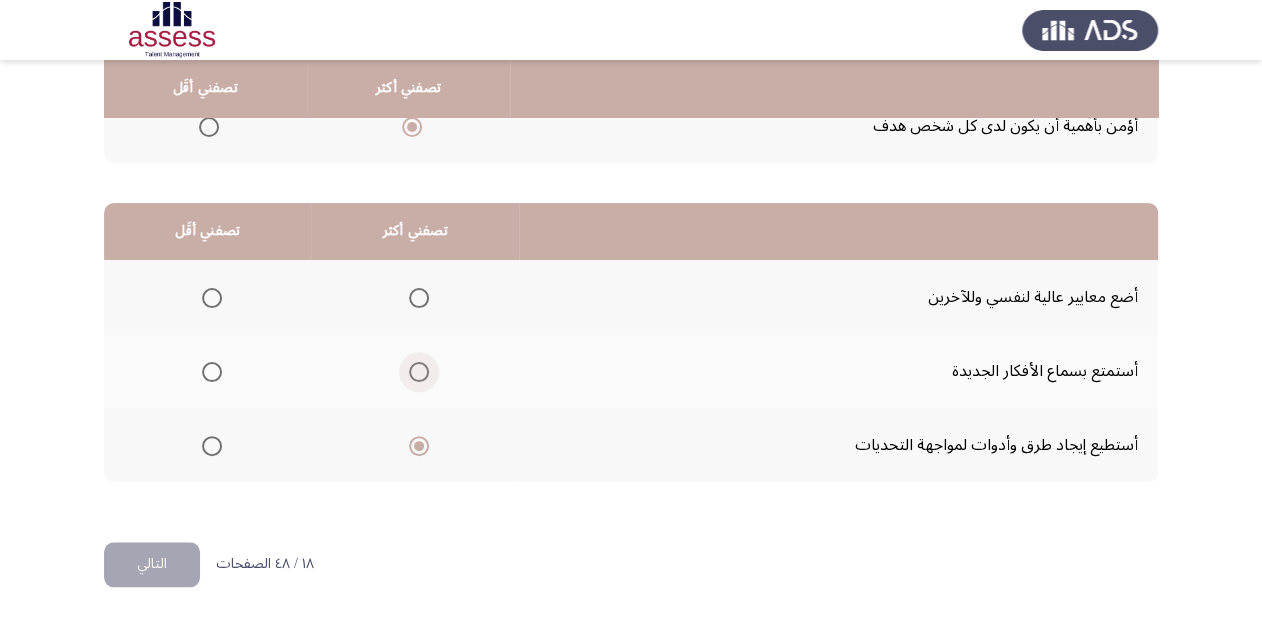 click at bounding box center [419, 372] 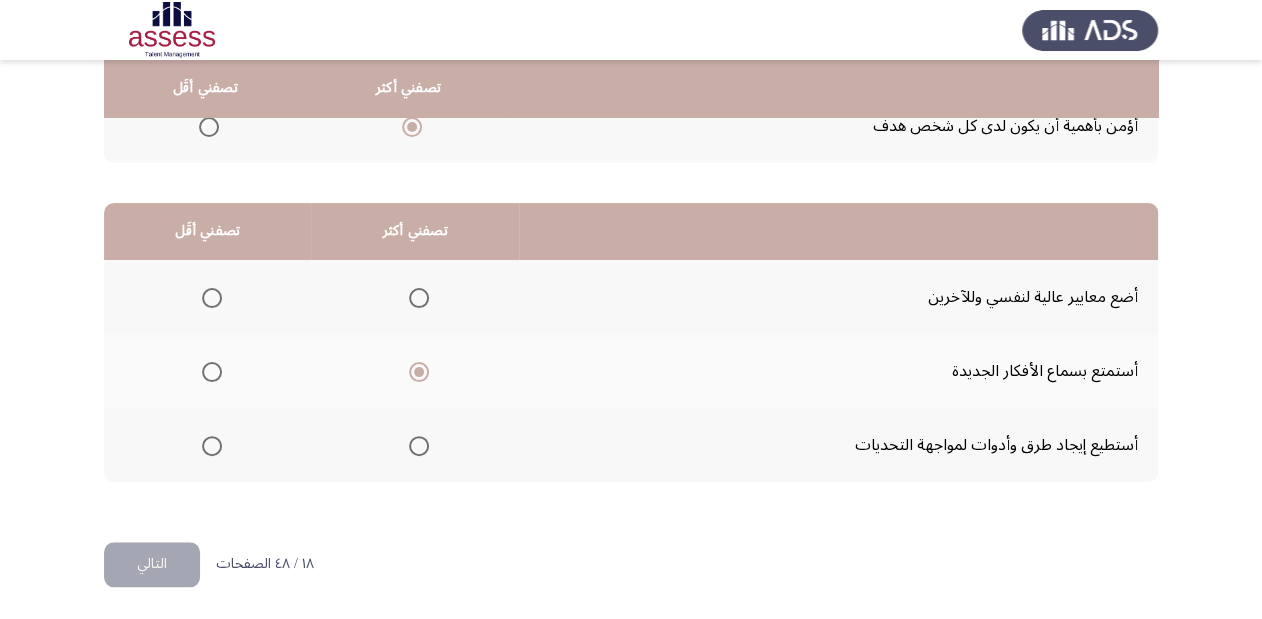 click at bounding box center [212, 446] 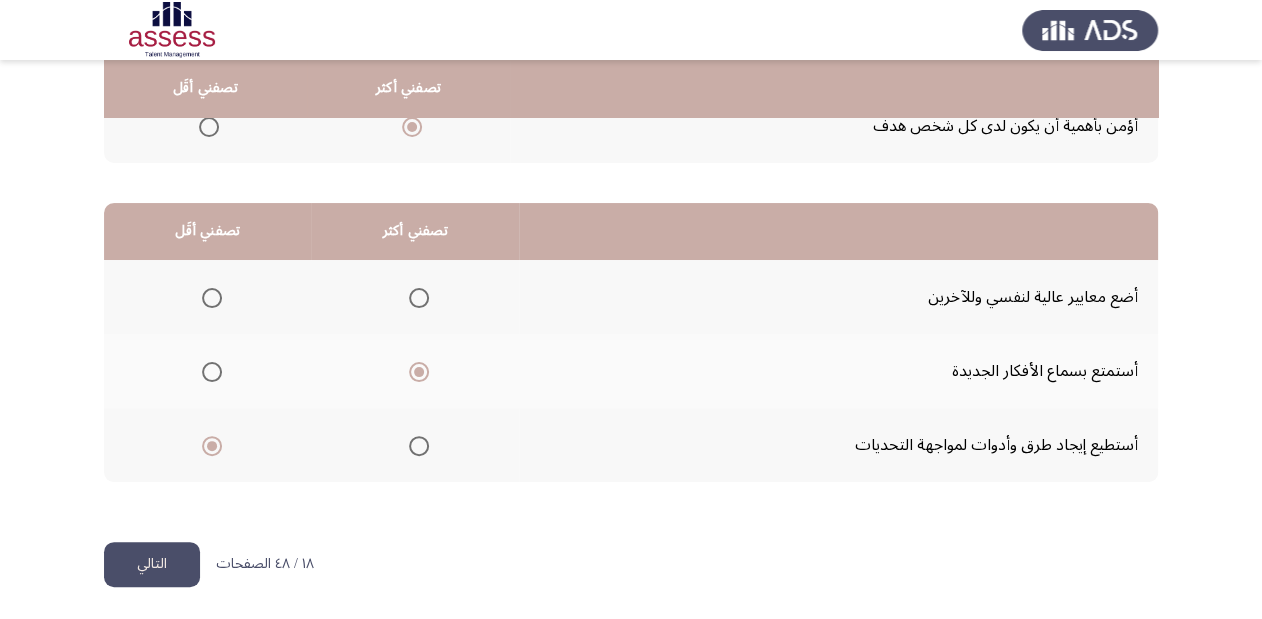 click on "التالي" 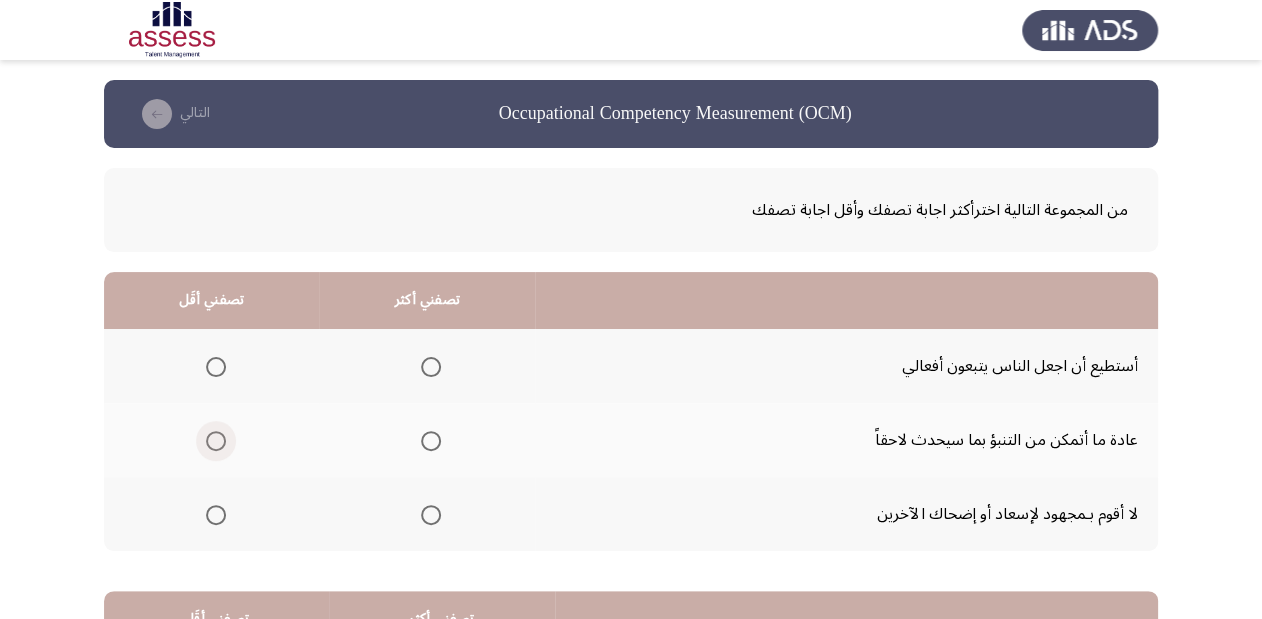 click at bounding box center (216, 441) 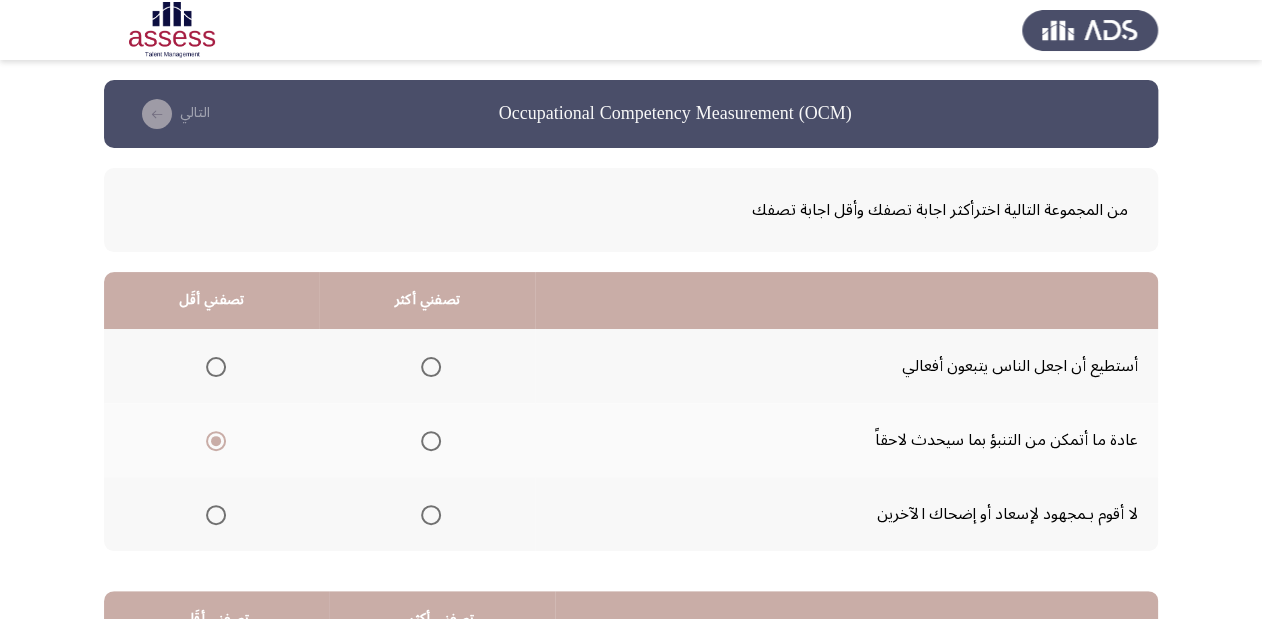 click at bounding box center [431, 515] 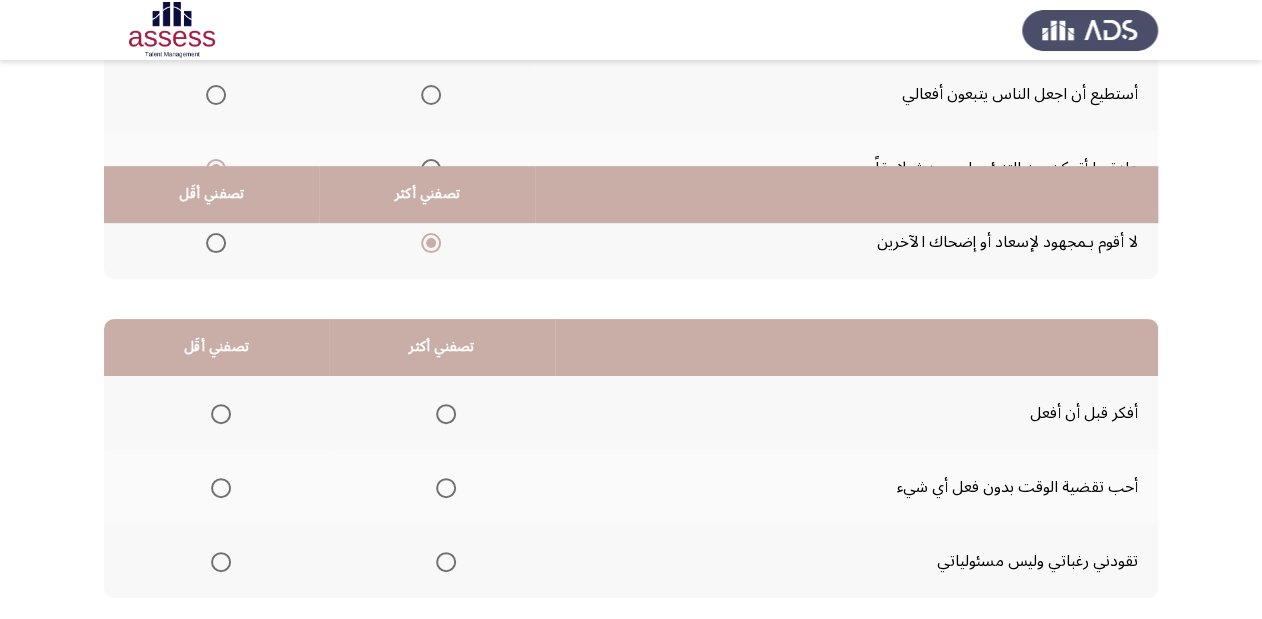 scroll, scrollTop: 388, scrollLeft: 0, axis: vertical 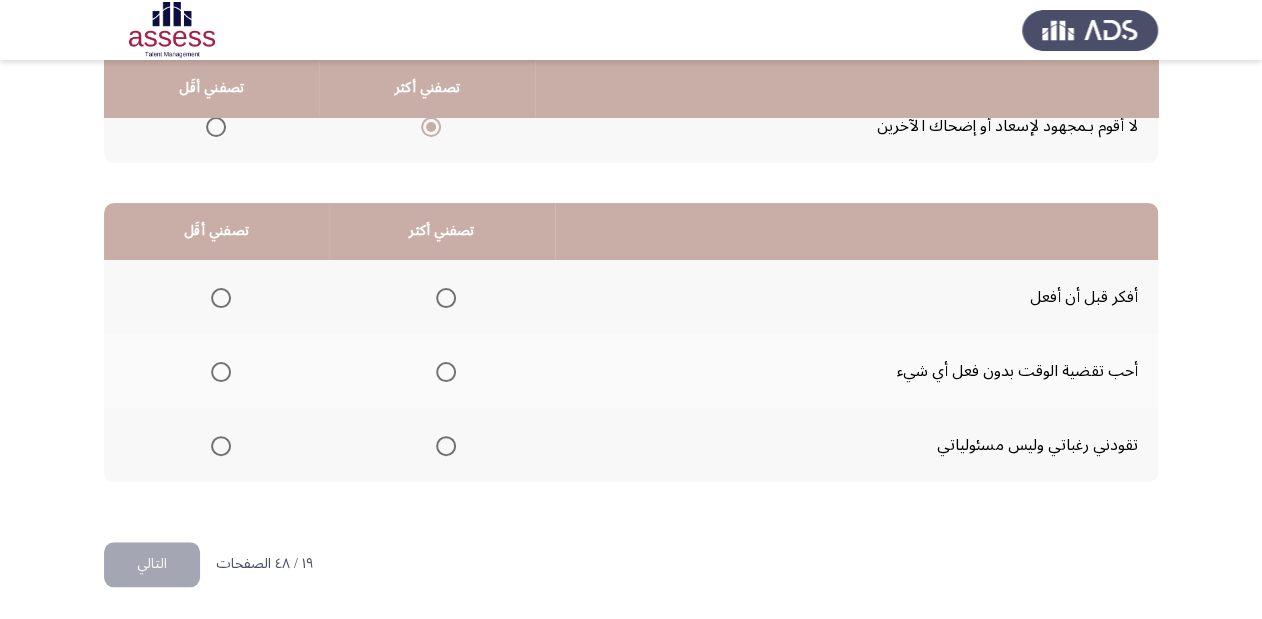 click at bounding box center [221, 372] 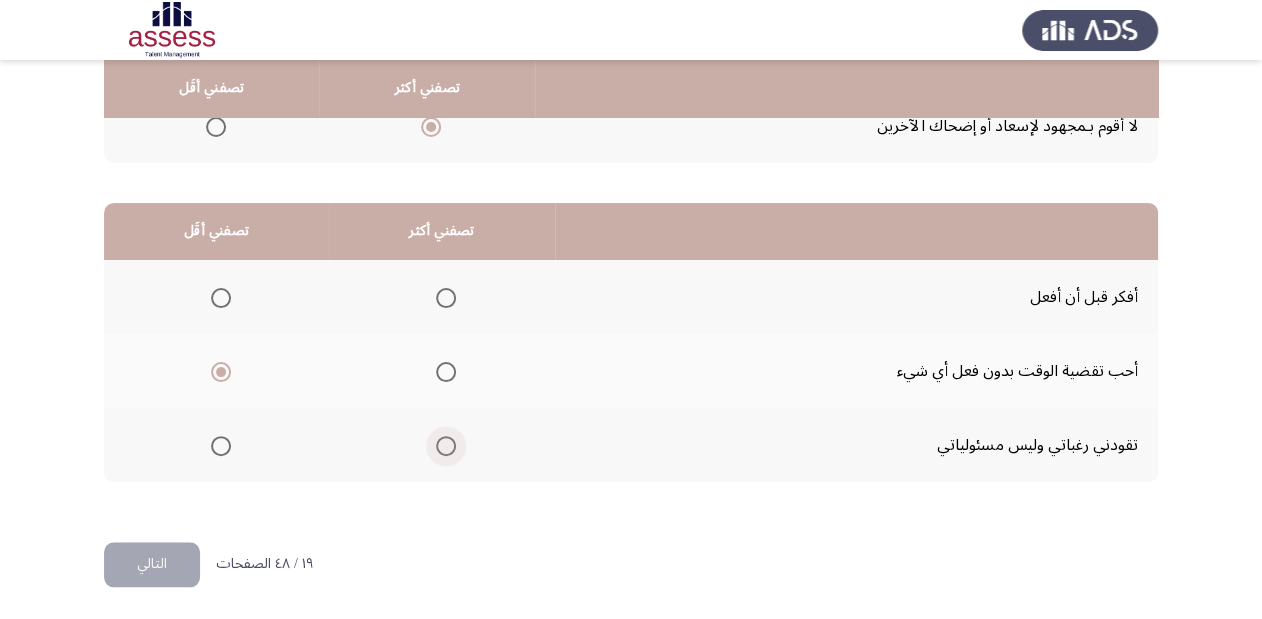 click at bounding box center (446, 446) 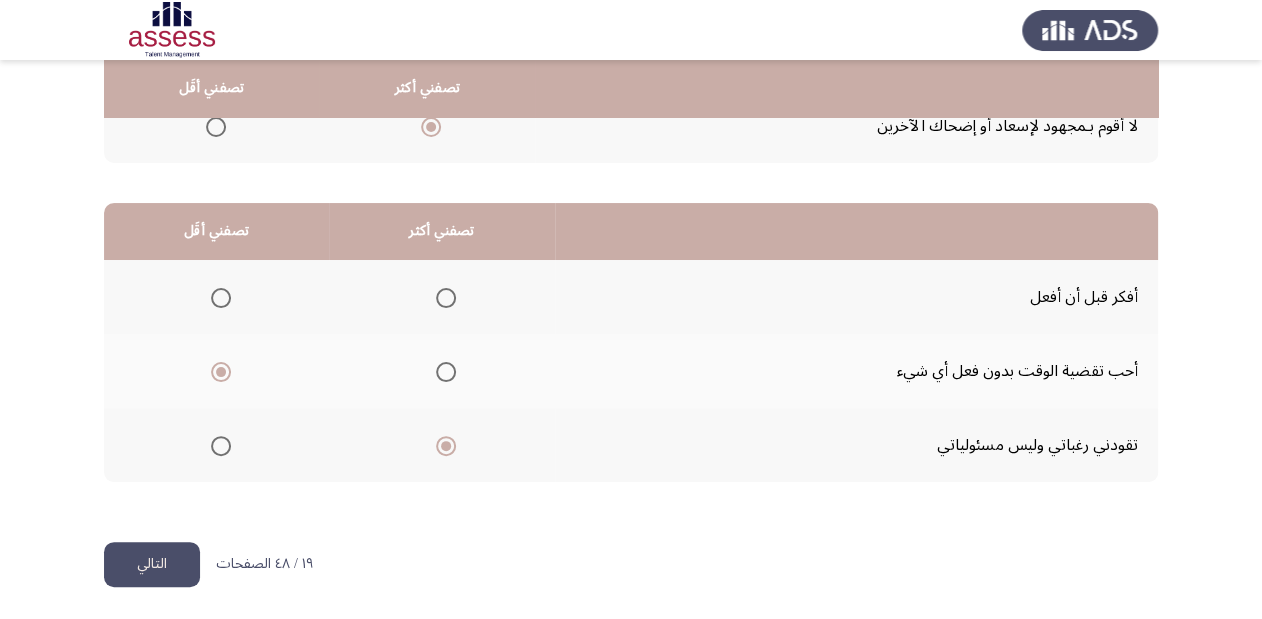 click on "التالي" 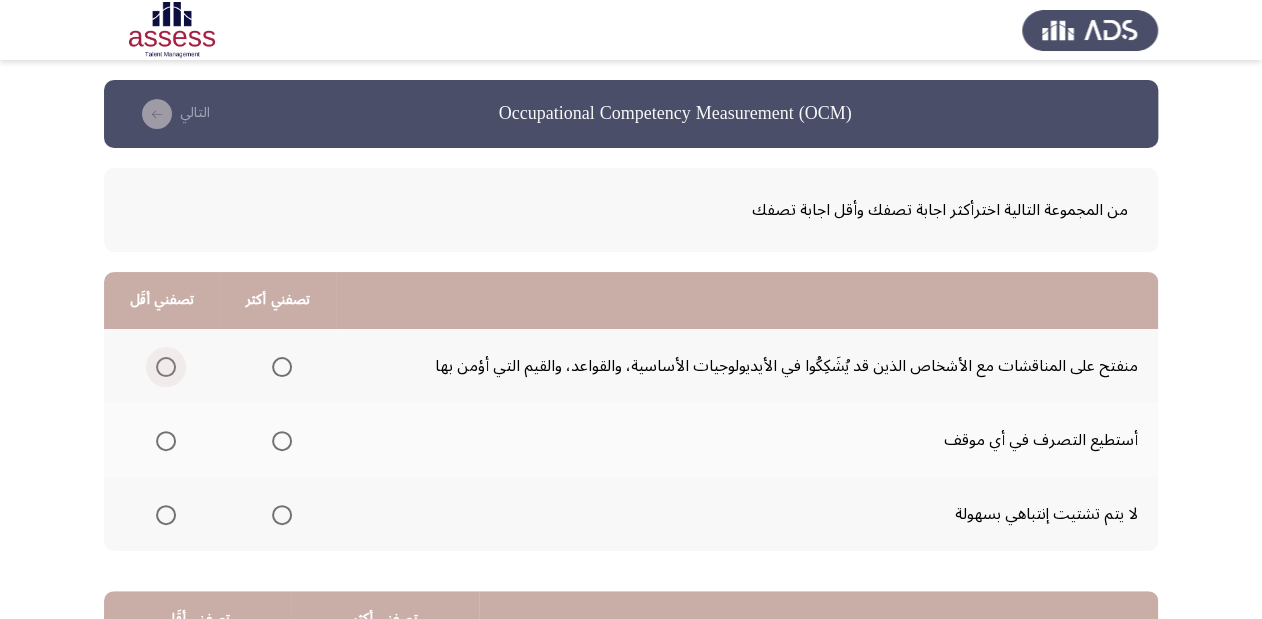 click at bounding box center (166, 367) 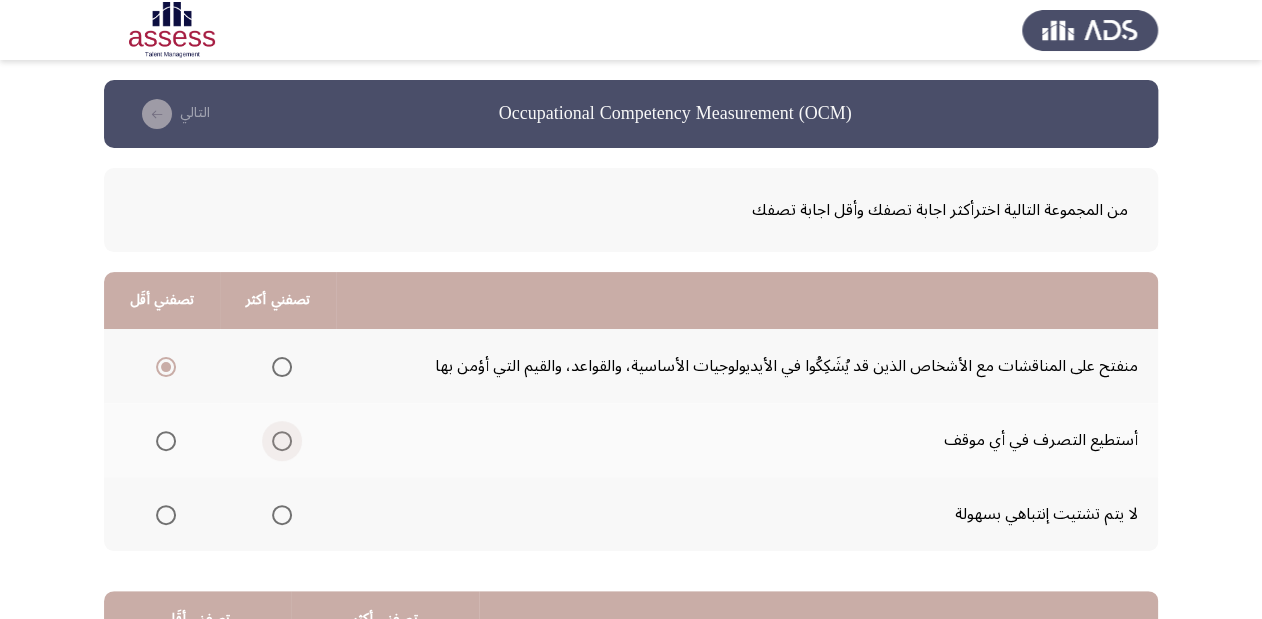 click at bounding box center (282, 441) 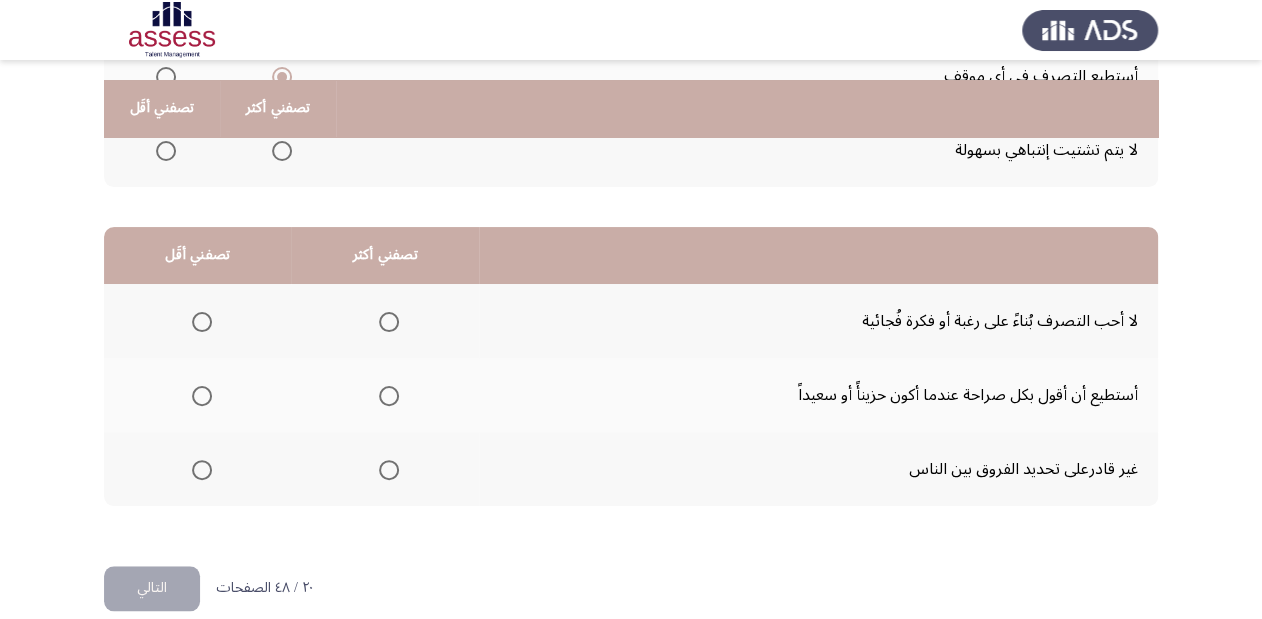 scroll, scrollTop: 388, scrollLeft: 0, axis: vertical 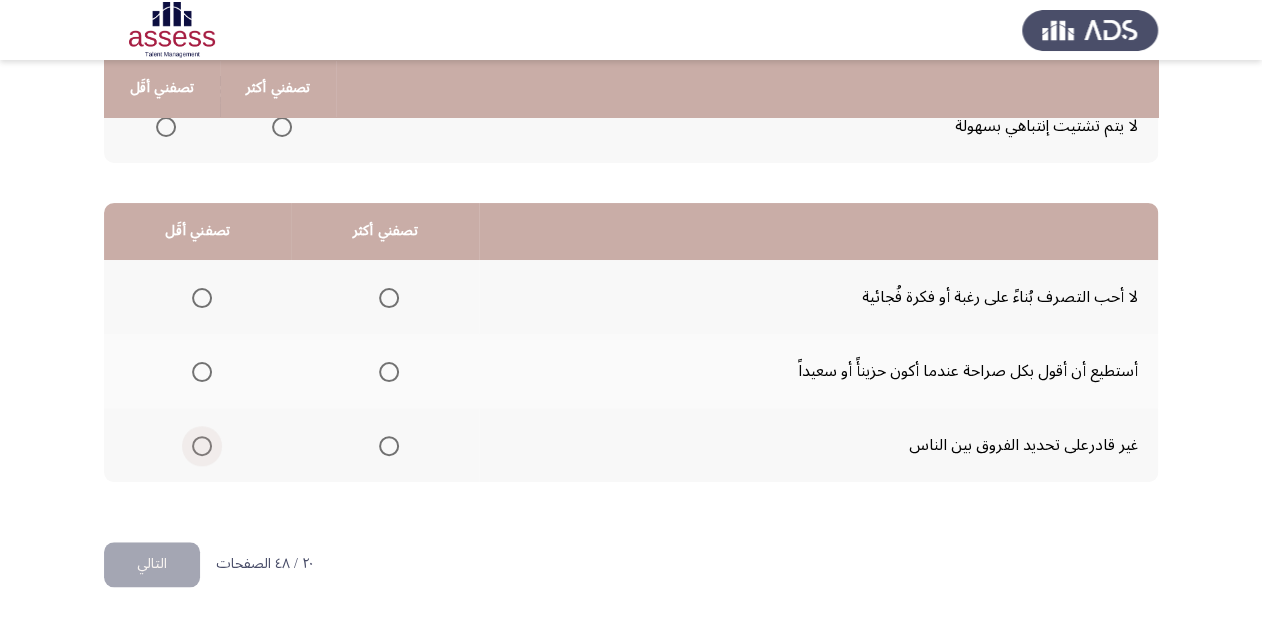 click at bounding box center [202, 446] 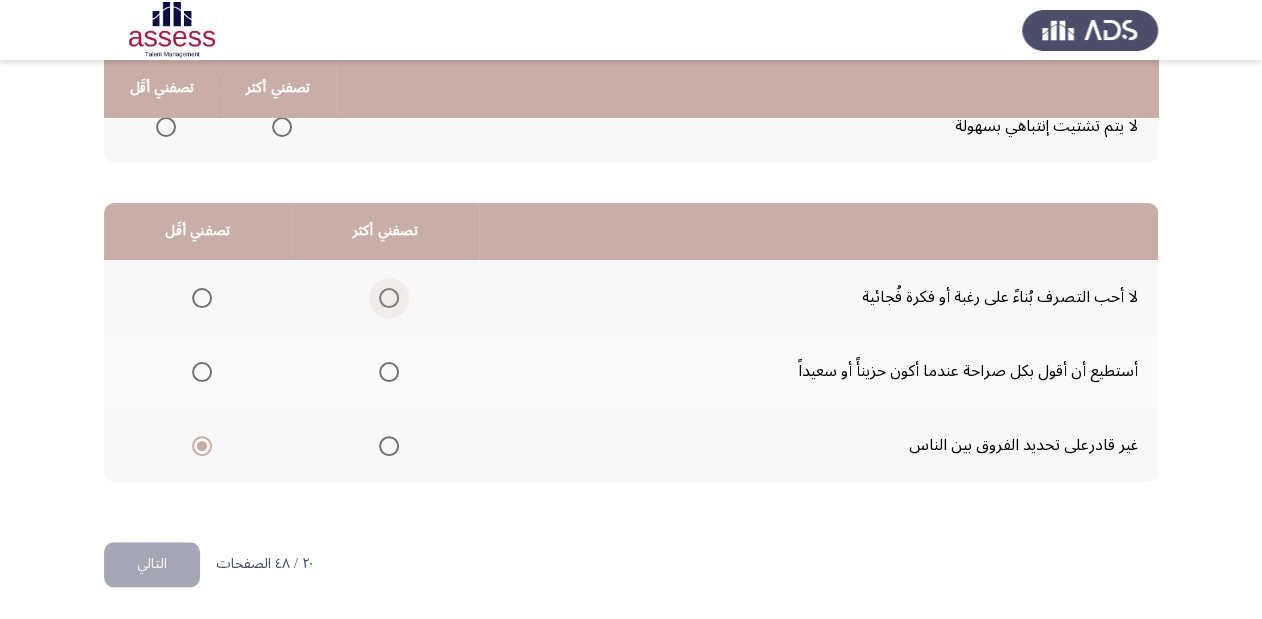click at bounding box center (389, 298) 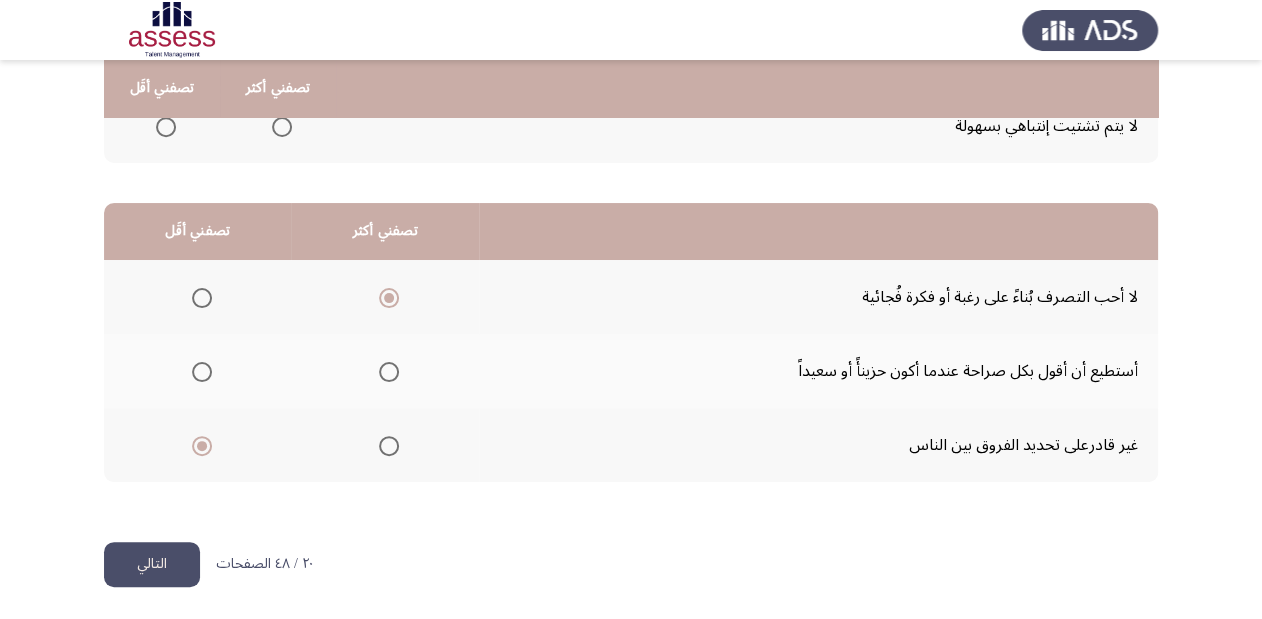 click on "التالي" 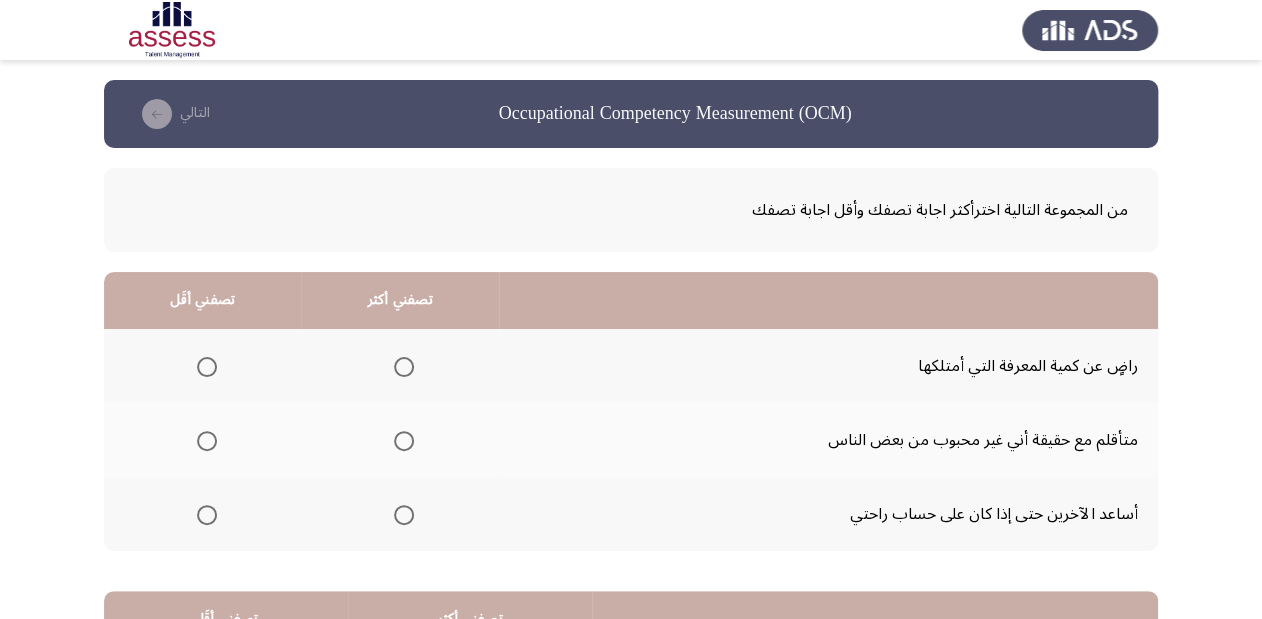 click at bounding box center (404, 441) 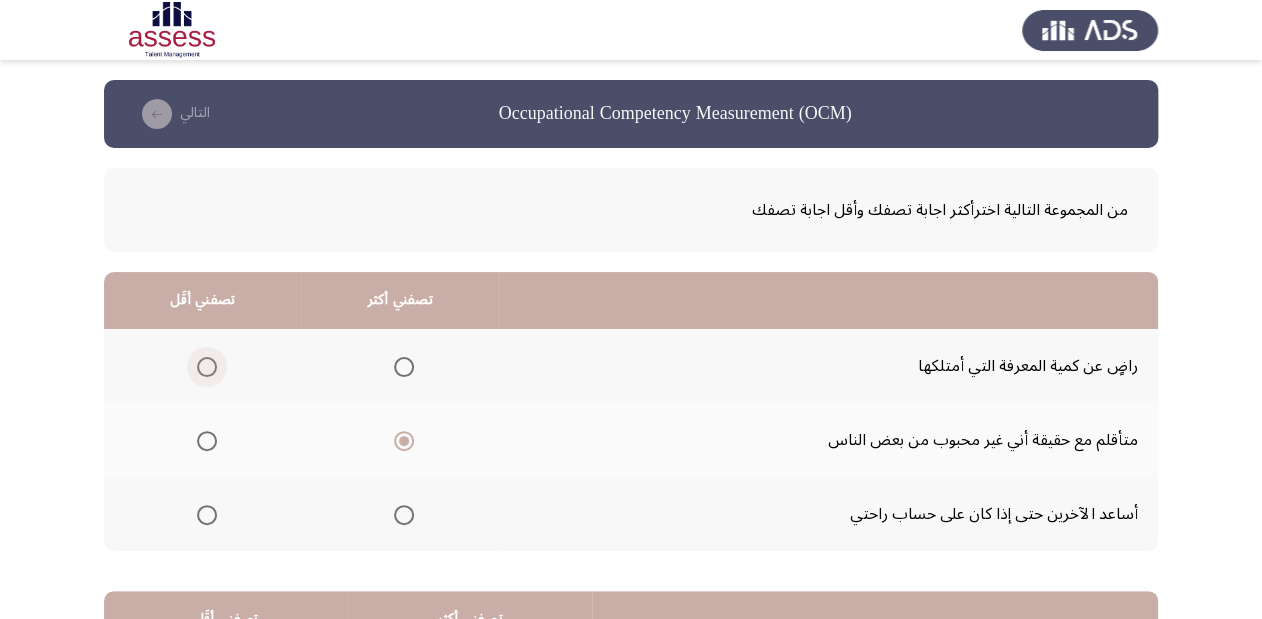 click at bounding box center [207, 367] 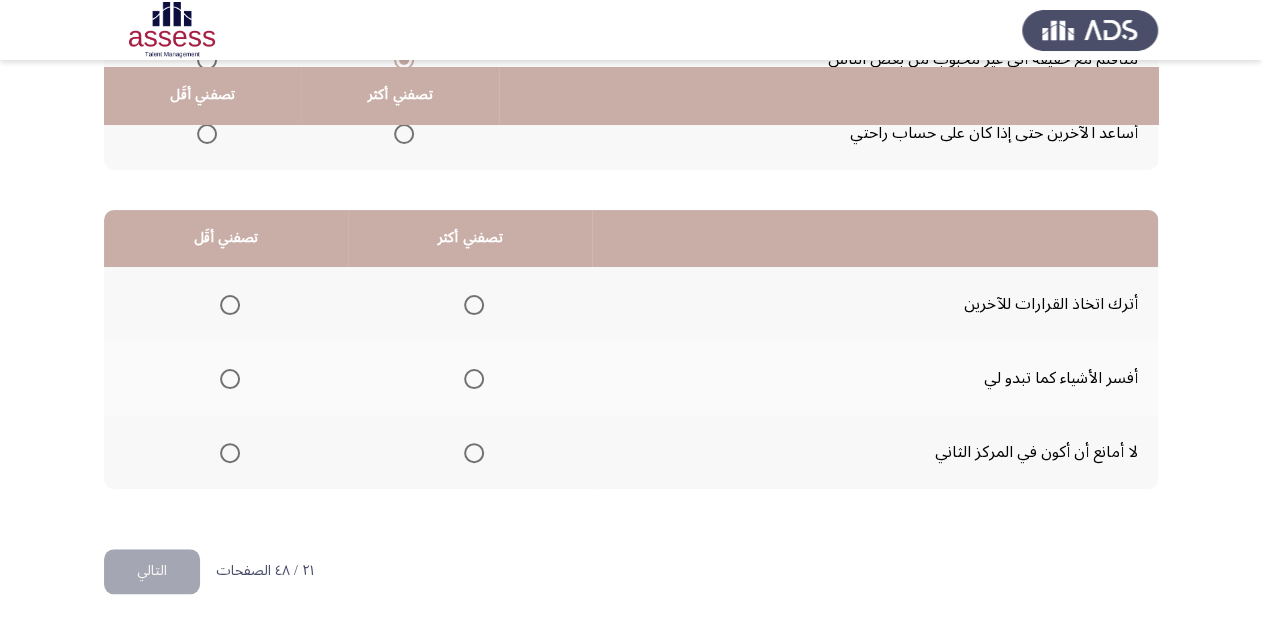 scroll, scrollTop: 388, scrollLeft: 0, axis: vertical 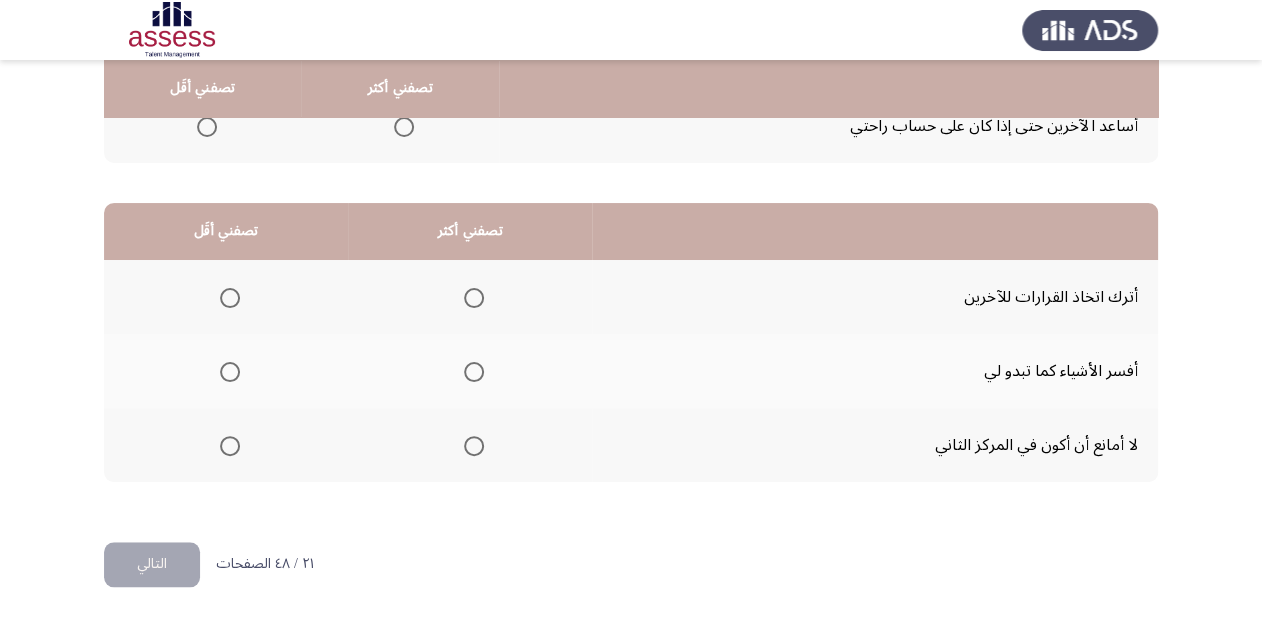 click at bounding box center (230, 298) 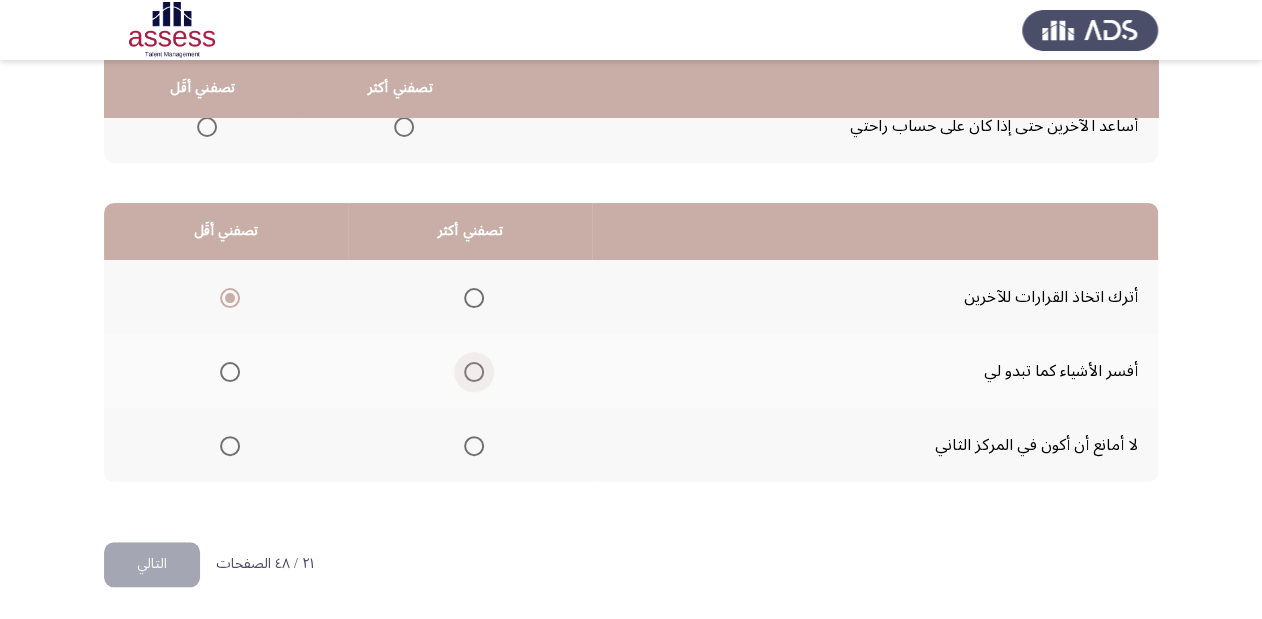 click at bounding box center [474, 372] 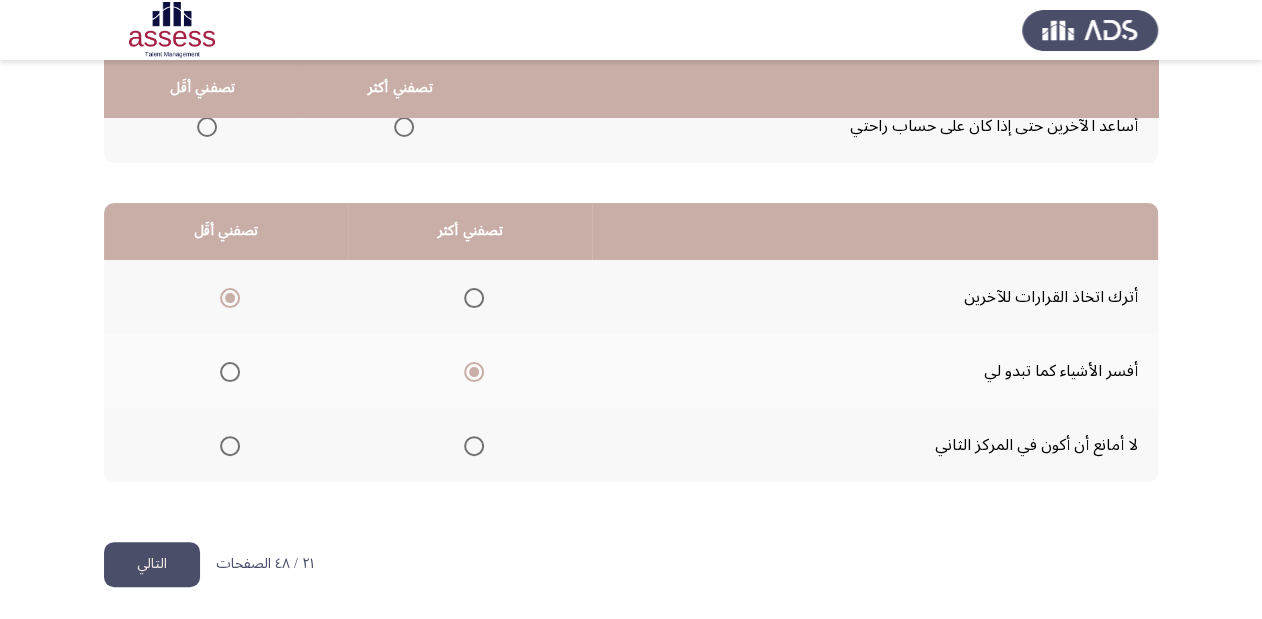 click on "التالي" 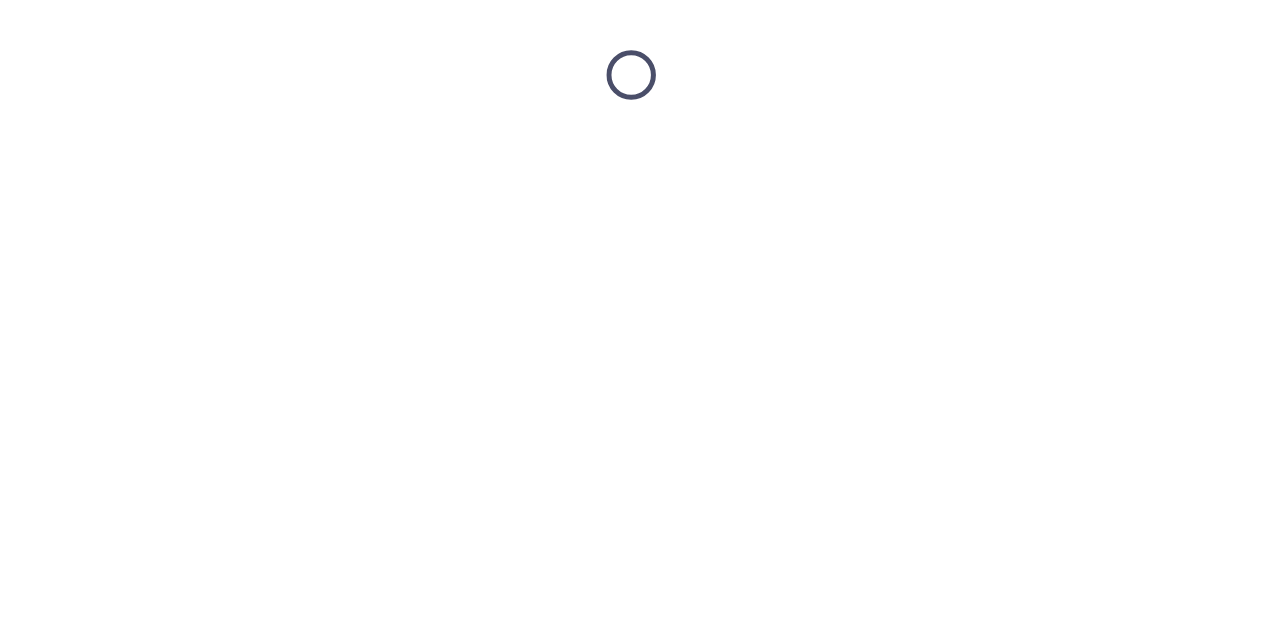 scroll, scrollTop: 0, scrollLeft: 0, axis: both 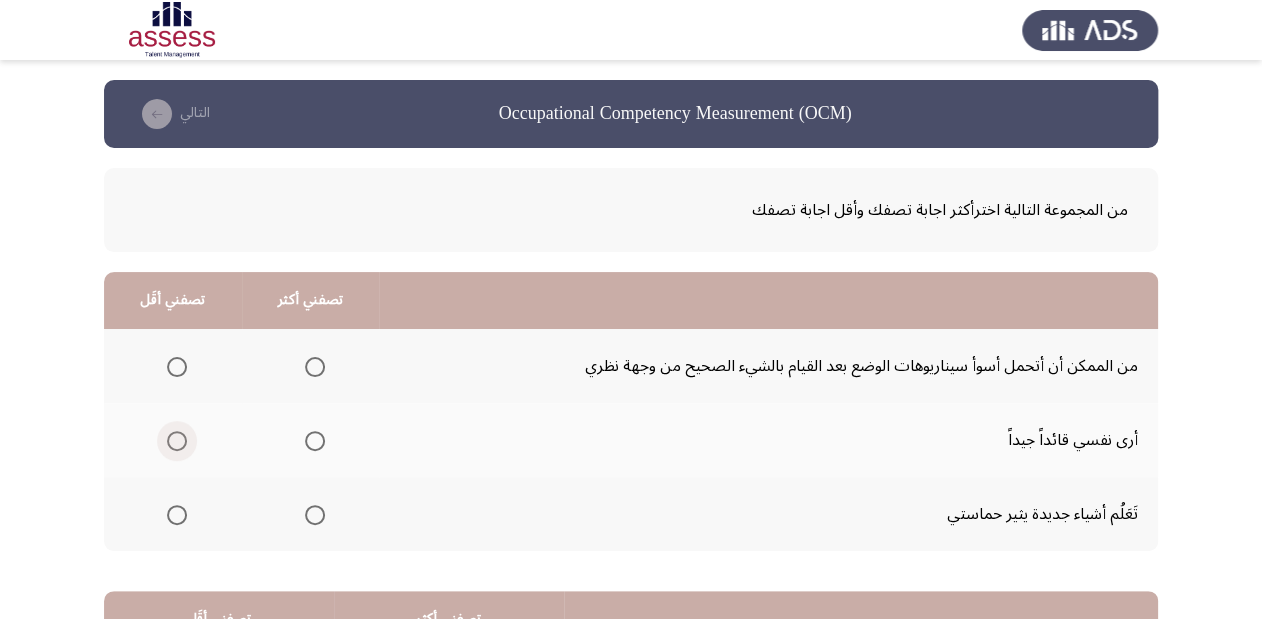 click at bounding box center (177, 441) 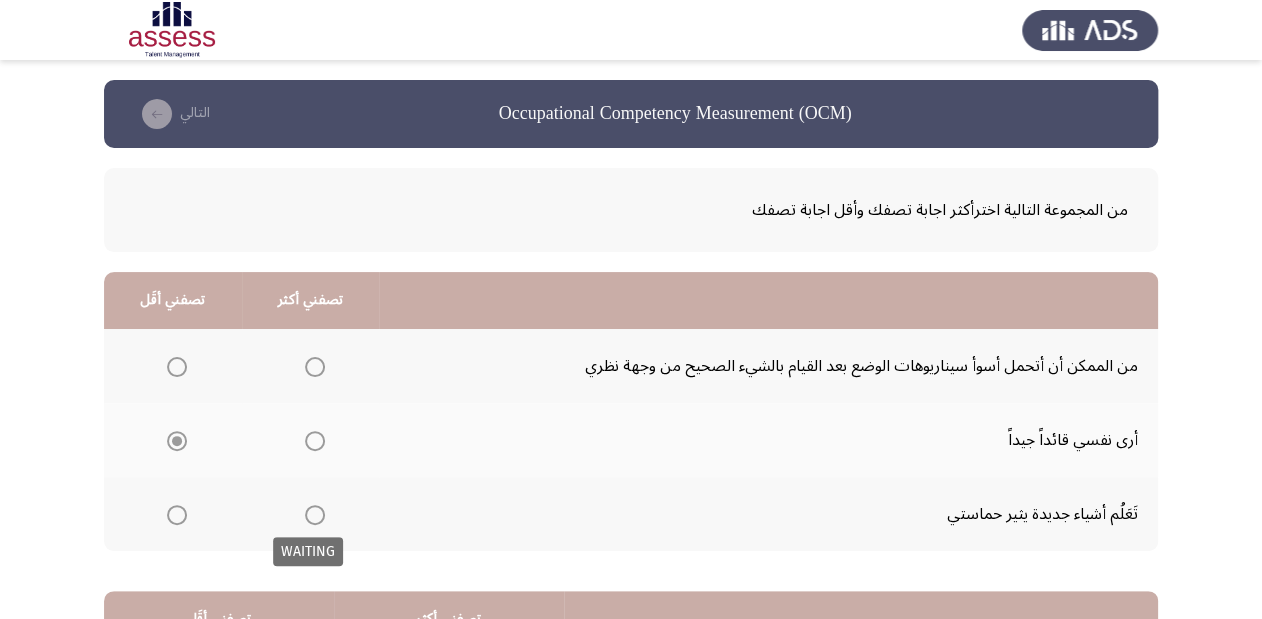 click at bounding box center [315, 515] 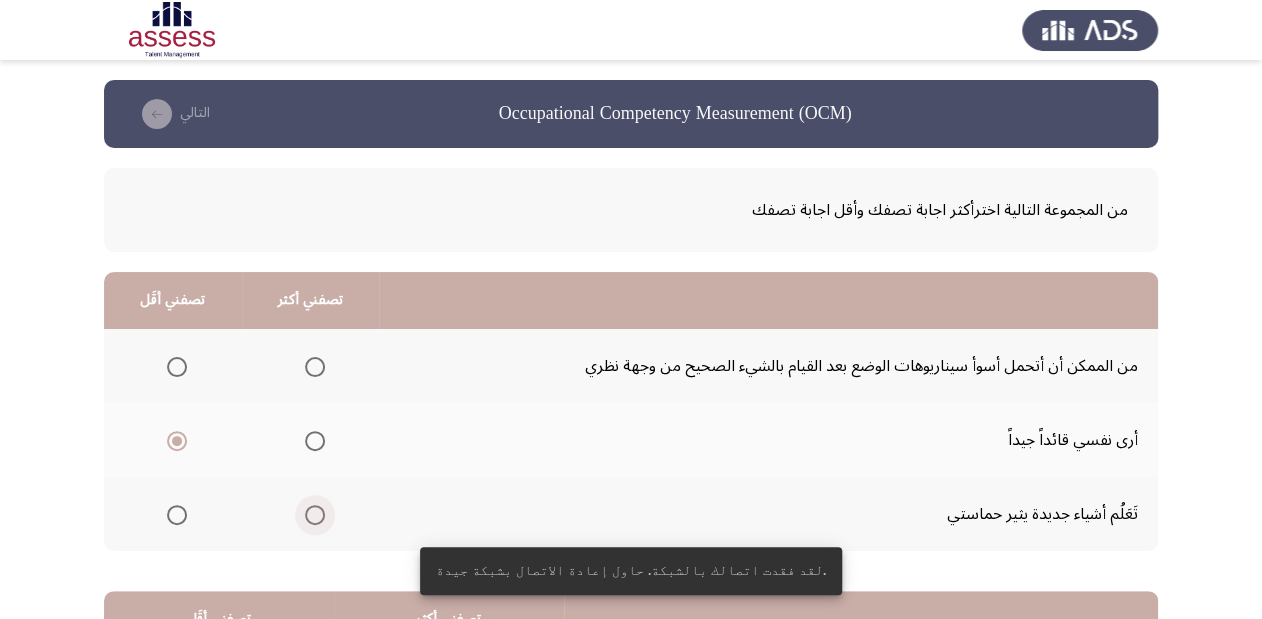 click at bounding box center (315, 515) 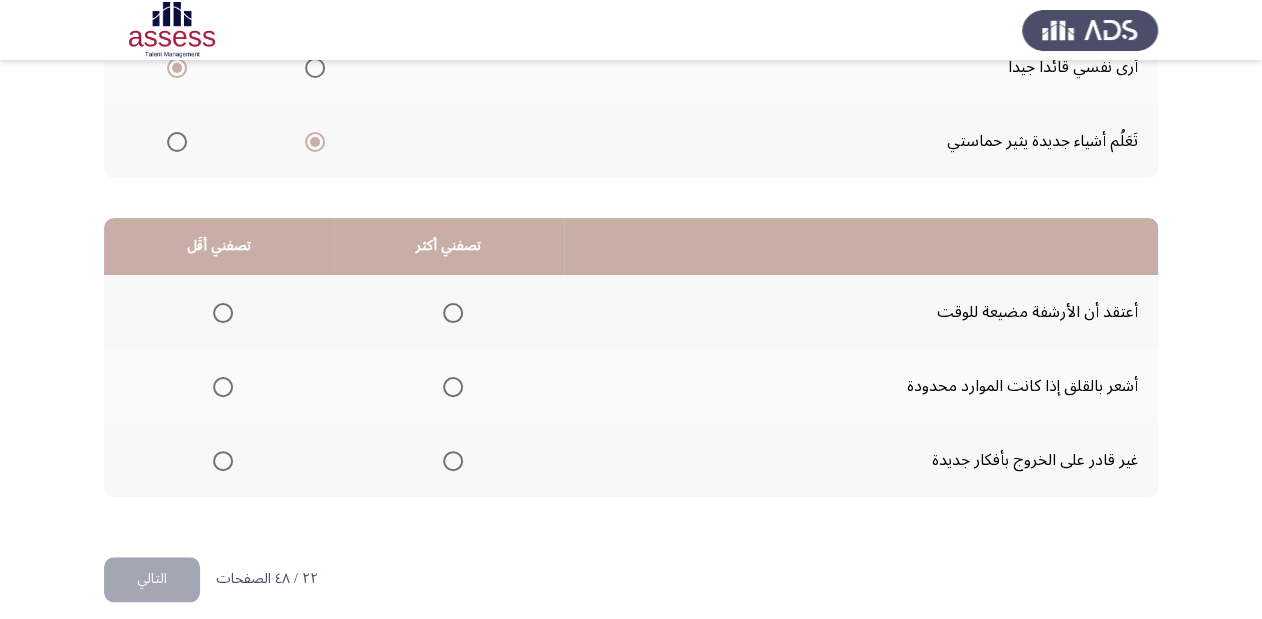 scroll, scrollTop: 388, scrollLeft: 0, axis: vertical 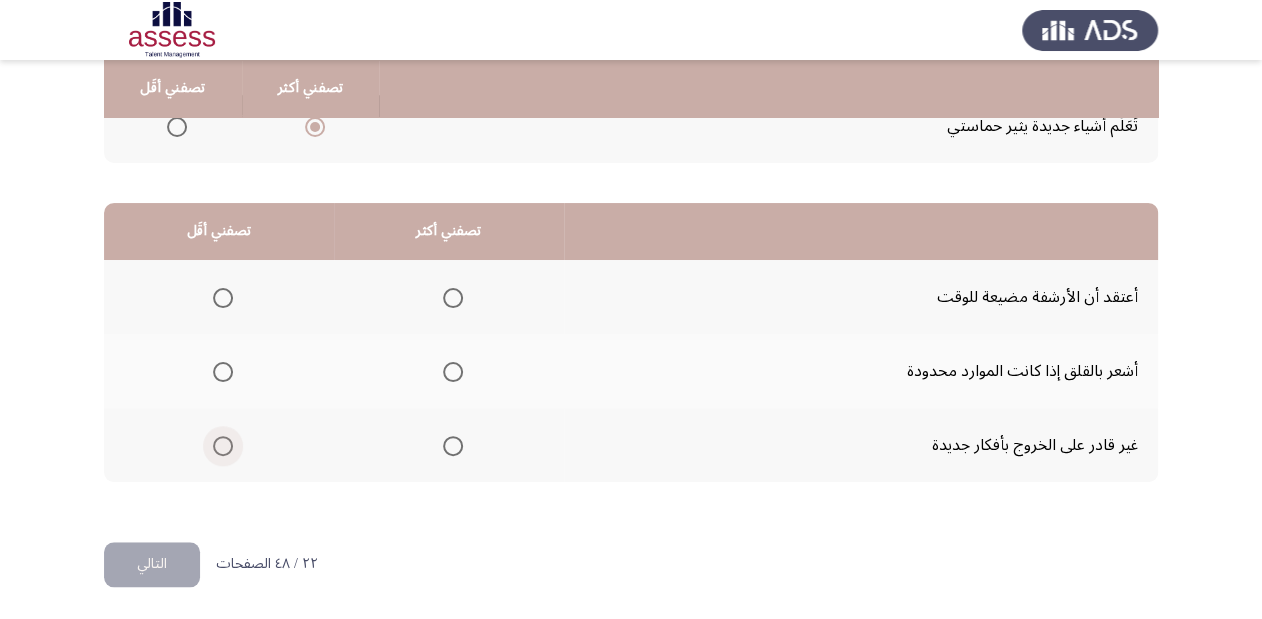 click at bounding box center [223, 446] 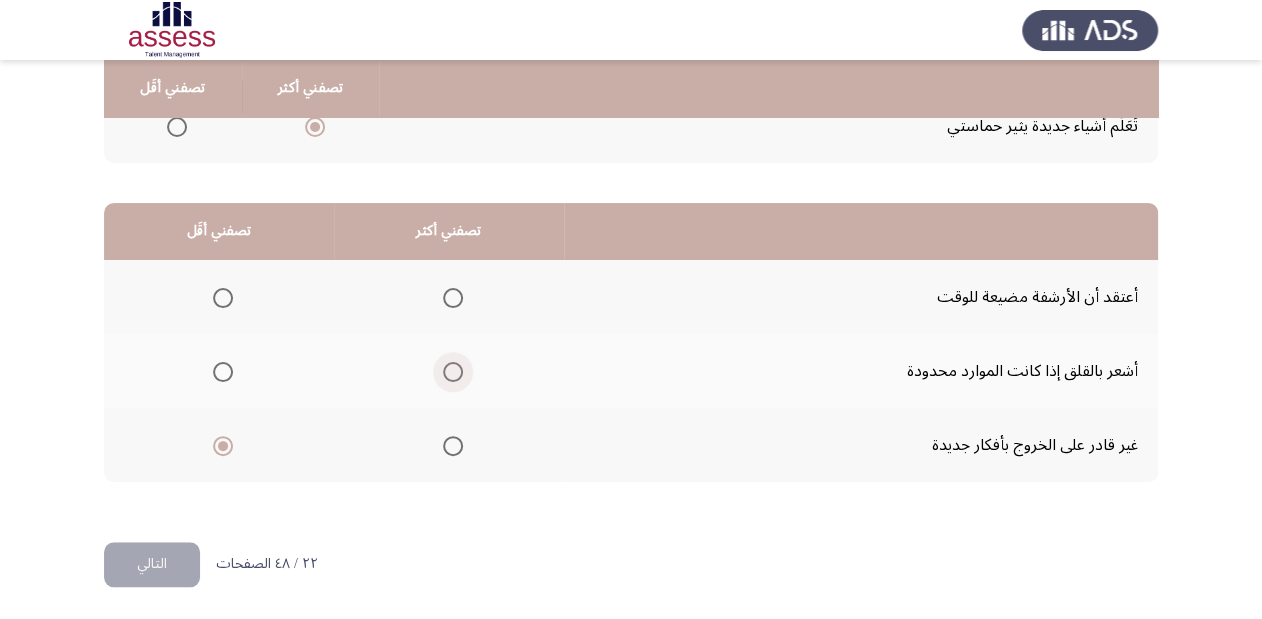 click at bounding box center (453, 372) 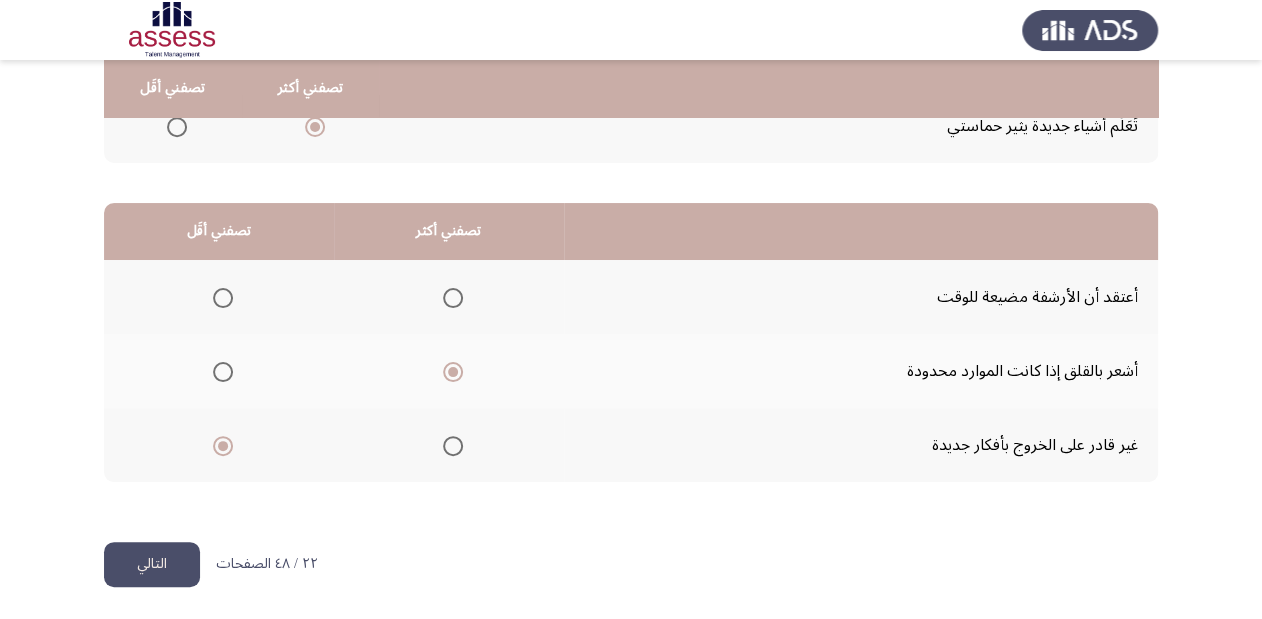 click on "التالي" 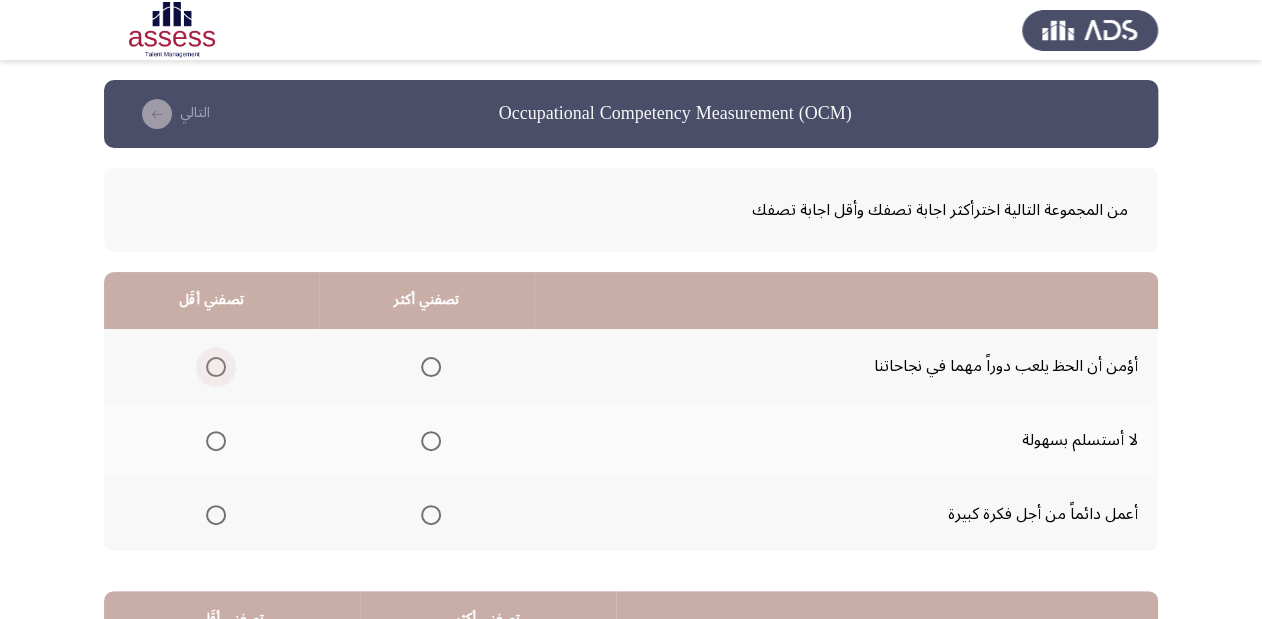 click at bounding box center (216, 367) 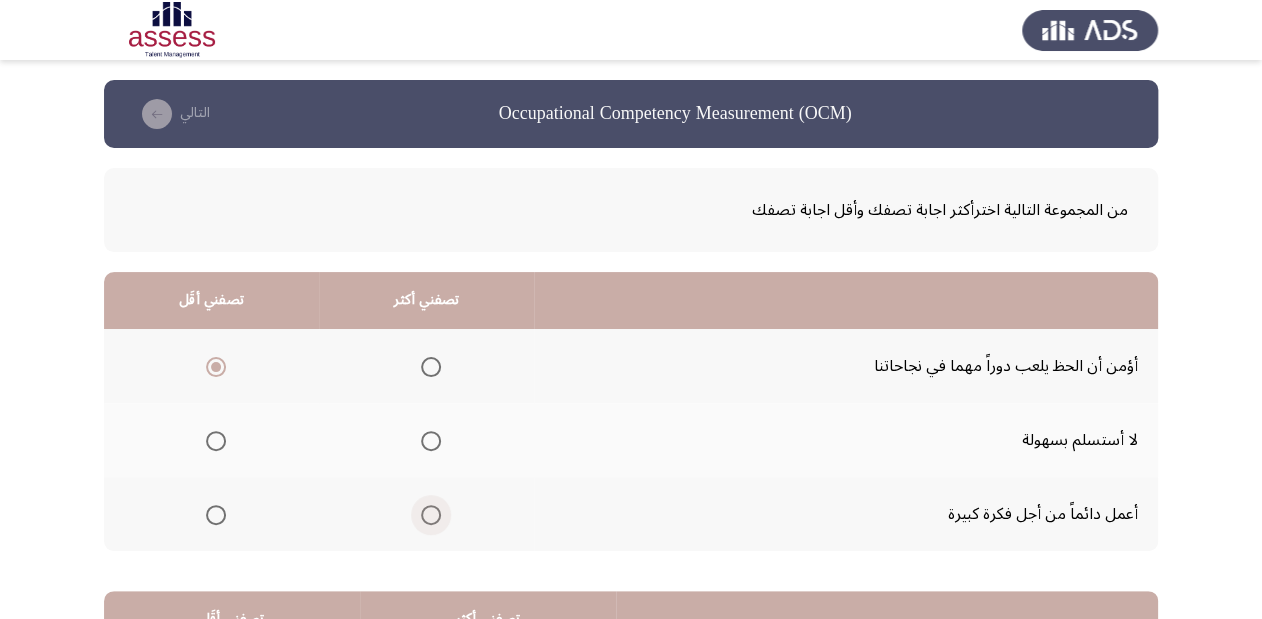 click at bounding box center [431, 515] 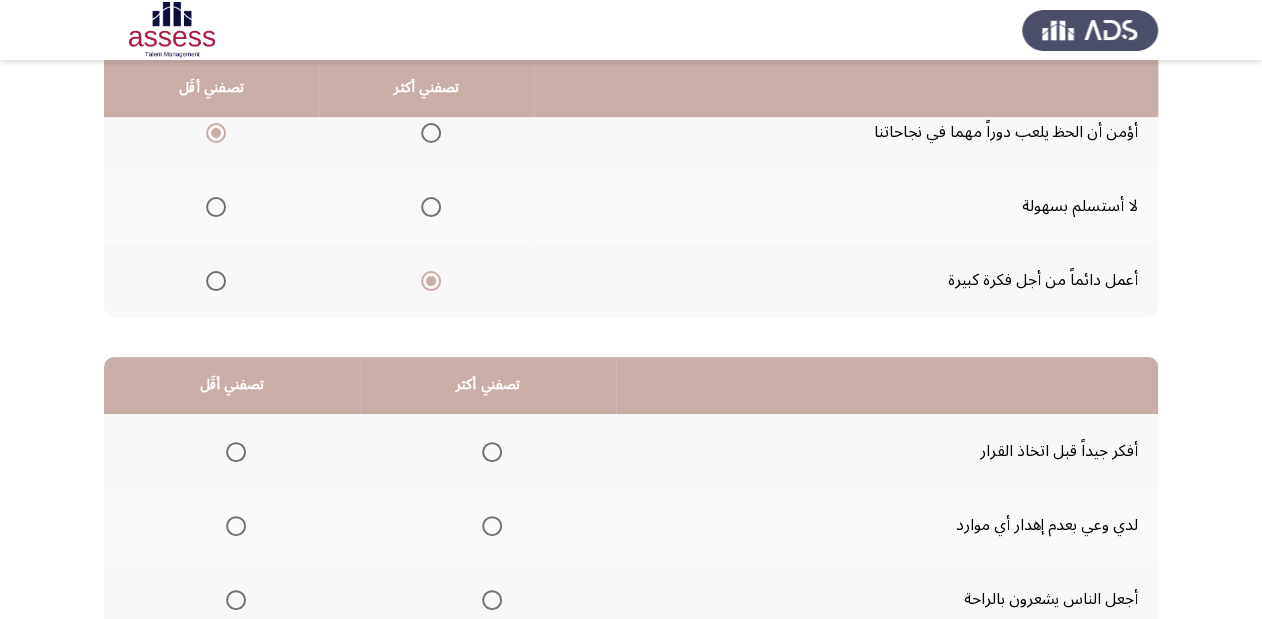 scroll, scrollTop: 240, scrollLeft: 0, axis: vertical 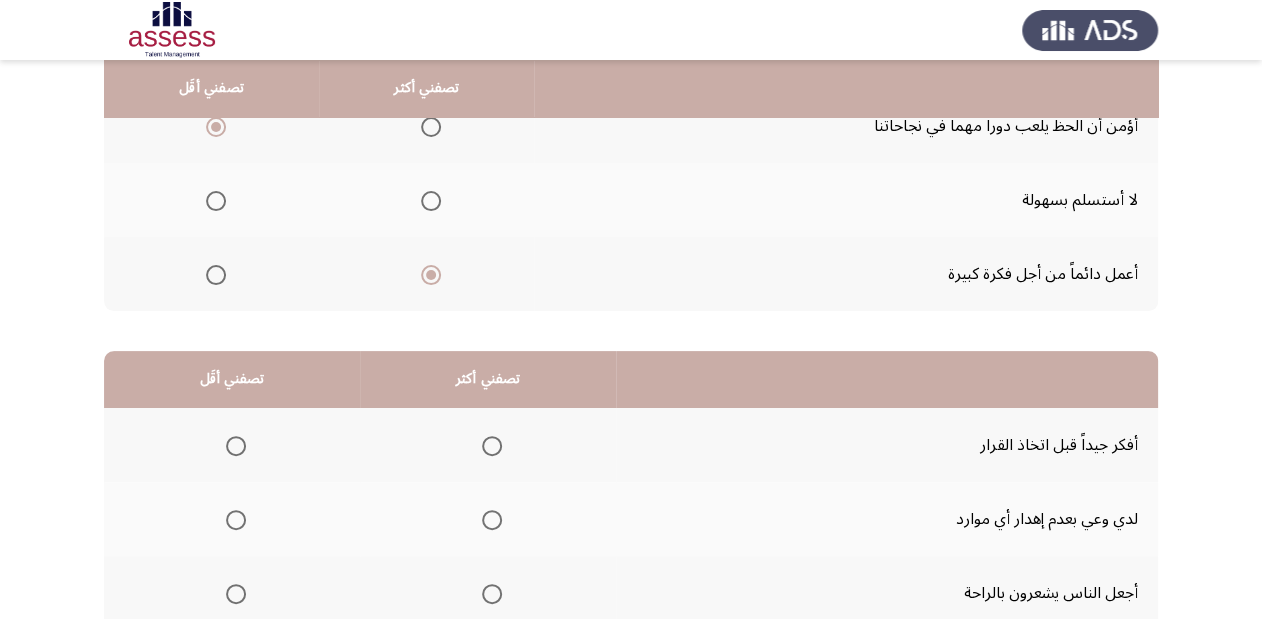 click at bounding box center [236, 594] 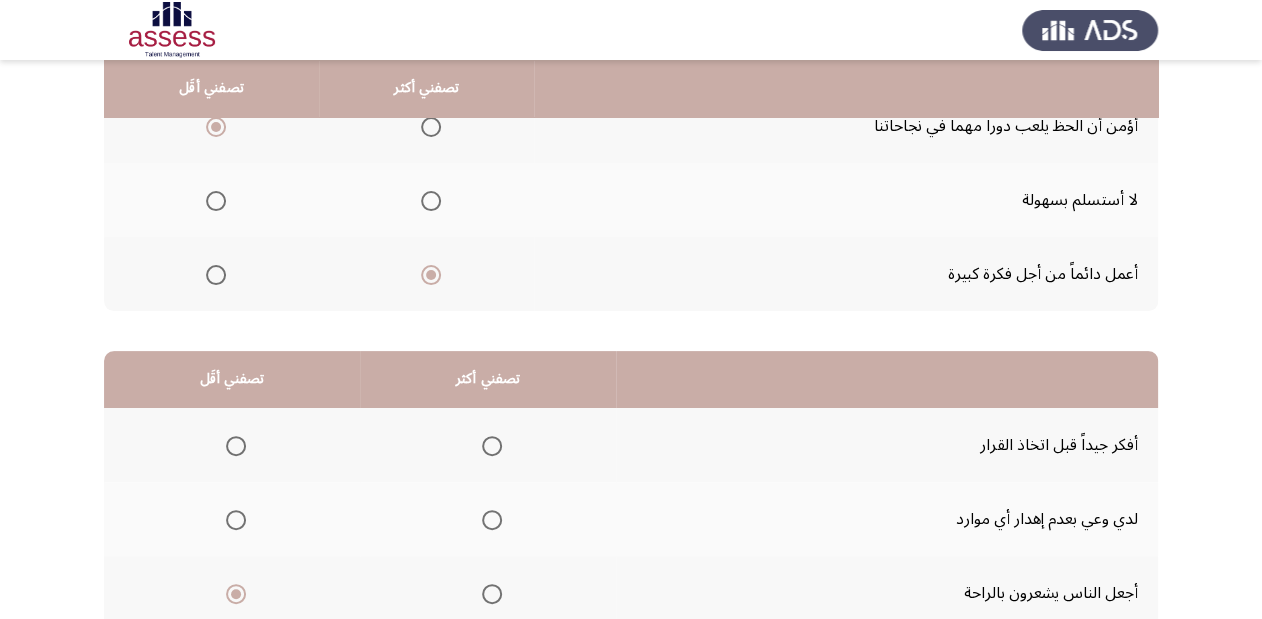 click at bounding box center (492, 446) 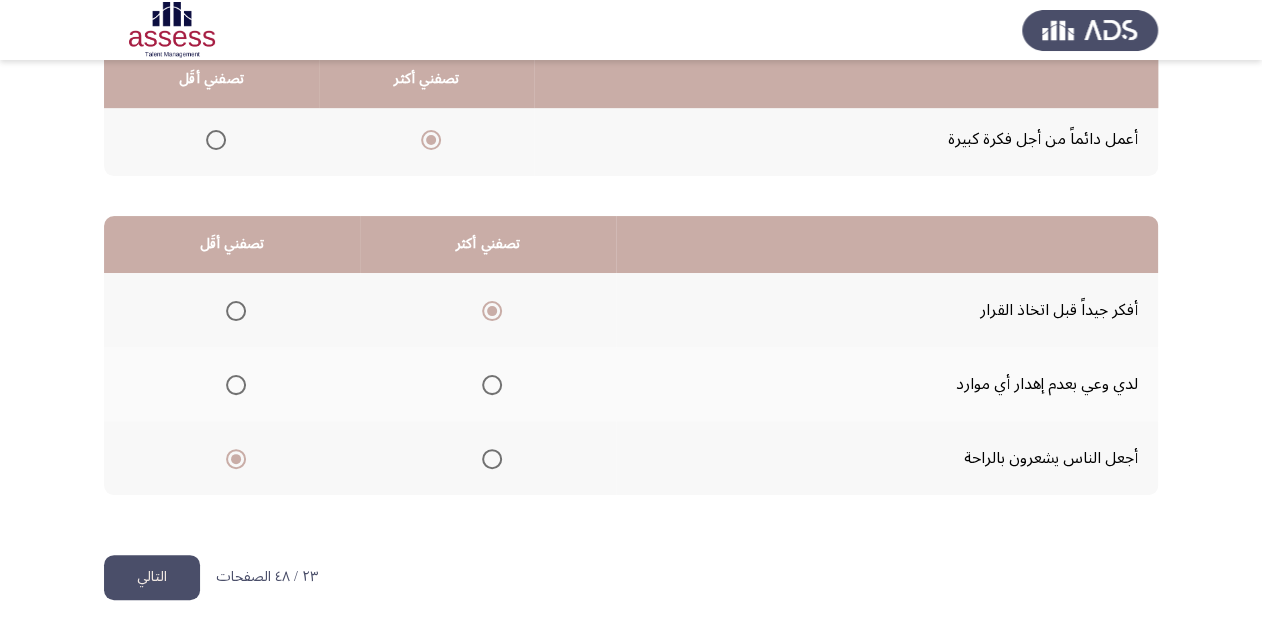 scroll, scrollTop: 388, scrollLeft: 0, axis: vertical 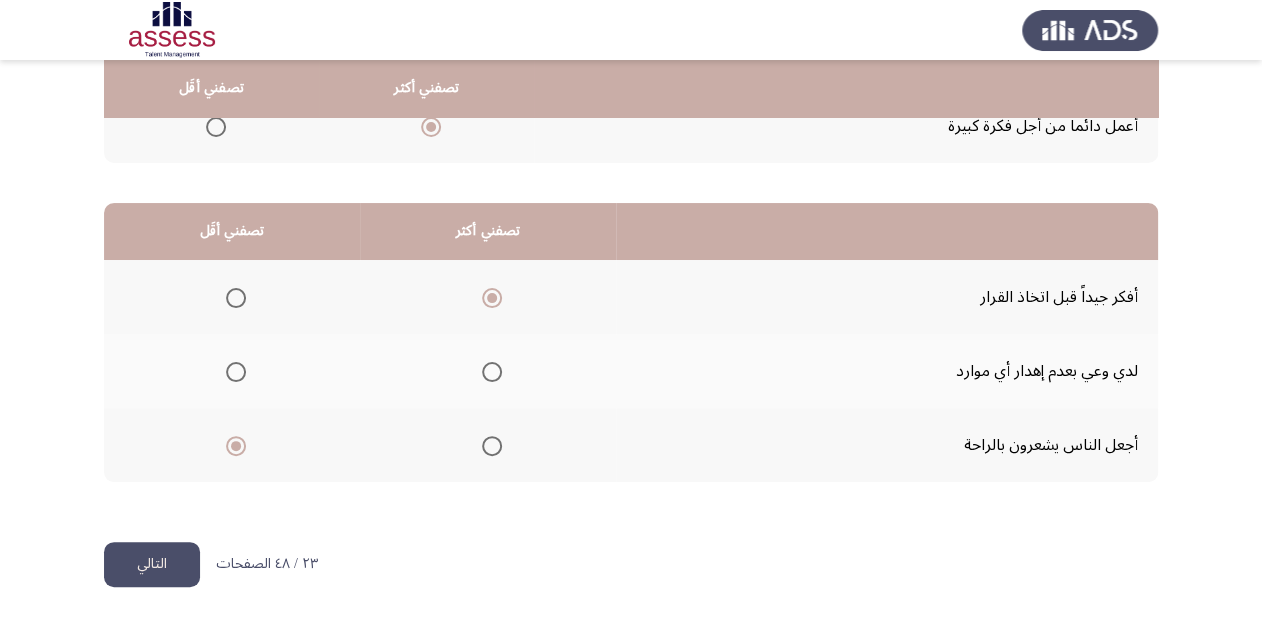 click on "التالي" 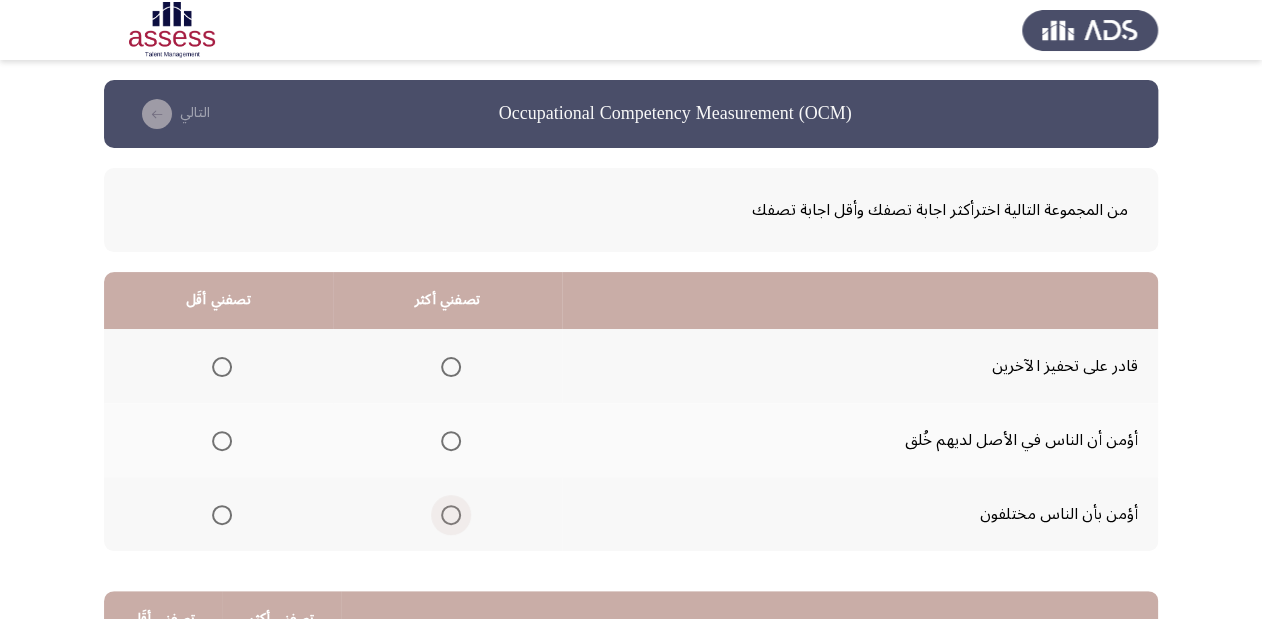 click at bounding box center (451, 515) 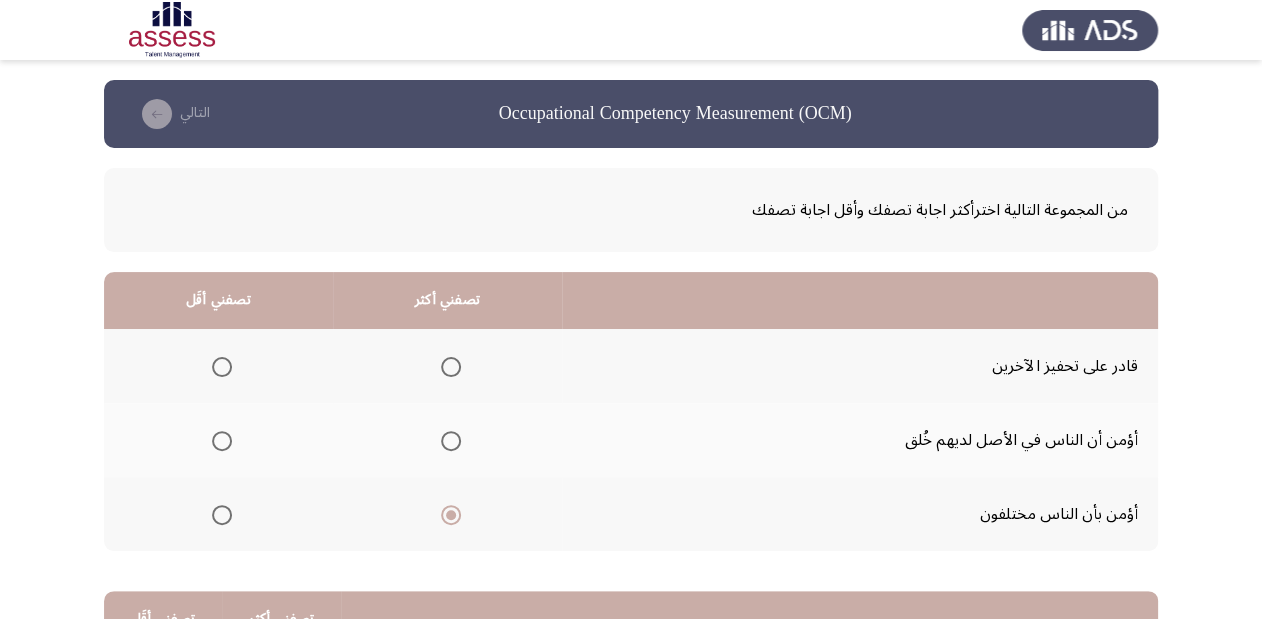 click at bounding box center [222, 441] 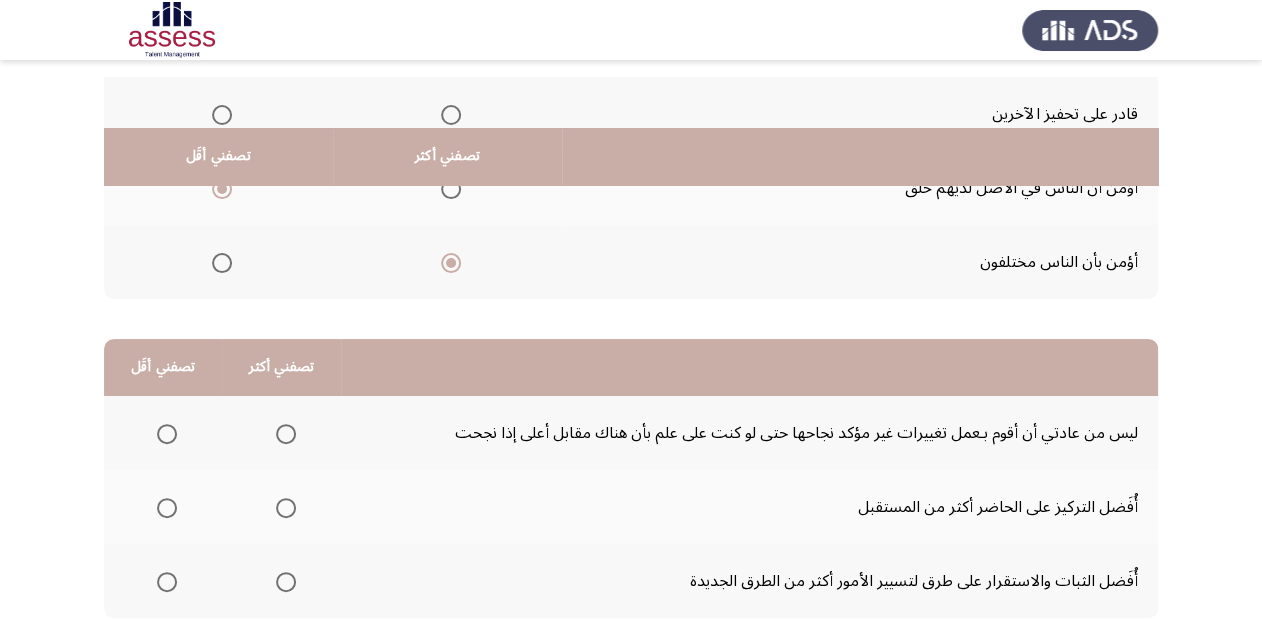 scroll, scrollTop: 320, scrollLeft: 0, axis: vertical 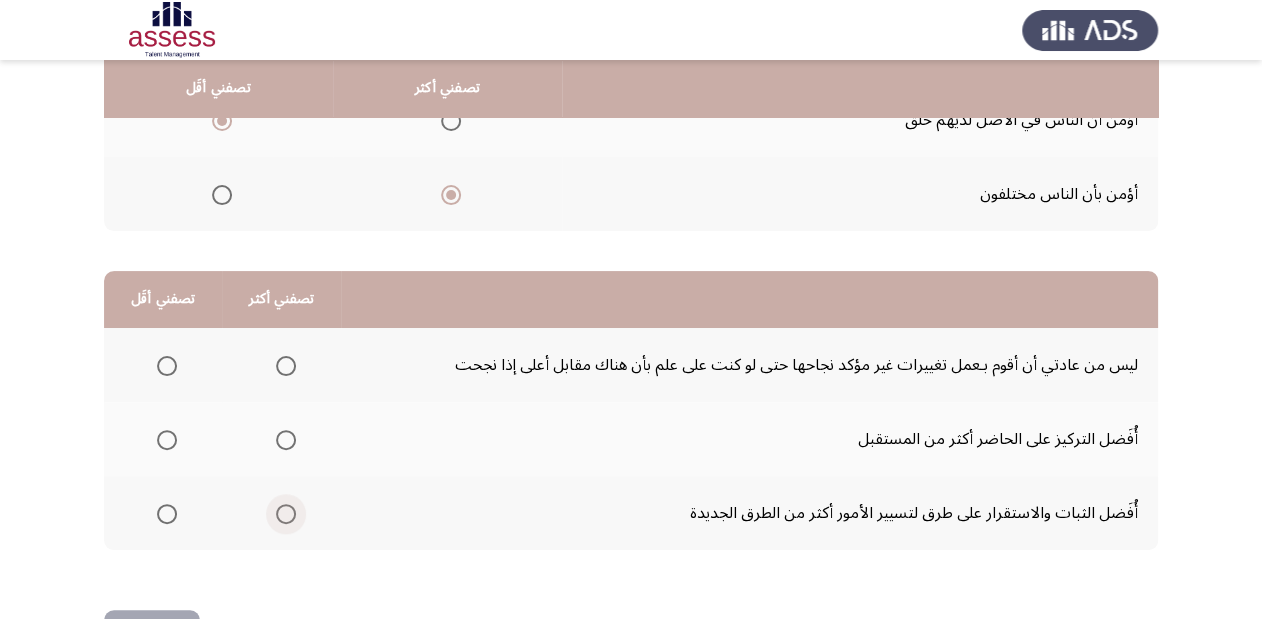 click at bounding box center (286, 514) 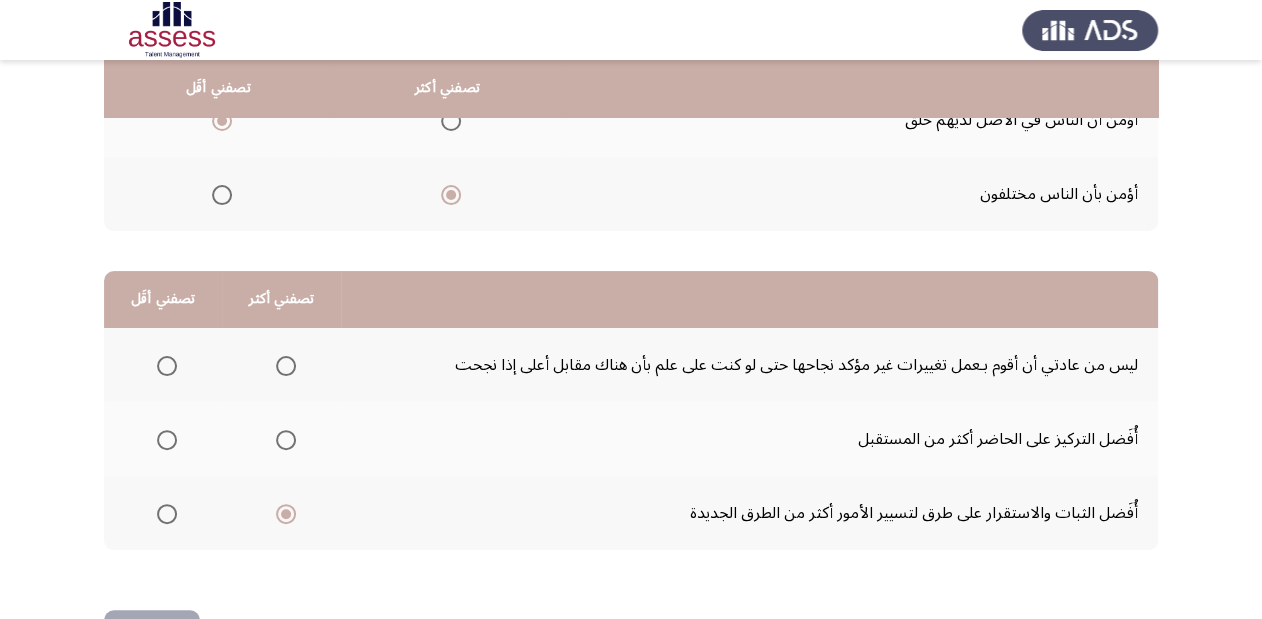 click at bounding box center [167, 440] 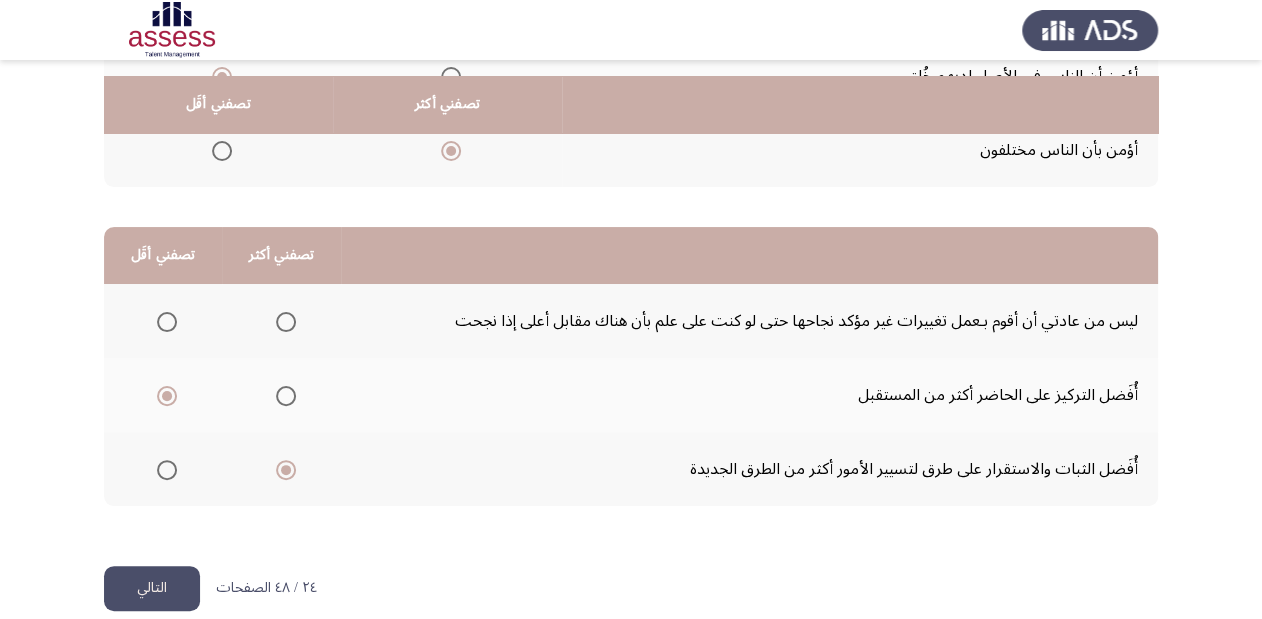 scroll, scrollTop: 388, scrollLeft: 0, axis: vertical 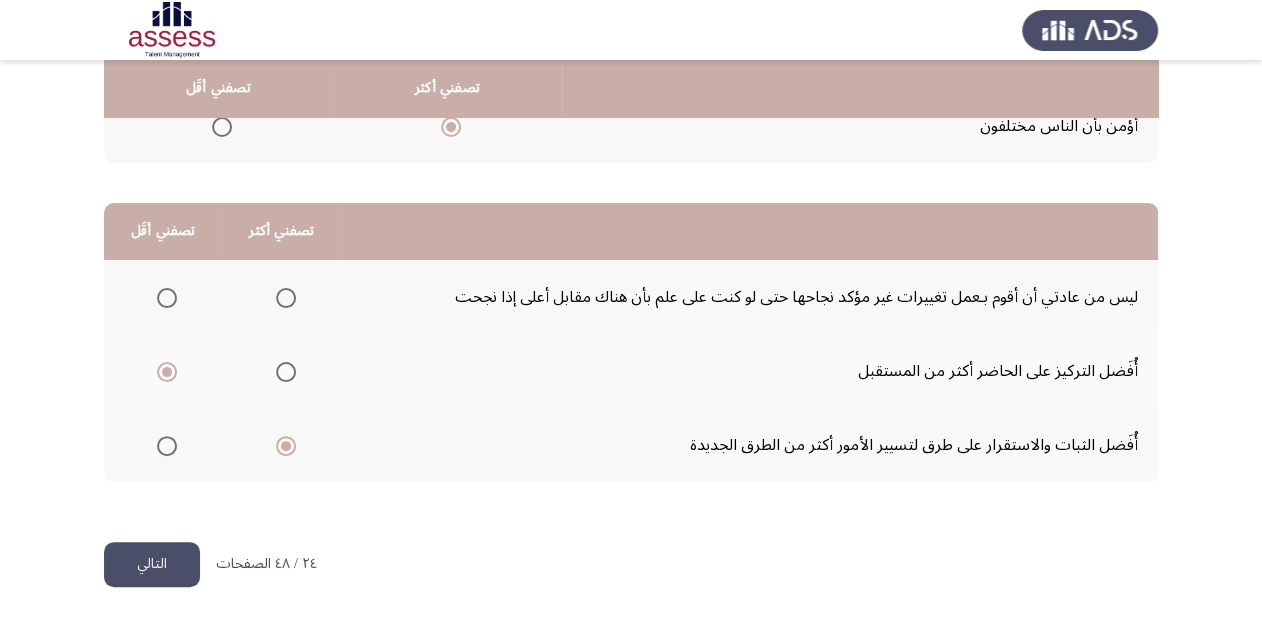 click on "التالي" 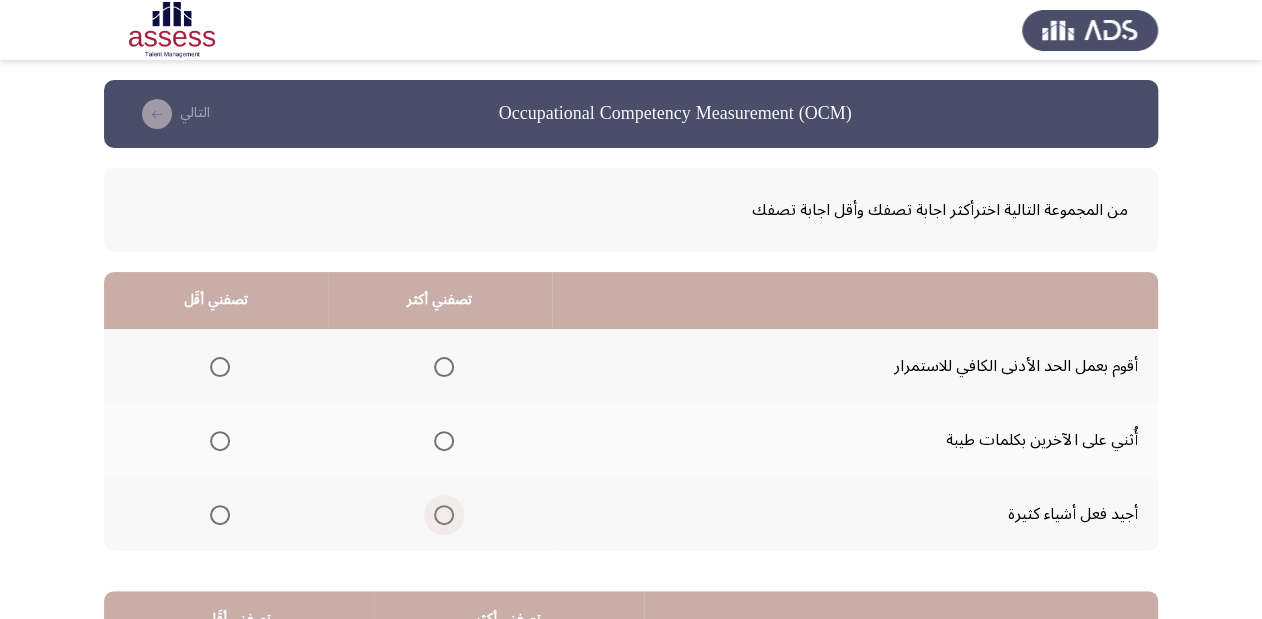 click at bounding box center (444, 515) 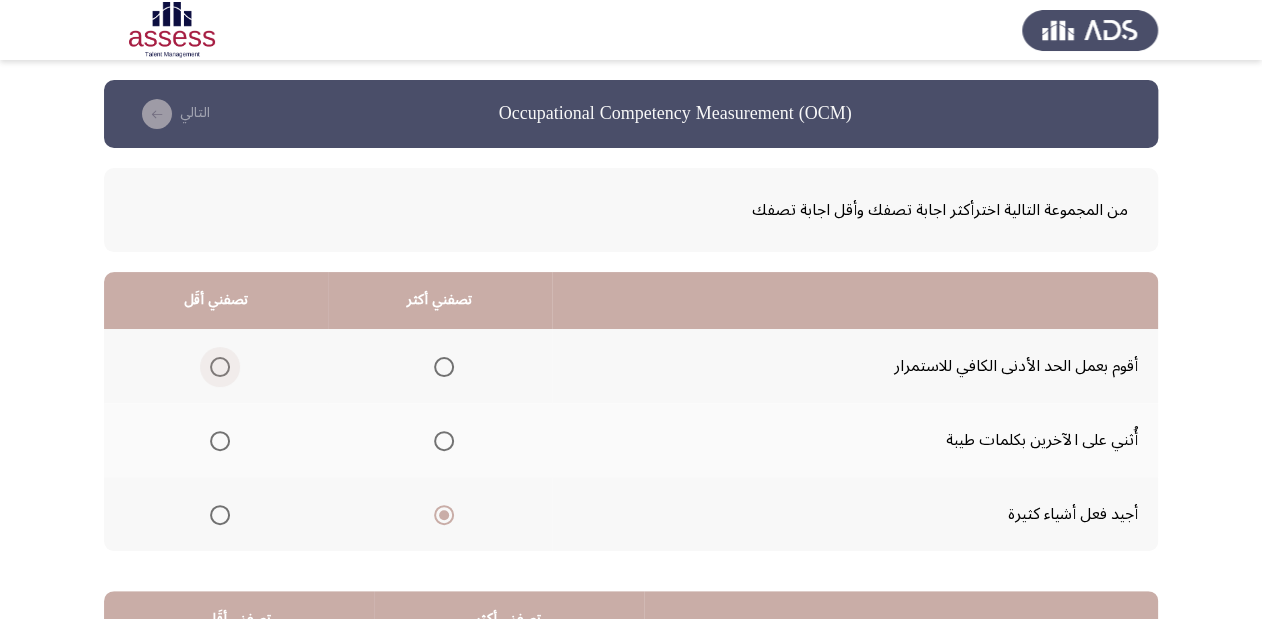 click at bounding box center (220, 367) 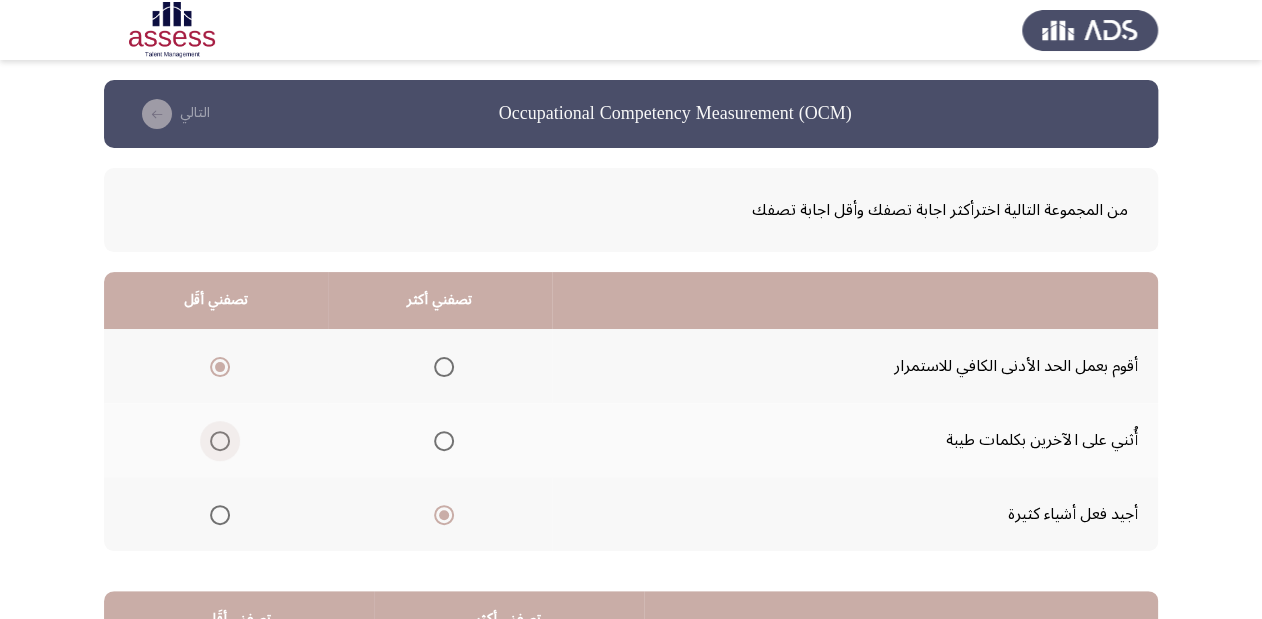 click at bounding box center (220, 441) 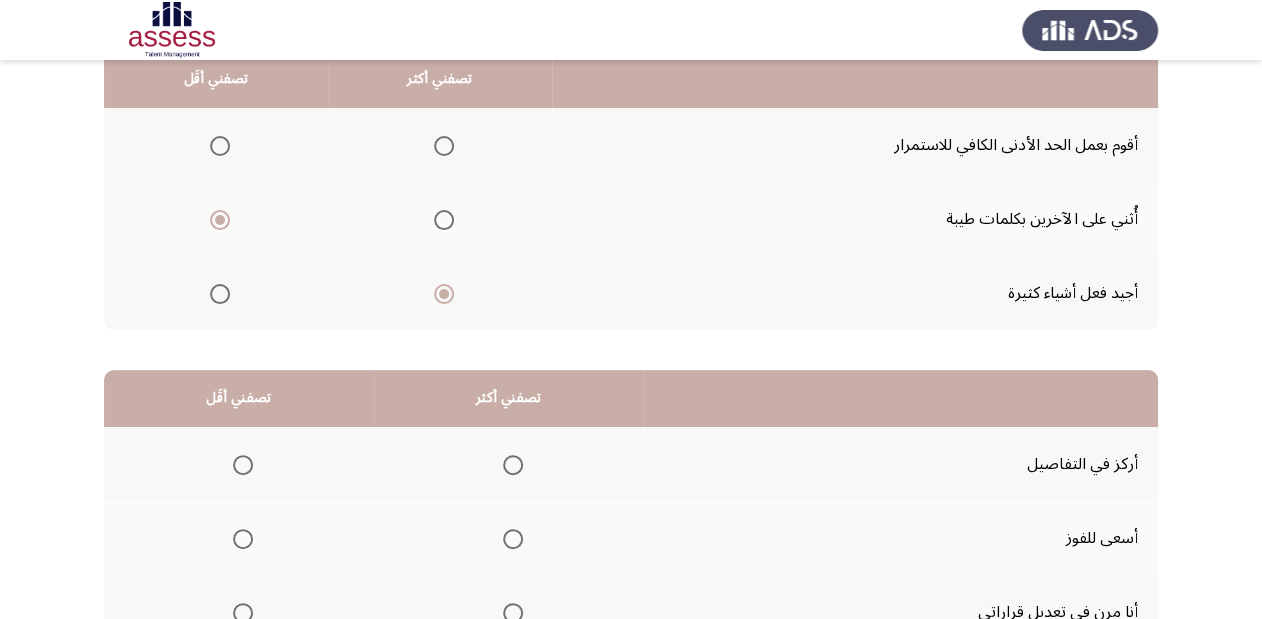 scroll, scrollTop: 320, scrollLeft: 0, axis: vertical 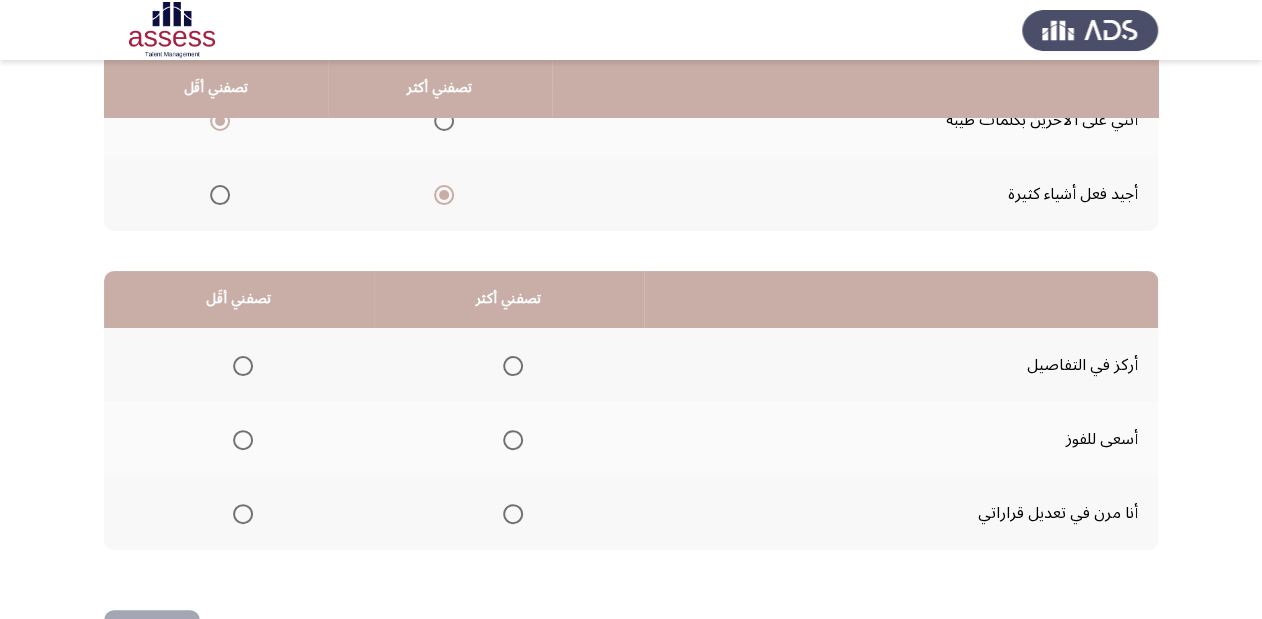 click at bounding box center [513, 366] 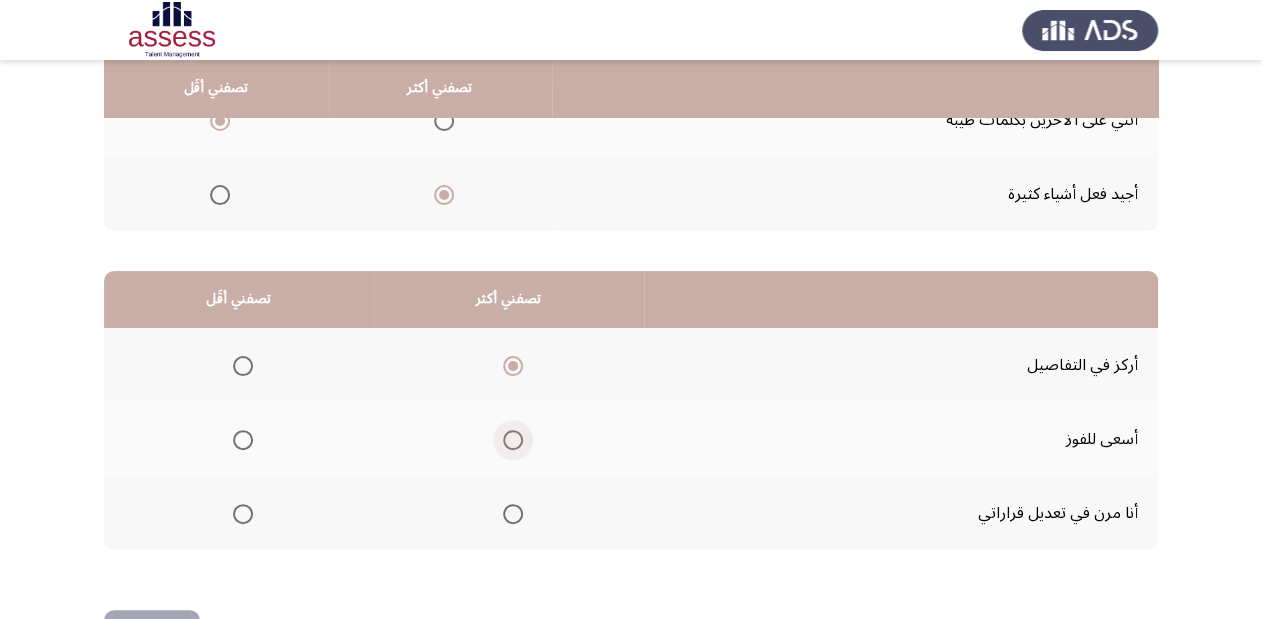 click at bounding box center [513, 440] 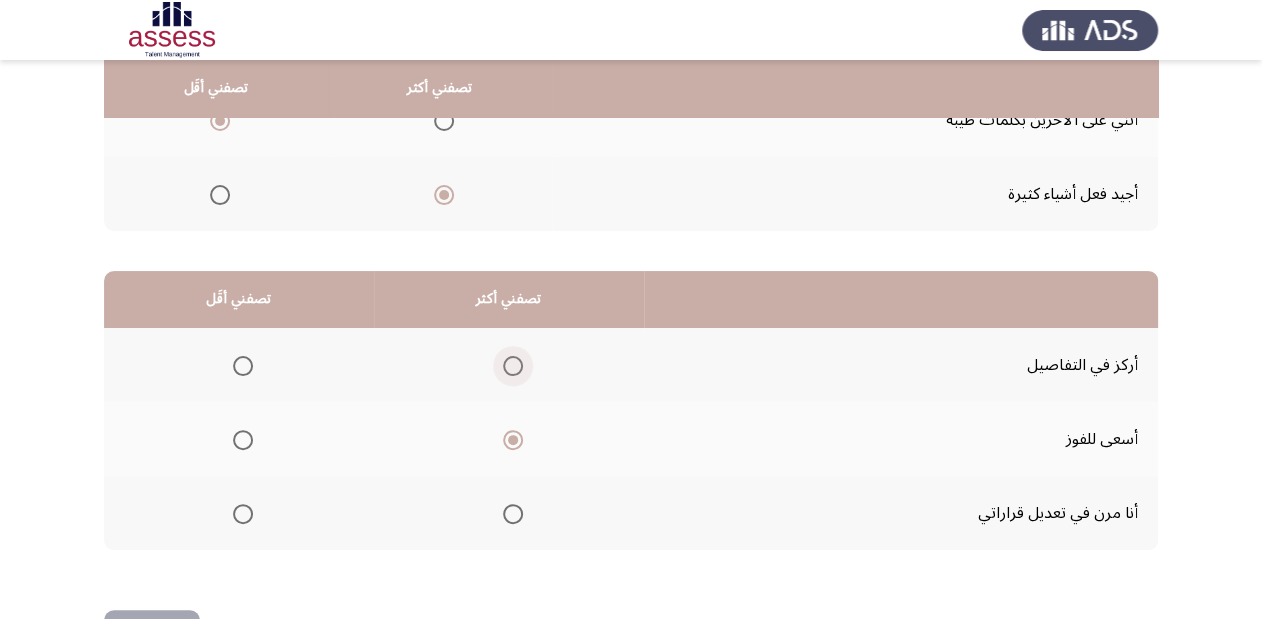 click at bounding box center (513, 366) 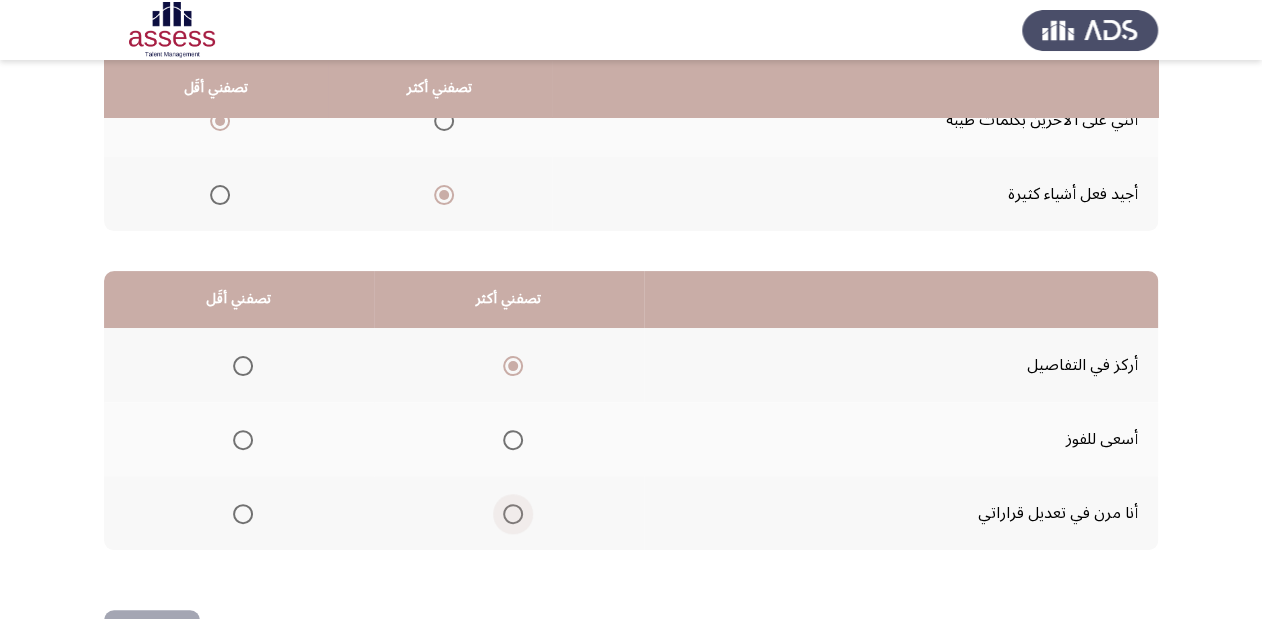 click at bounding box center (513, 514) 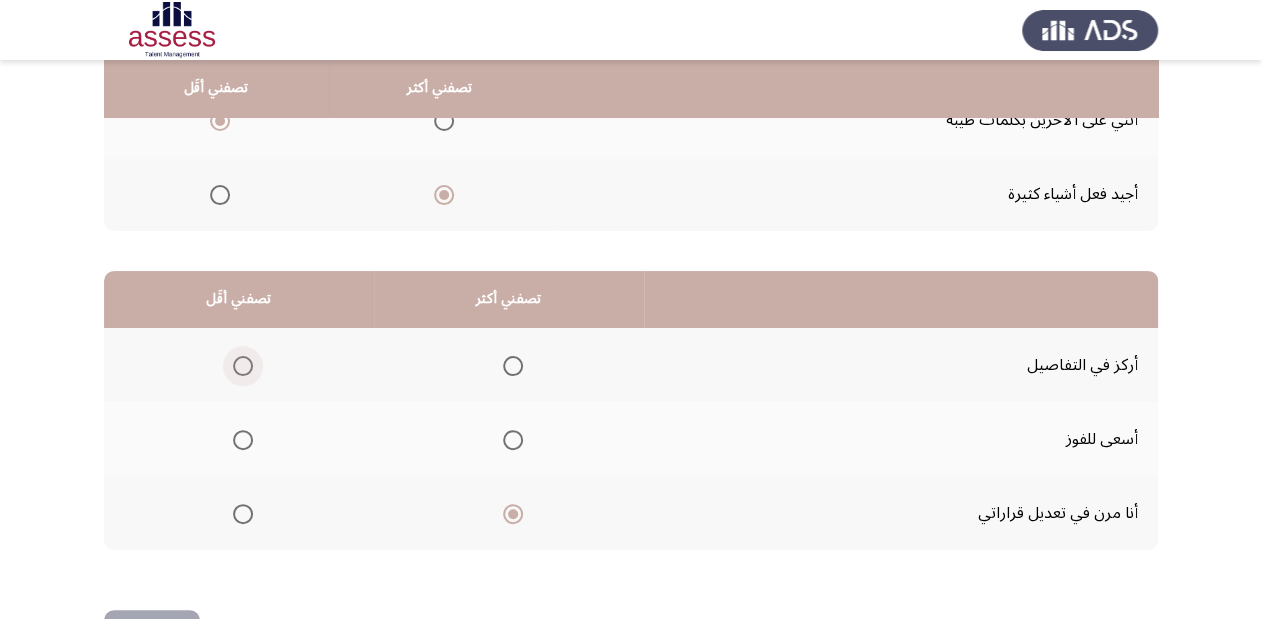 click at bounding box center [243, 366] 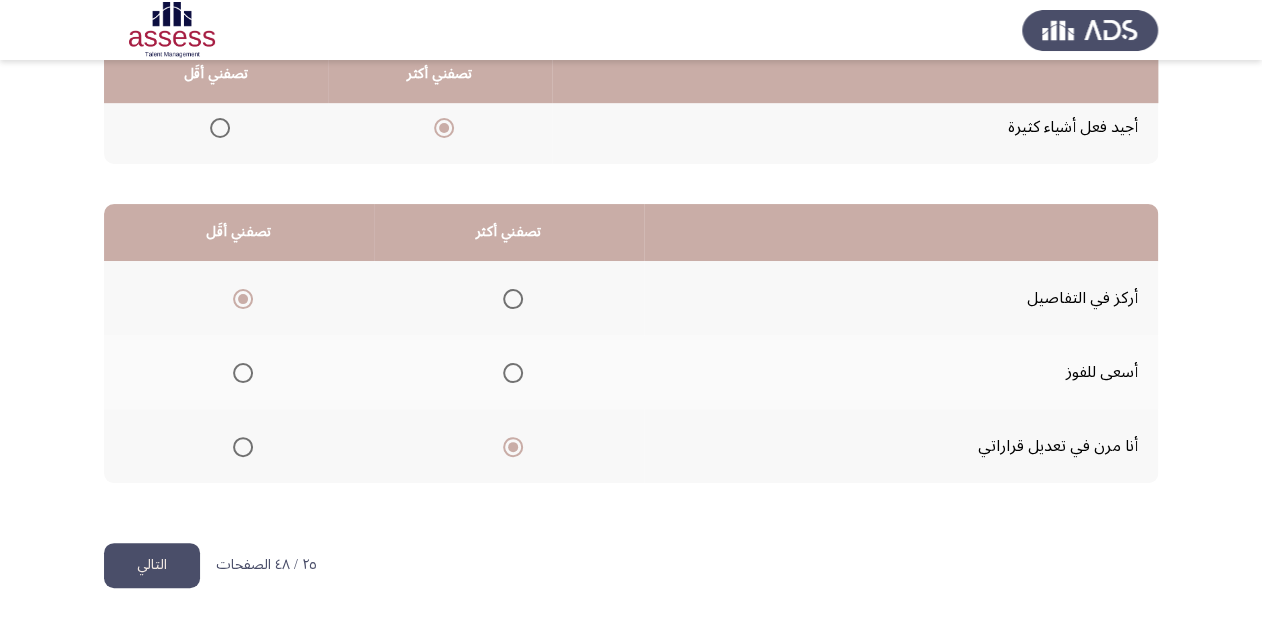 scroll, scrollTop: 388, scrollLeft: 0, axis: vertical 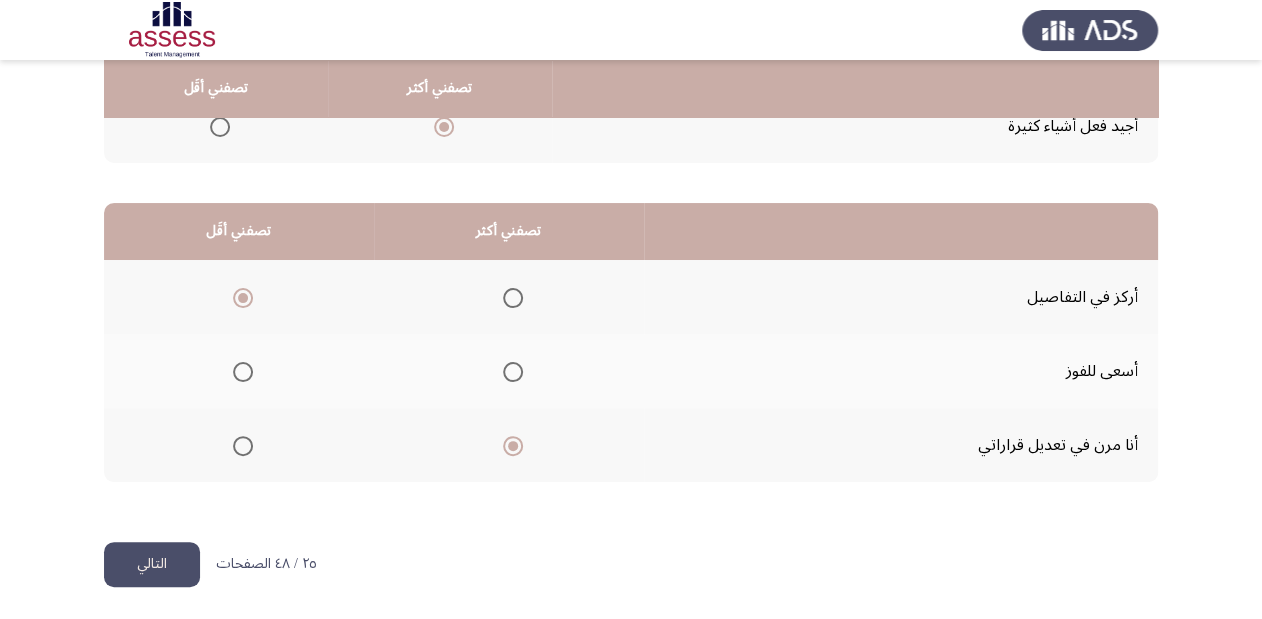 click on "التالي" 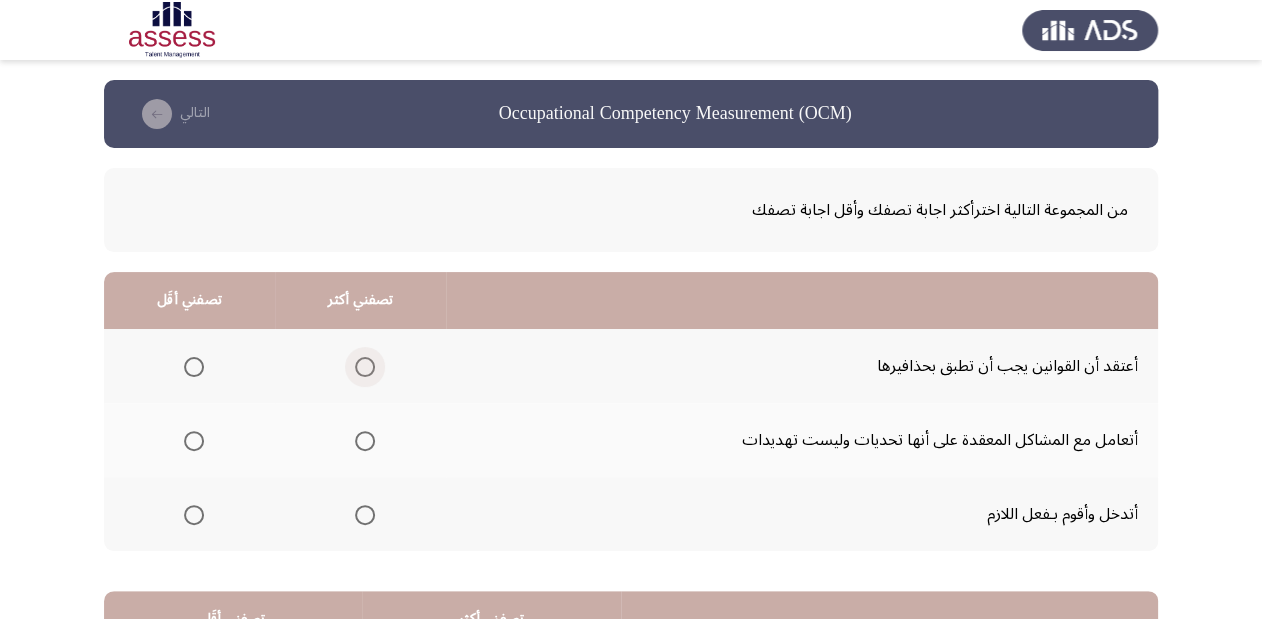 click at bounding box center (365, 367) 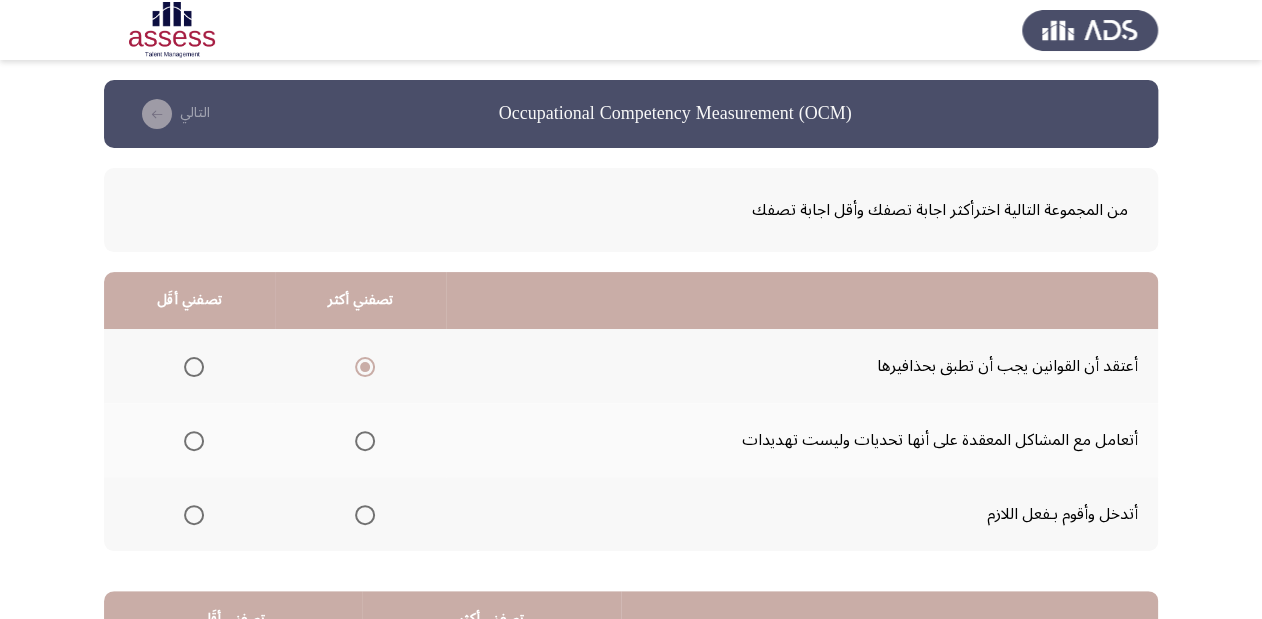 click at bounding box center (194, 441) 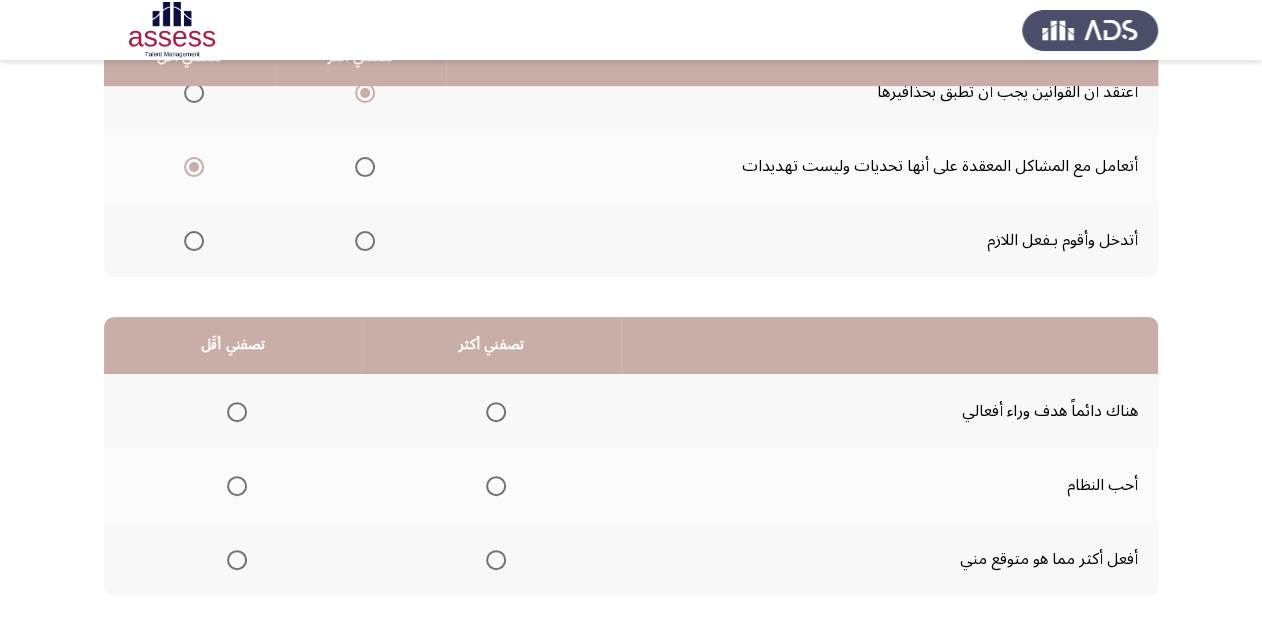 scroll, scrollTop: 320, scrollLeft: 0, axis: vertical 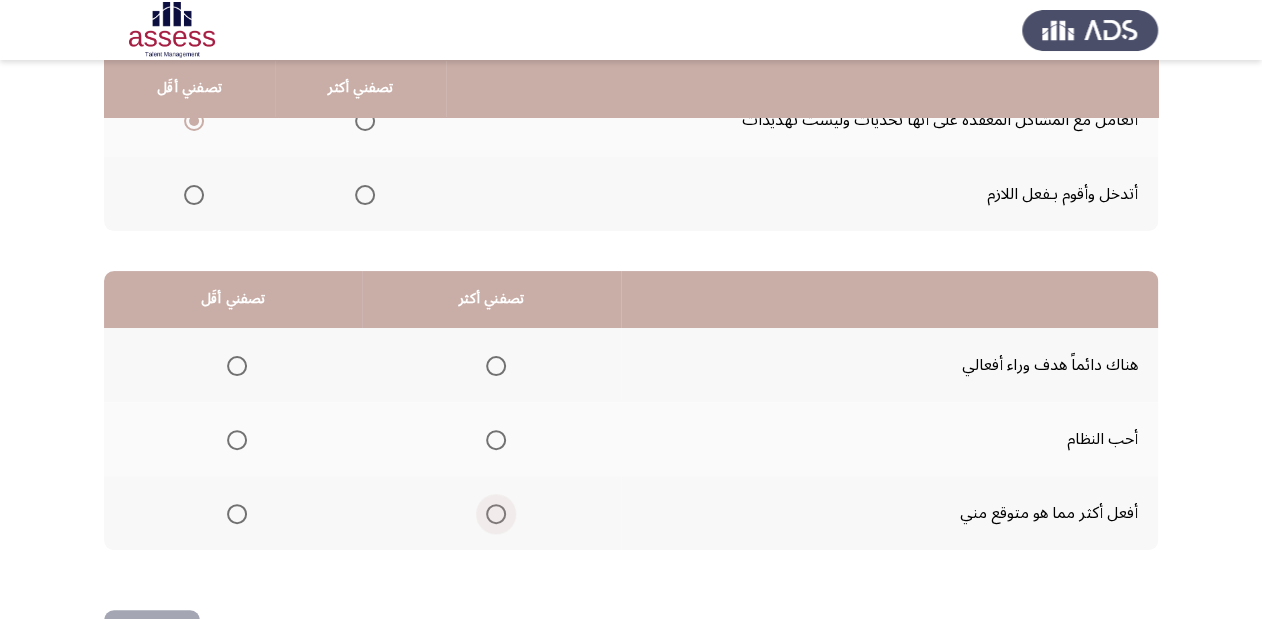 click at bounding box center (496, 514) 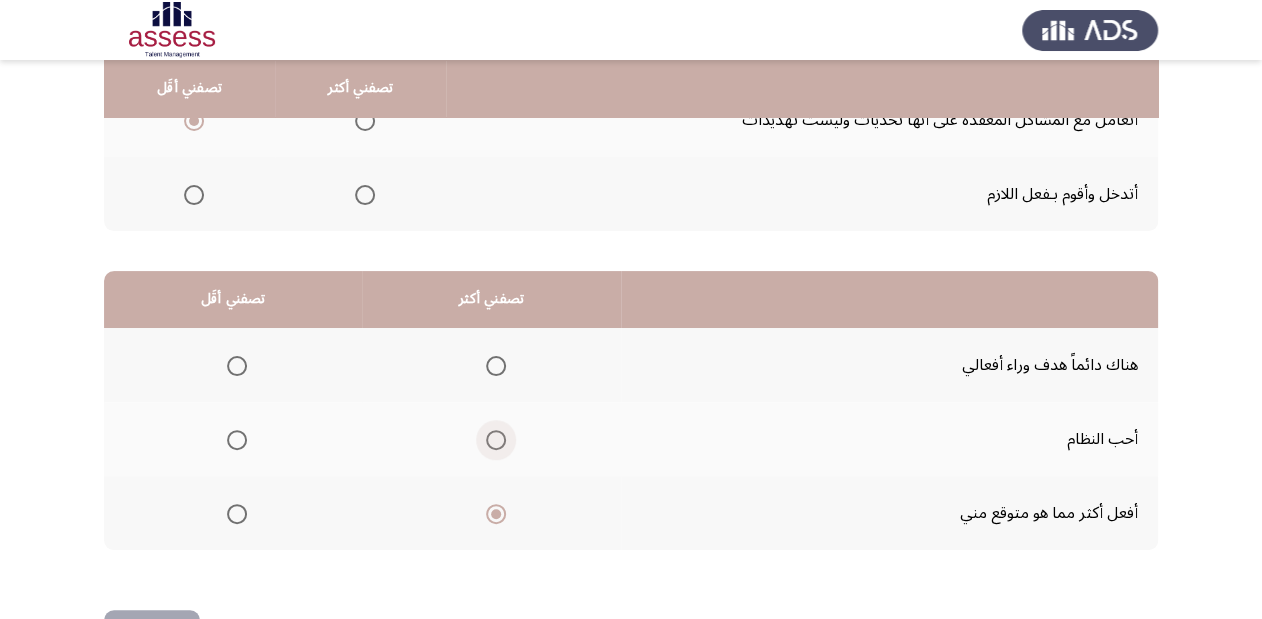 click at bounding box center [496, 440] 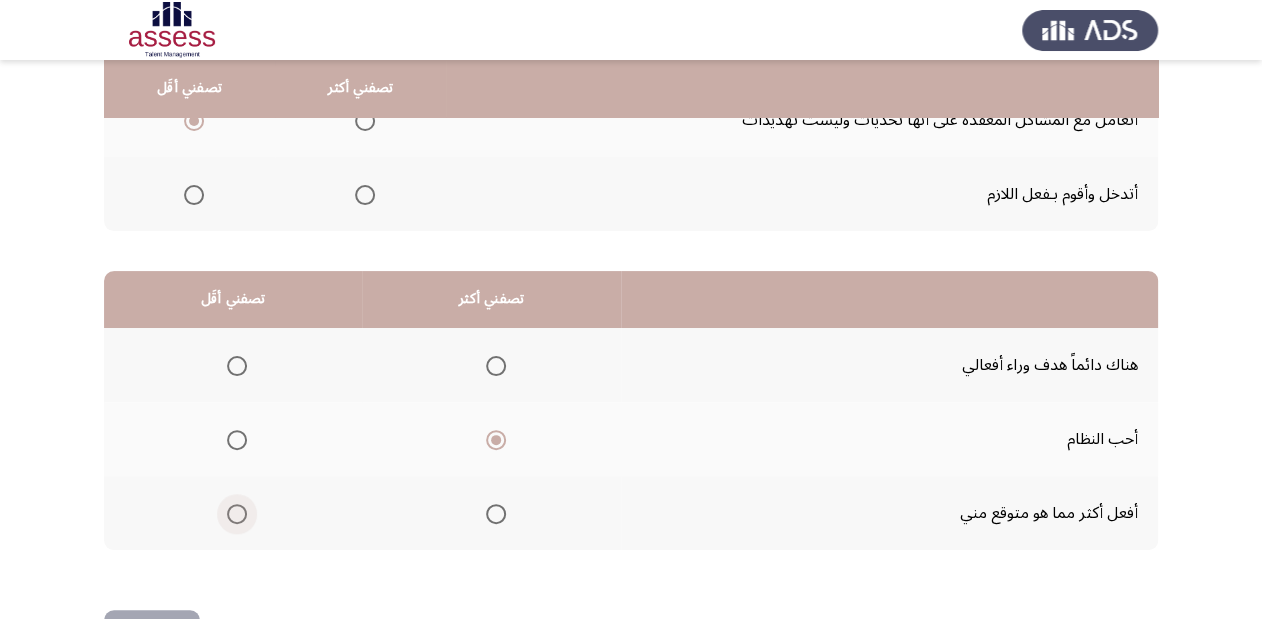 click at bounding box center [237, 514] 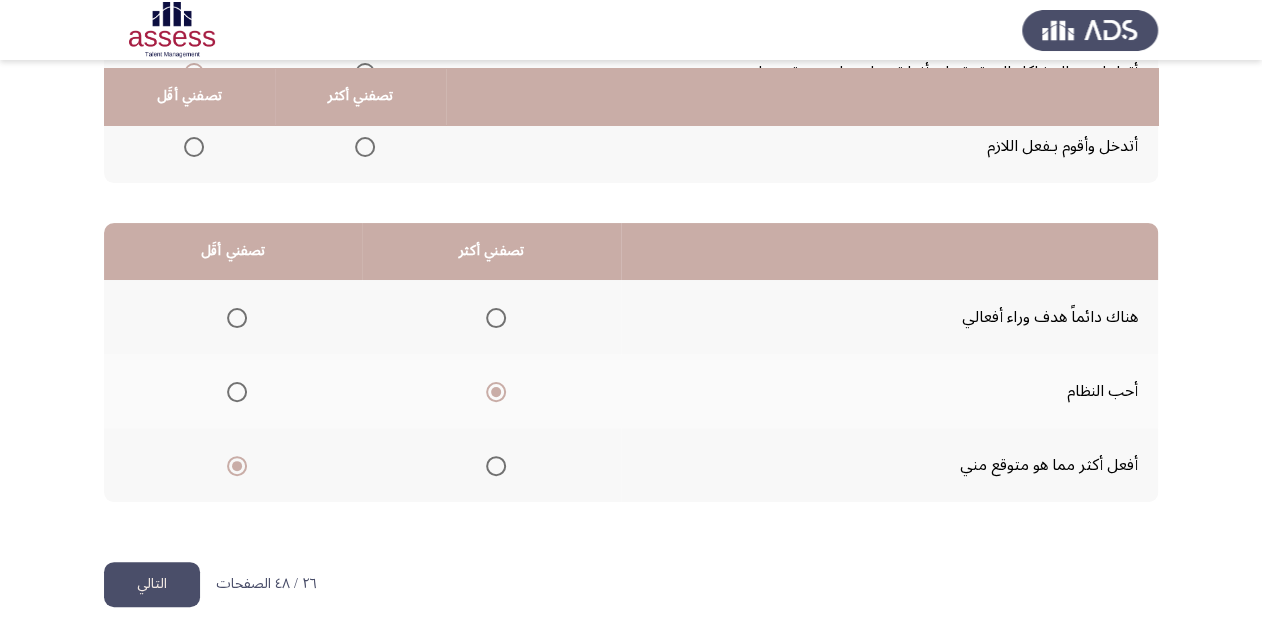 scroll, scrollTop: 388, scrollLeft: 0, axis: vertical 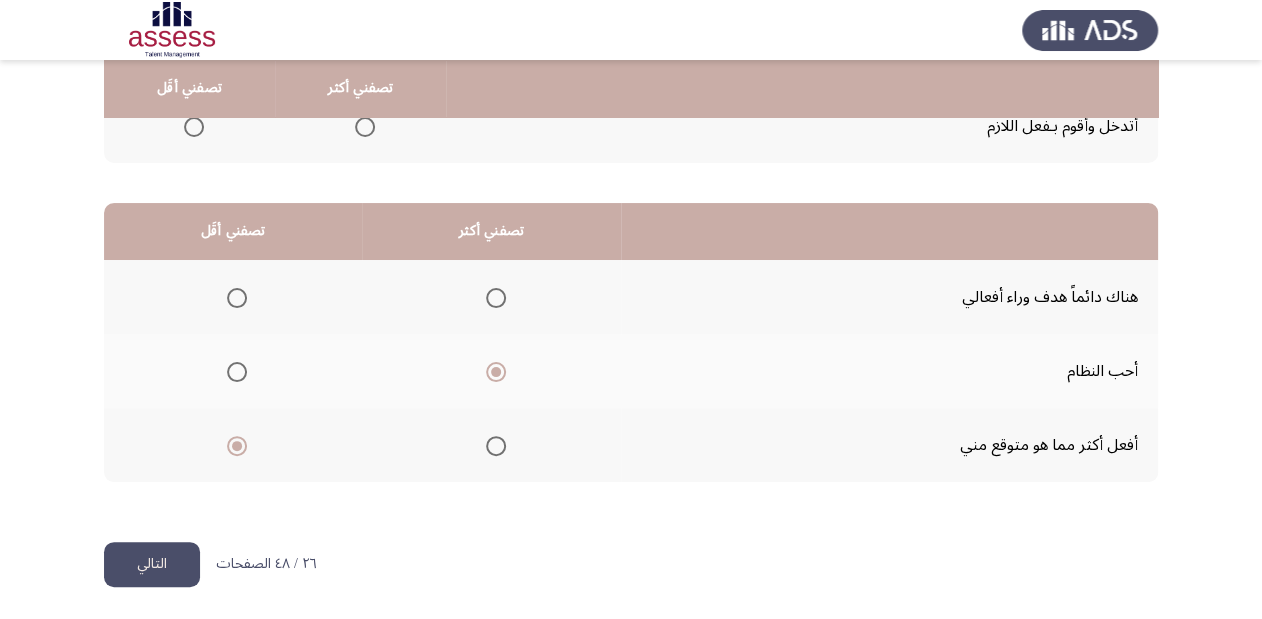 click on "التالي" 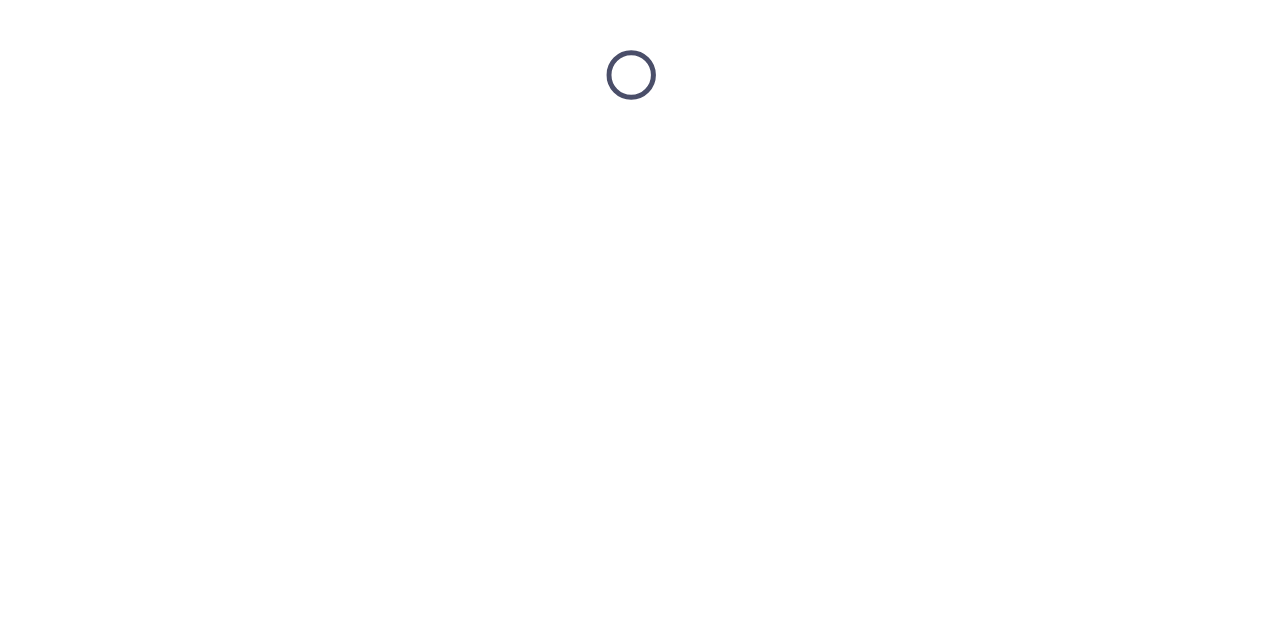 scroll, scrollTop: 0, scrollLeft: 0, axis: both 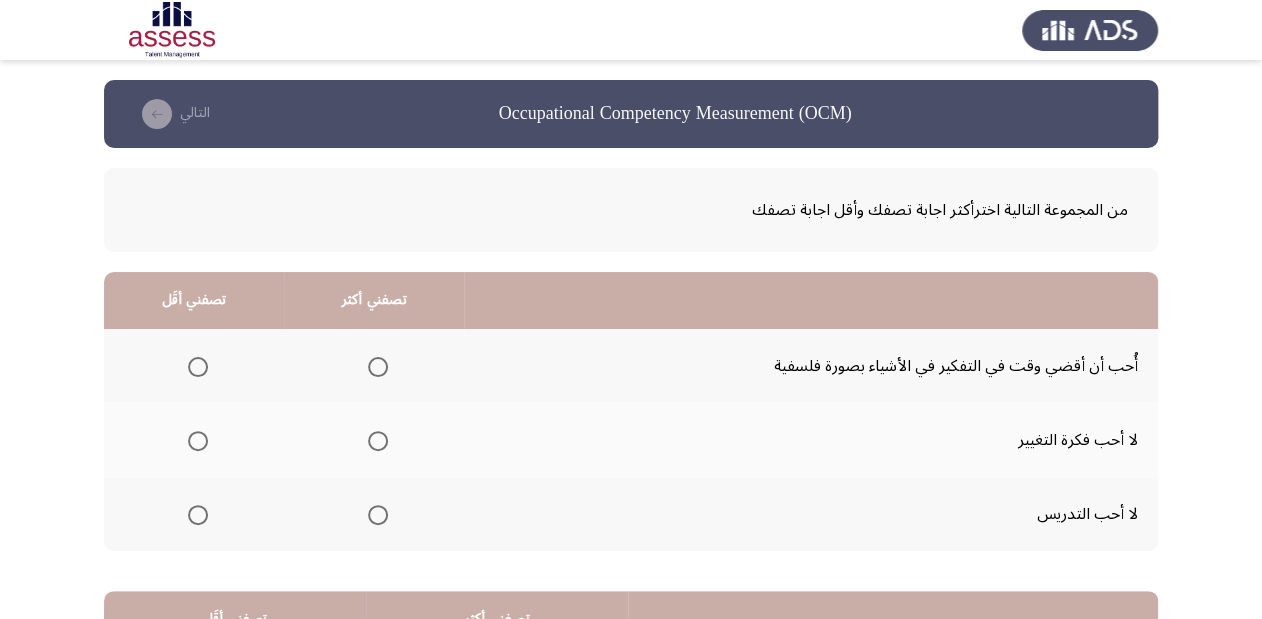 click at bounding box center (378, 441) 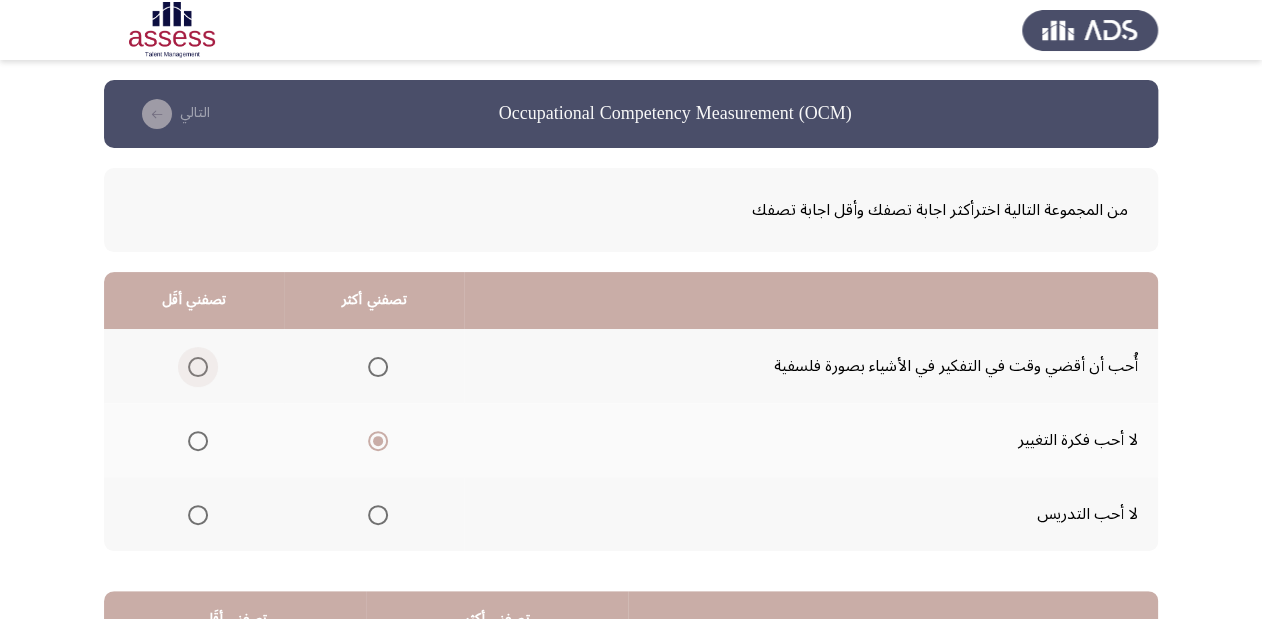 click at bounding box center [198, 367] 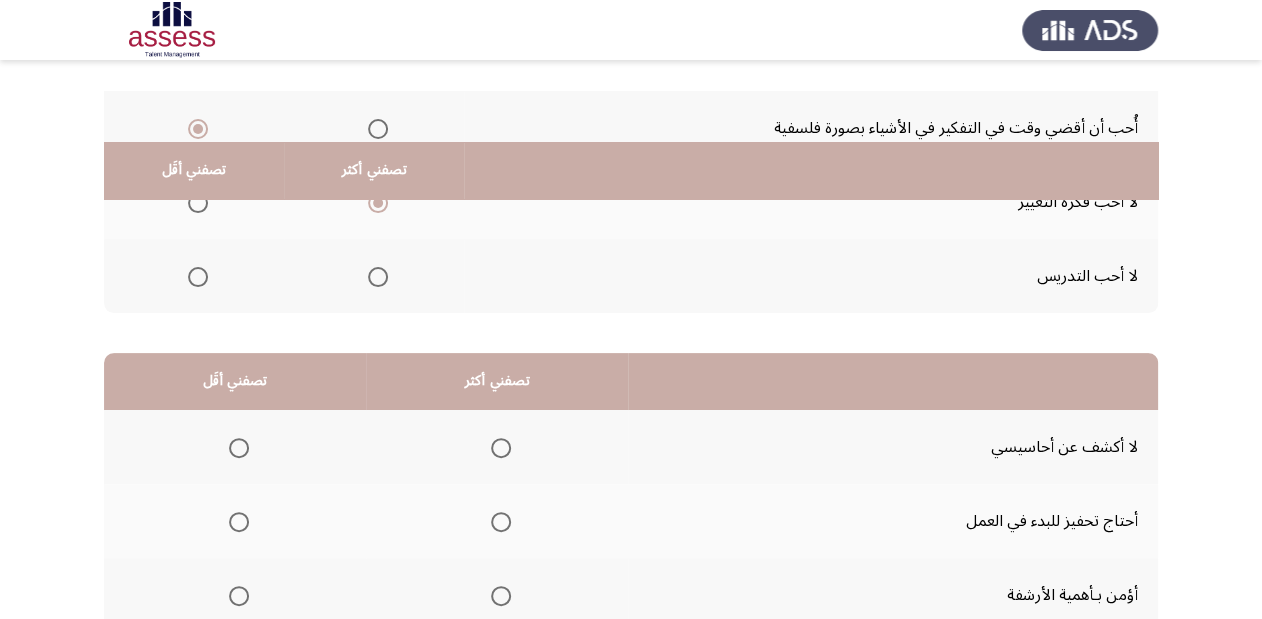 scroll, scrollTop: 320, scrollLeft: 0, axis: vertical 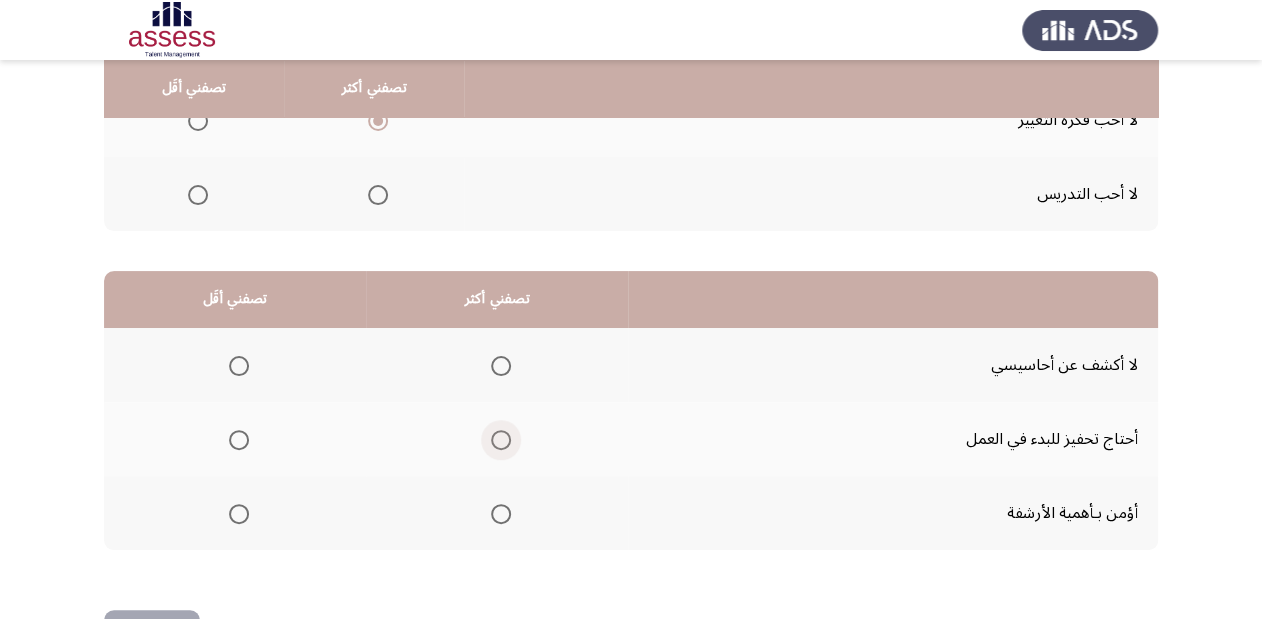 click at bounding box center (501, 440) 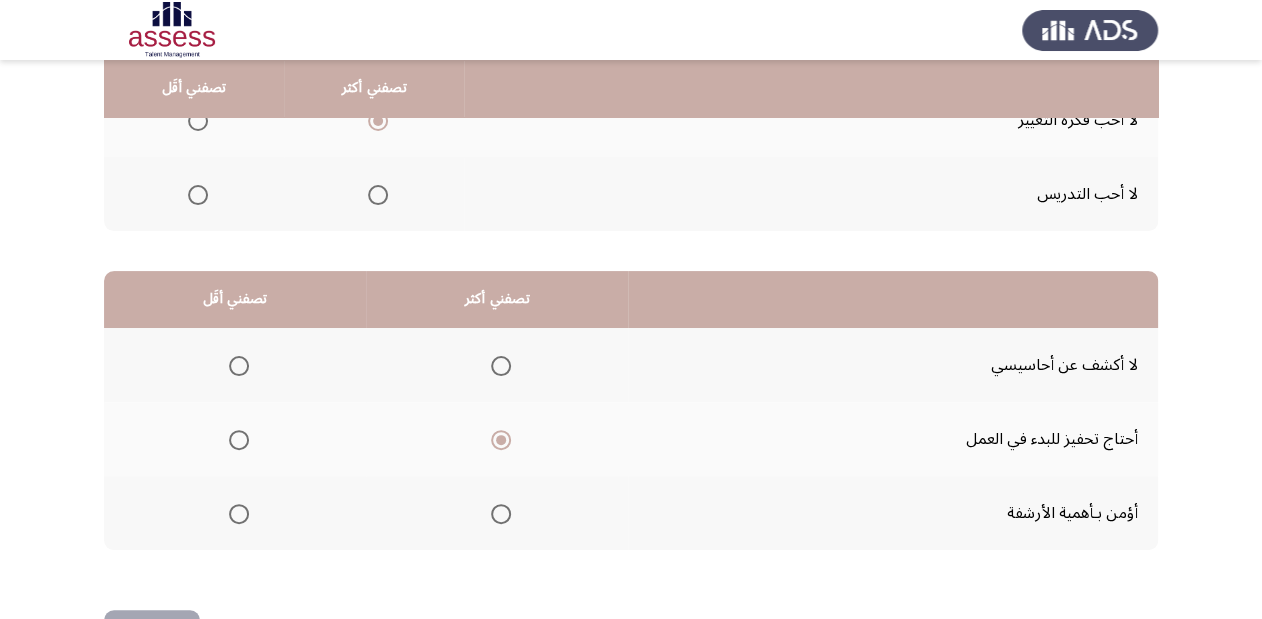 click at bounding box center [239, 366] 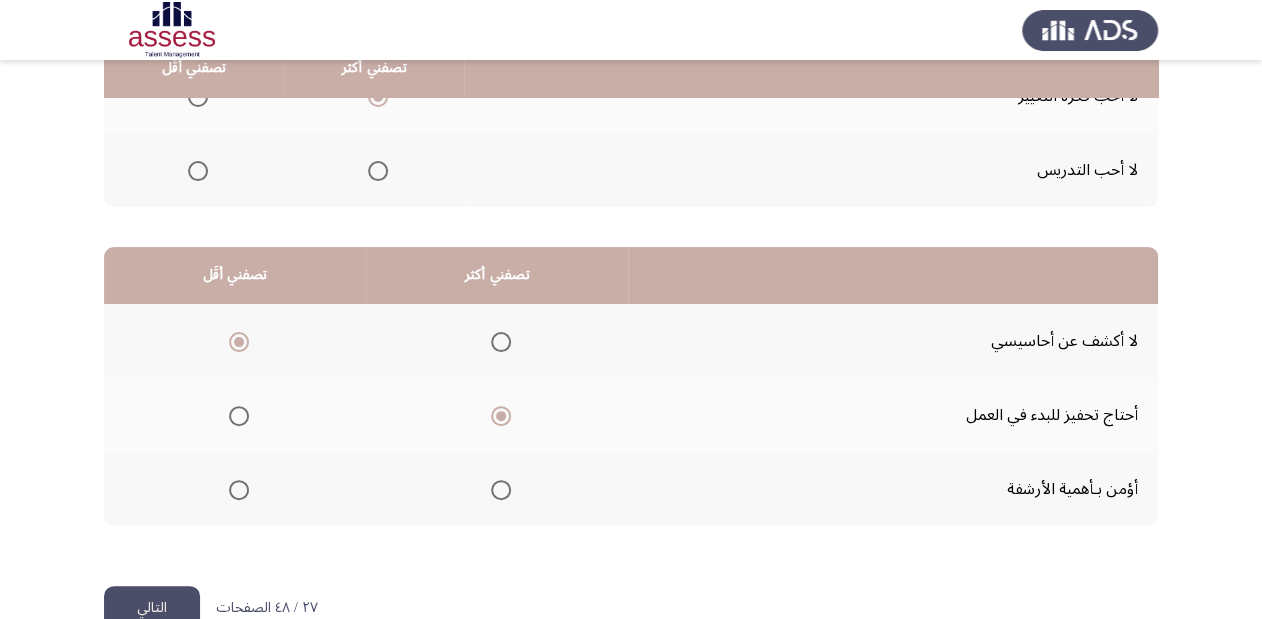 scroll, scrollTop: 388, scrollLeft: 0, axis: vertical 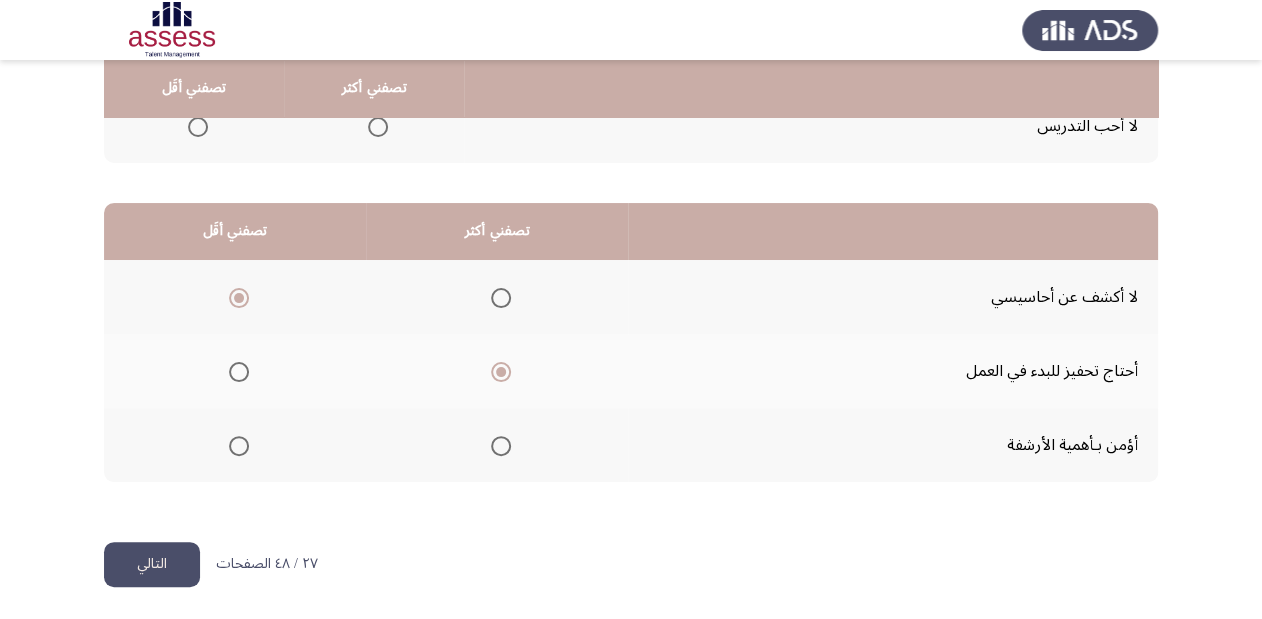 click on "التالي" 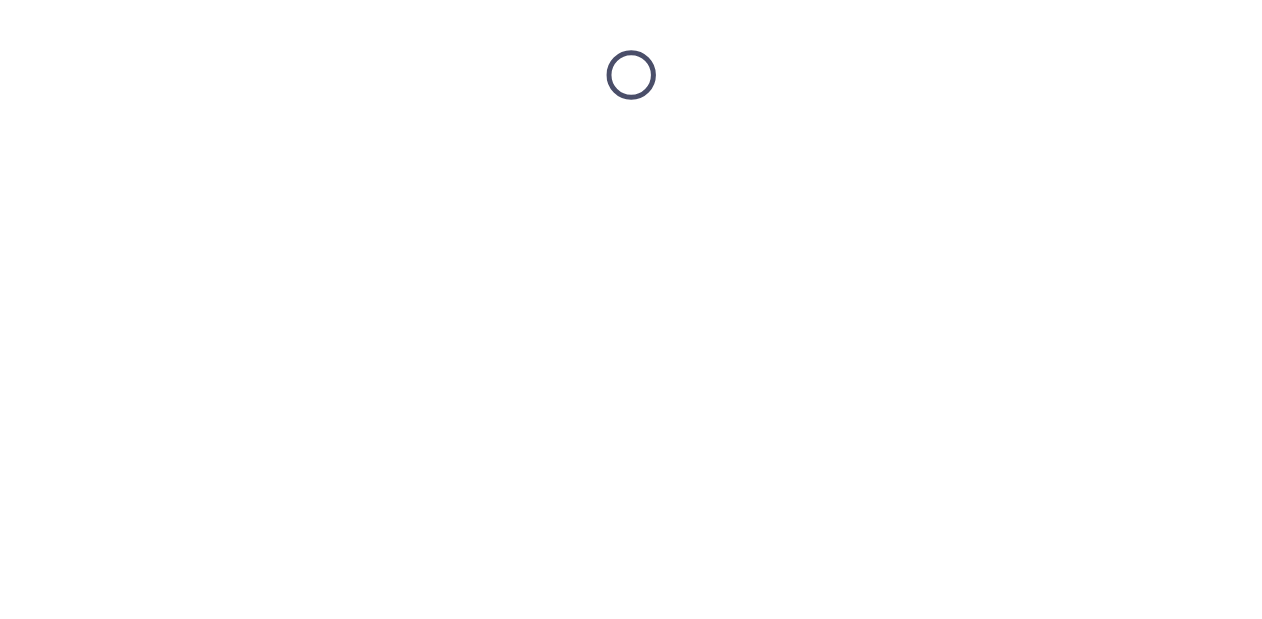 scroll, scrollTop: 0, scrollLeft: 0, axis: both 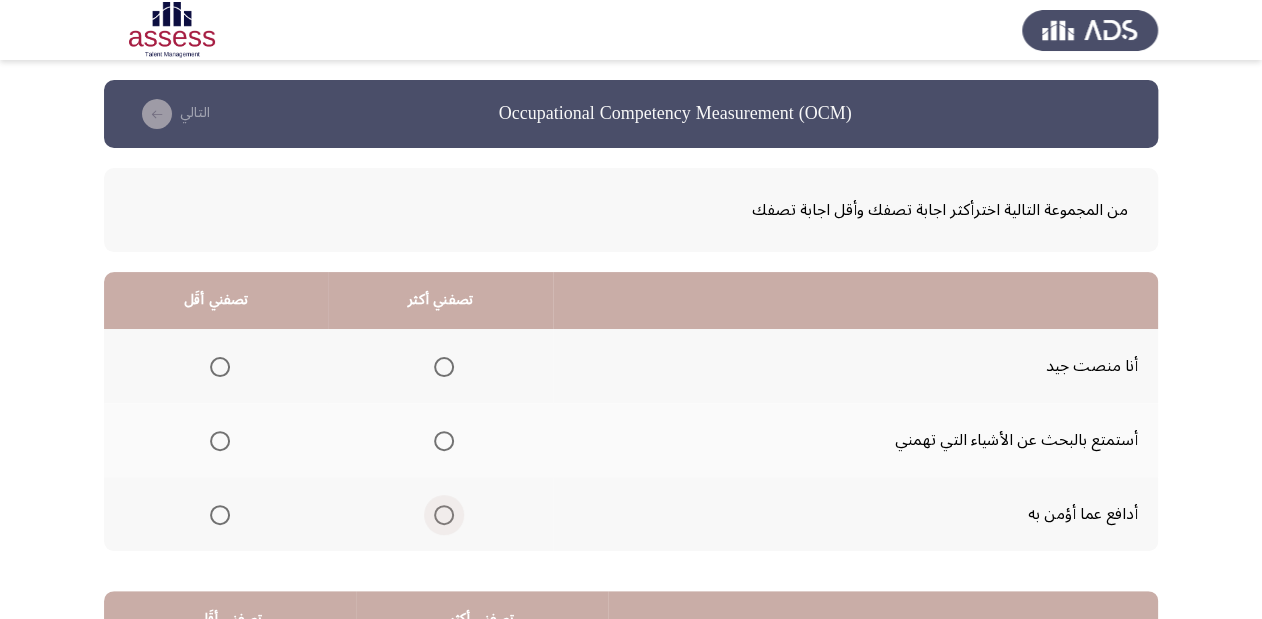 click at bounding box center (444, 515) 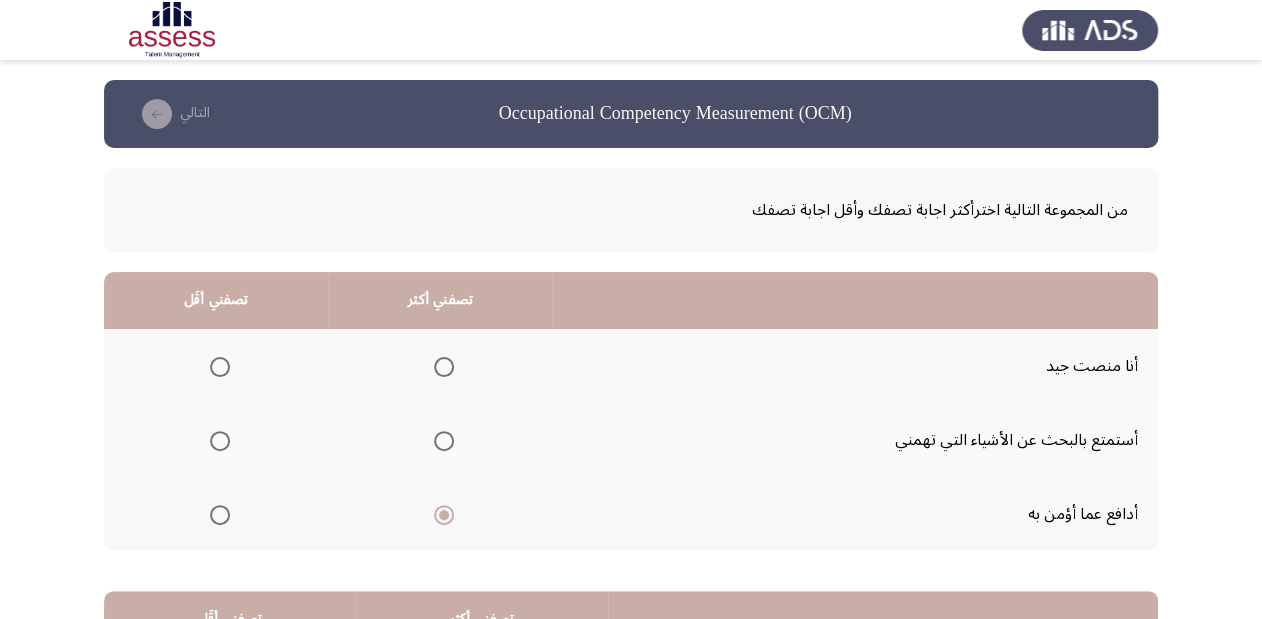 click at bounding box center [220, 441] 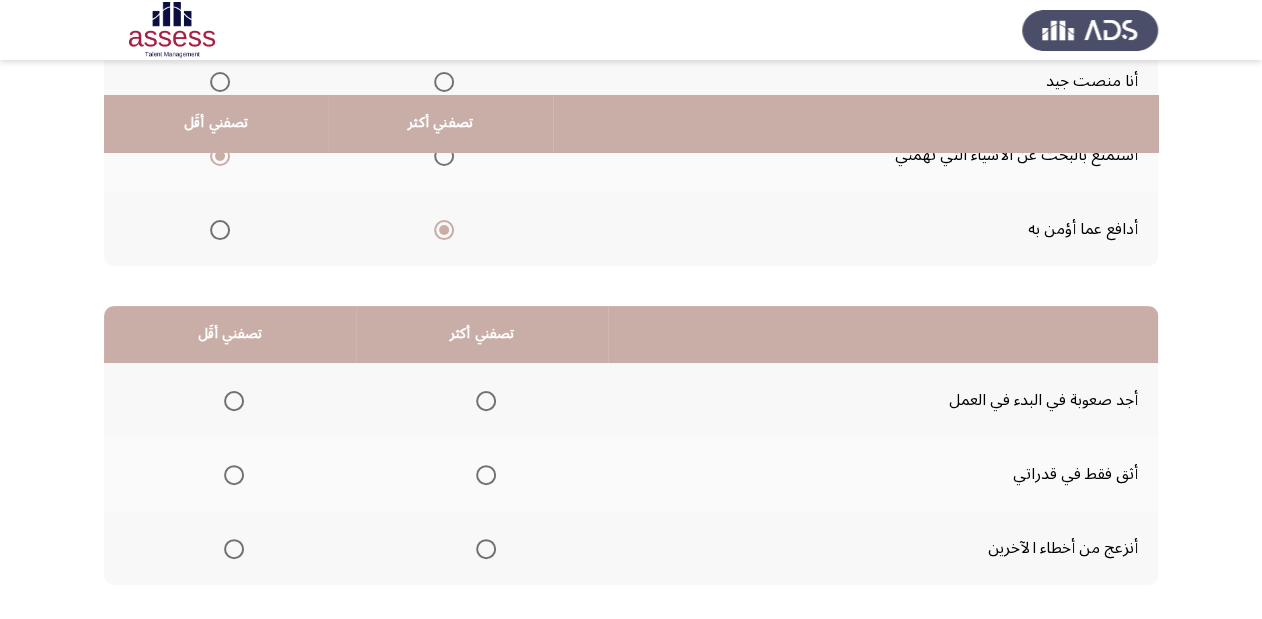scroll, scrollTop: 320, scrollLeft: 0, axis: vertical 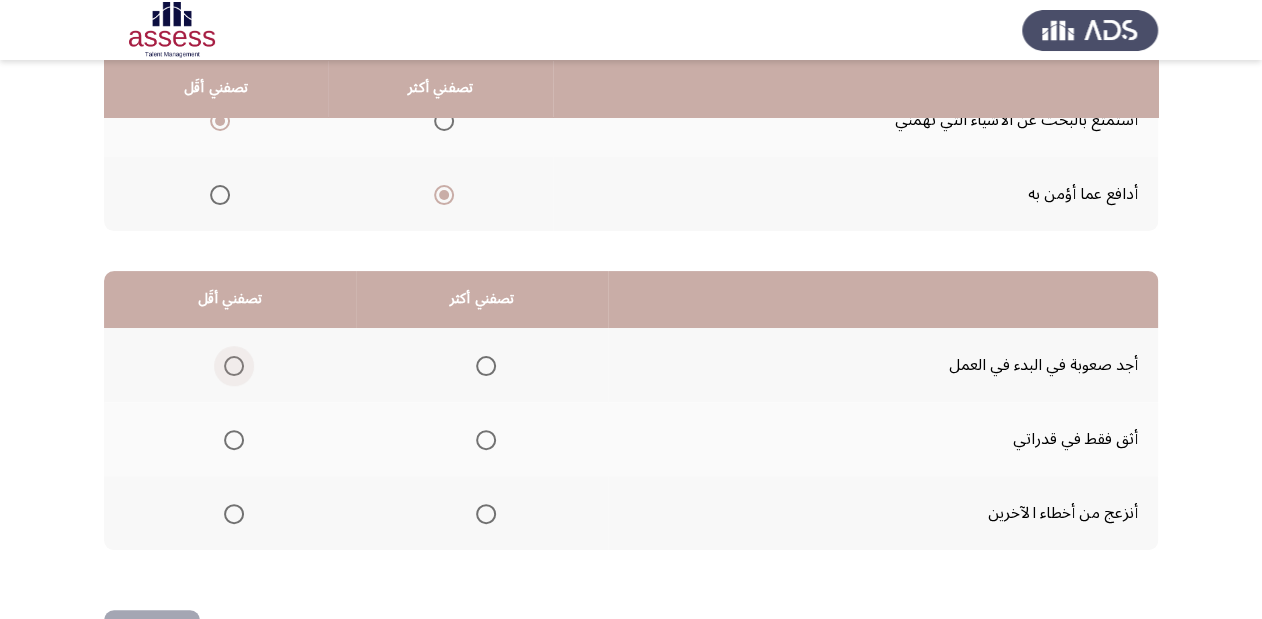 click at bounding box center (234, 366) 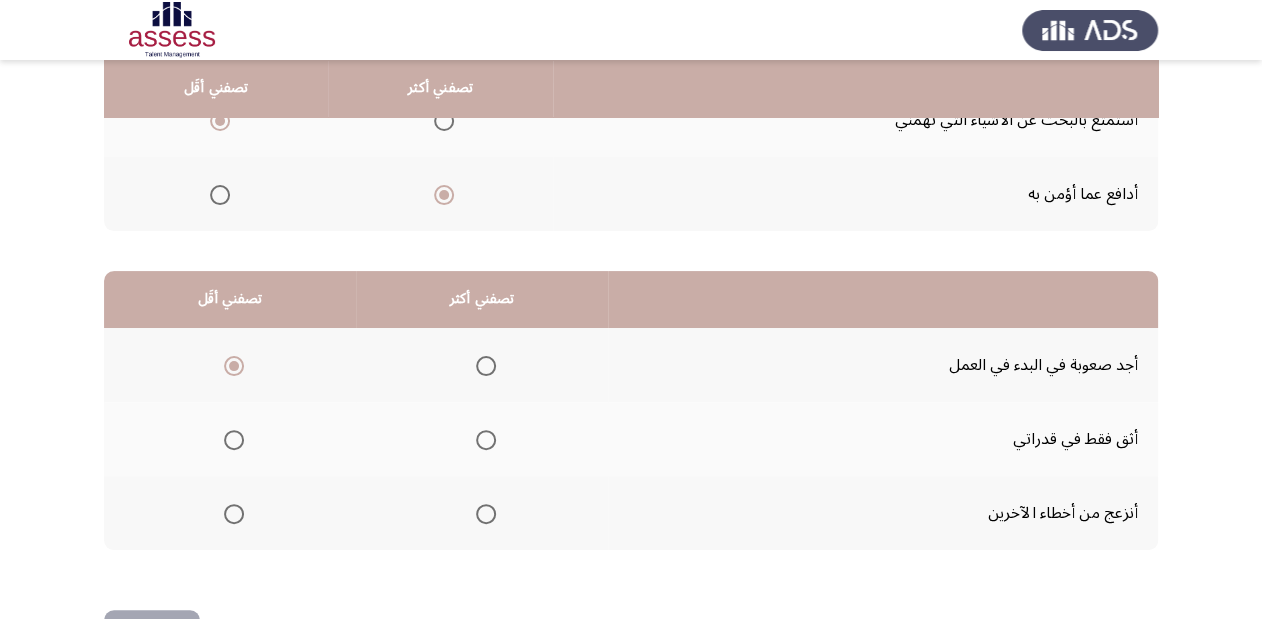 click at bounding box center (486, 440) 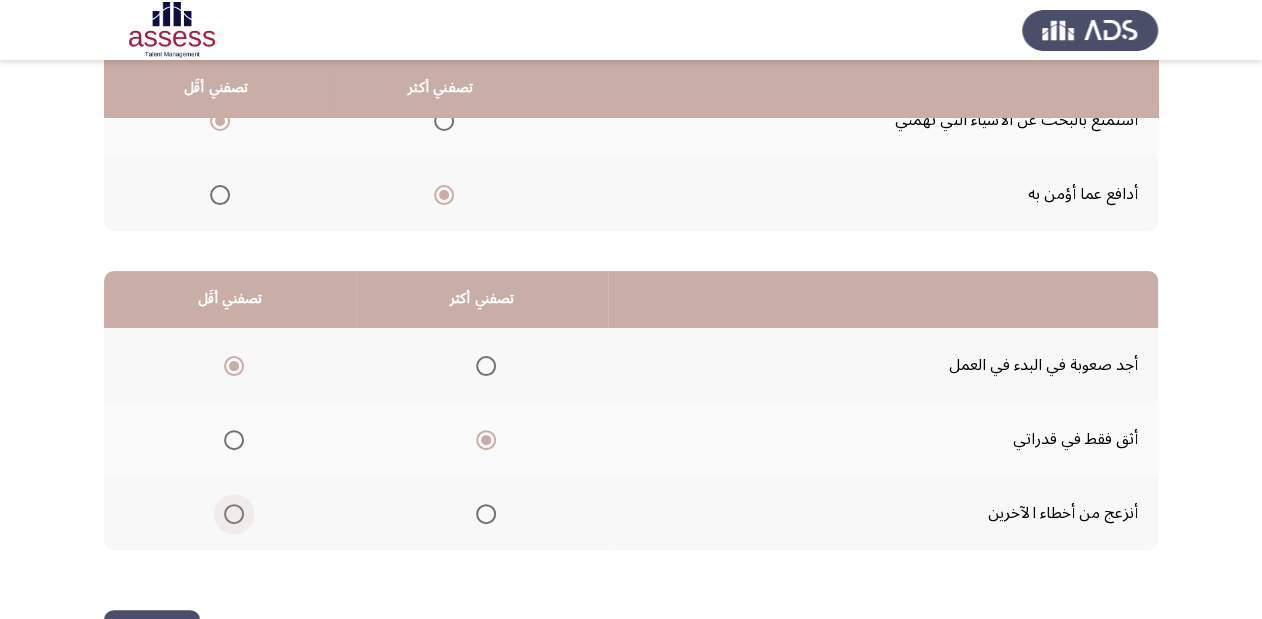 click at bounding box center (234, 514) 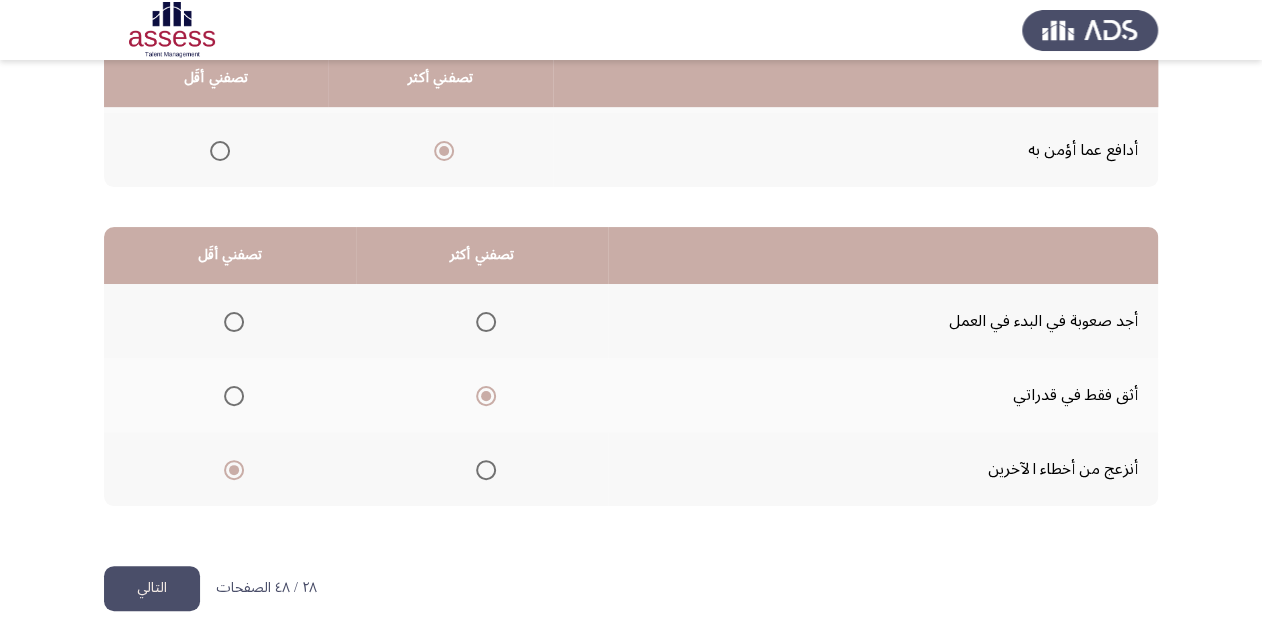 scroll, scrollTop: 388, scrollLeft: 0, axis: vertical 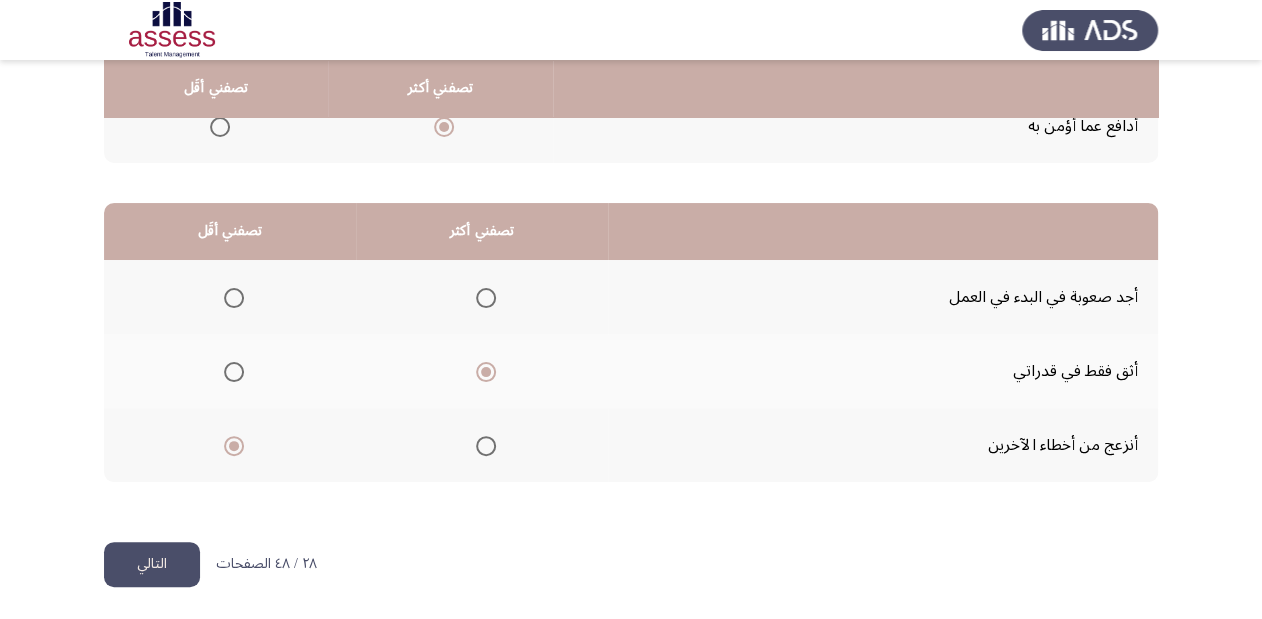 click on "التالي" 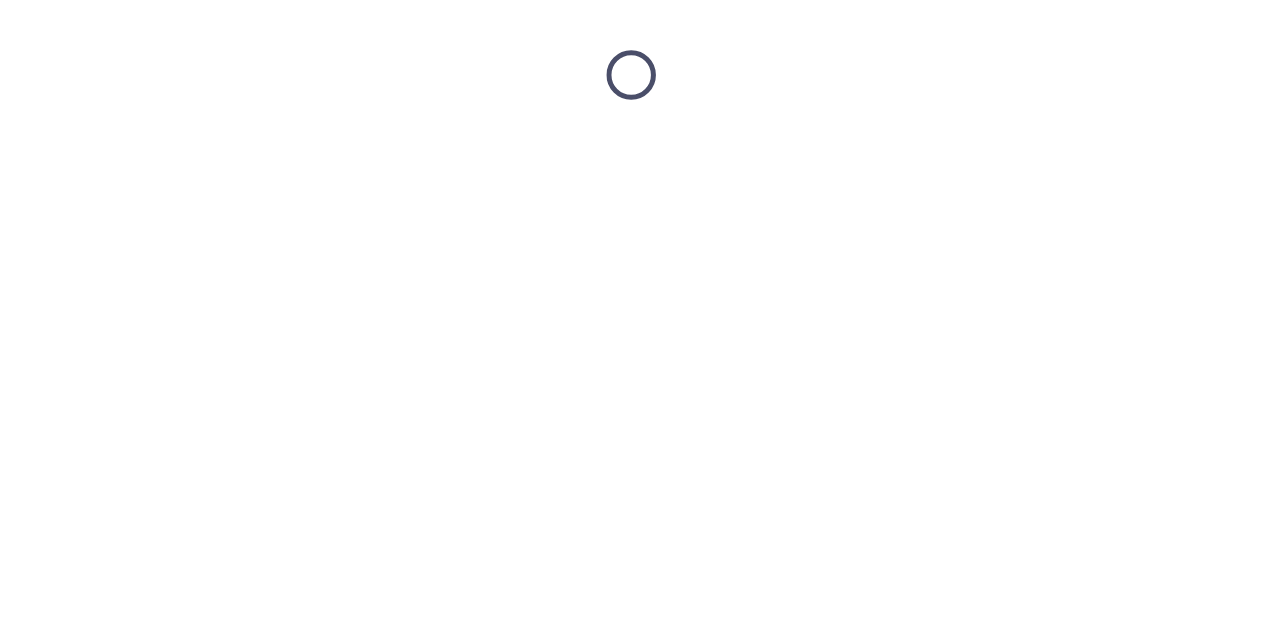 scroll, scrollTop: 0, scrollLeft: 0, axis: both 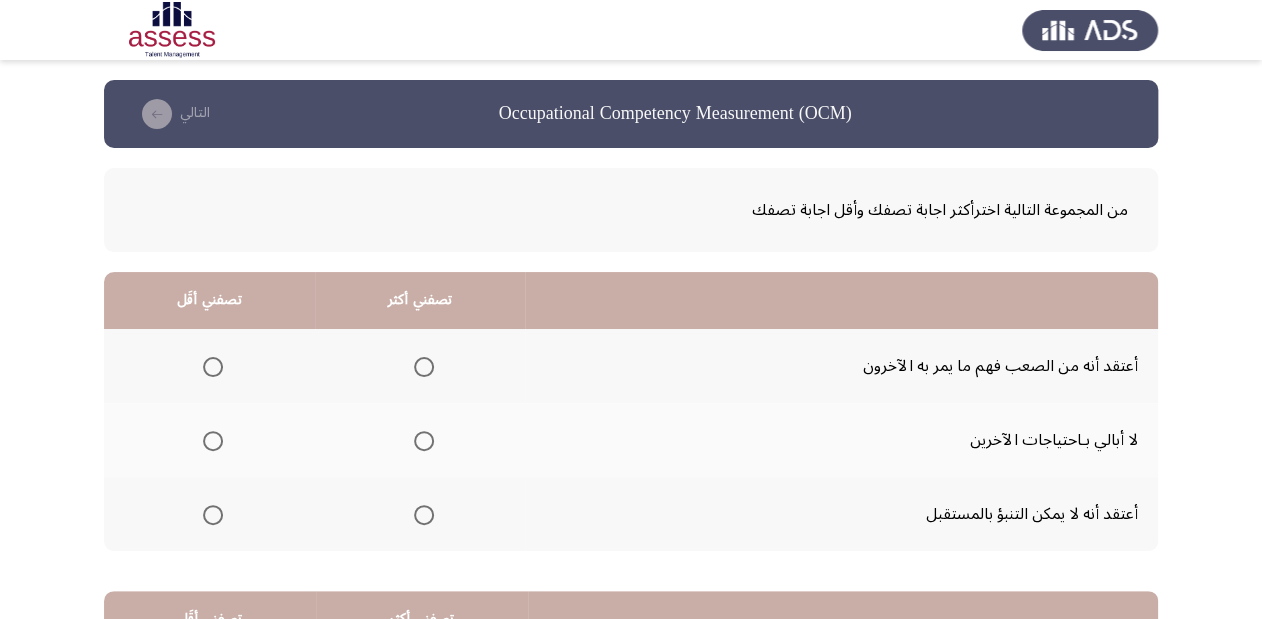 click at bounding box center (213, 441) 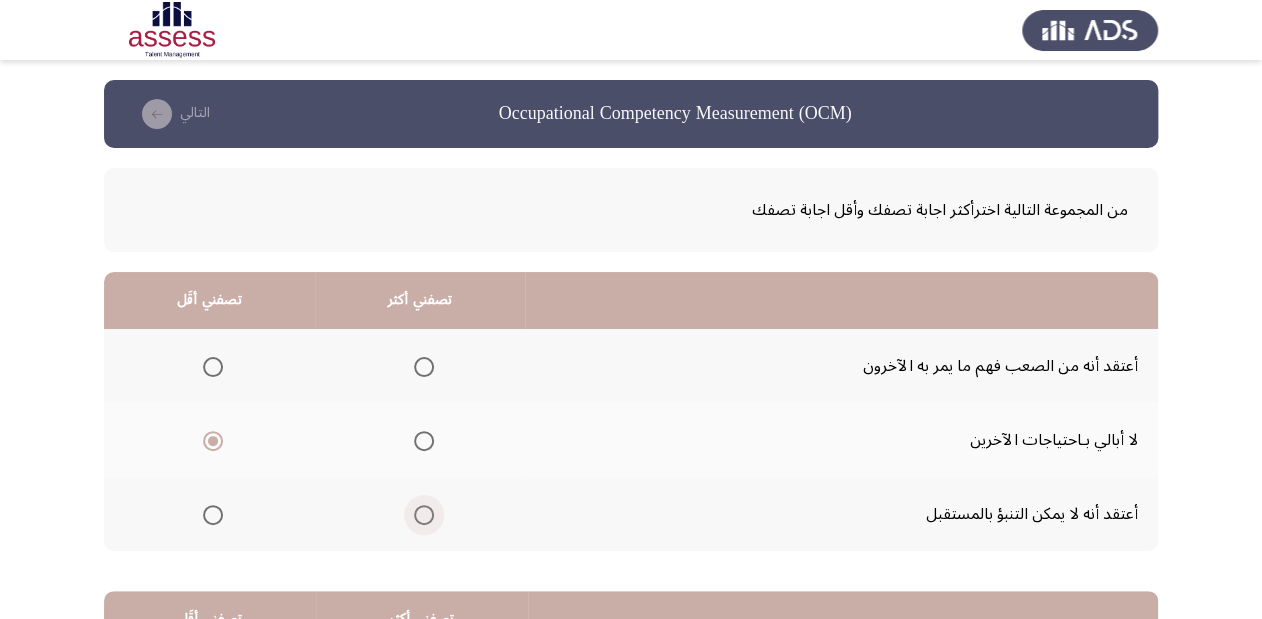 click at bounding box center (424, 515) 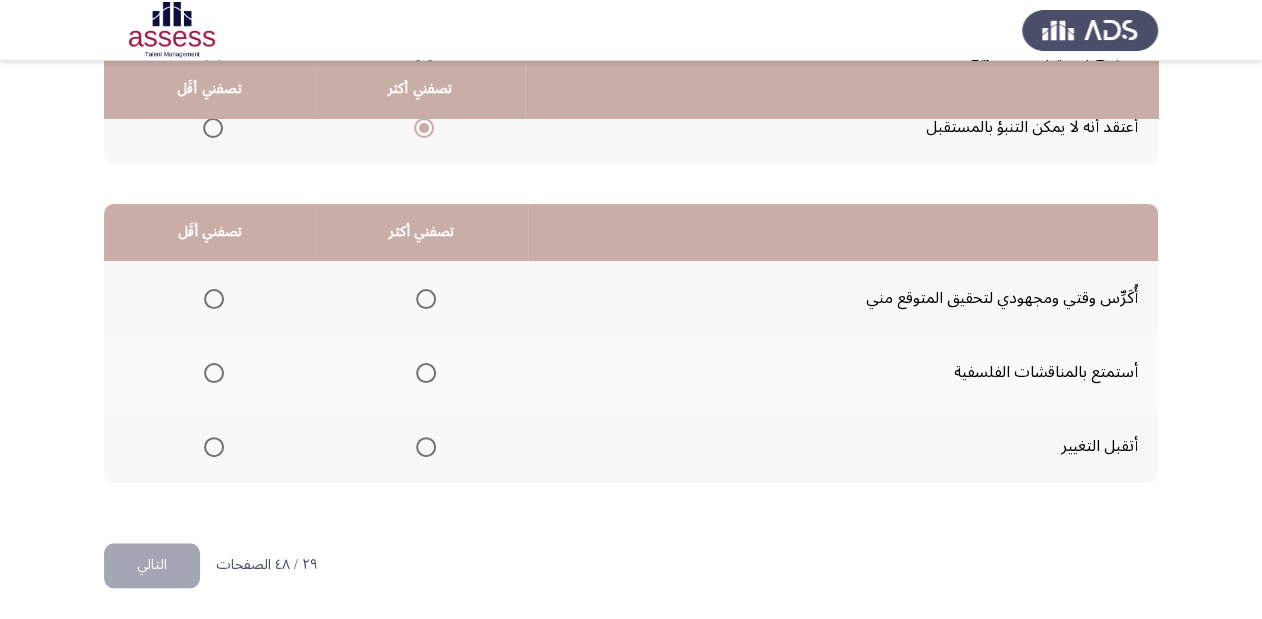scroll, scrollTop: 388, scrollLeft: 0, axis: vertical 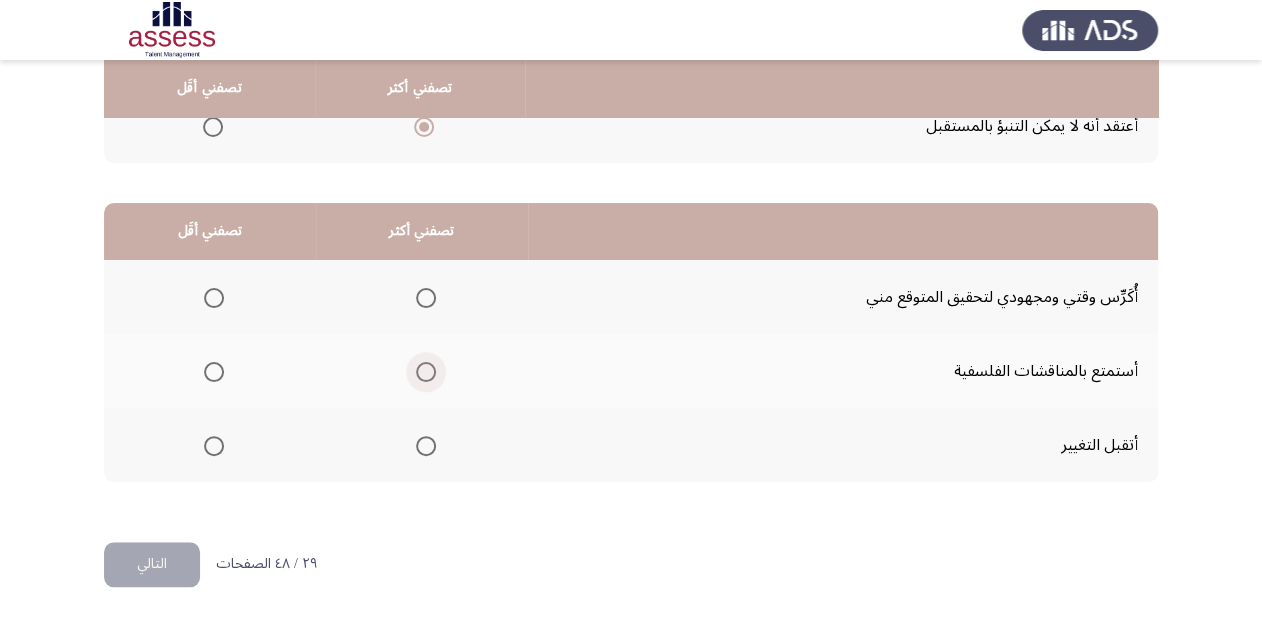 click at bounding box center (426, 372) 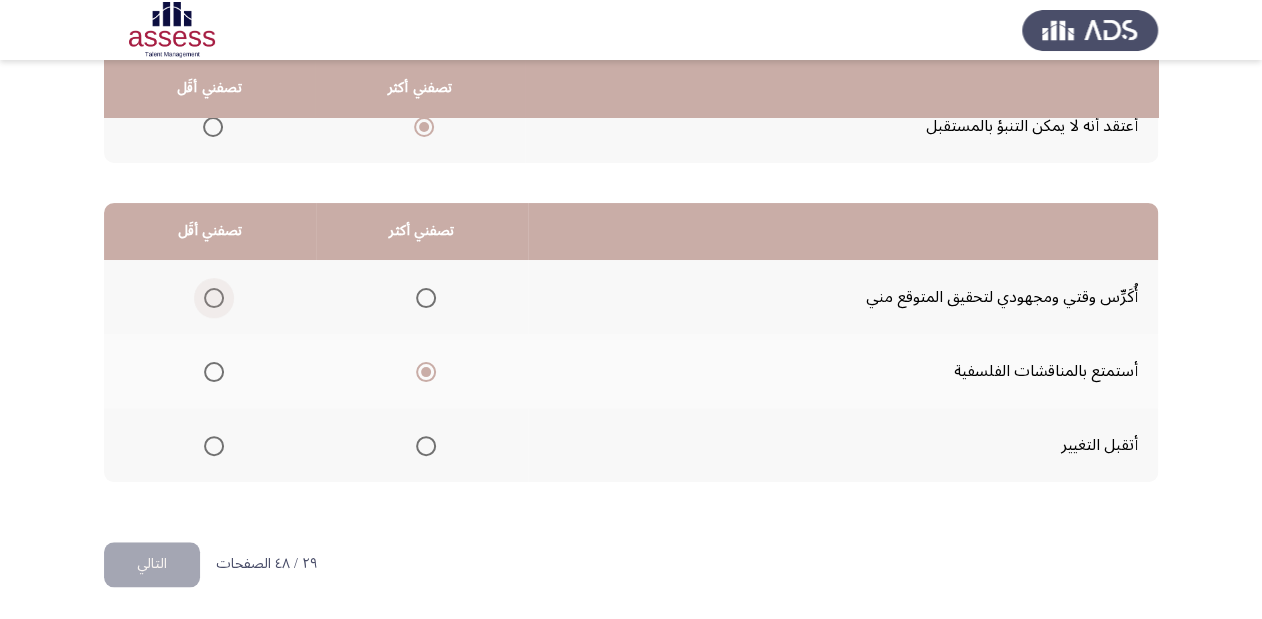 click at bounding box center [214, 298] 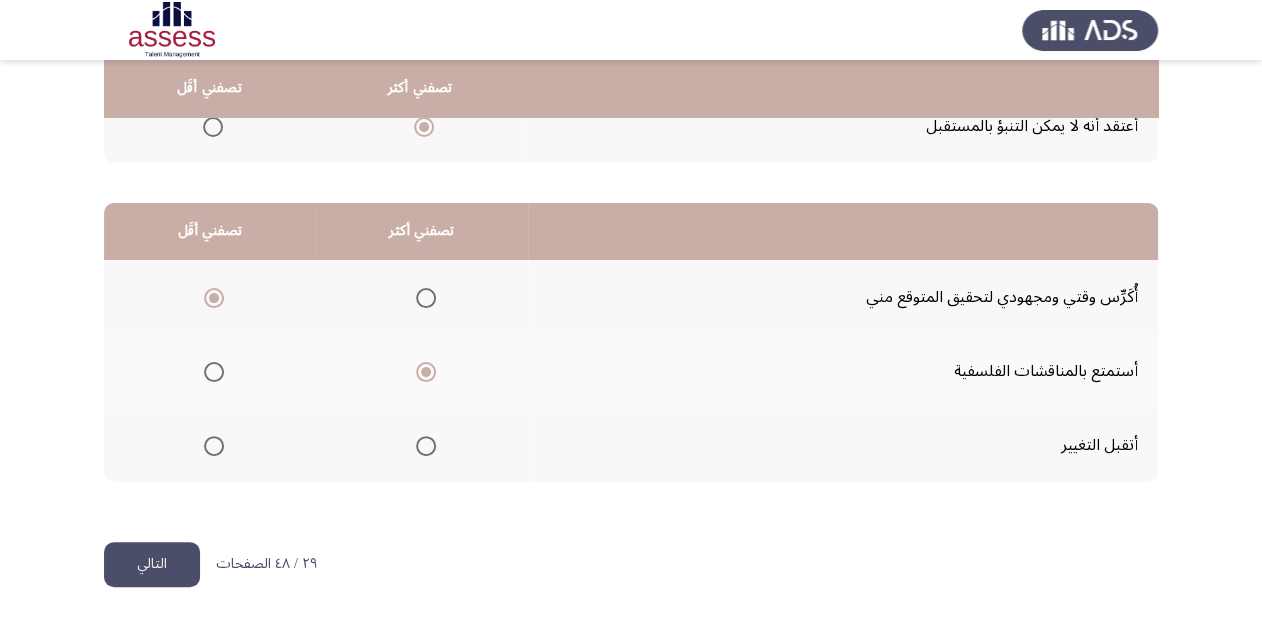 click on "التالي" 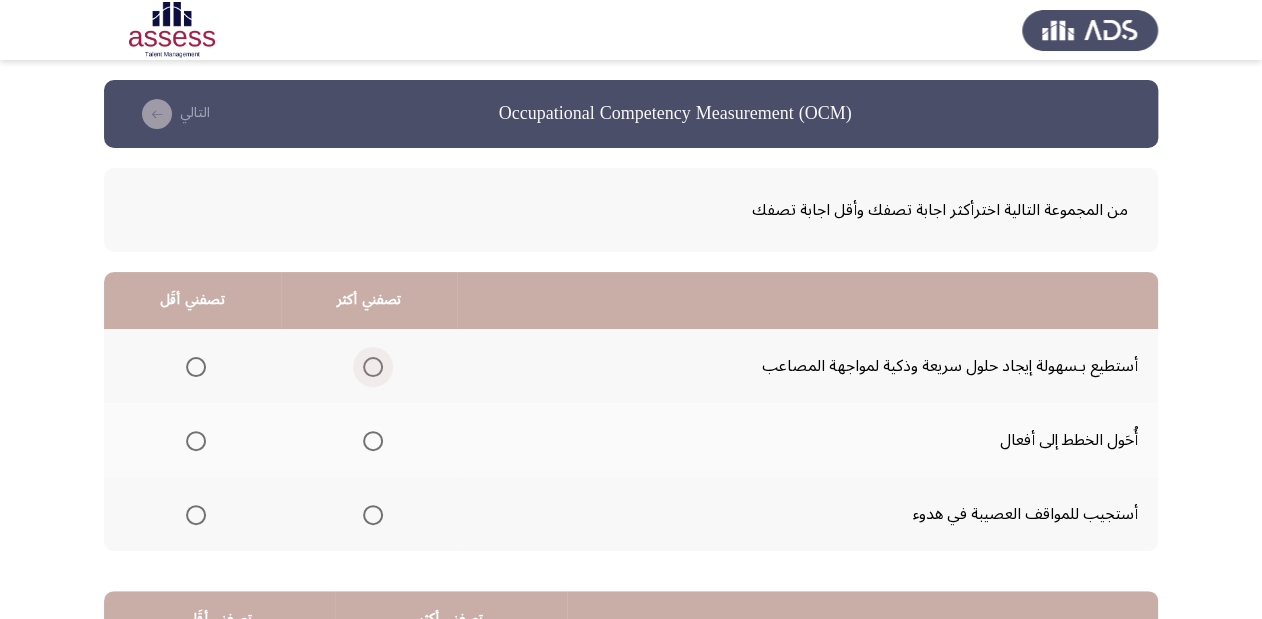 click at bounding box center [373, 367] 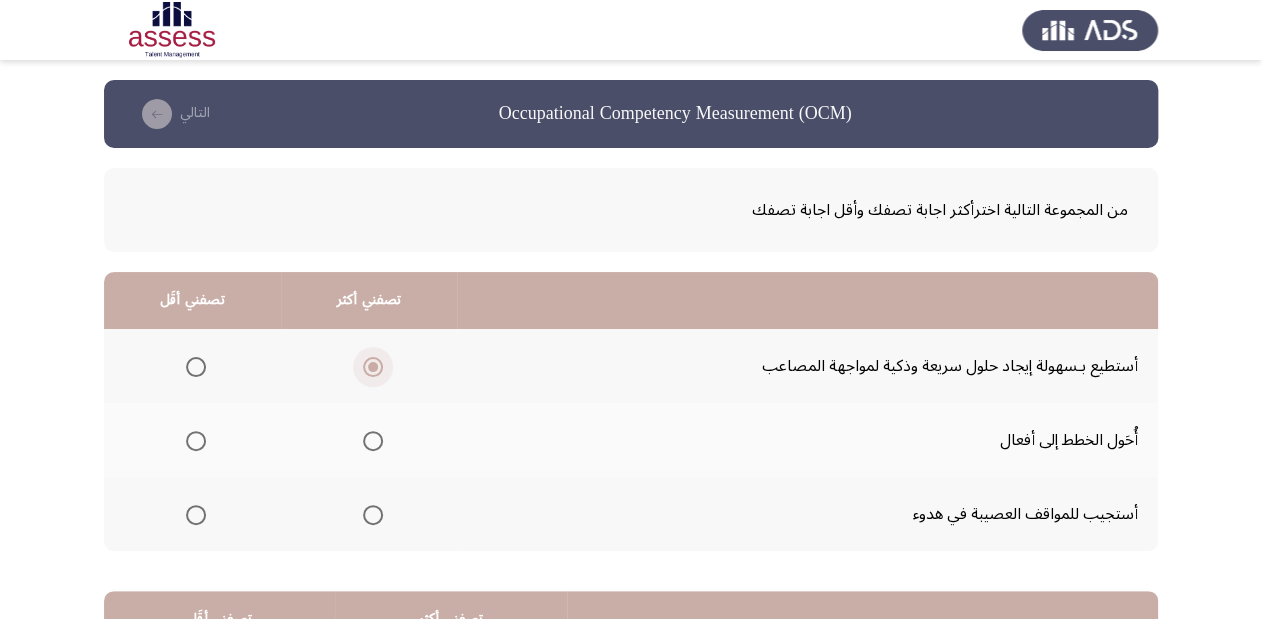 click at bounding box center [373, 367] 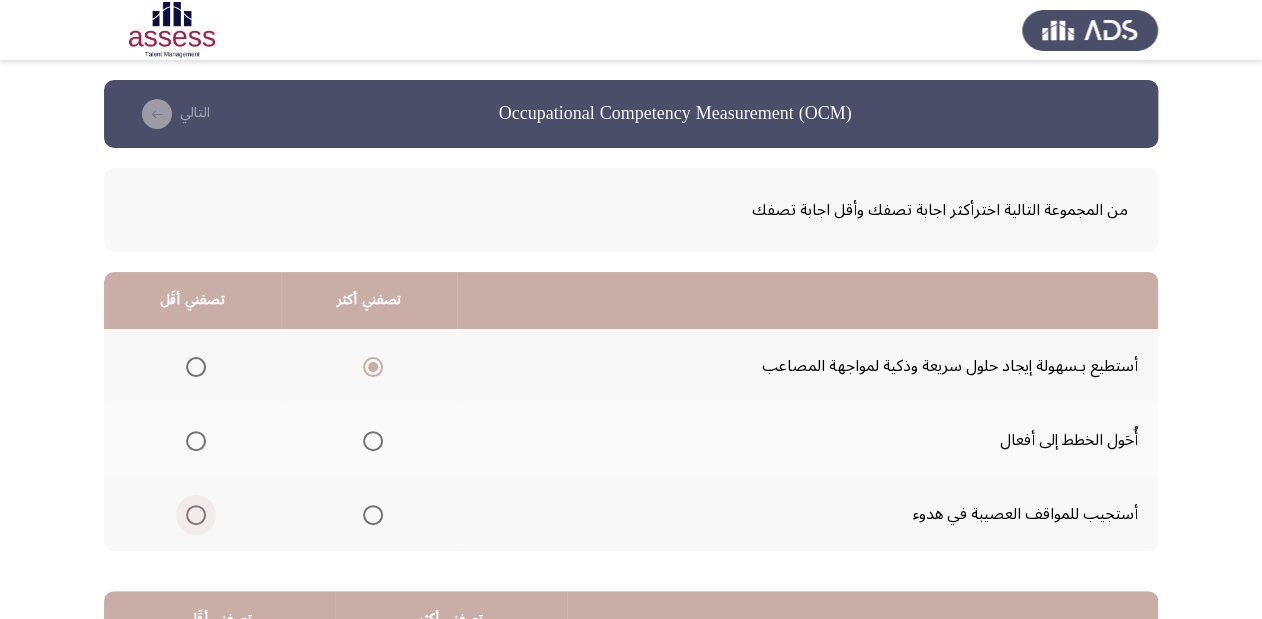 click at bounding box center [196, 515] 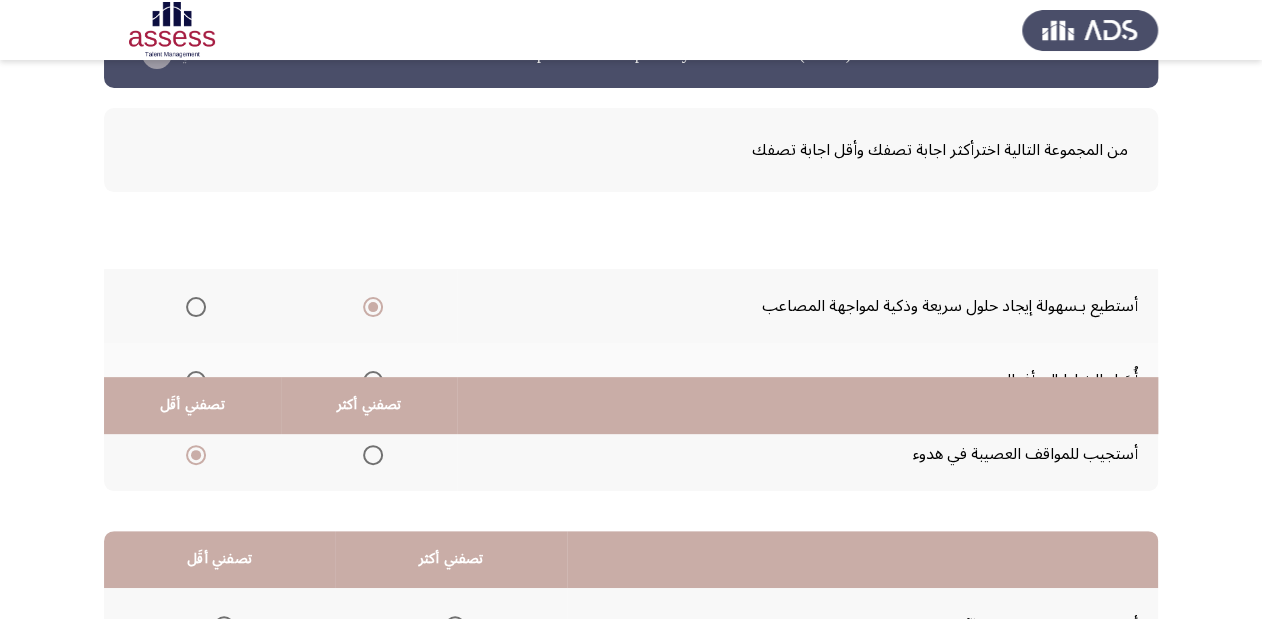 scroll, scrollTop: 388, scrollLeft: 0, axis: vertical 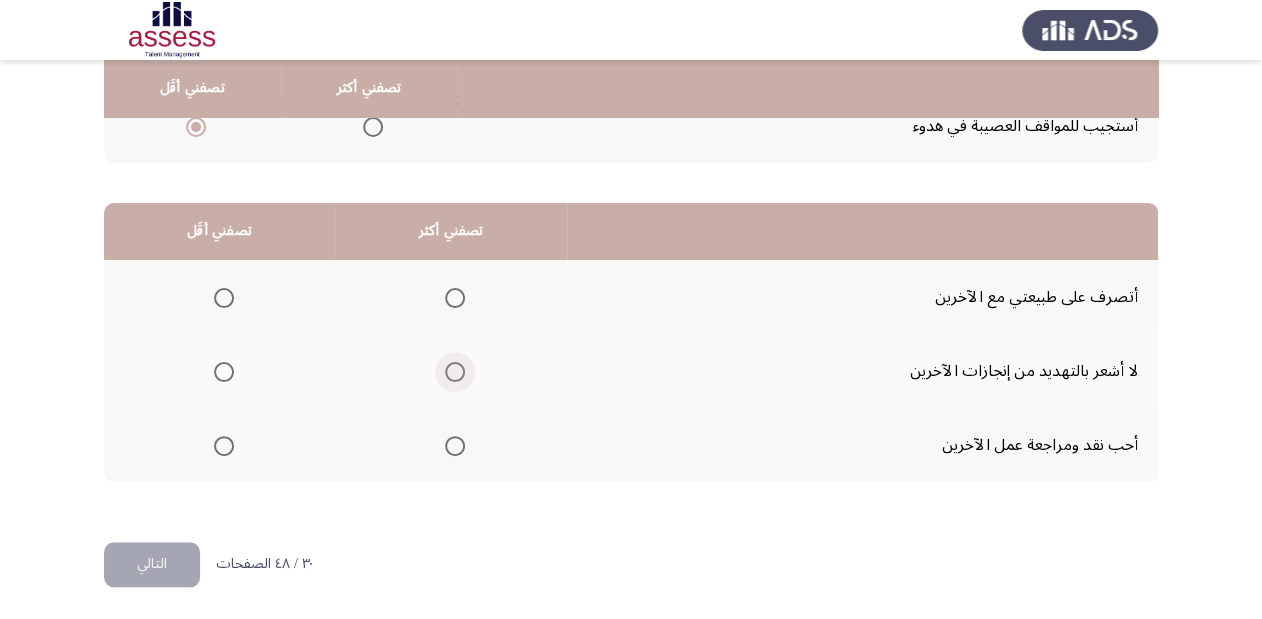 click at bounding box center [455, 372] 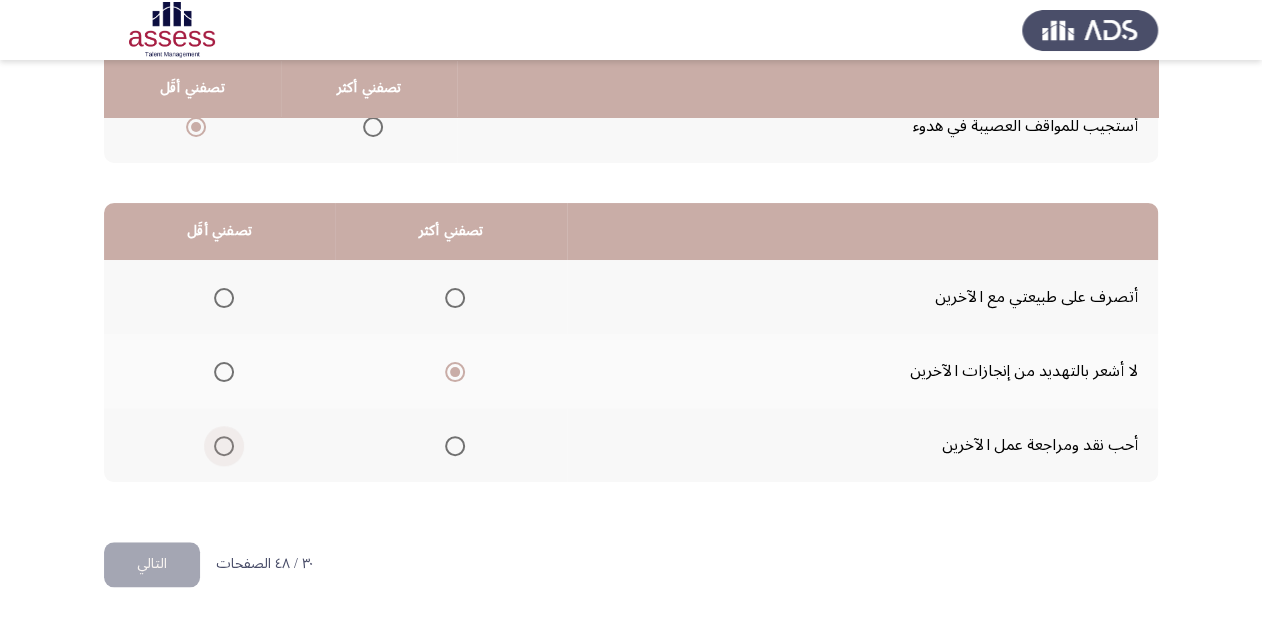 click at bounding box center [224, 446] 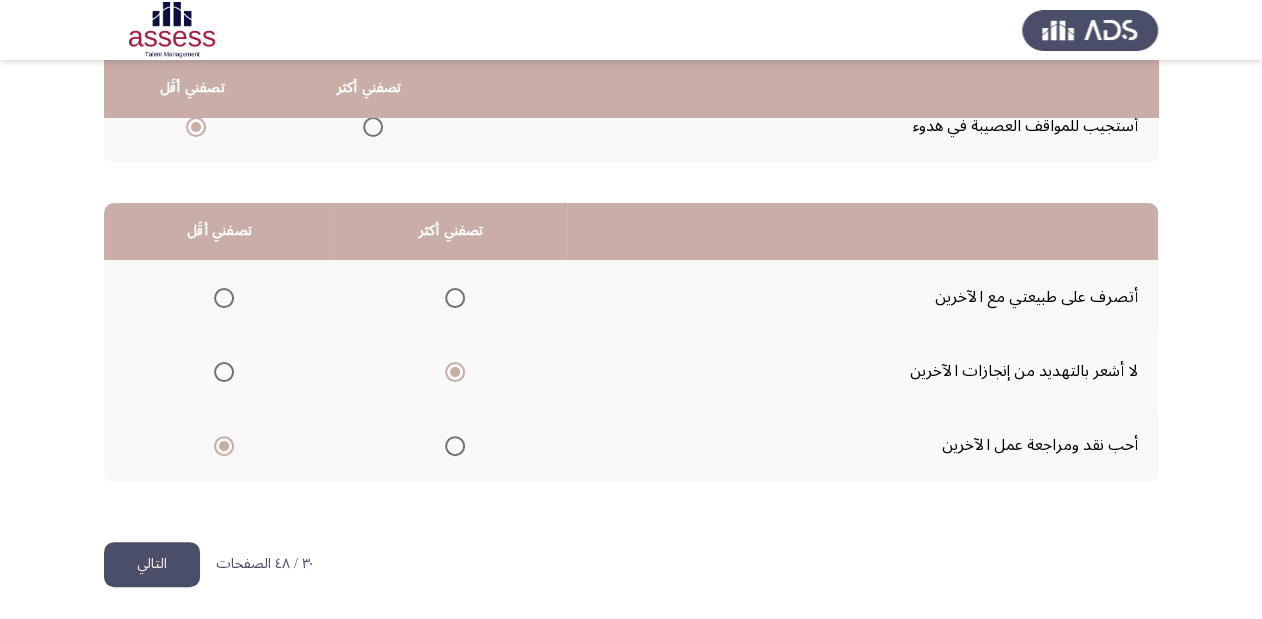 click on "التالي" 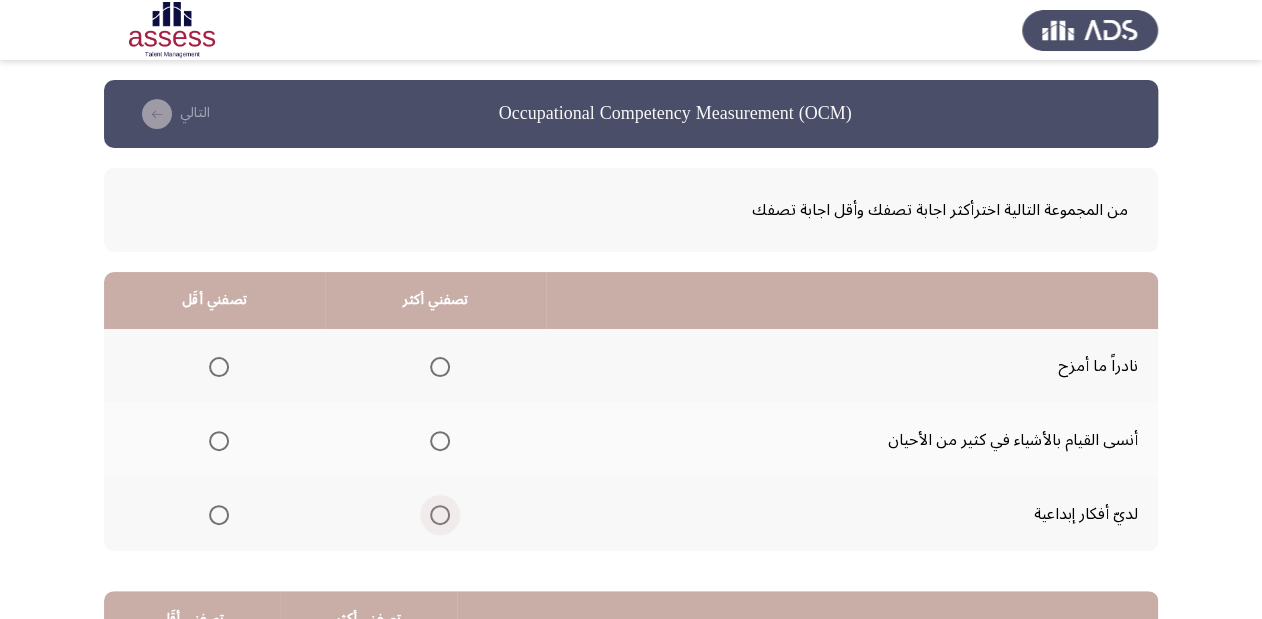 click at bounding box center (440, 515) 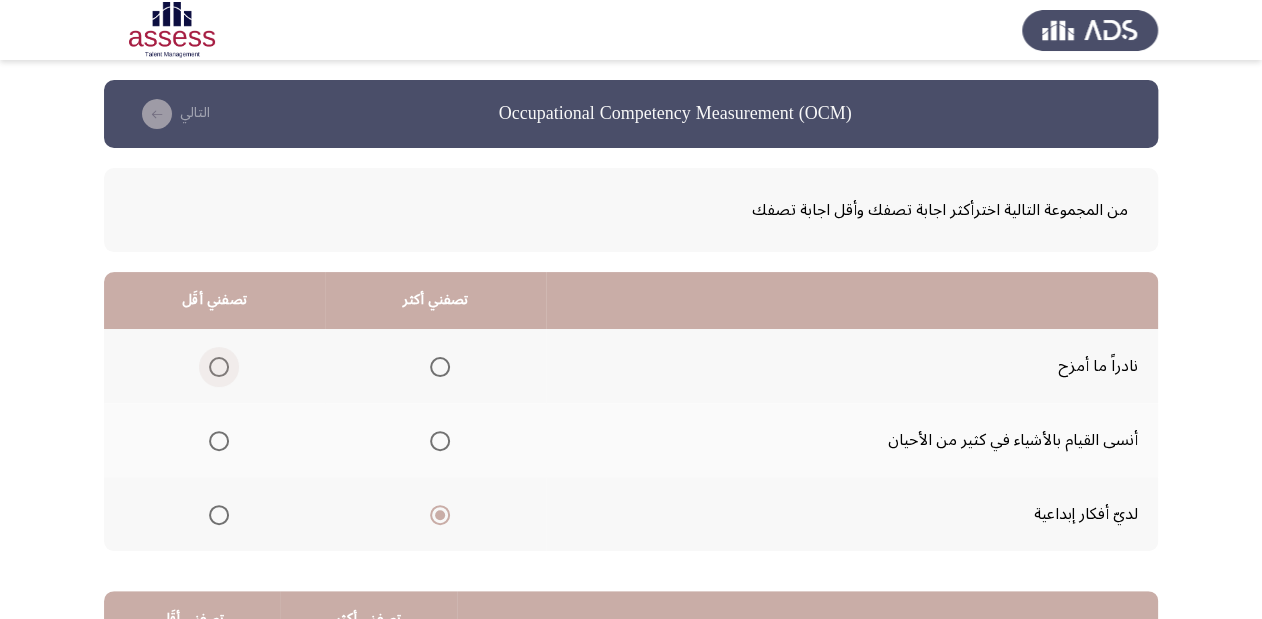 click at bounding box center (219, 367) 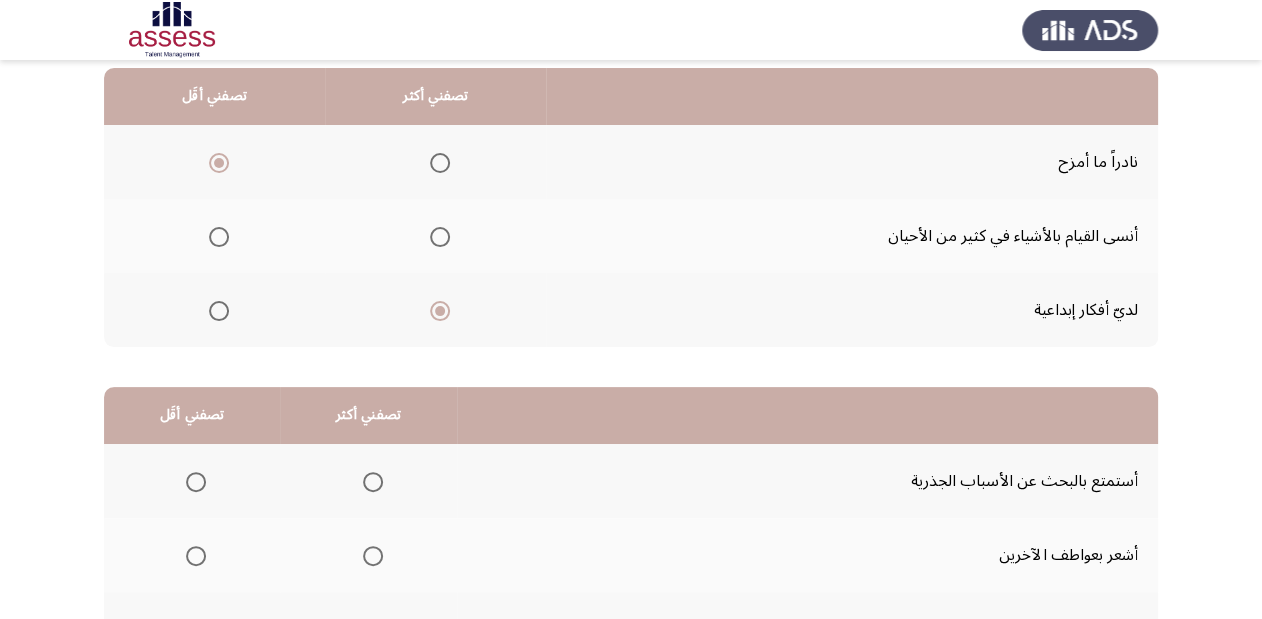 scroll, scrollTop: 320, scrollLeft: 0, axis: vertical 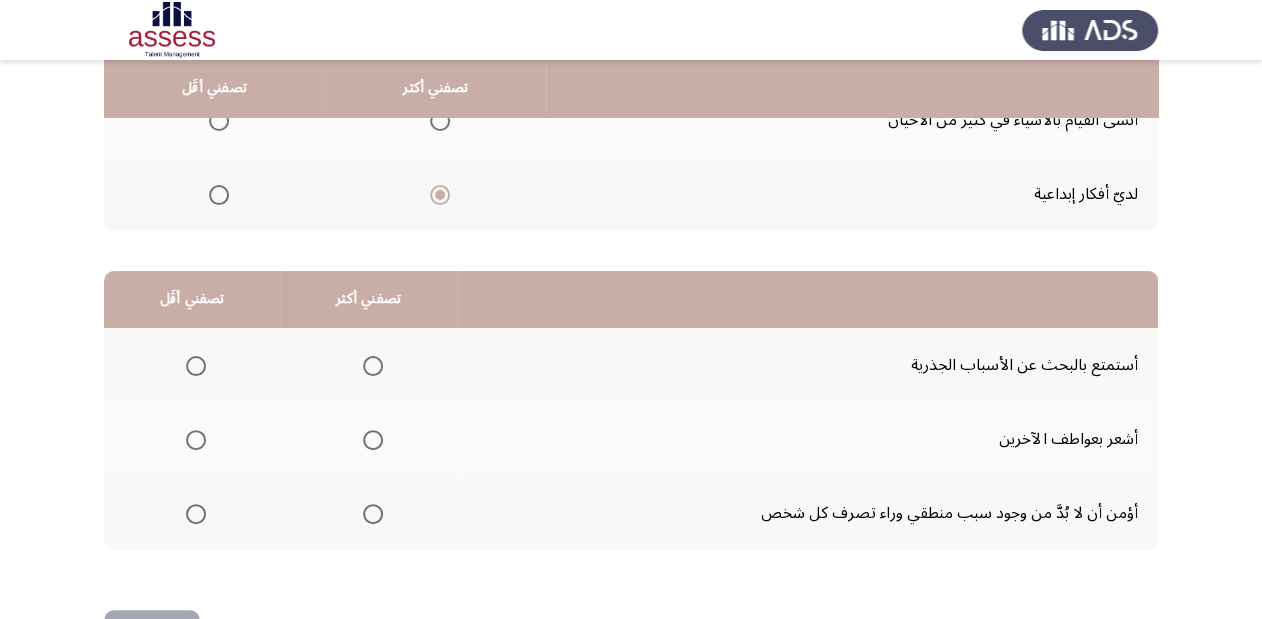 click at bounding box center [373, 366] 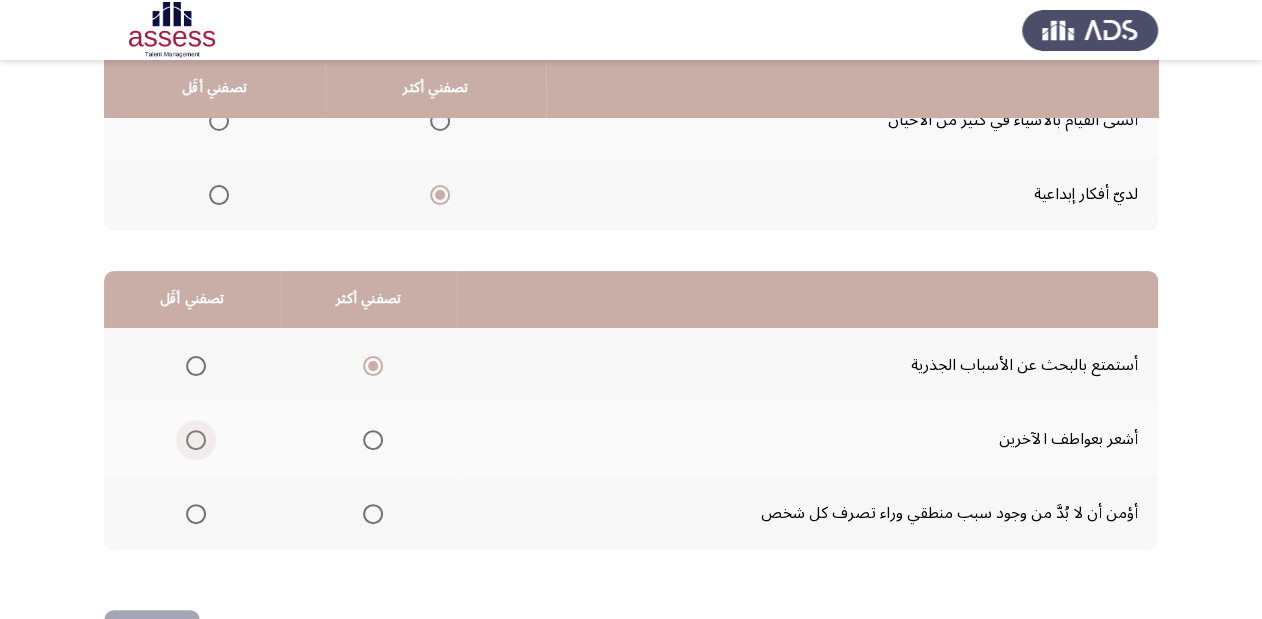 click at bounding box center (196, 440) 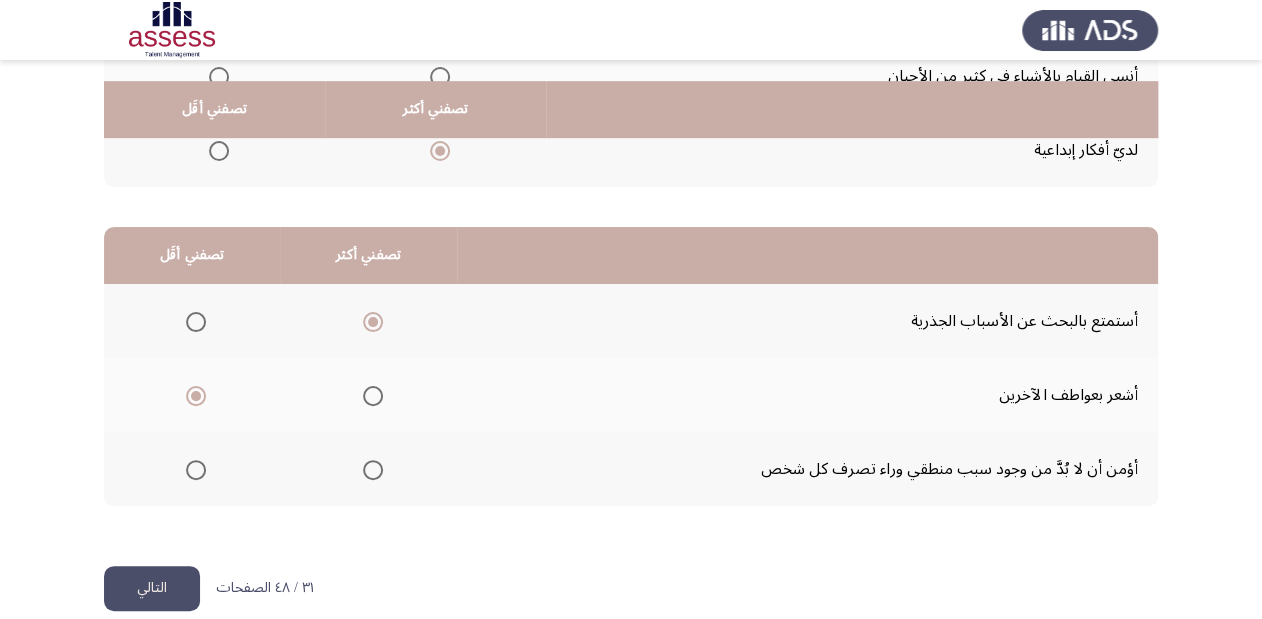 scroll, scrollTop: 388, scrollLeft: 0, axis: vertical 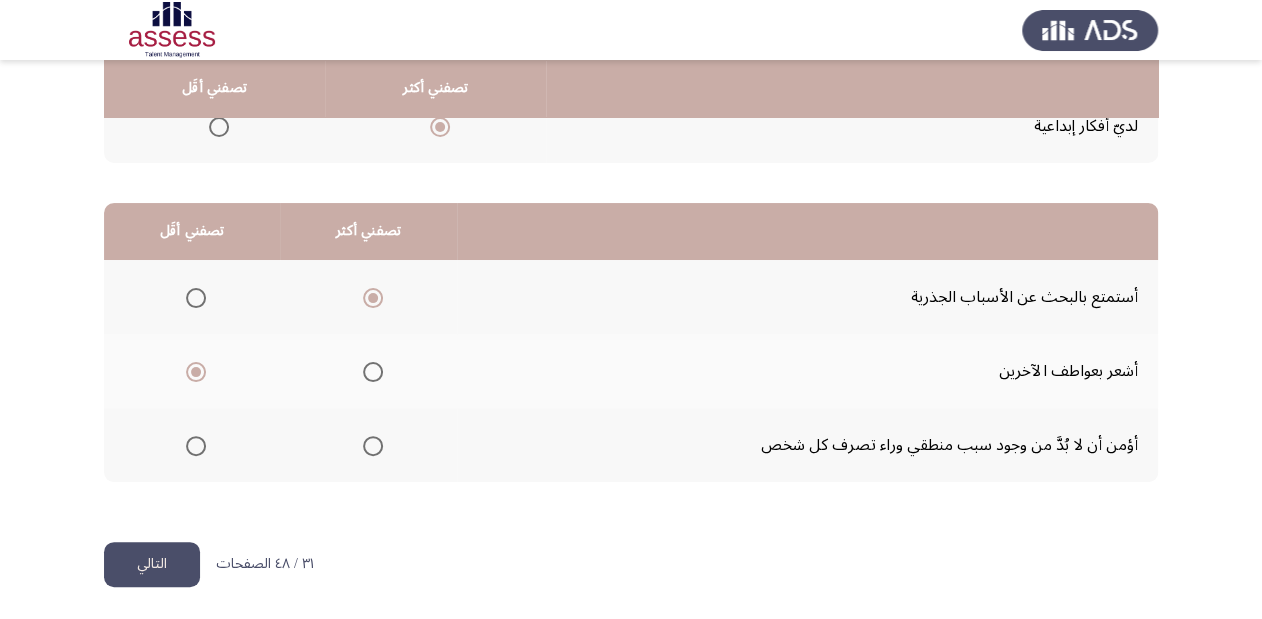click on "التالي" 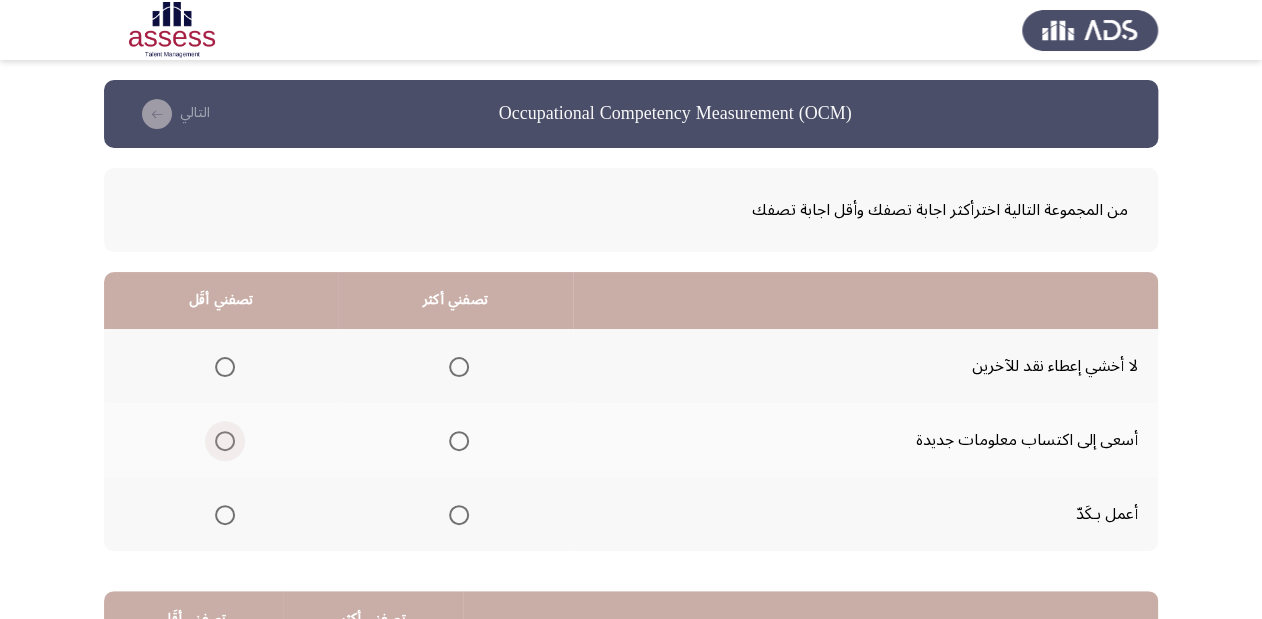 click at bounding box center [225, 441] 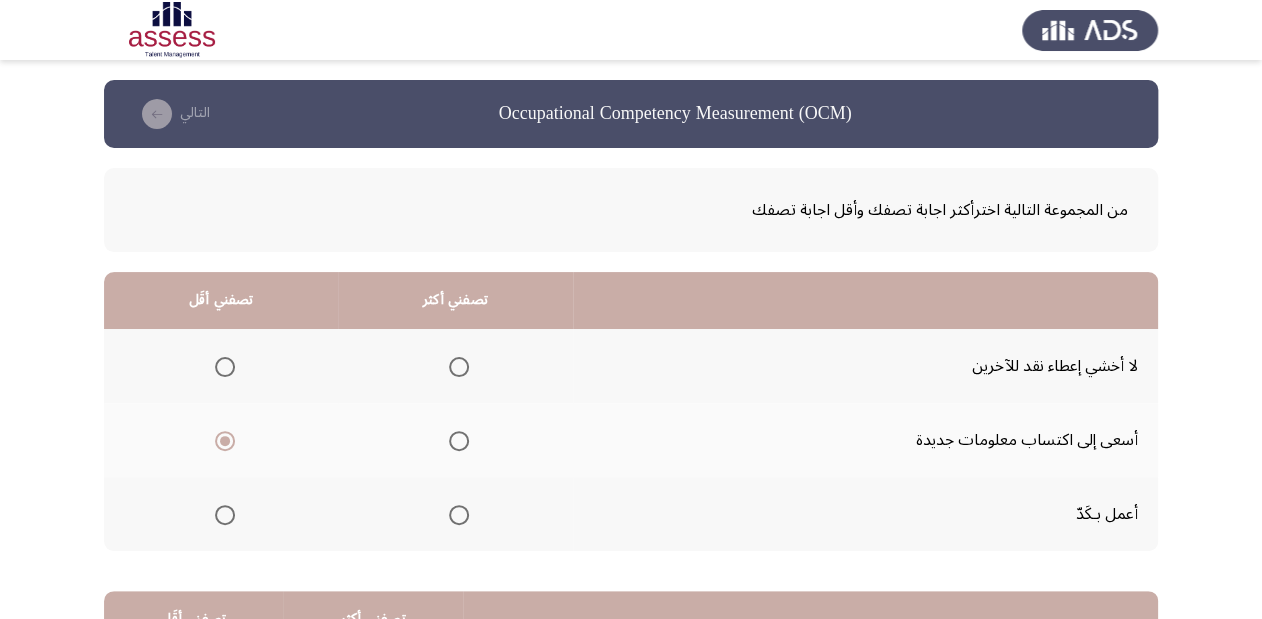click at bounding box center [459, 367] 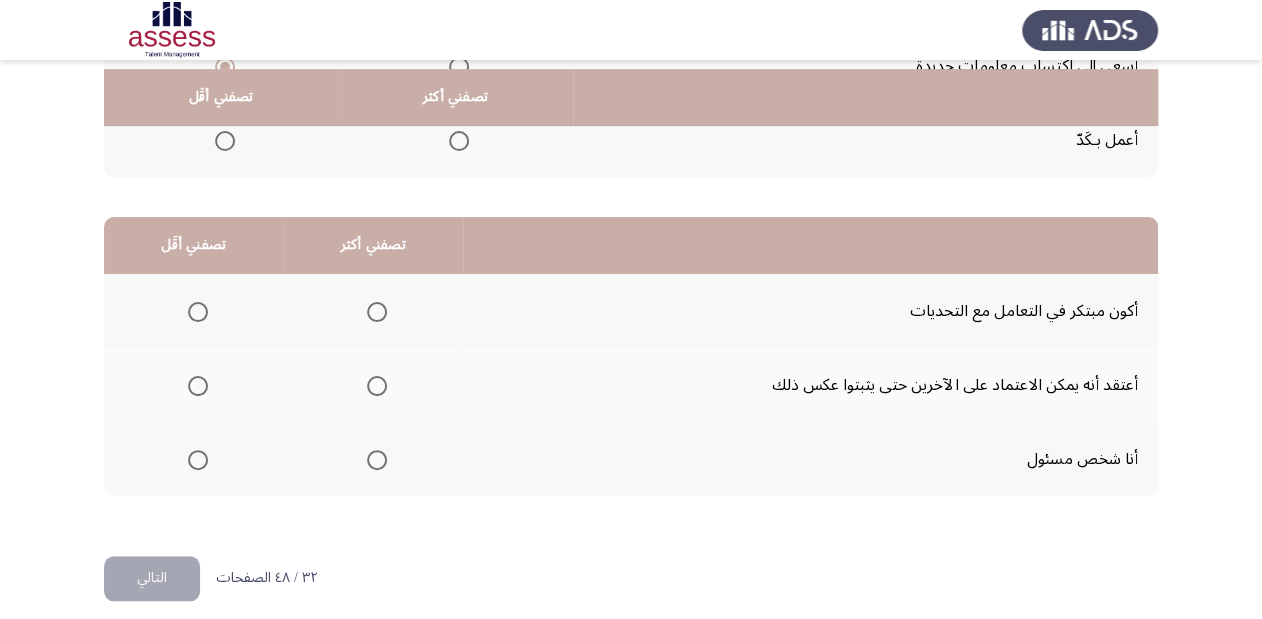 scroll, scrollTop: 388, scrollLeft: 0, axis: vertical 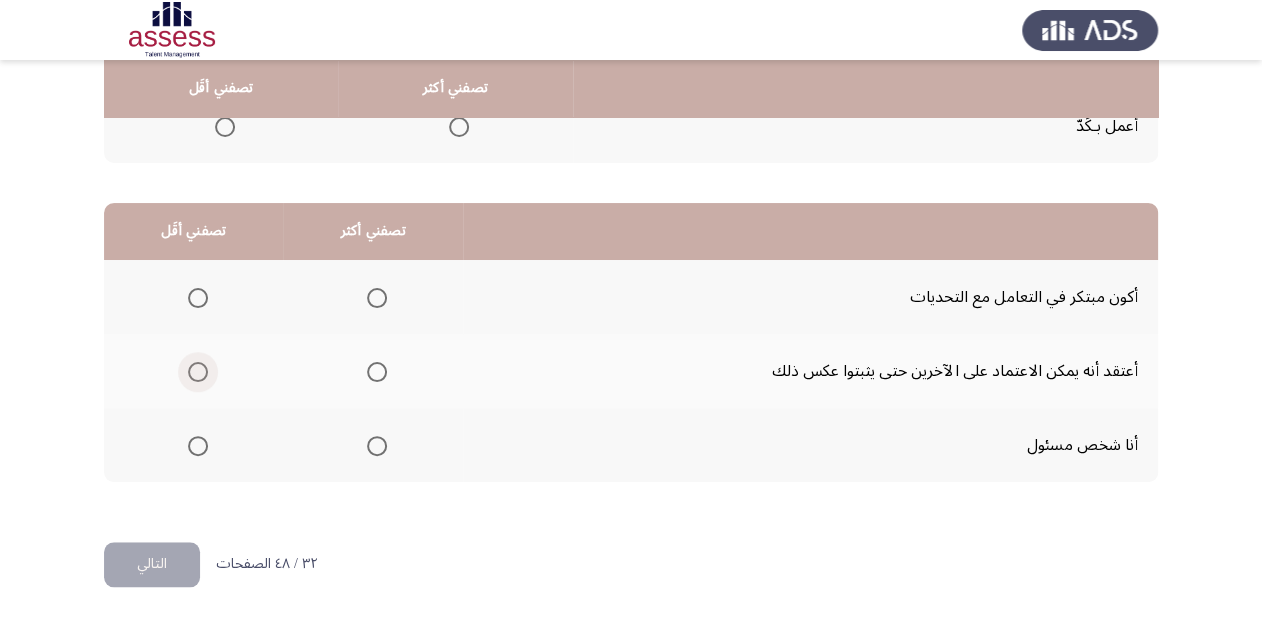 click at bounding box center (198, 372) 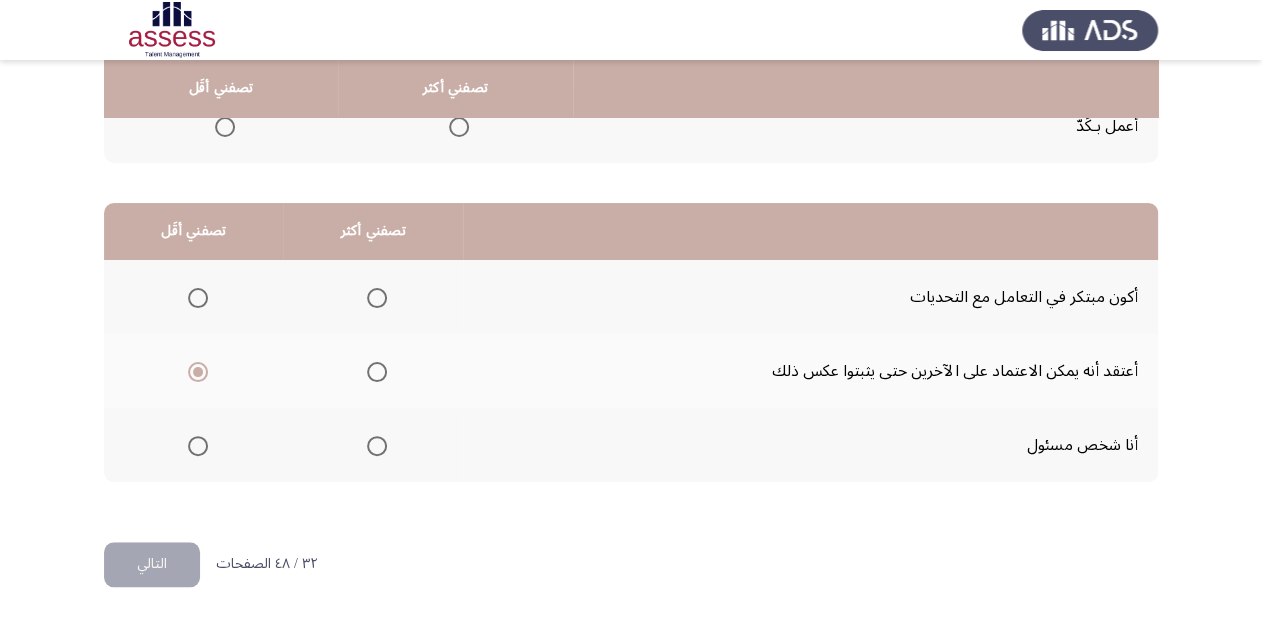 click at bounding box center [377, 298] 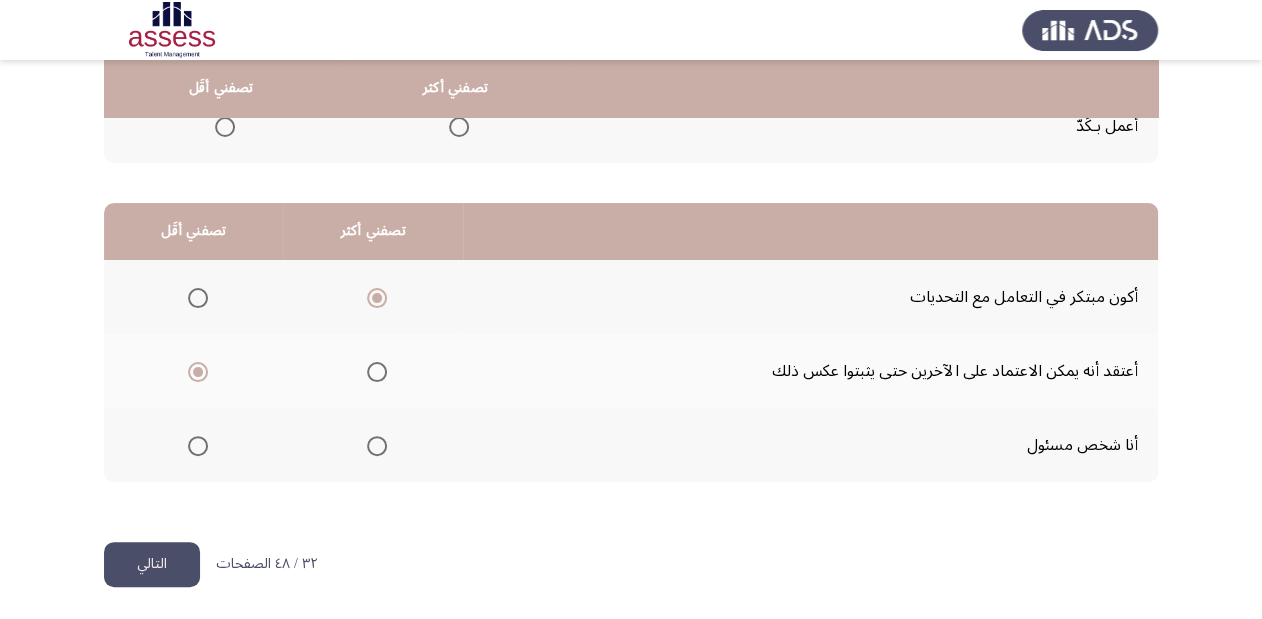 click on "التالي" 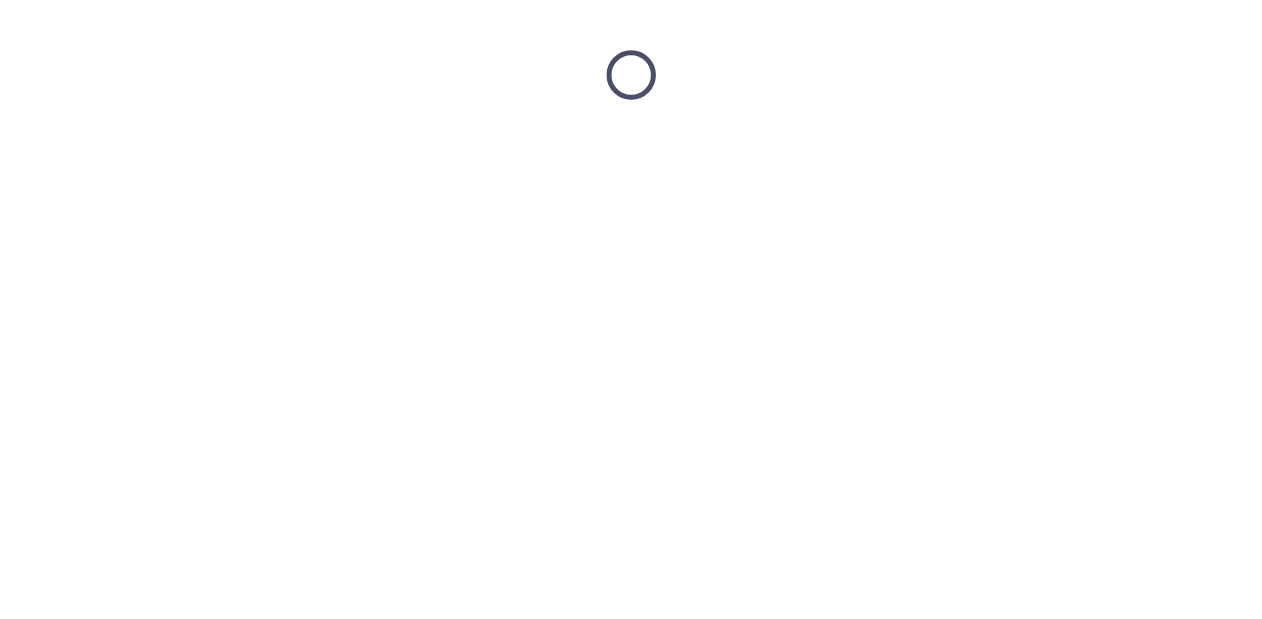 scroll, scrollTop: 0, scrollLeft: 0, axis: both 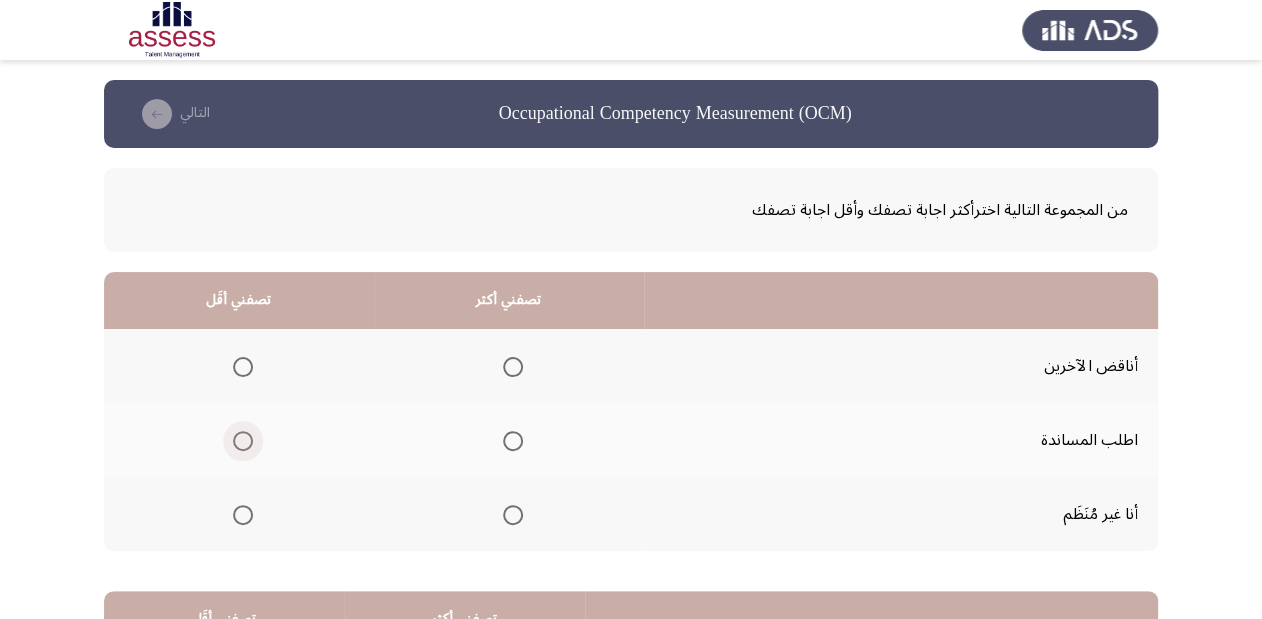 click at bounding box center [243, 441] 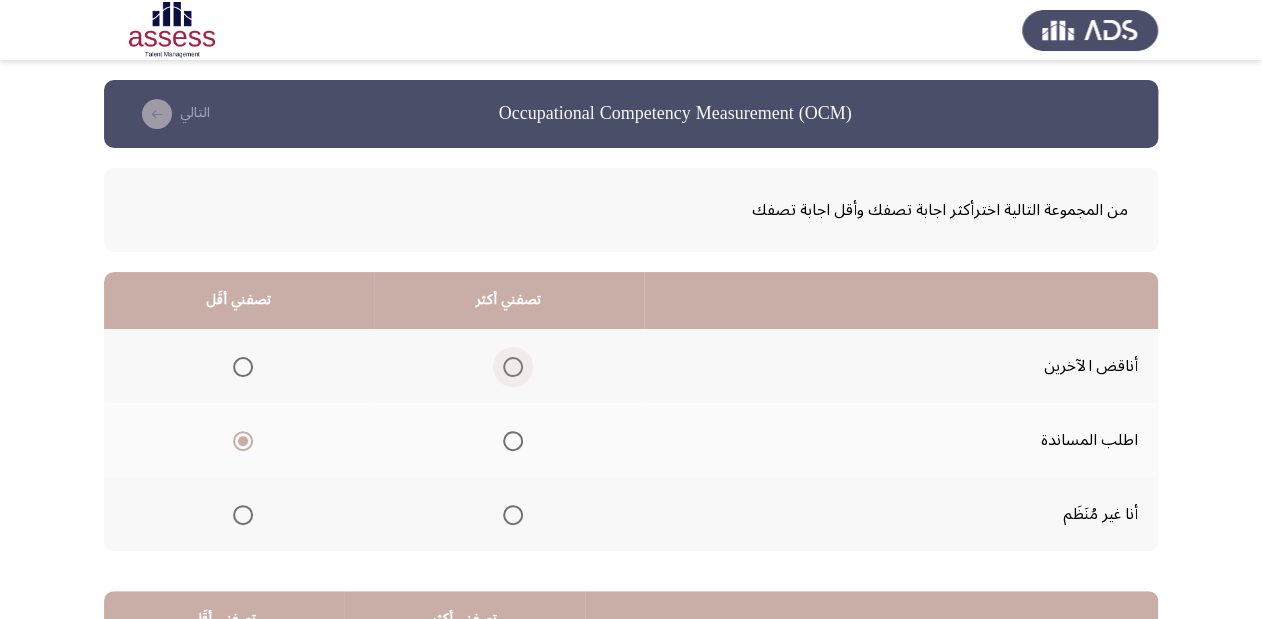 click at bounding box center [513, 367] 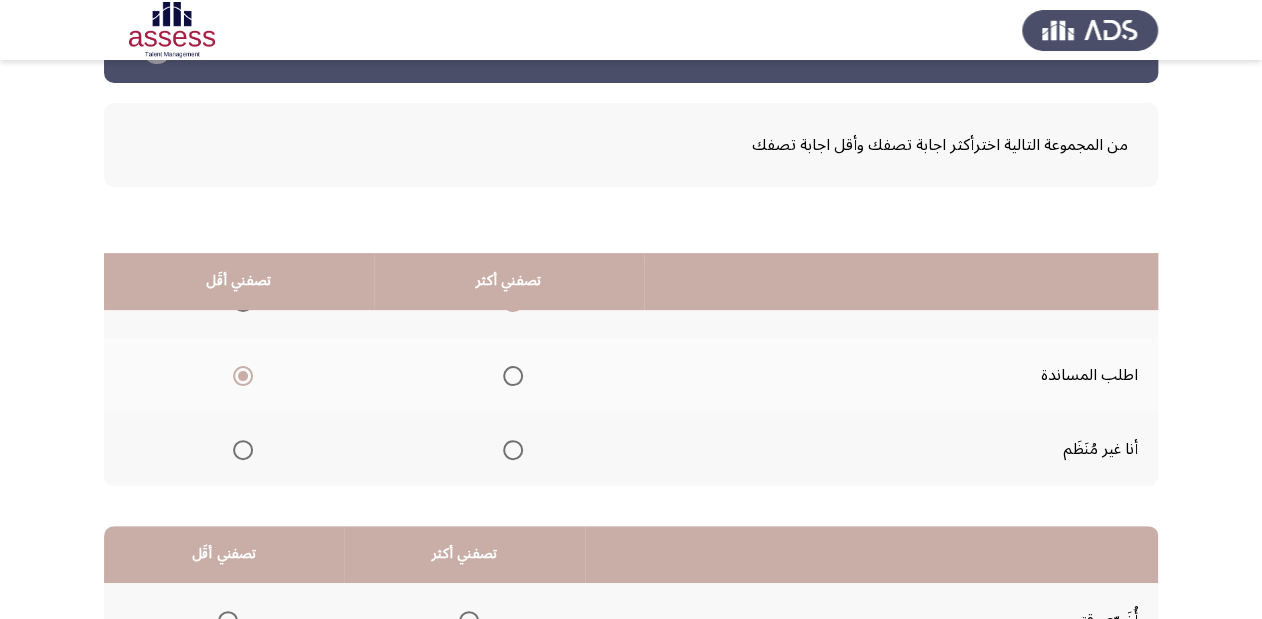 scroll, scrollTop: 320, scrollLeft: 0, axis: vertical 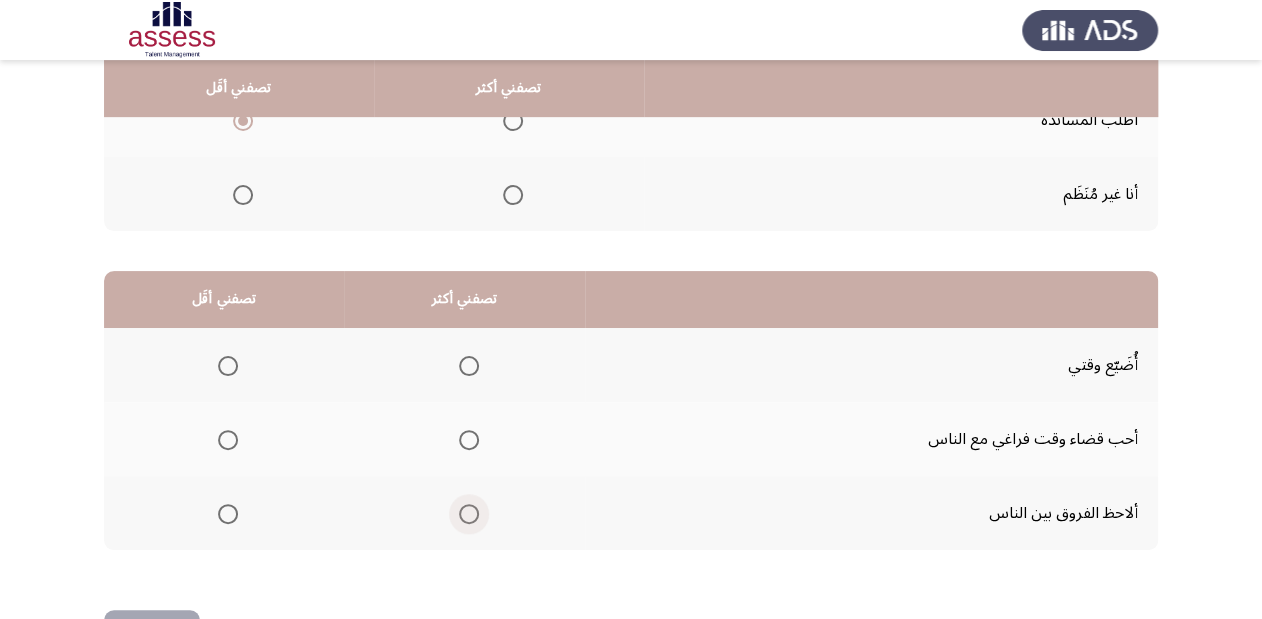click at bounding box center (469, 514) 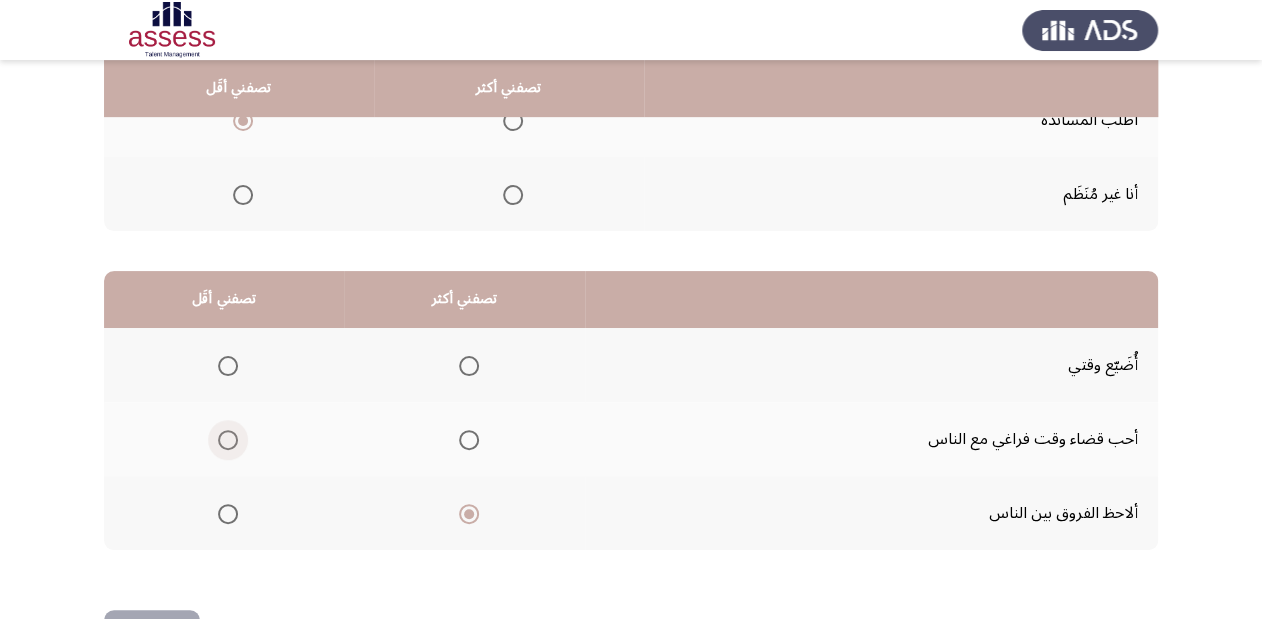 click at bounding box center (228, 440) 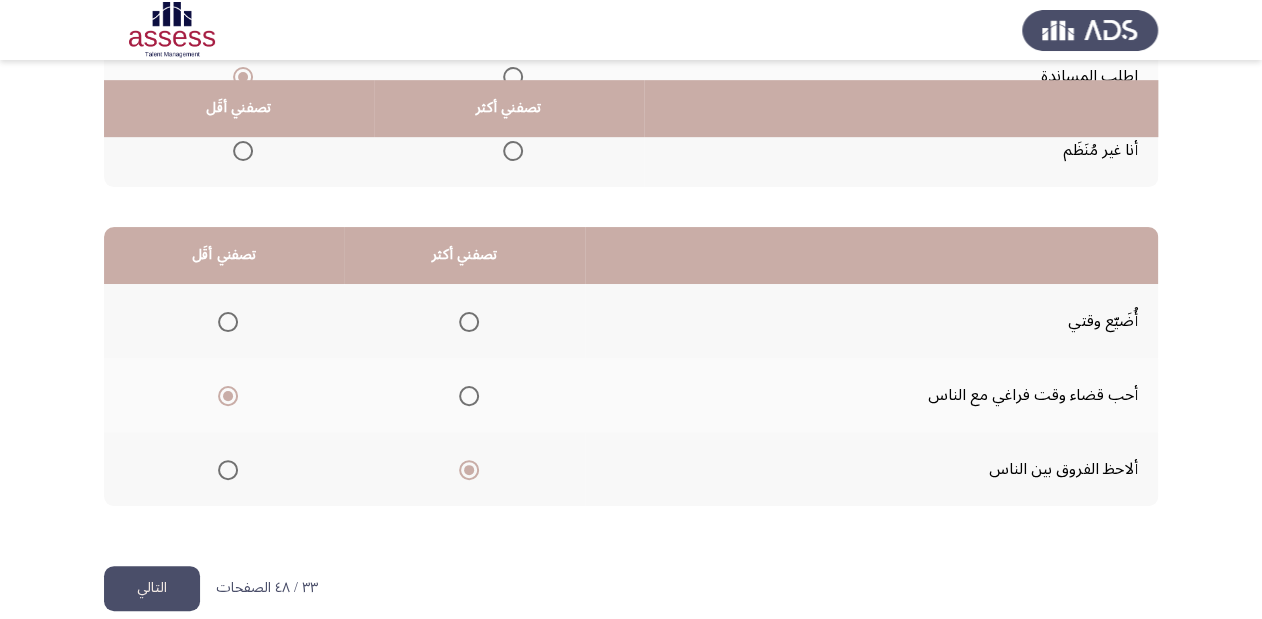 scroll, scrollTop: 388, scrollLeft: 0, axis: vertical 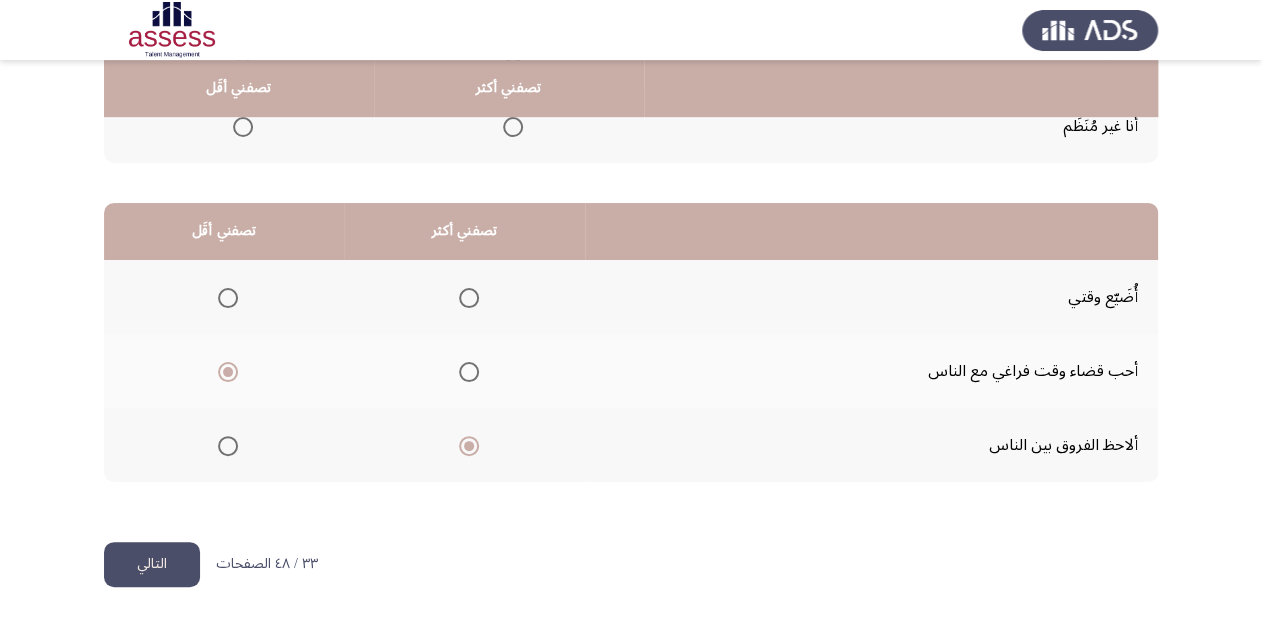 click on "التالي" 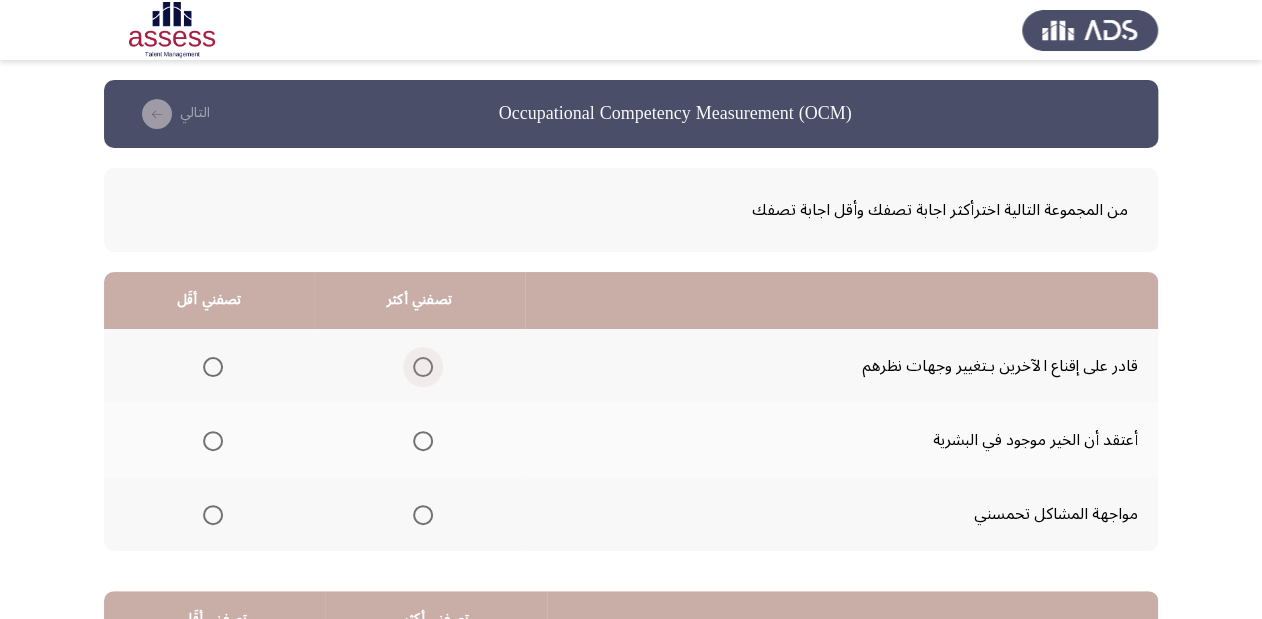 click at bounding box center [423, 367] 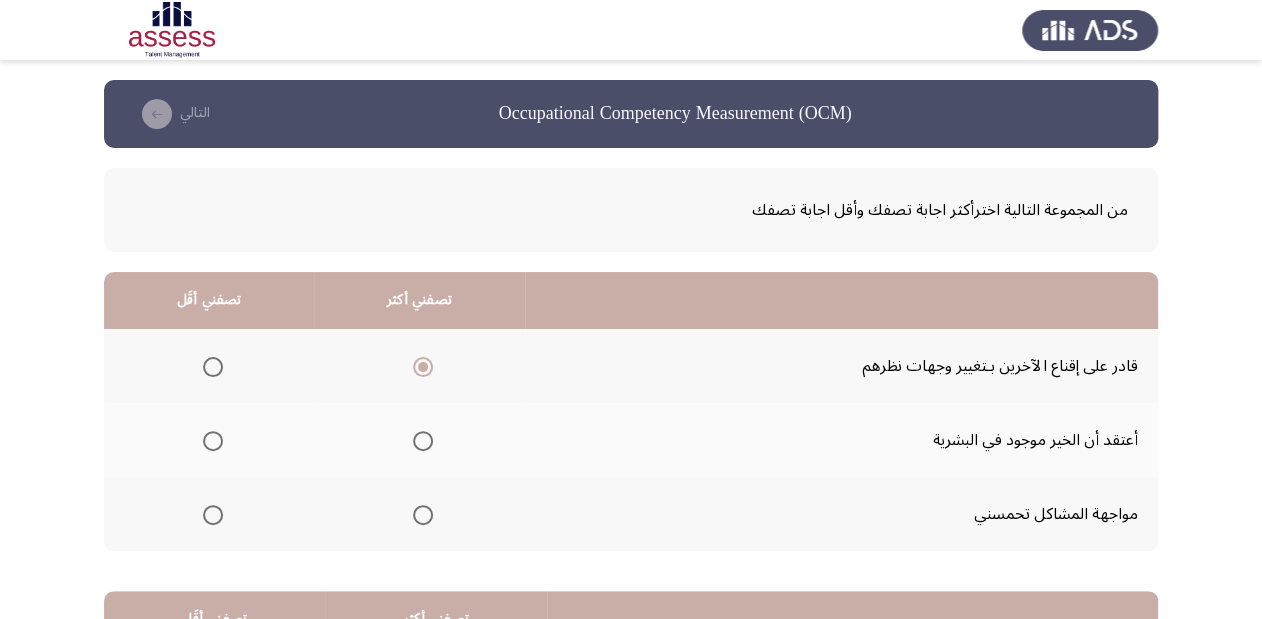 click at bounding box center [213, 515] 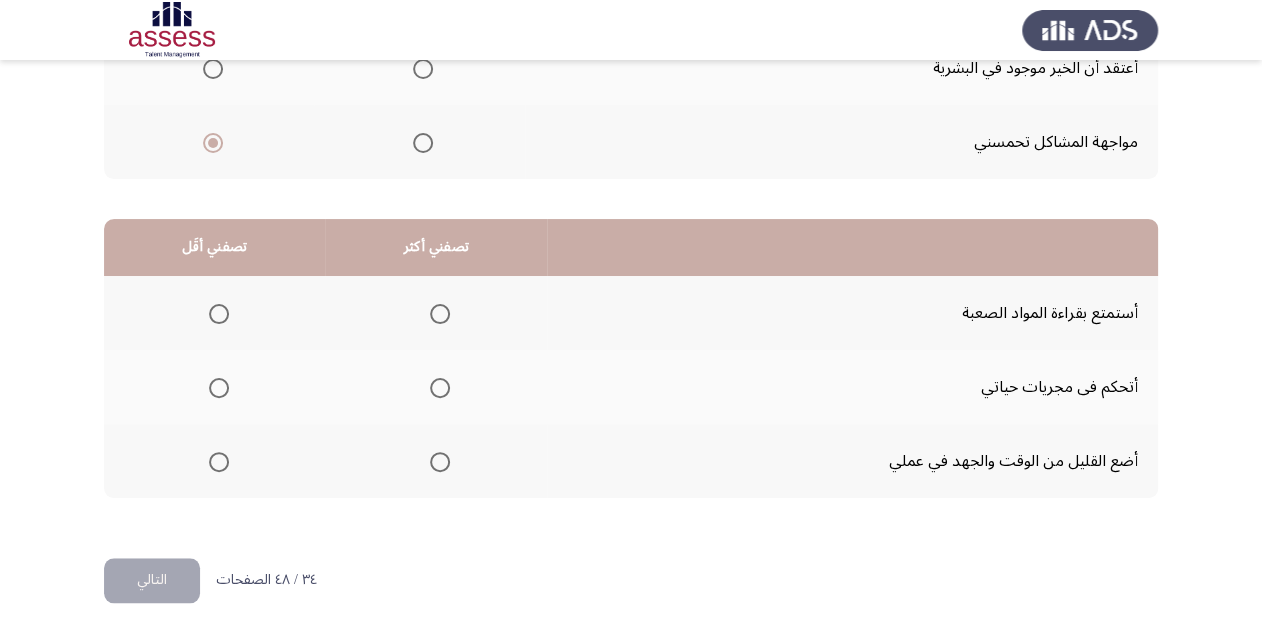 scroll, scrollTop: 388, scrollLeft: 0, axis: vertical 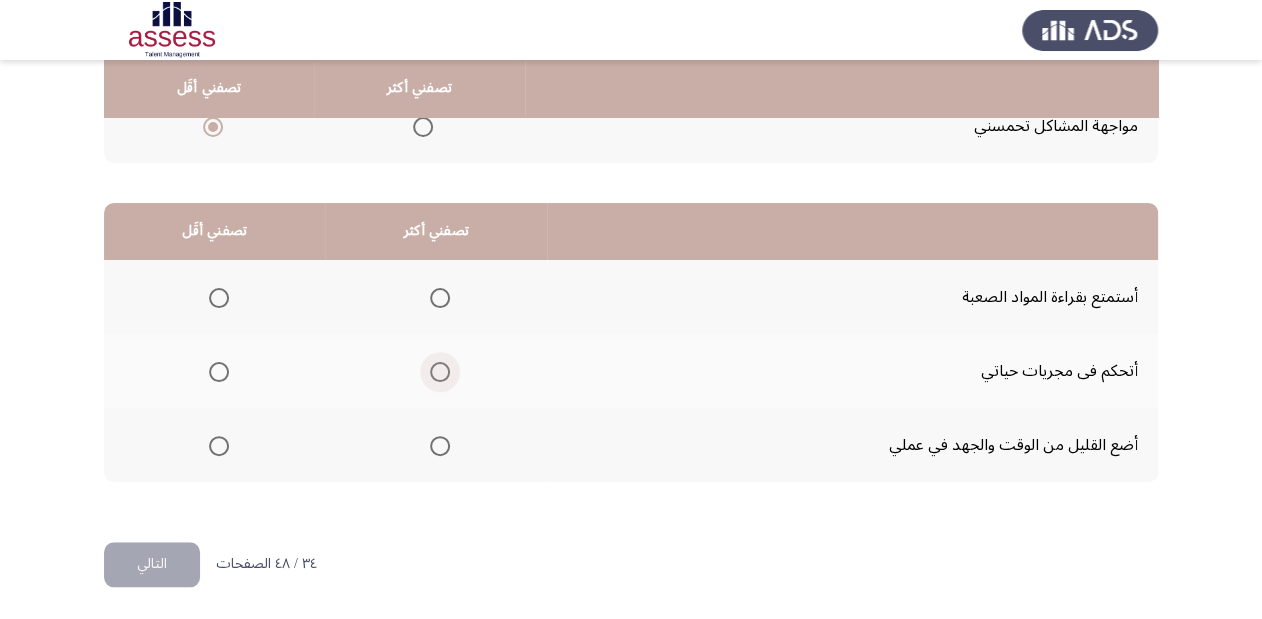 click at bounding box center (440, 372) 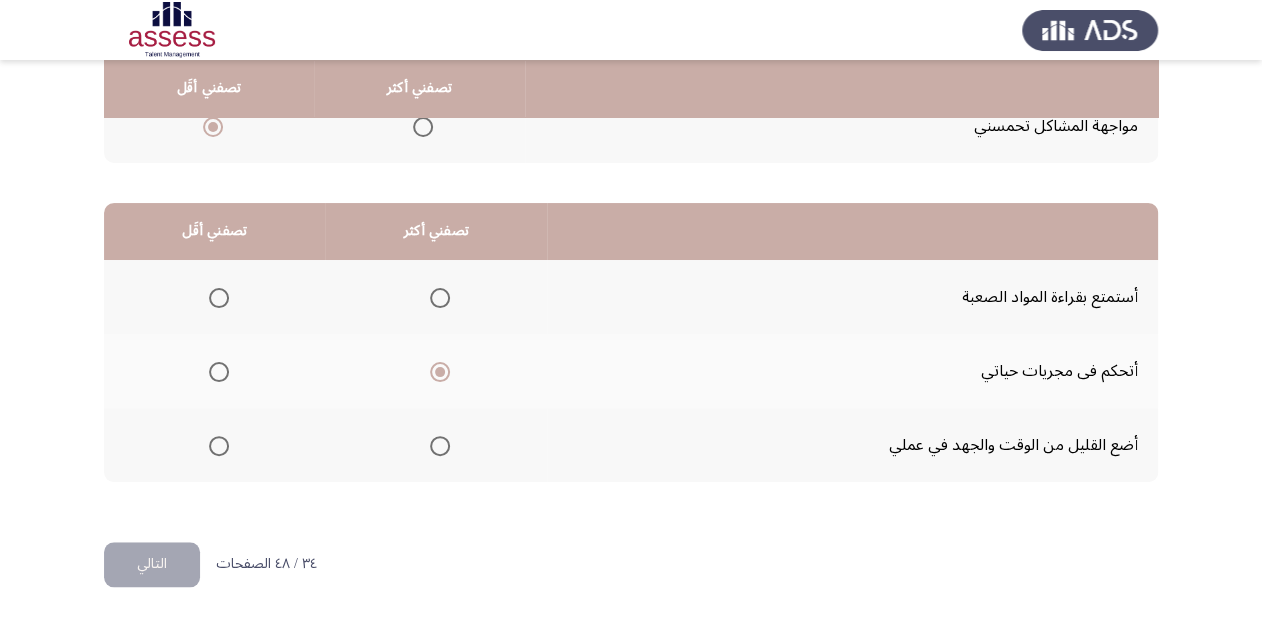 click at bounding box center [219, 446] 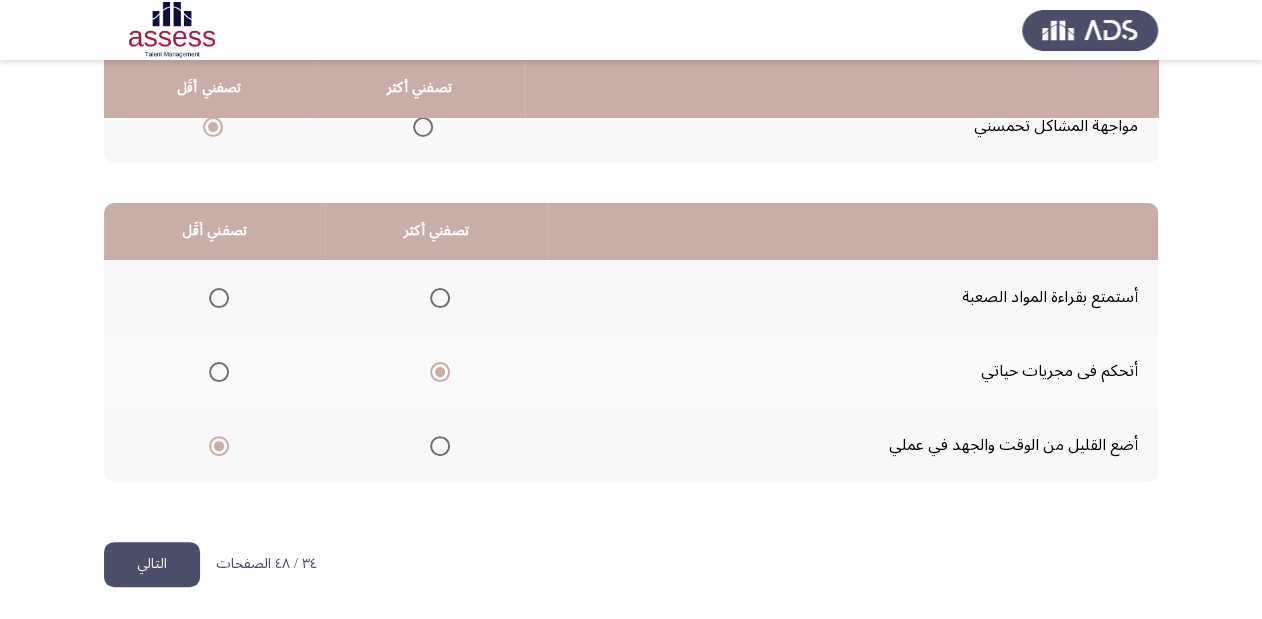 click on "التالي" 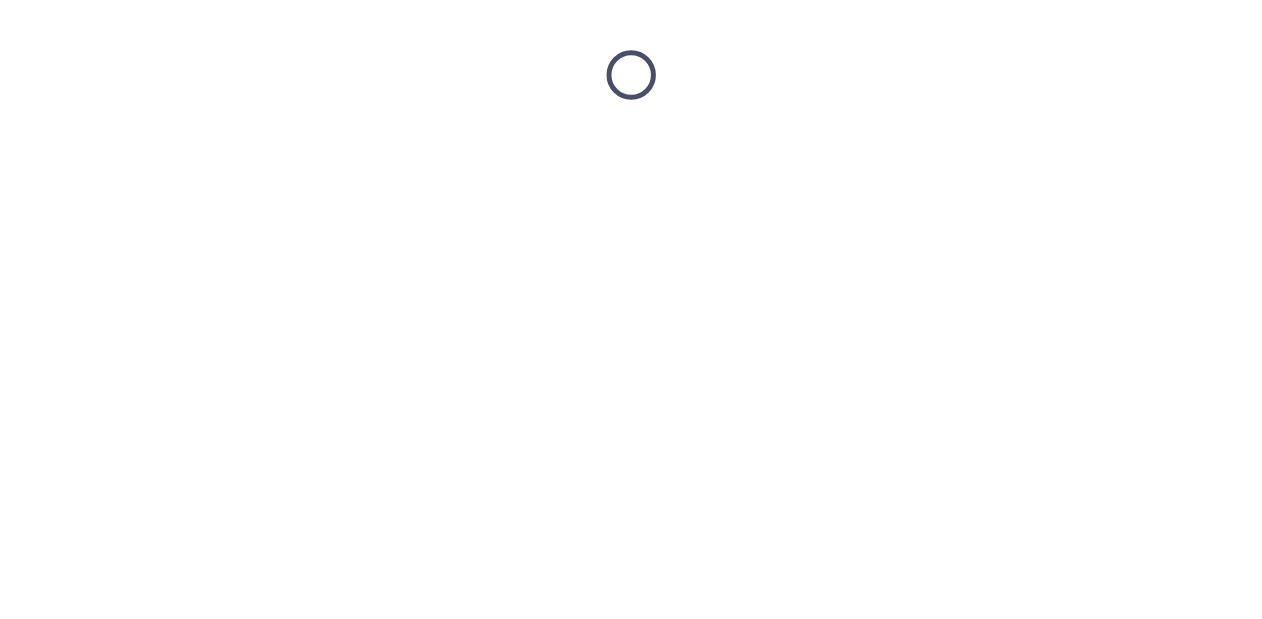 scroll, scrollTop: 0, scrollLeft: 0, axis: both 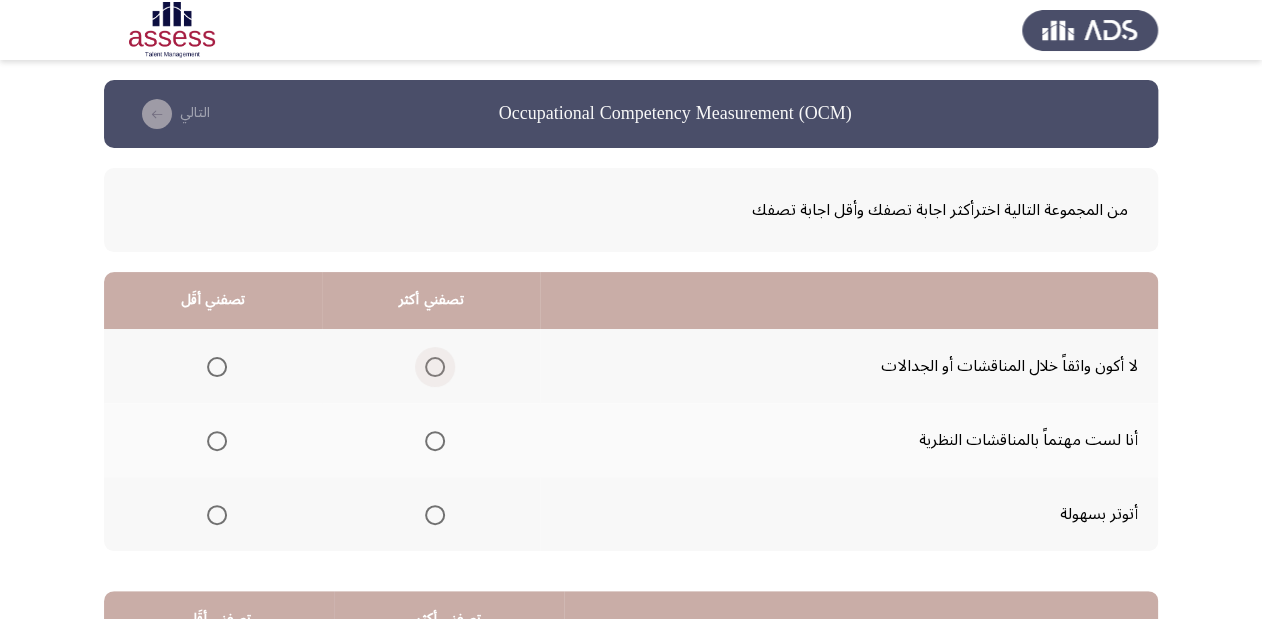 click at bounding box center (435, 367) 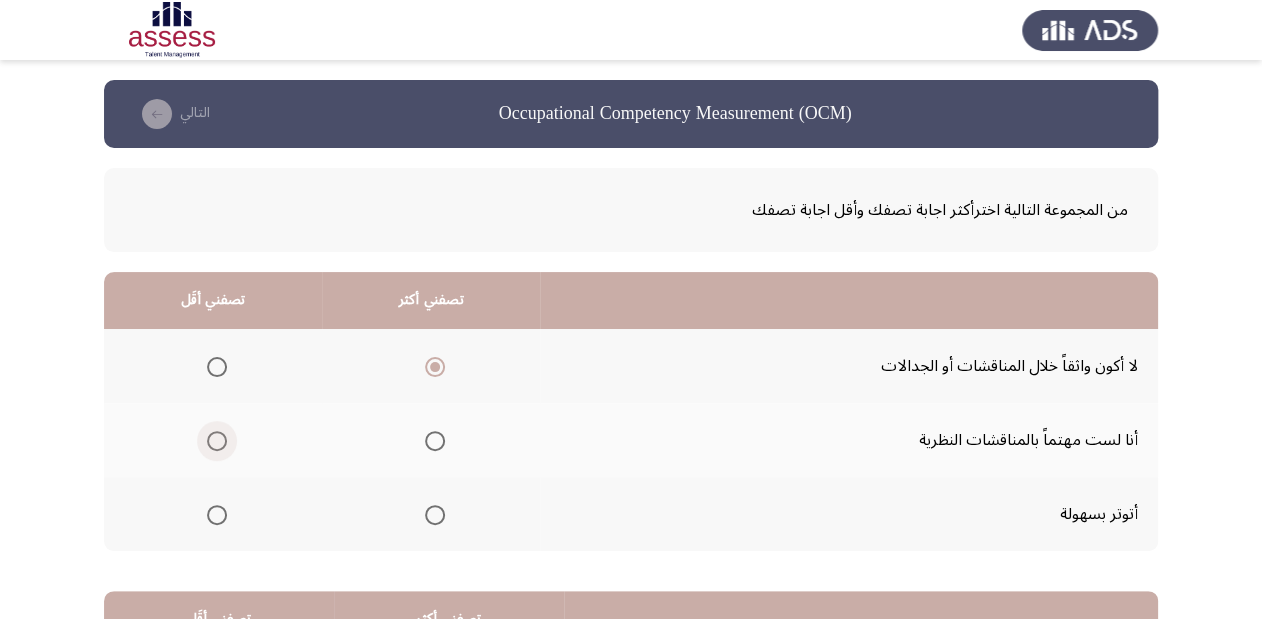 click at bounding box center [217, 441] 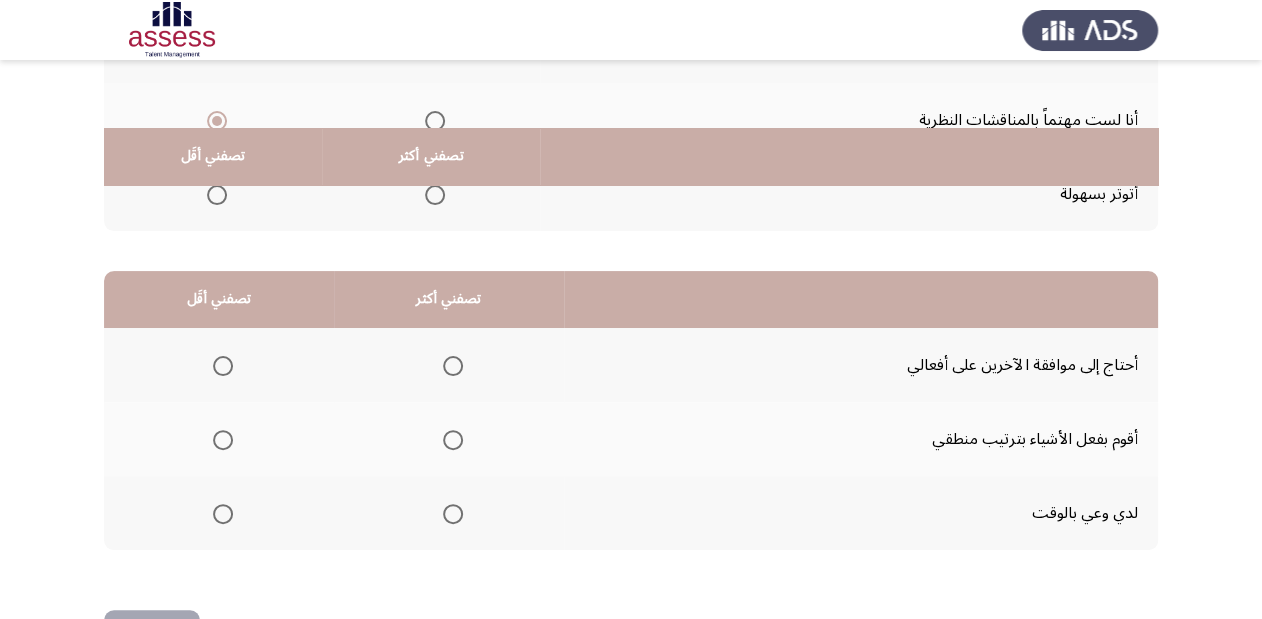 scroll, scrollTop: 388, scrollLeft: 0, axis: vertical 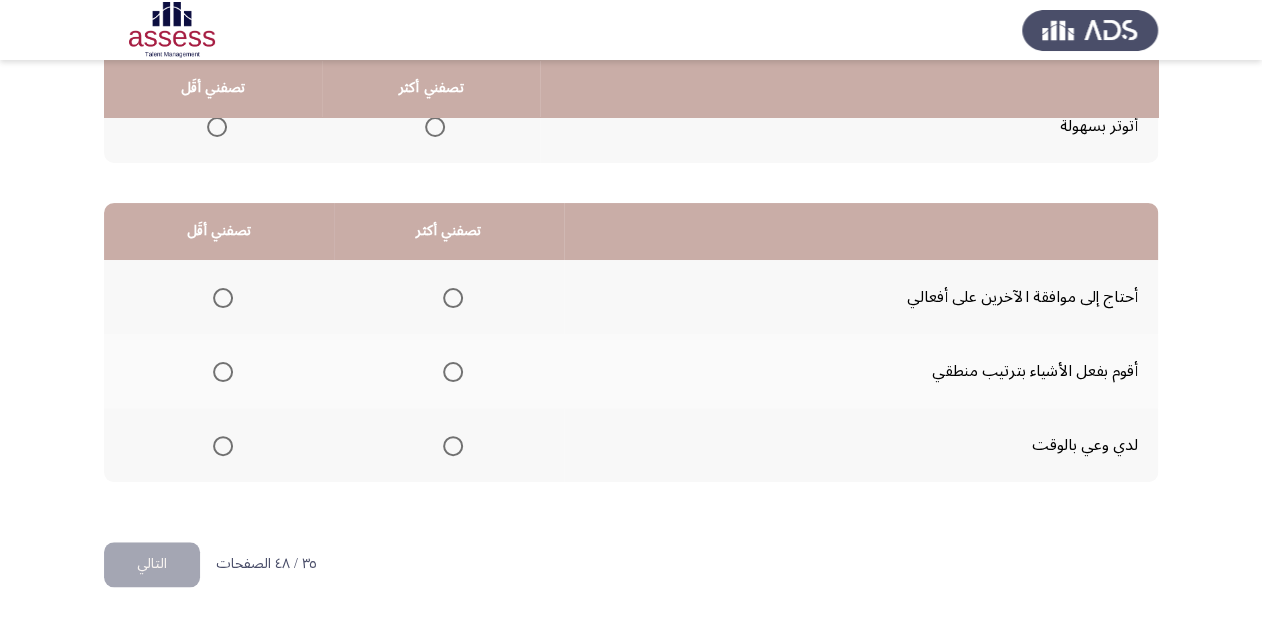 click at bounding box center [453, 298] 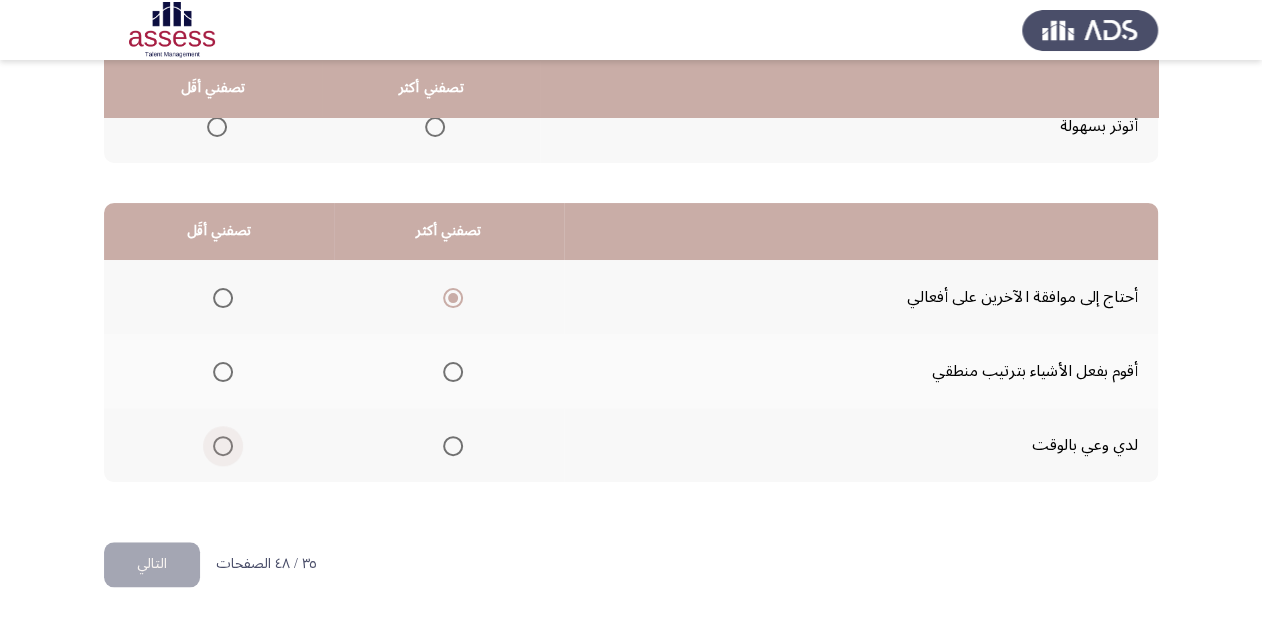 click at bounding box center (223, 446) 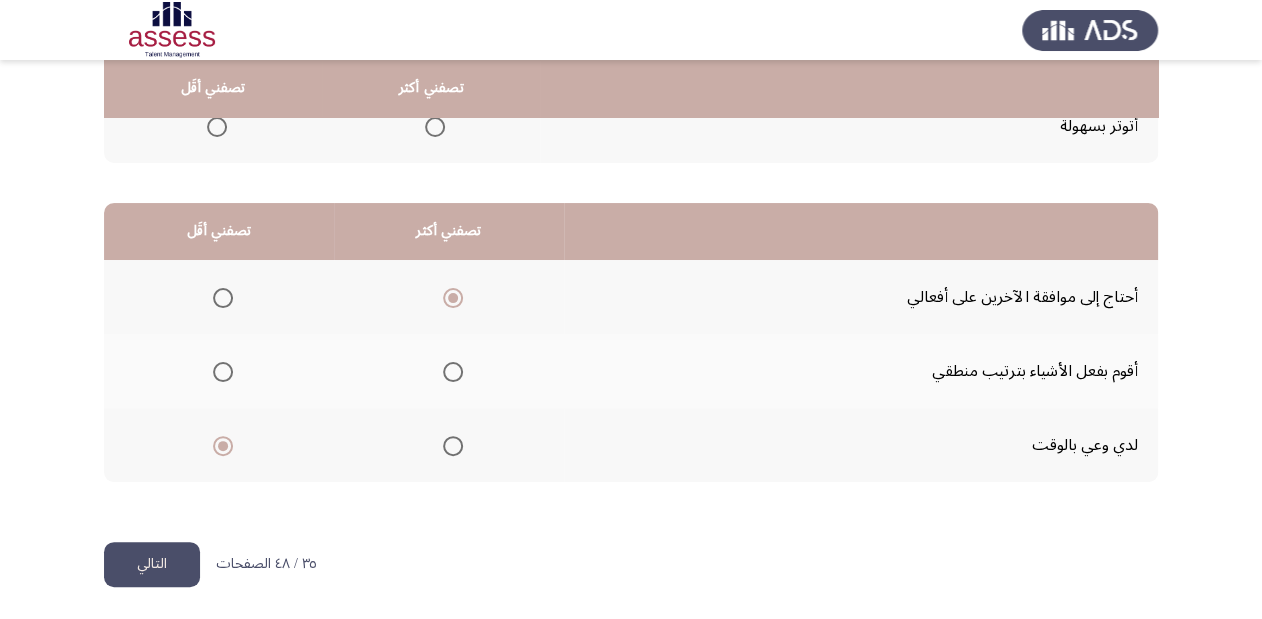 click on "التالي" 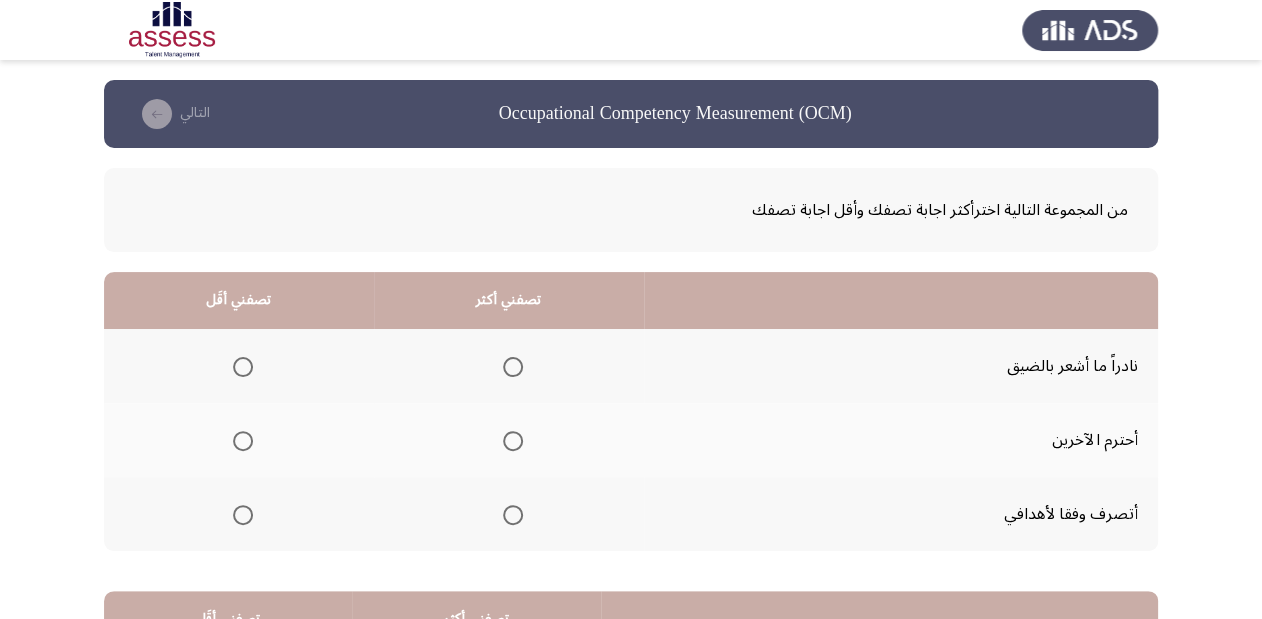 click at bounding box center (513, 515) 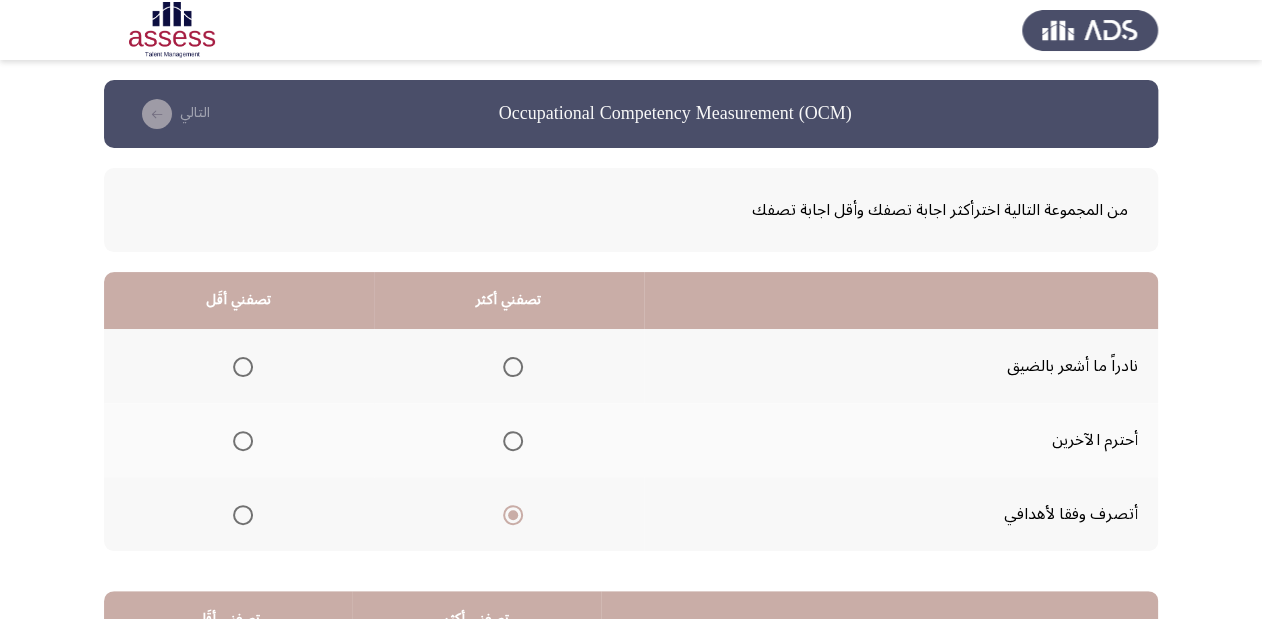 click 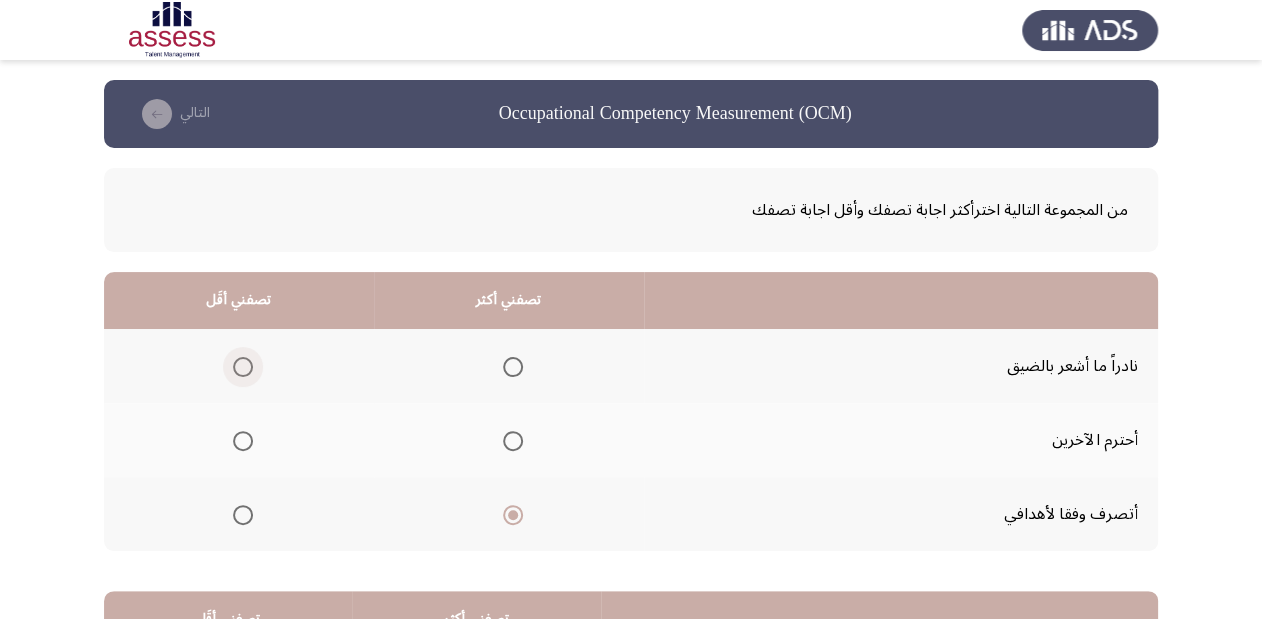 click at bounding box center [243, 367] 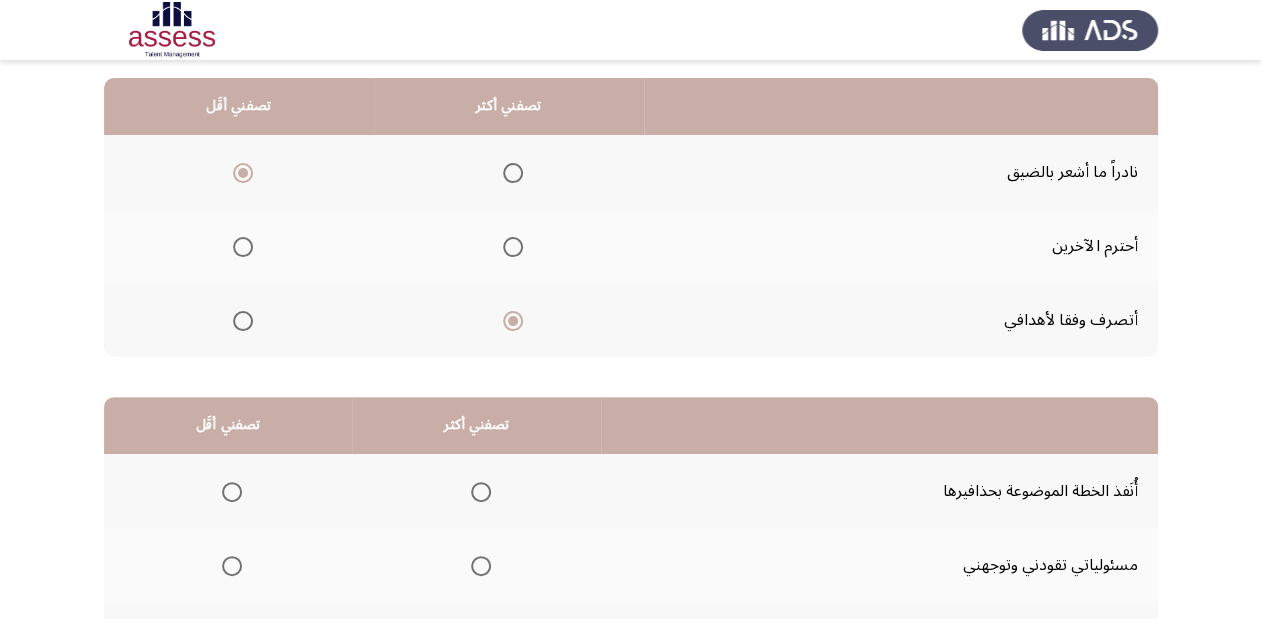 scroll, scrollTop: 320, scrollLeft: 0, axis: vertical 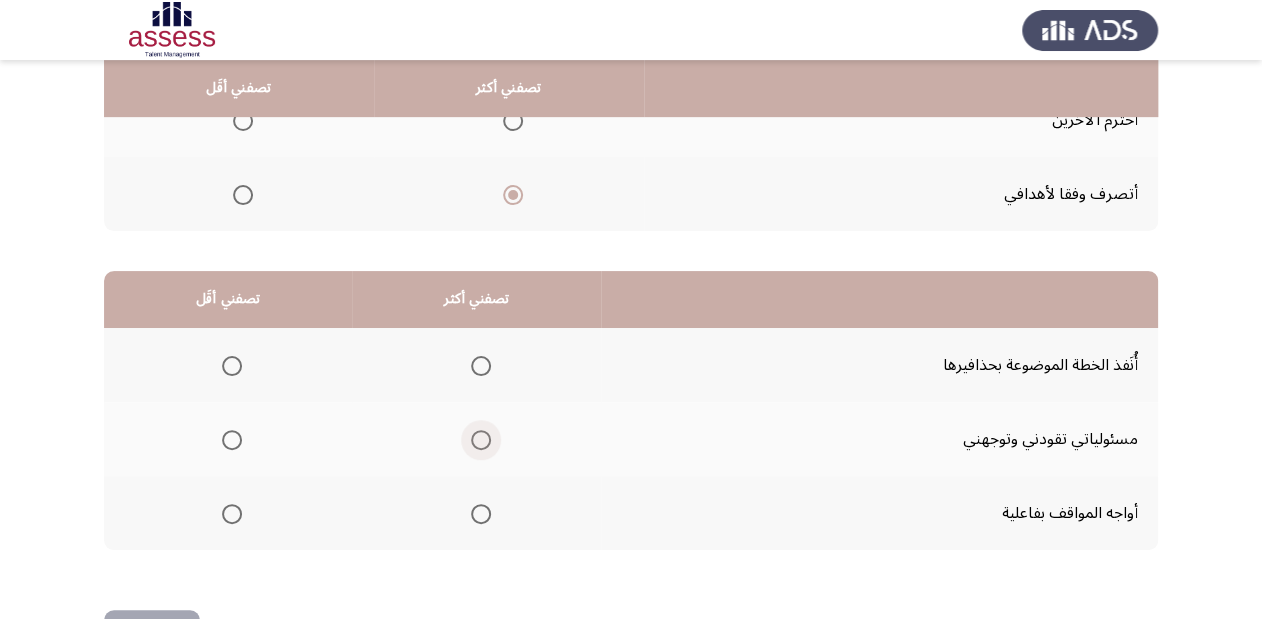click at bounding box center (481, 440) 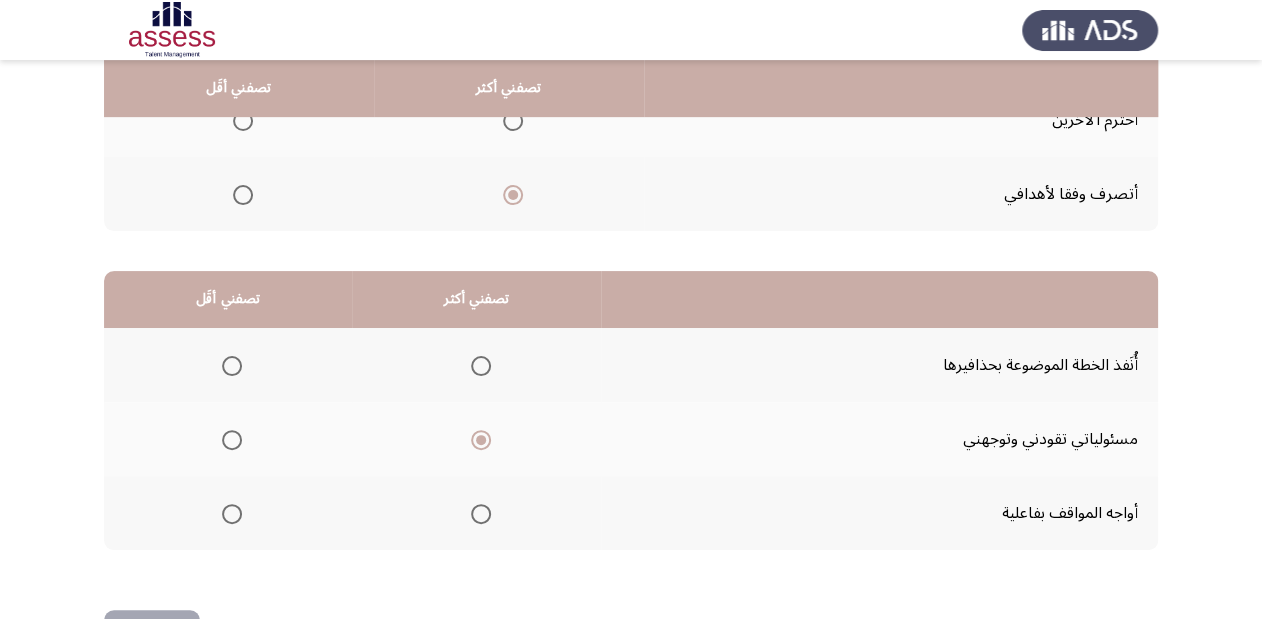 click at bounding box center [232, 366] 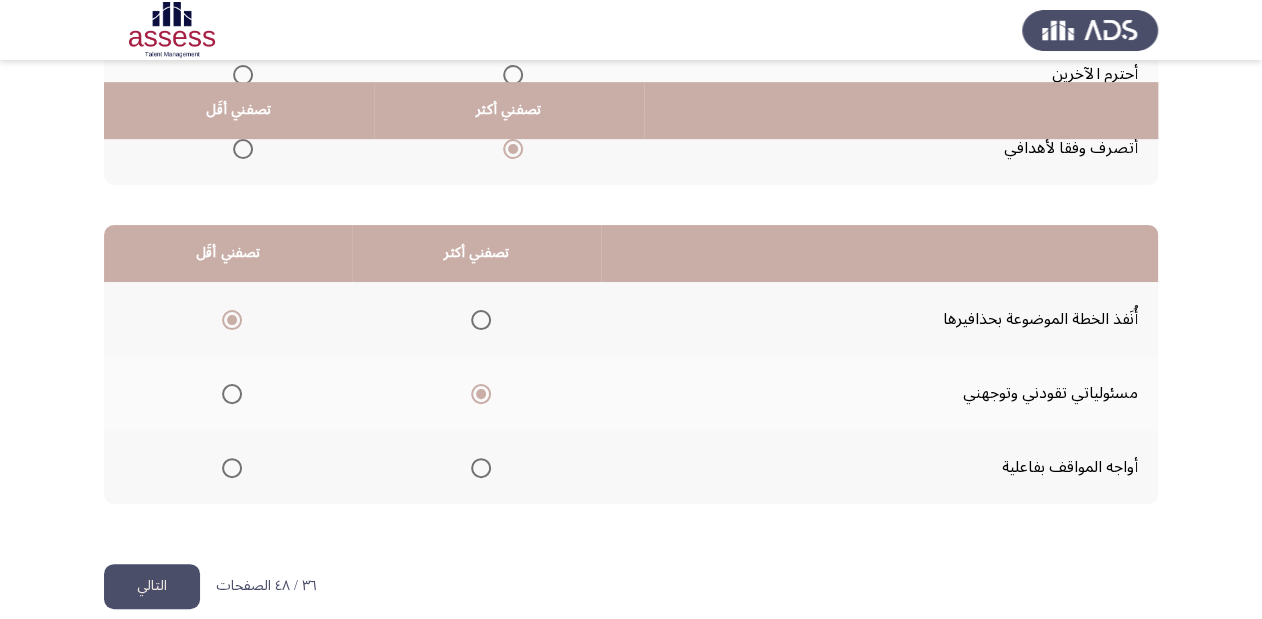 scroll, scrollTop: 388, scrollLeft: 0, axis: vertical 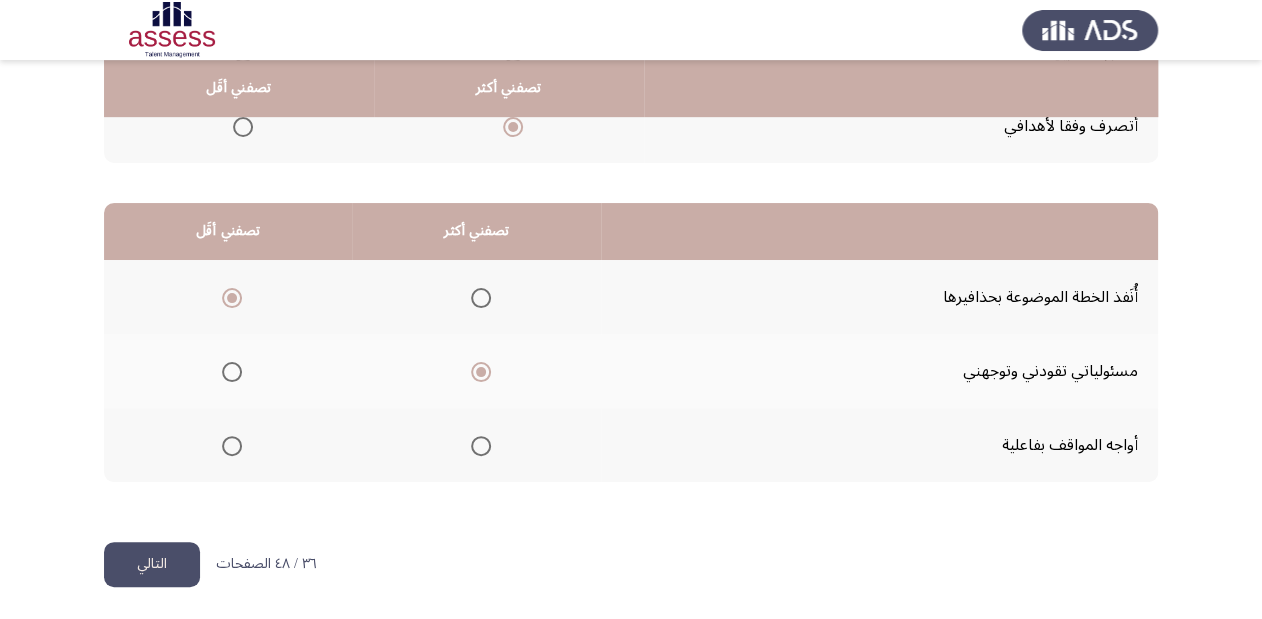click on "التالي" 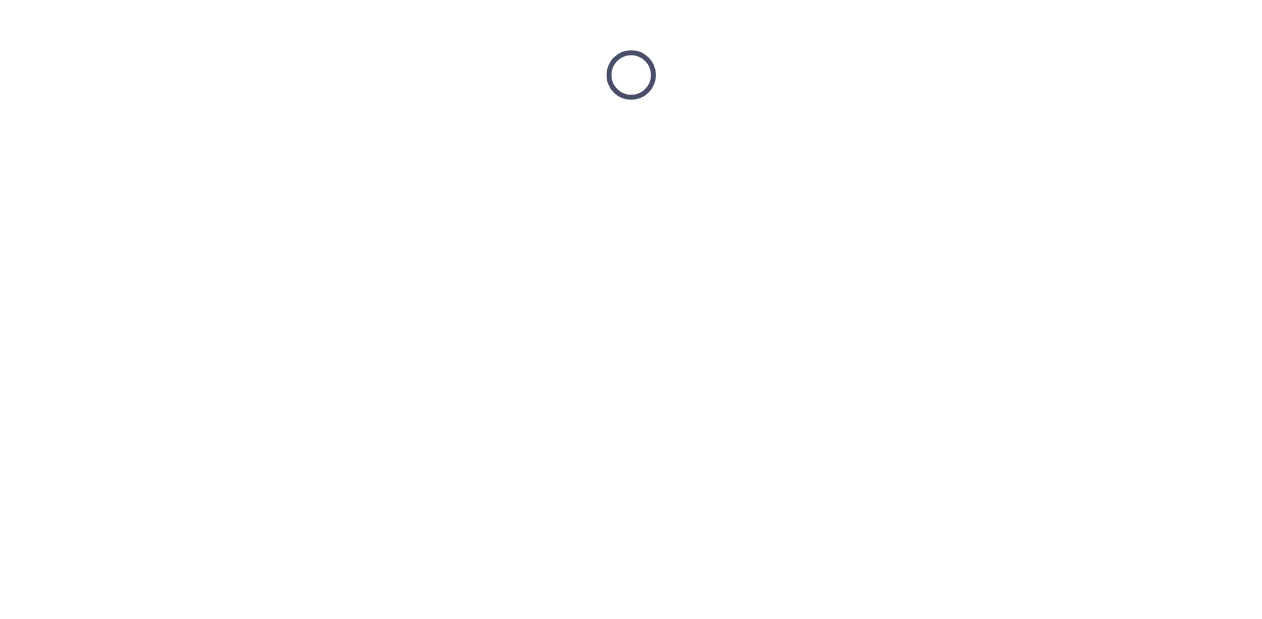 scroll, scrollTop: 0, scrollLeft: 0, axis: both 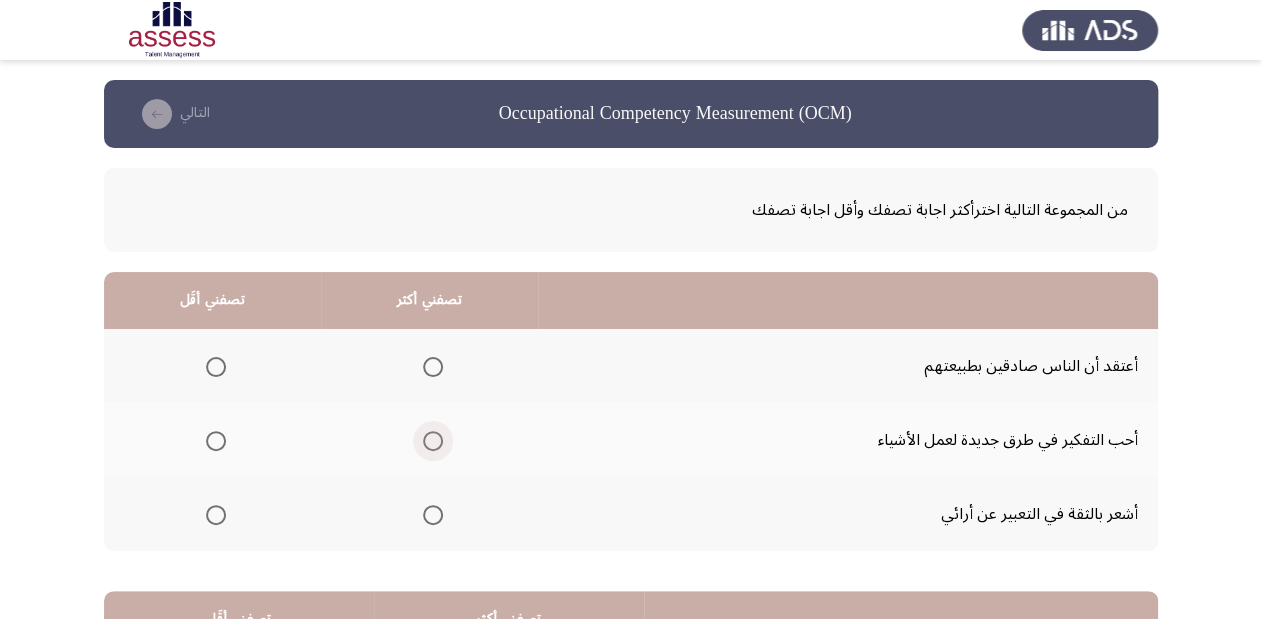 click at bounding box center (433, 441) 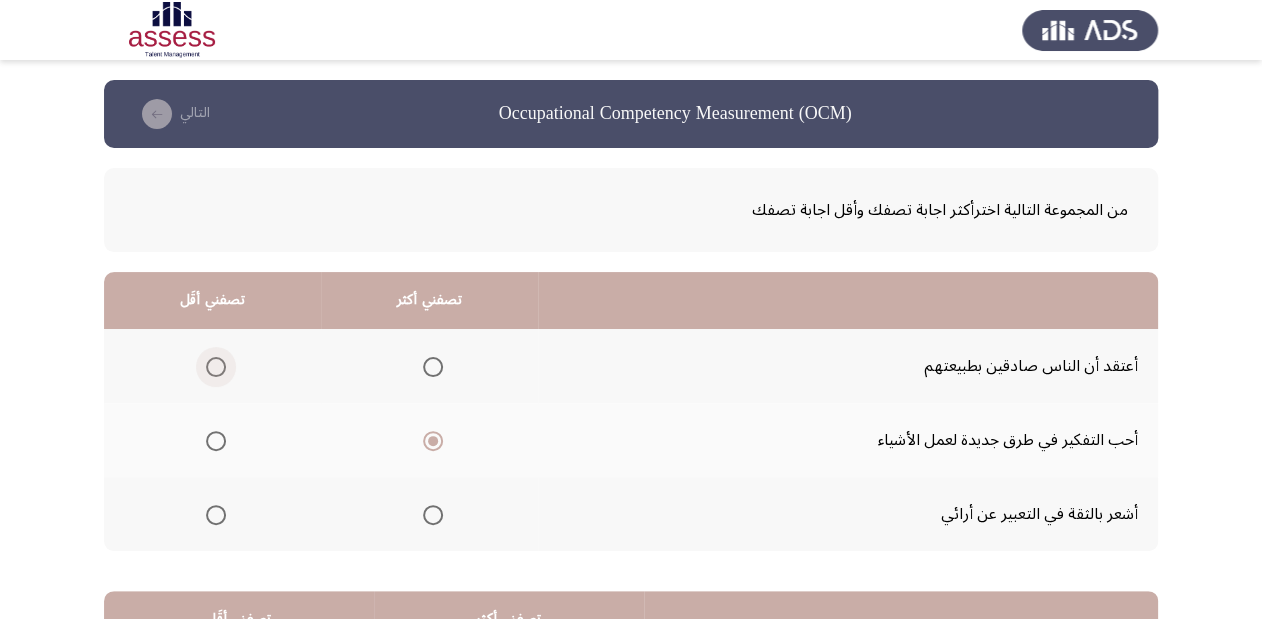 click at bounding box center (216, 367) 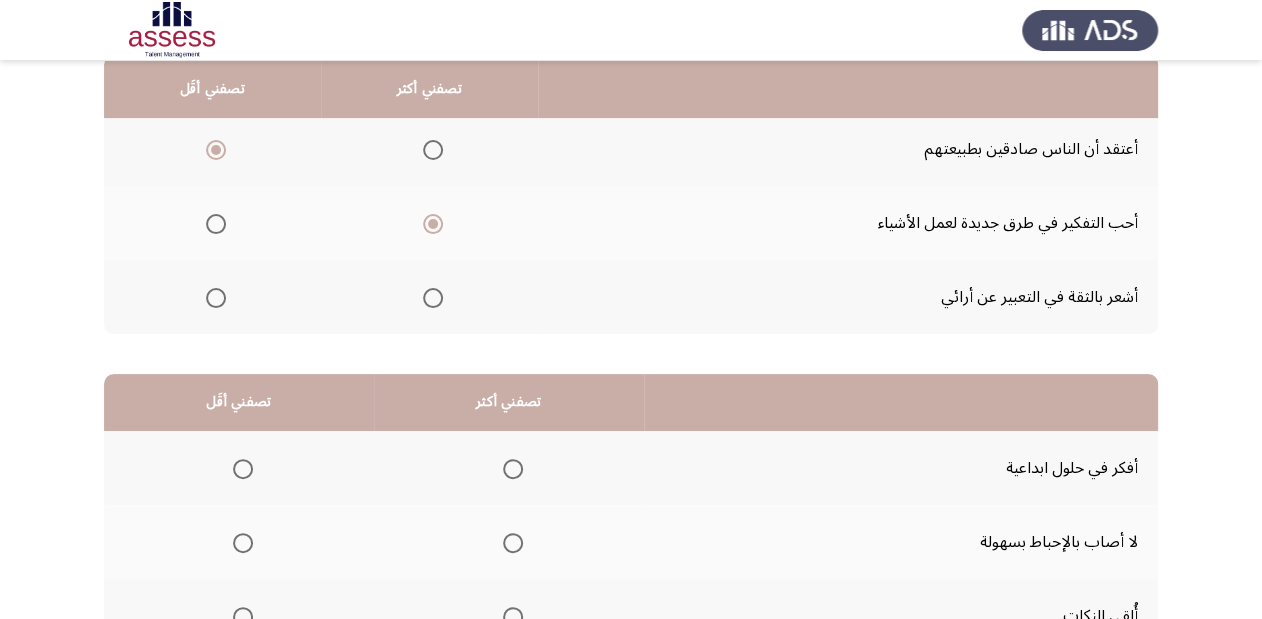 scroll, scrollTop: 240, scrollLeft: 0, axis: vertical 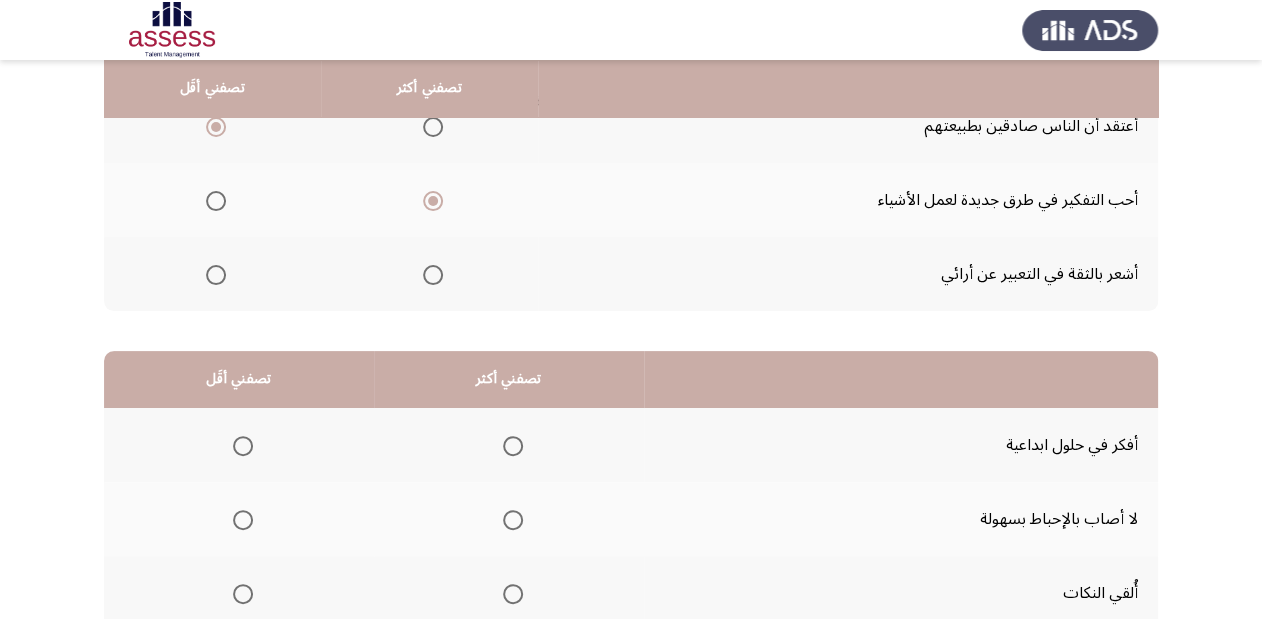 click at bounding box center [513, 446] 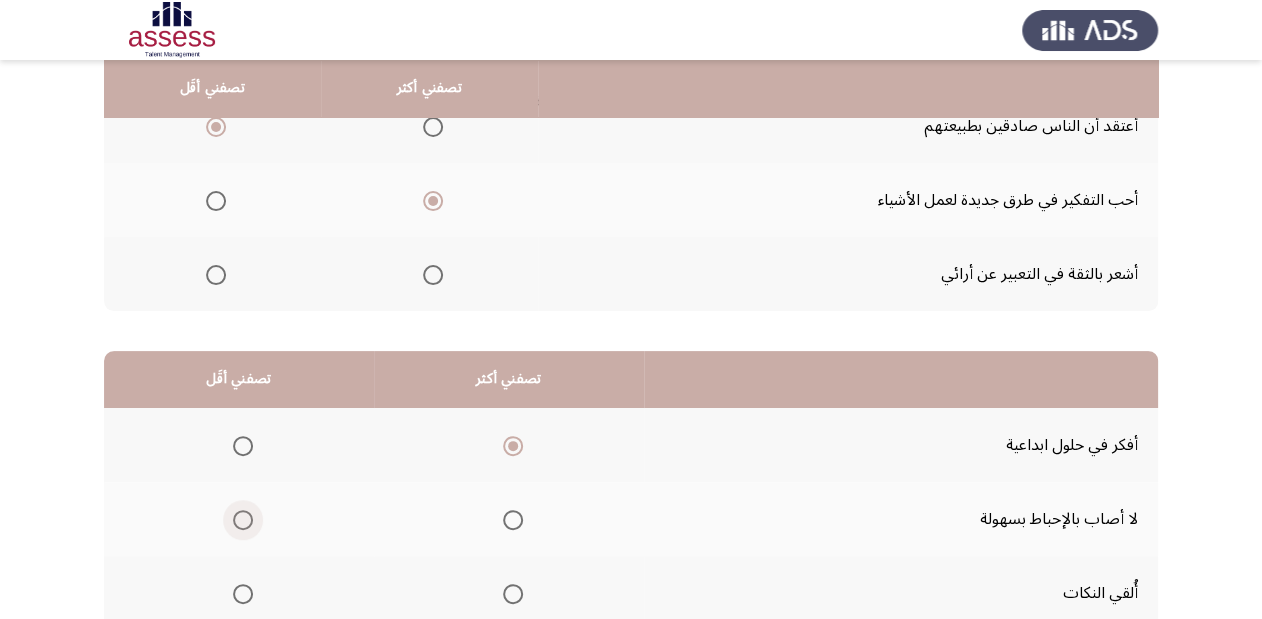 click at bounding box center (243, 520) 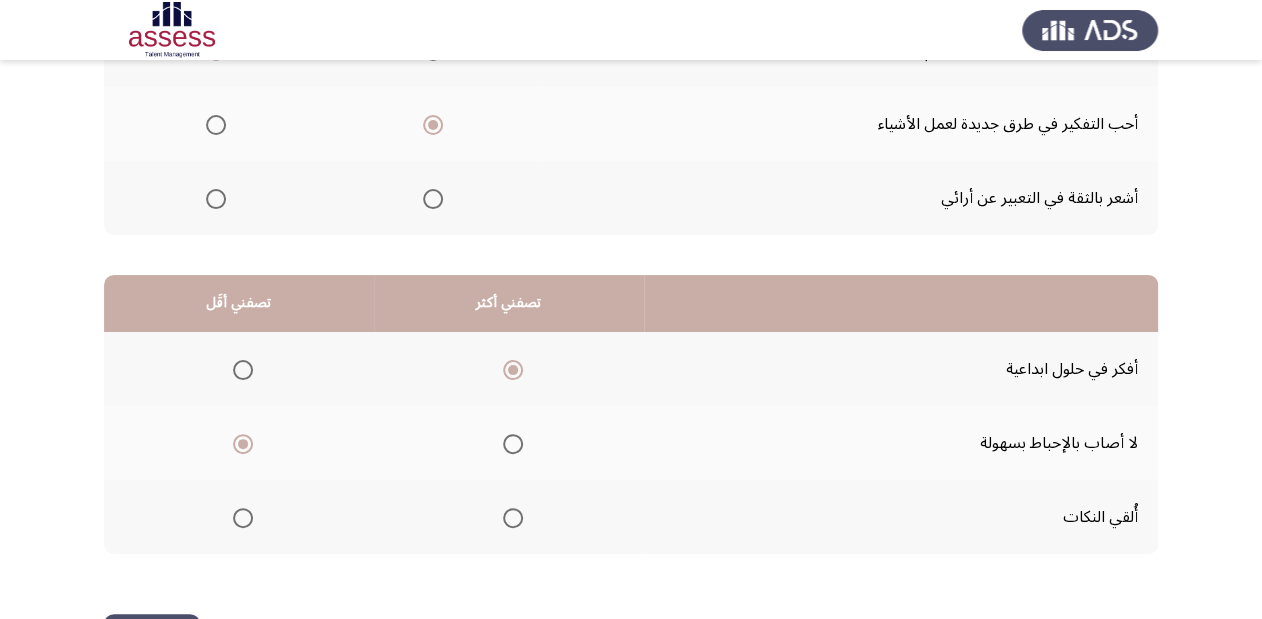 scroll, scrollTop: 388, scrollLeft: 0, axis: vertical 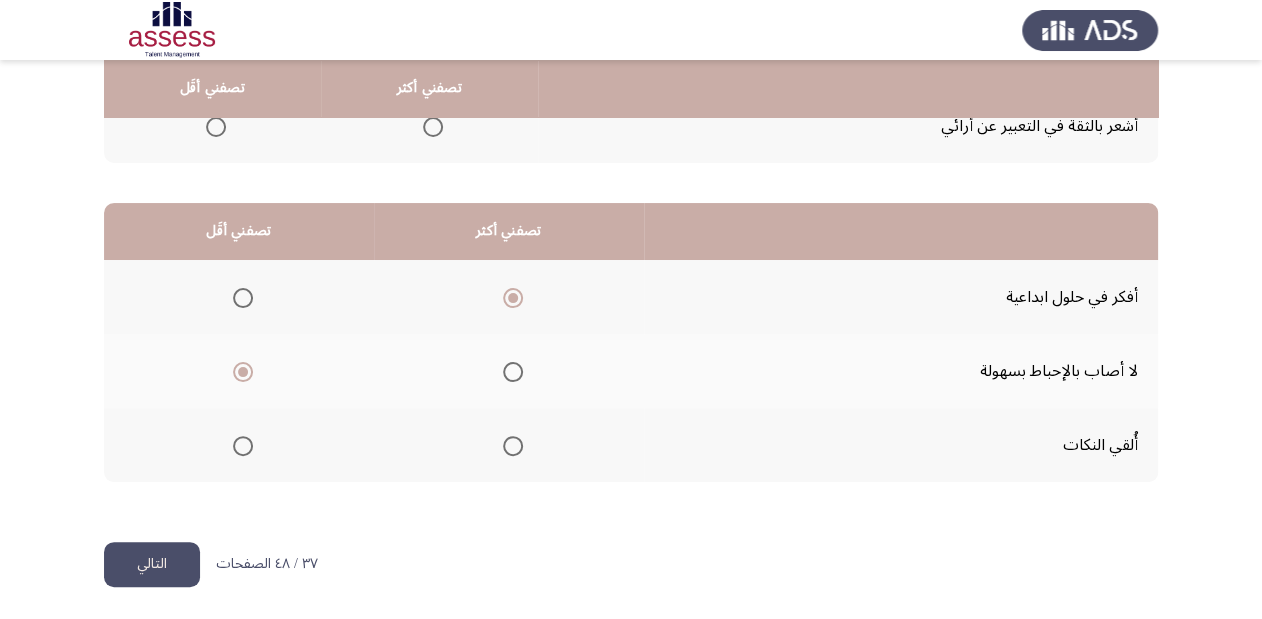 click on "التالي" 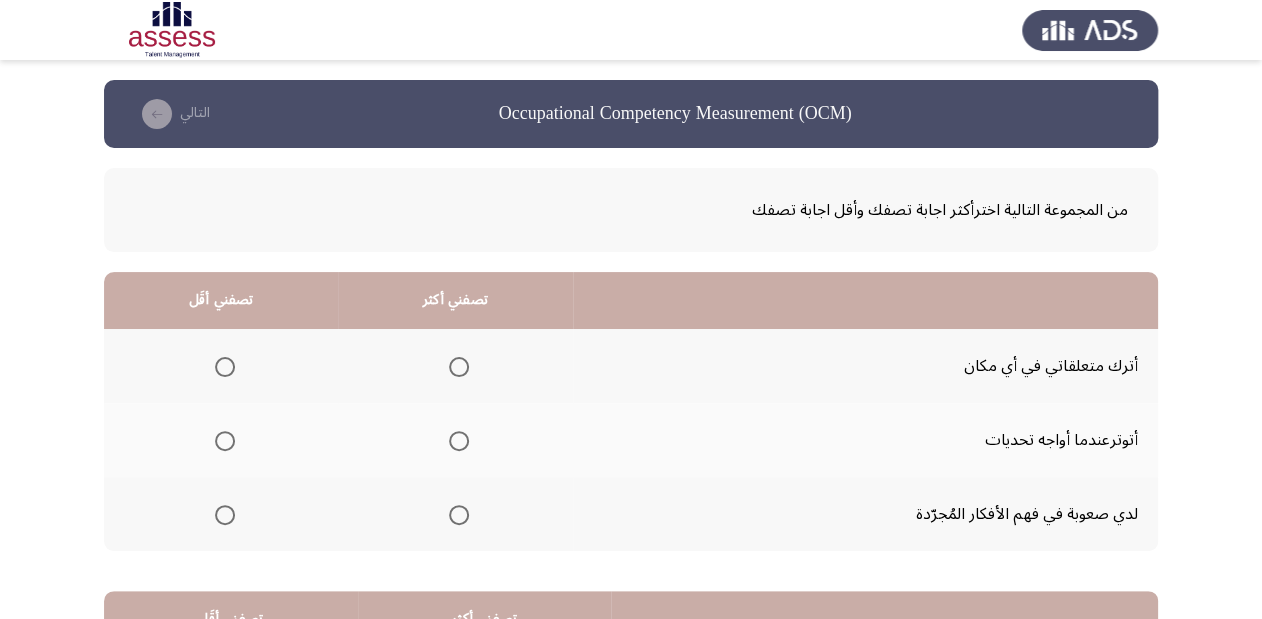 click at bounding box center [459, 441] 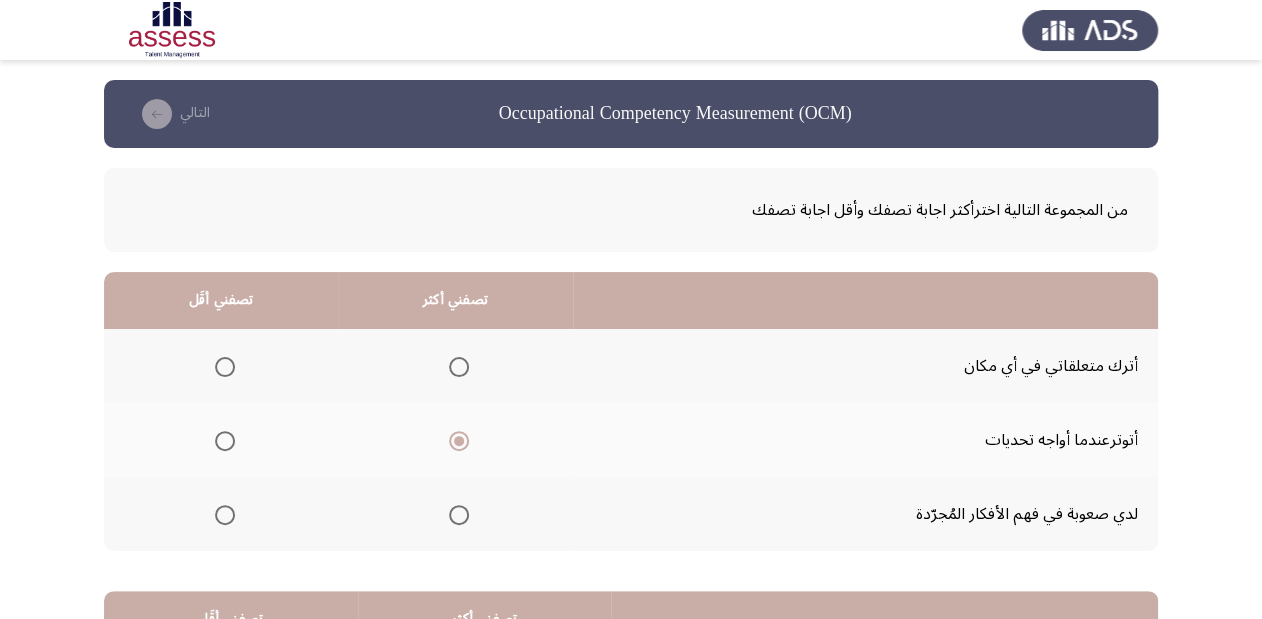 click 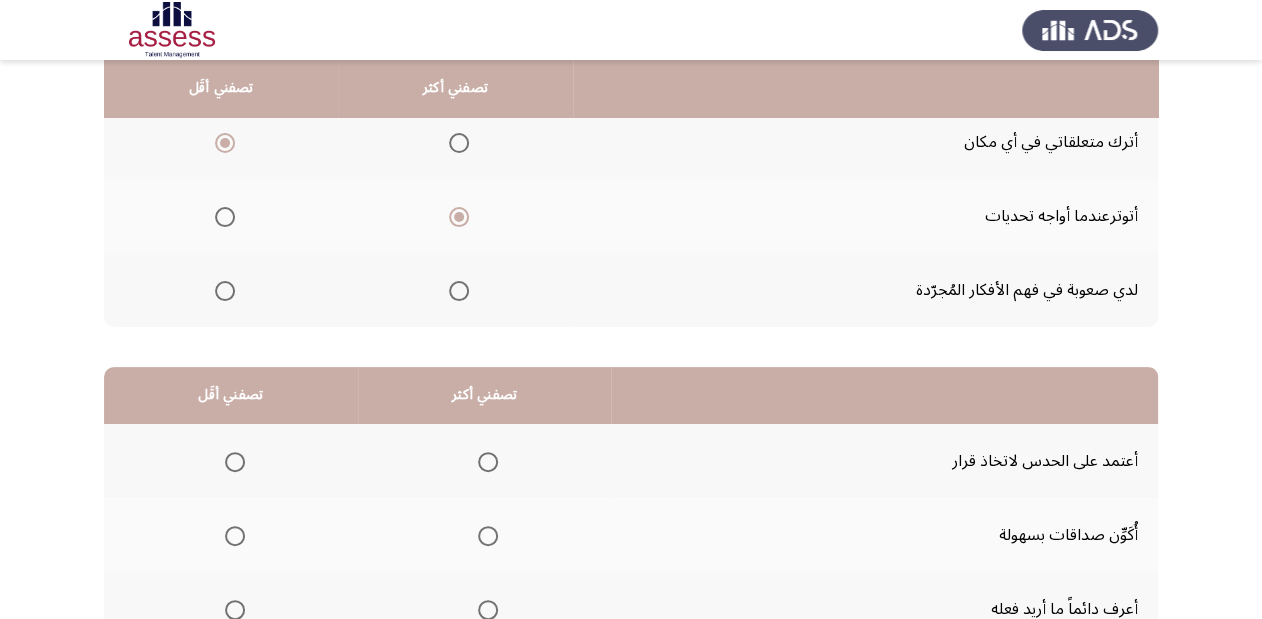 scroll, scrollTop: 240, scrollLeft: 0, axis: vertical 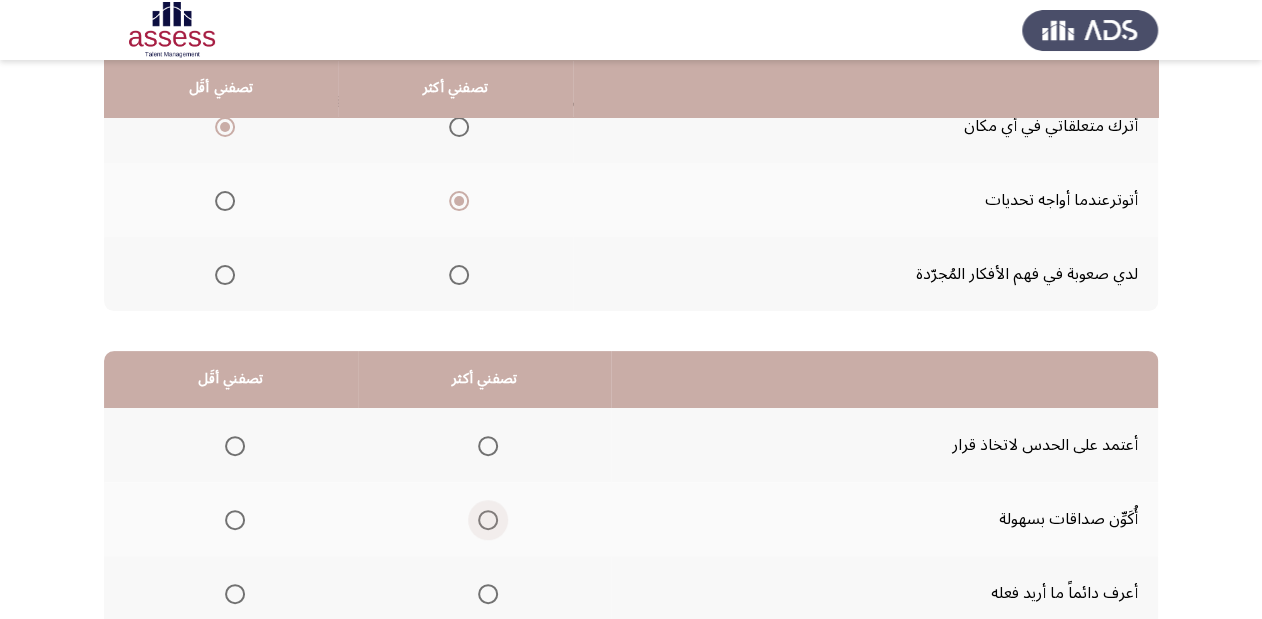click at bounding box center (488, 520) 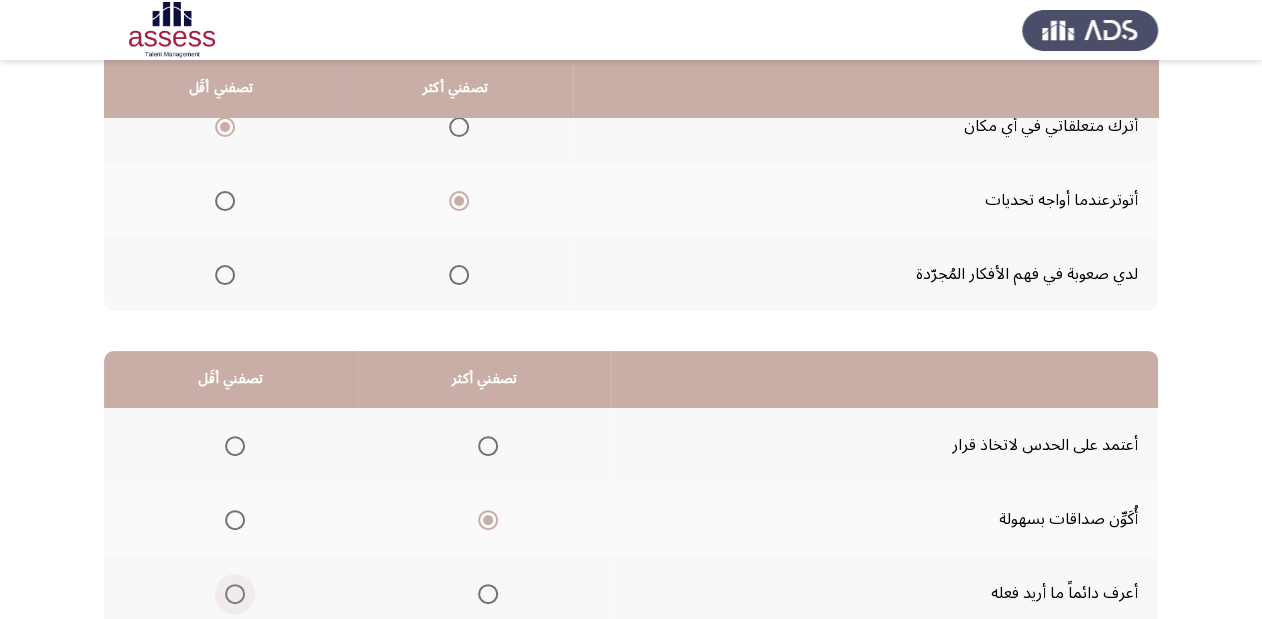 click at bounding box center [235, 594] 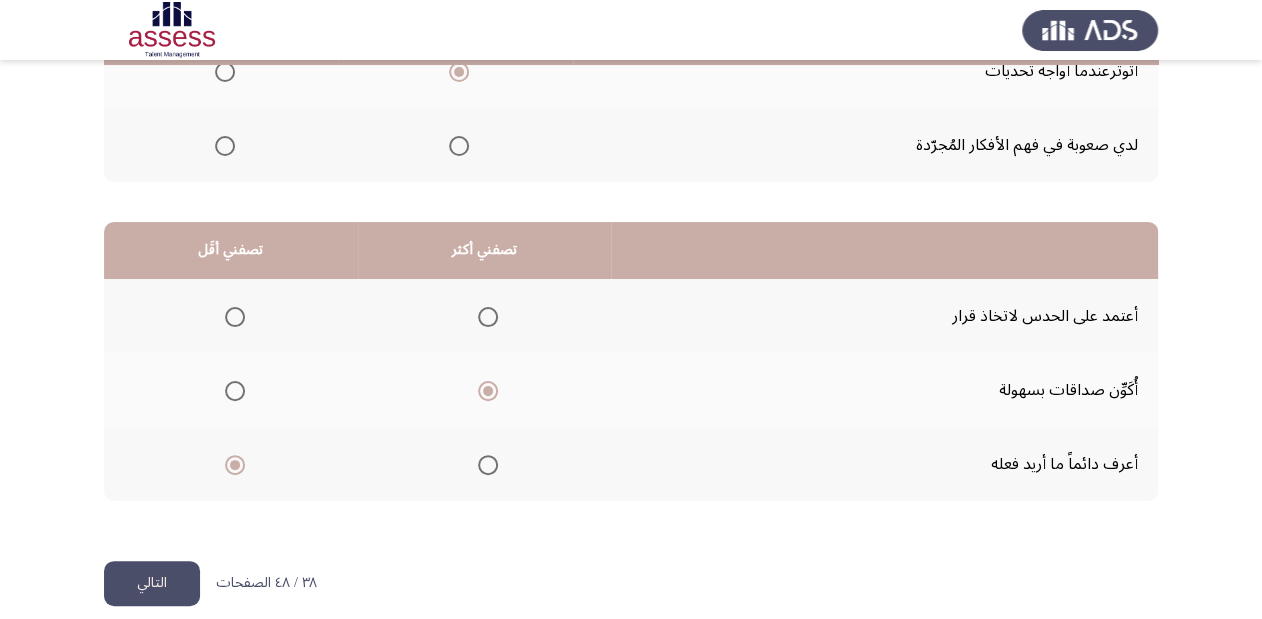 scroll, scrollTop: 388, scrollLeft: 0, axis: vertical 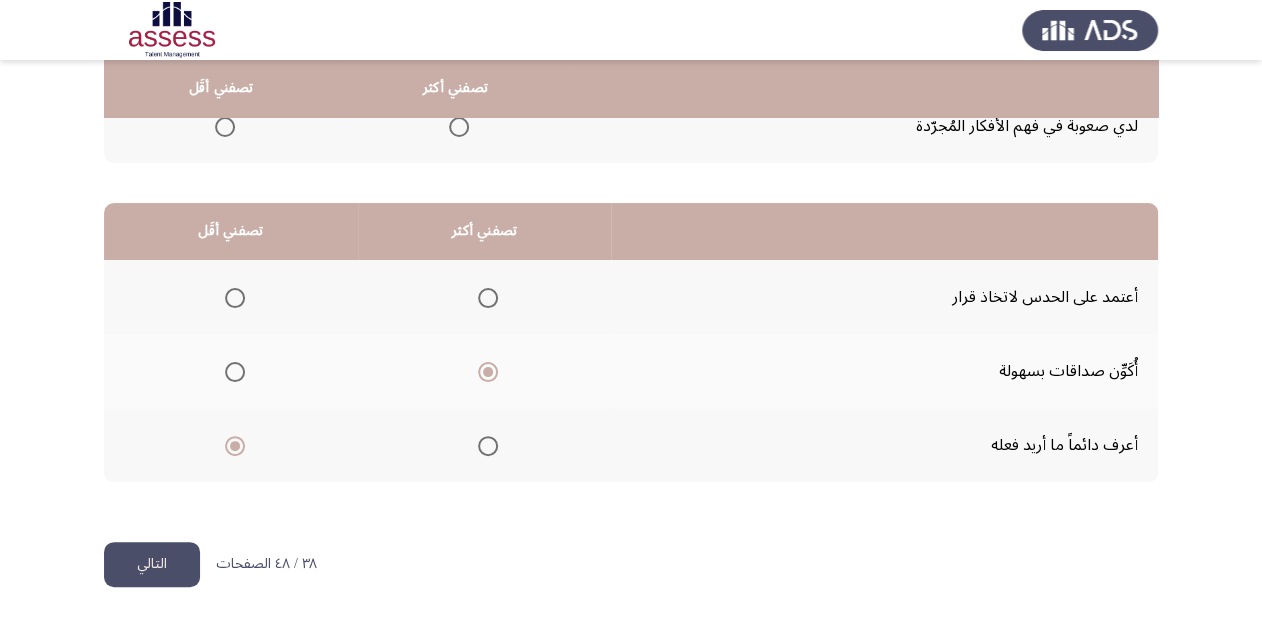 click on "التالي" 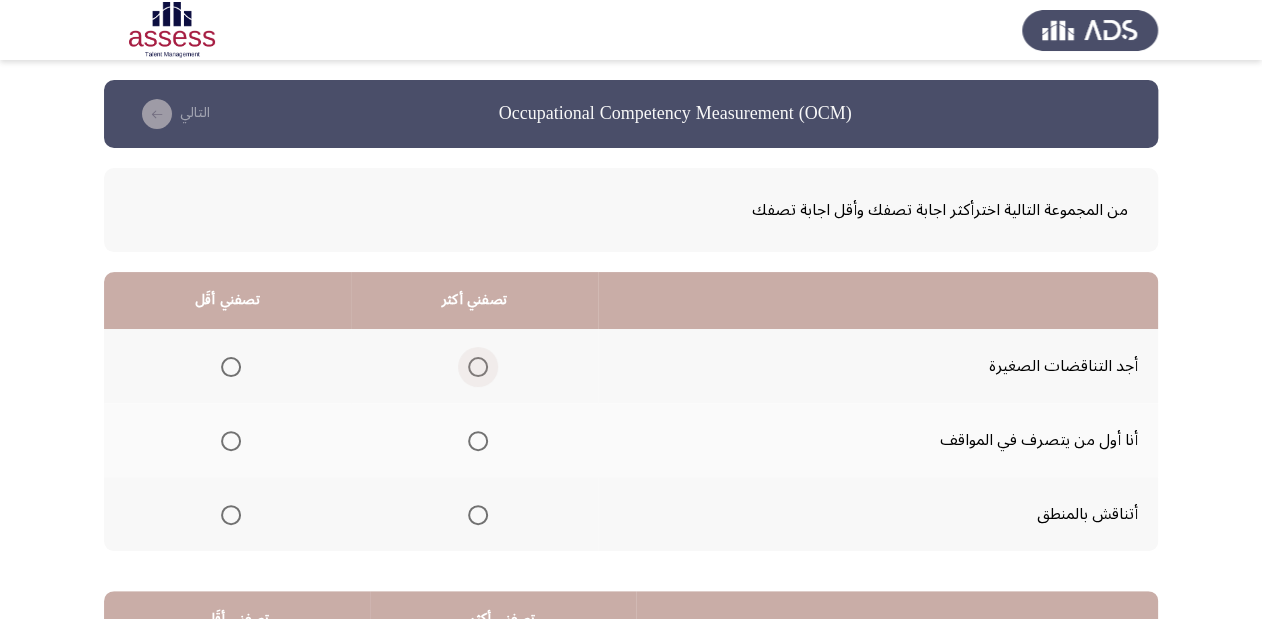 click at bounding box center [478, 367] 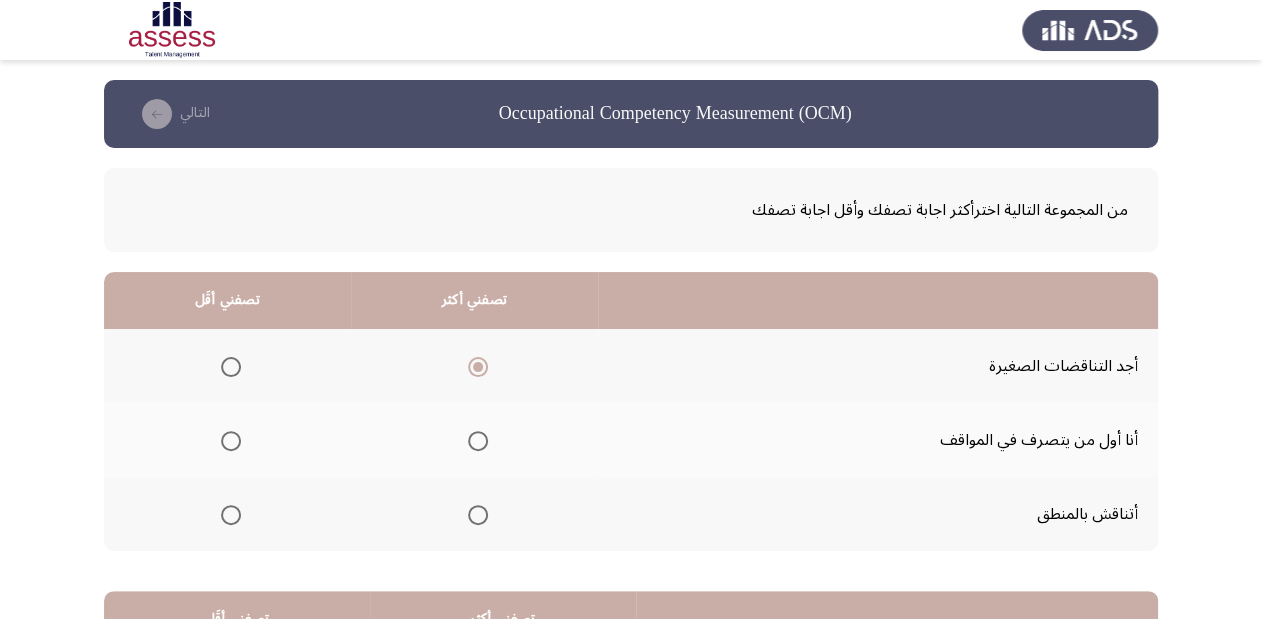 click at bounding box center (231, 515) 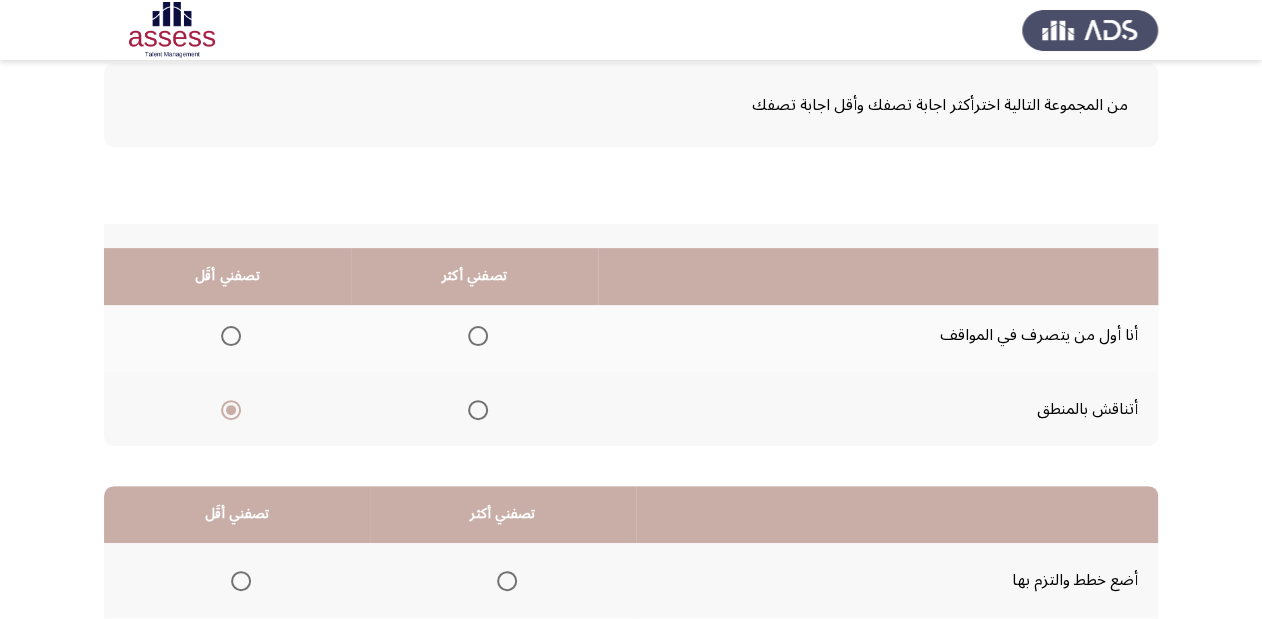 scroll, scrollTop: 388, scrollLeft: 0, axis: vertical 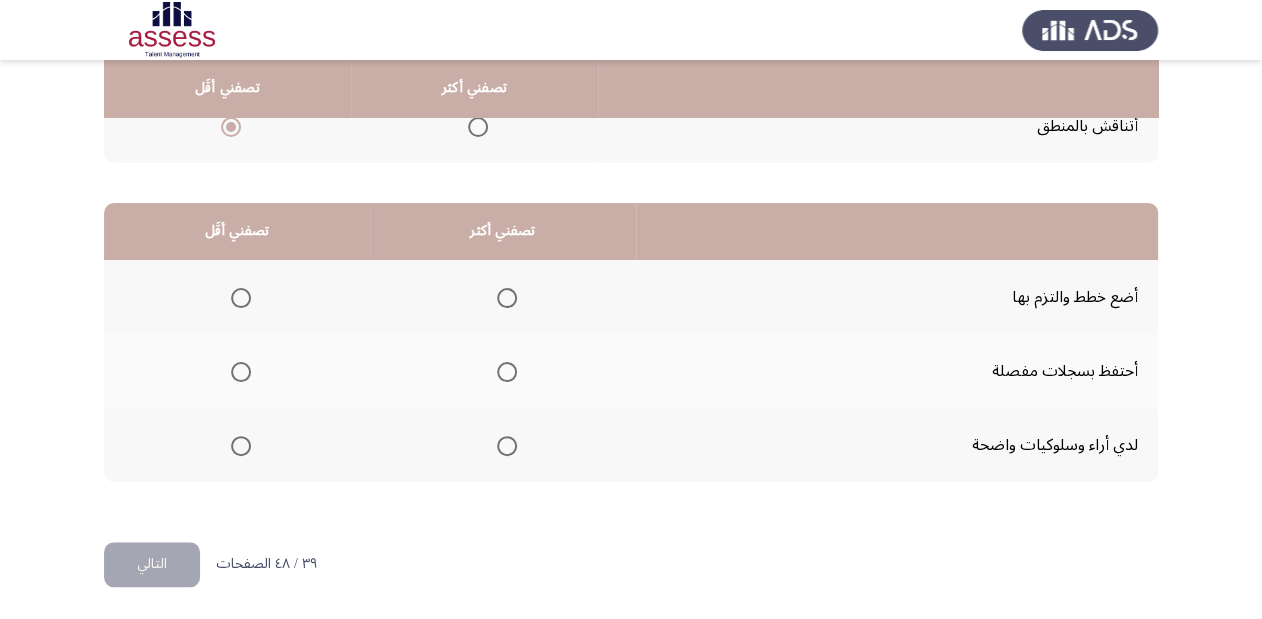 click at bounding box center [507, 298] 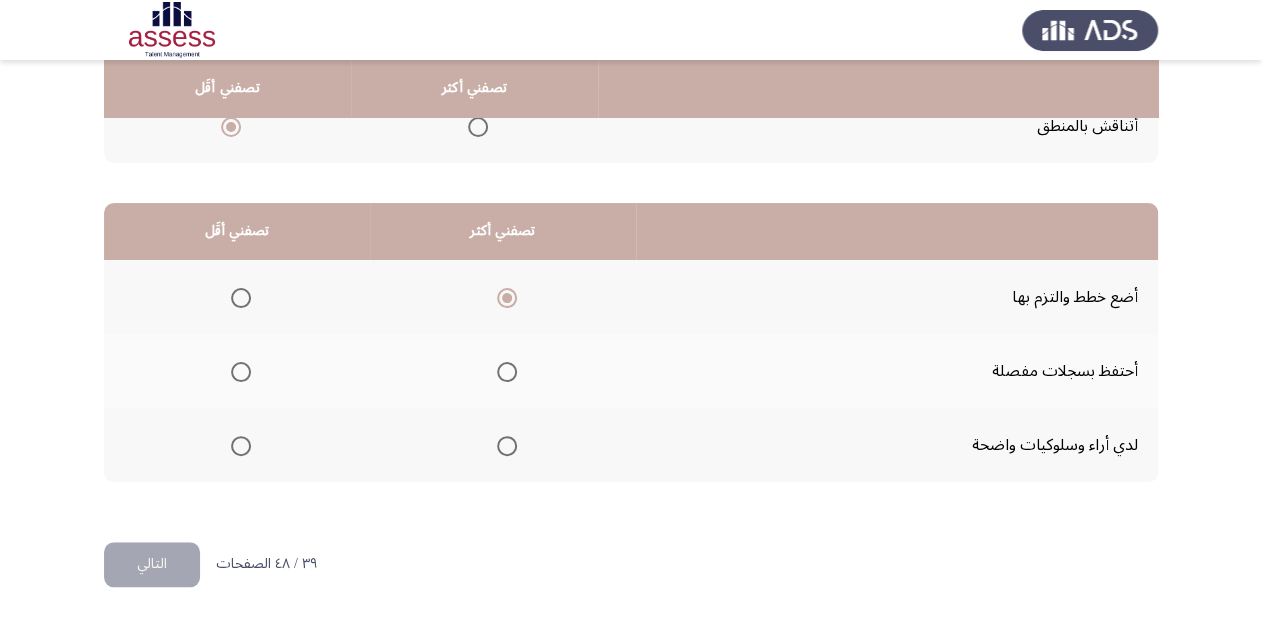click at bounding box center (241, 446) 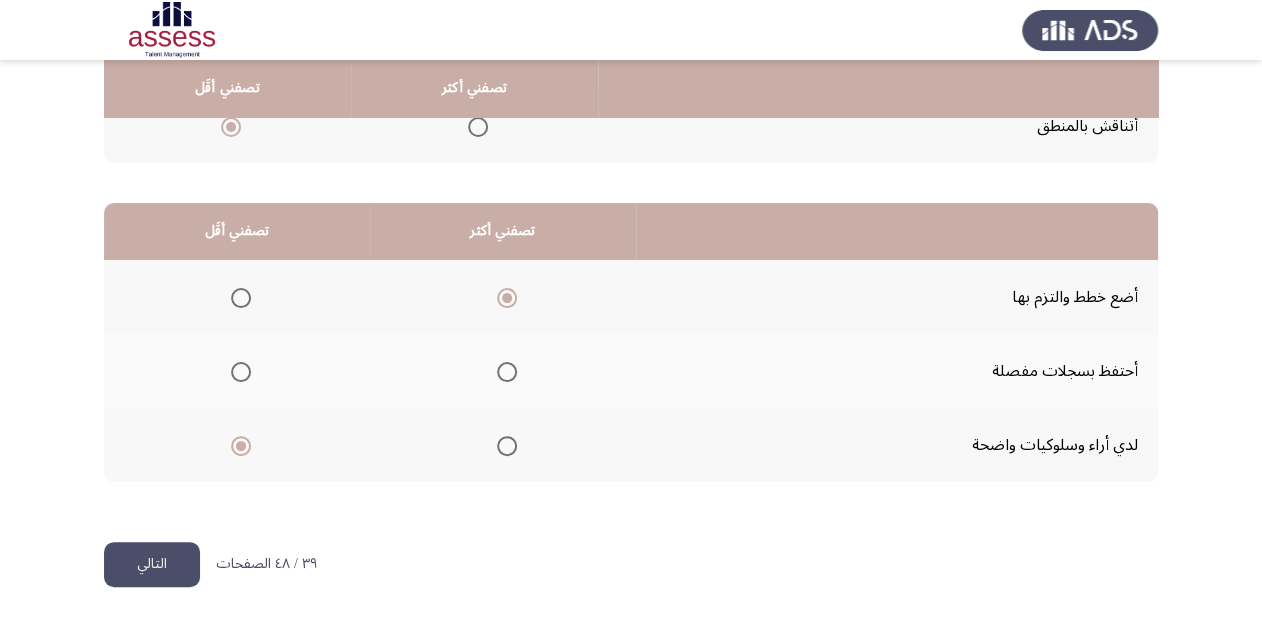 click on "التالي" 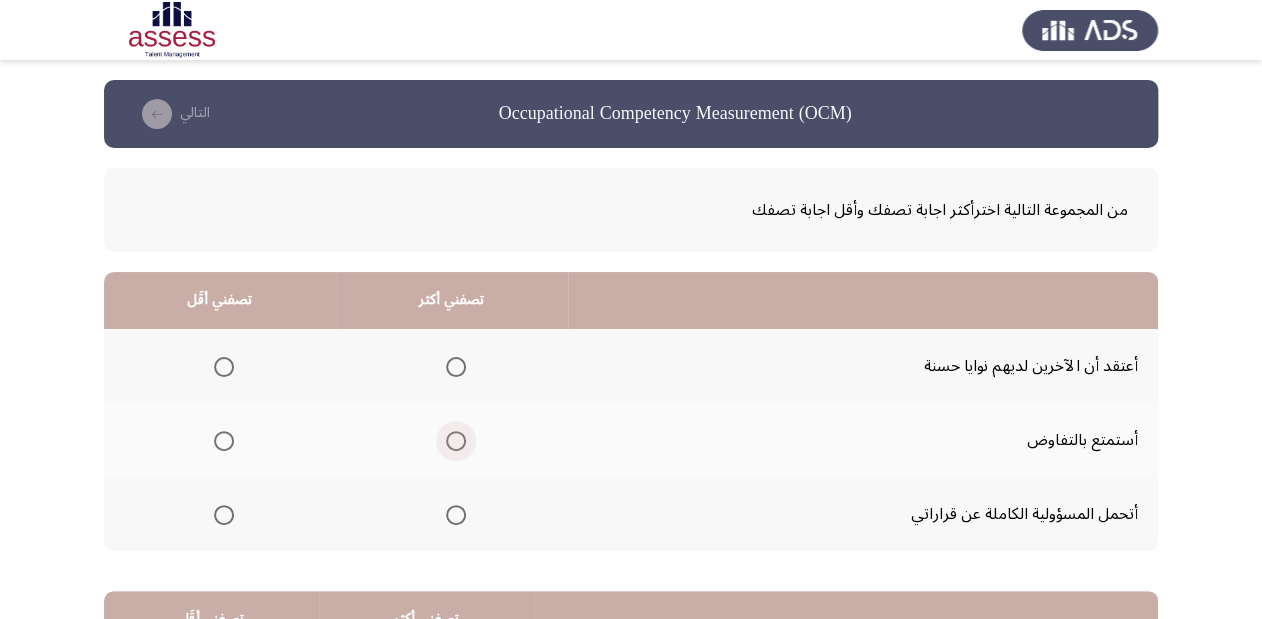 click at bounding box center (456, 441) 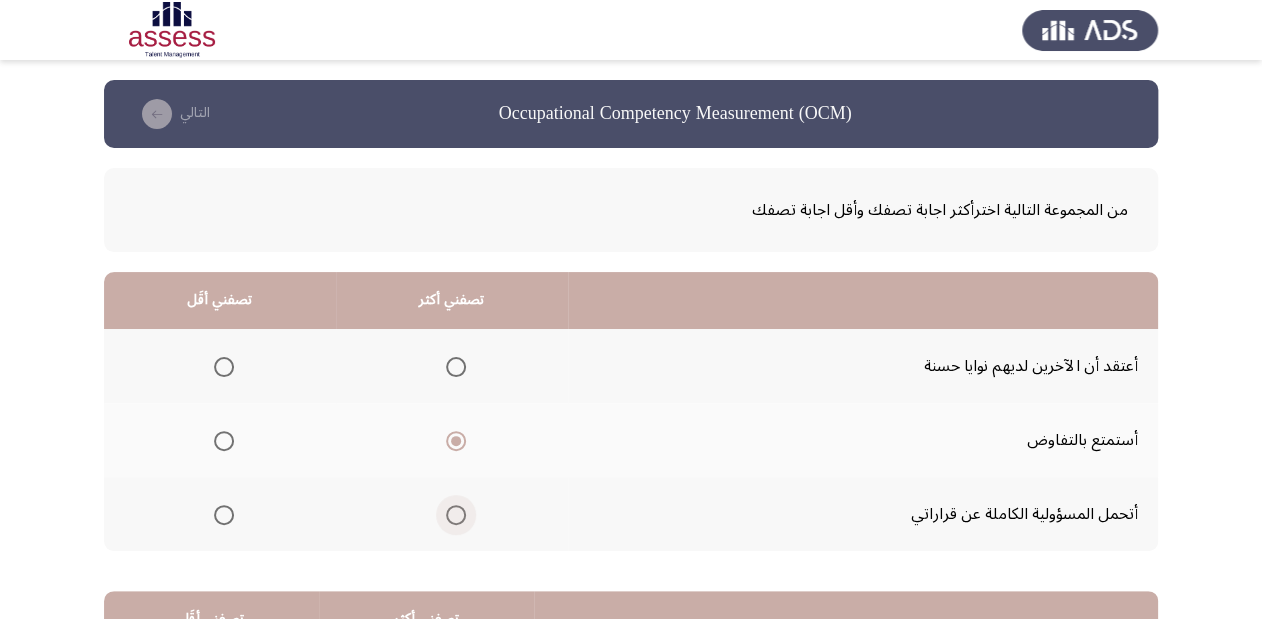 click at bounding box center (456, 515) 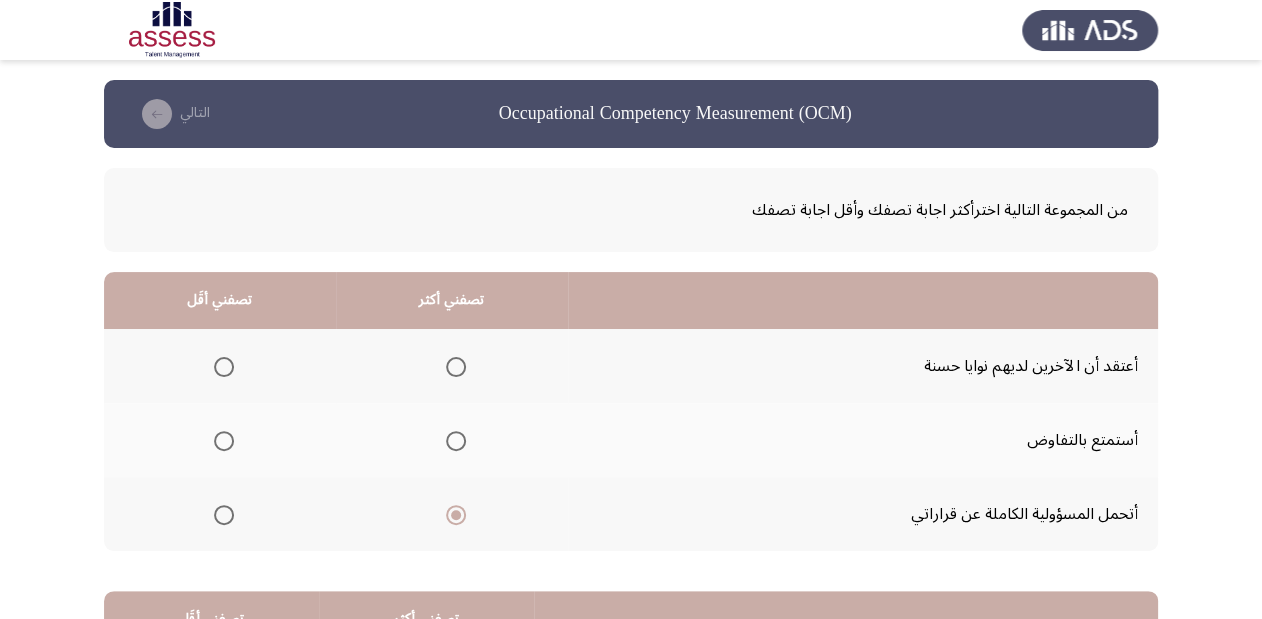 click at bounding box center (224, 367) 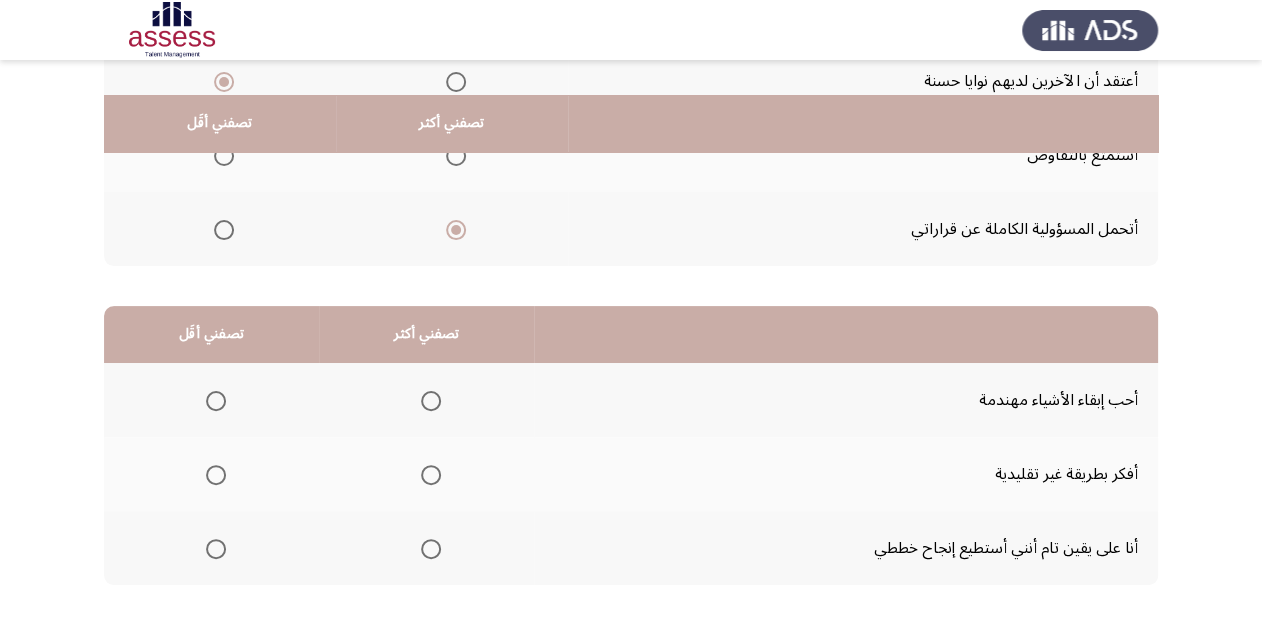scroll, scrollTop: 320, scrollLeft: 0, axis: vertical 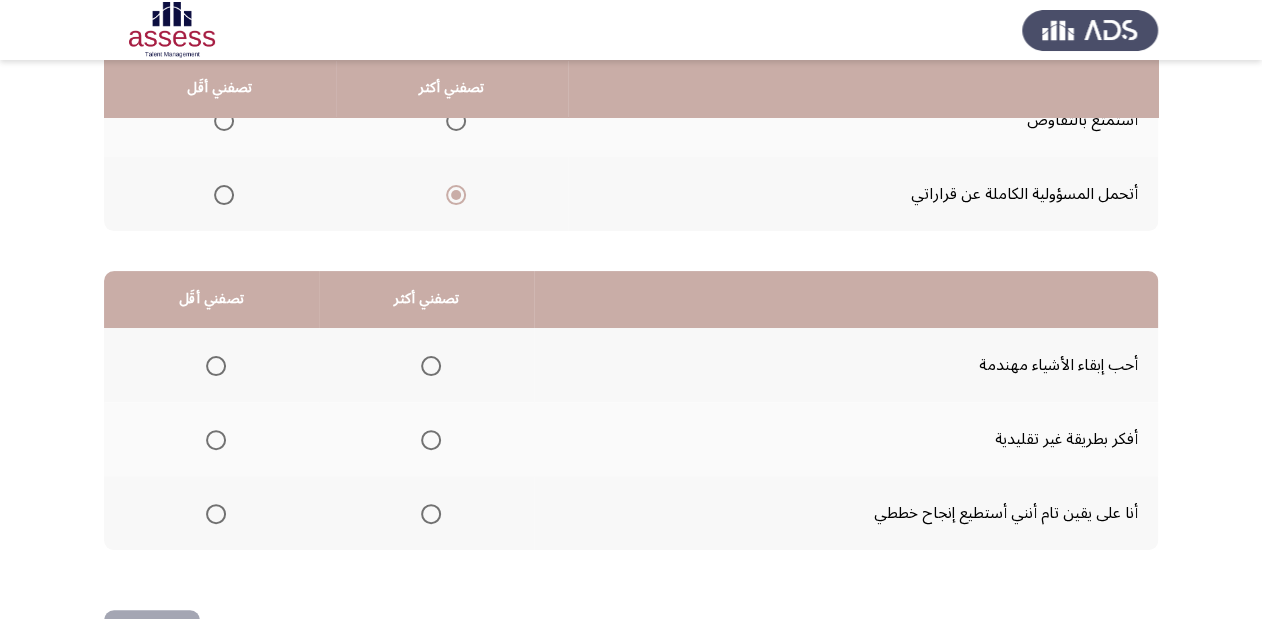 click at bounding box center [431, 514] 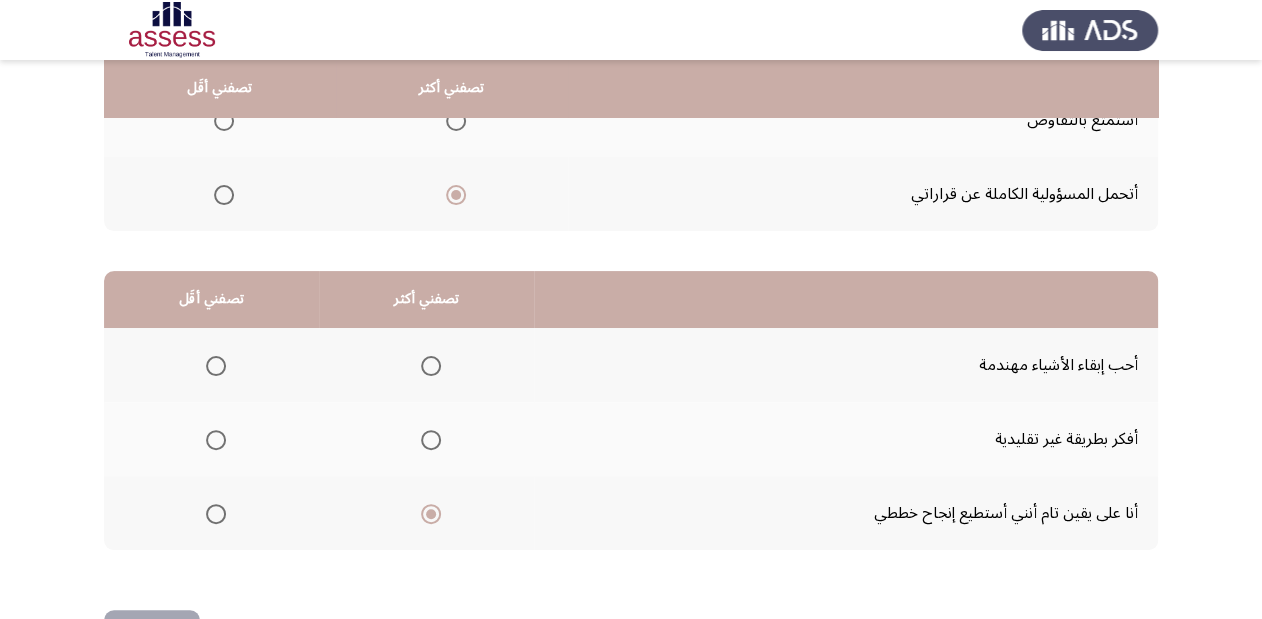 click at bounding box center [216, 366] 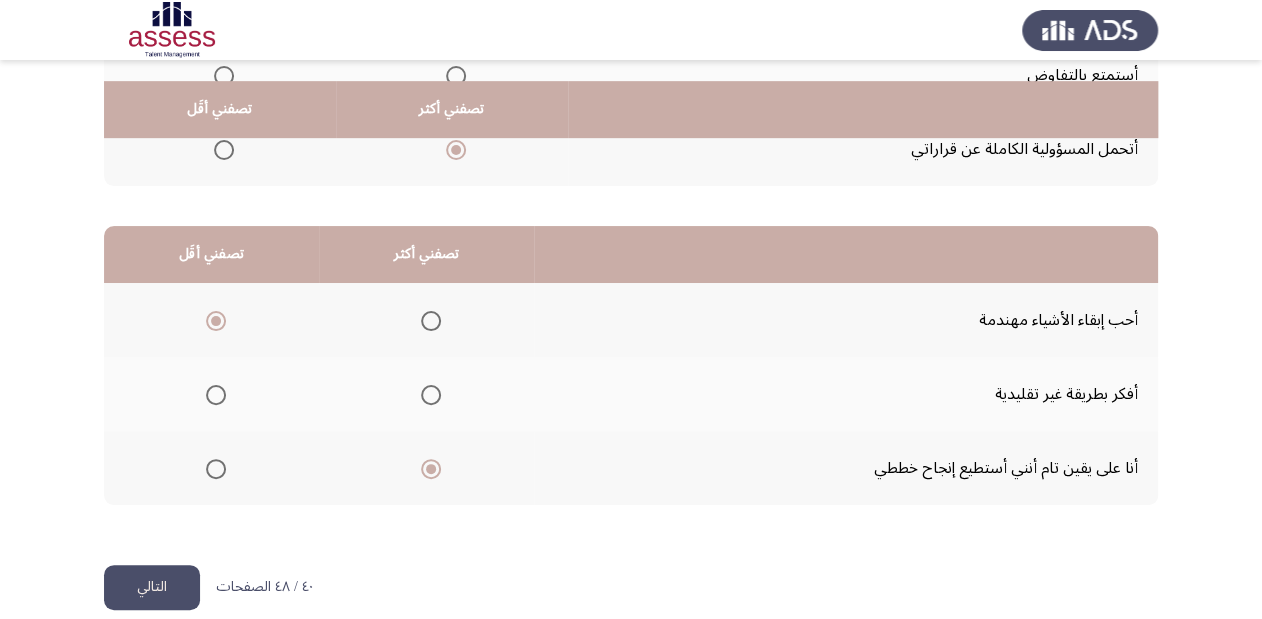 scroll, scrollTop: 388, scrollLeft: 0, axis: vertical 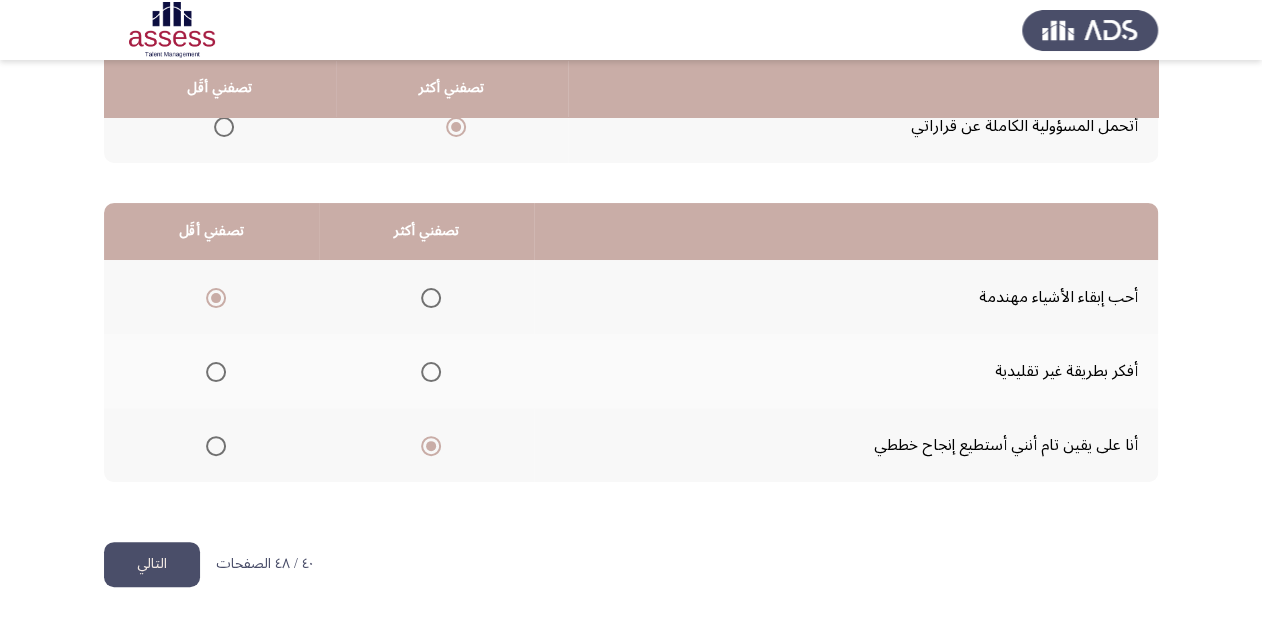 click on "التالي" 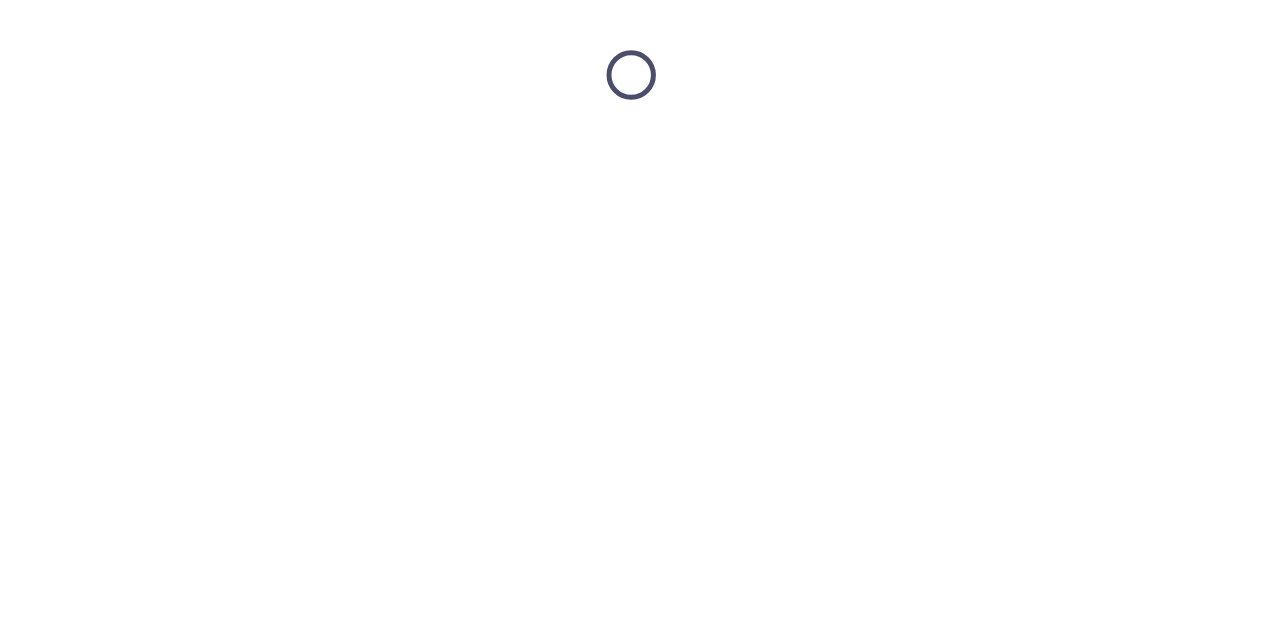 scroll, scrollTop: 0, scrollLeft: 0, axis: both 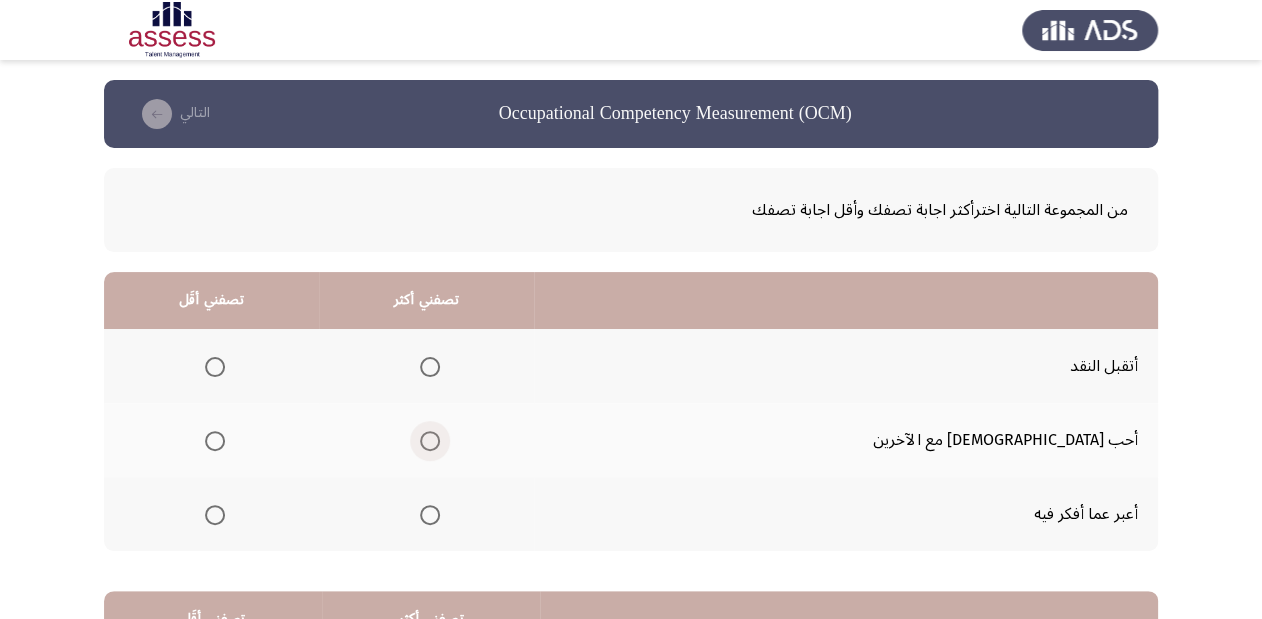 click at bounding box center [430, 441] 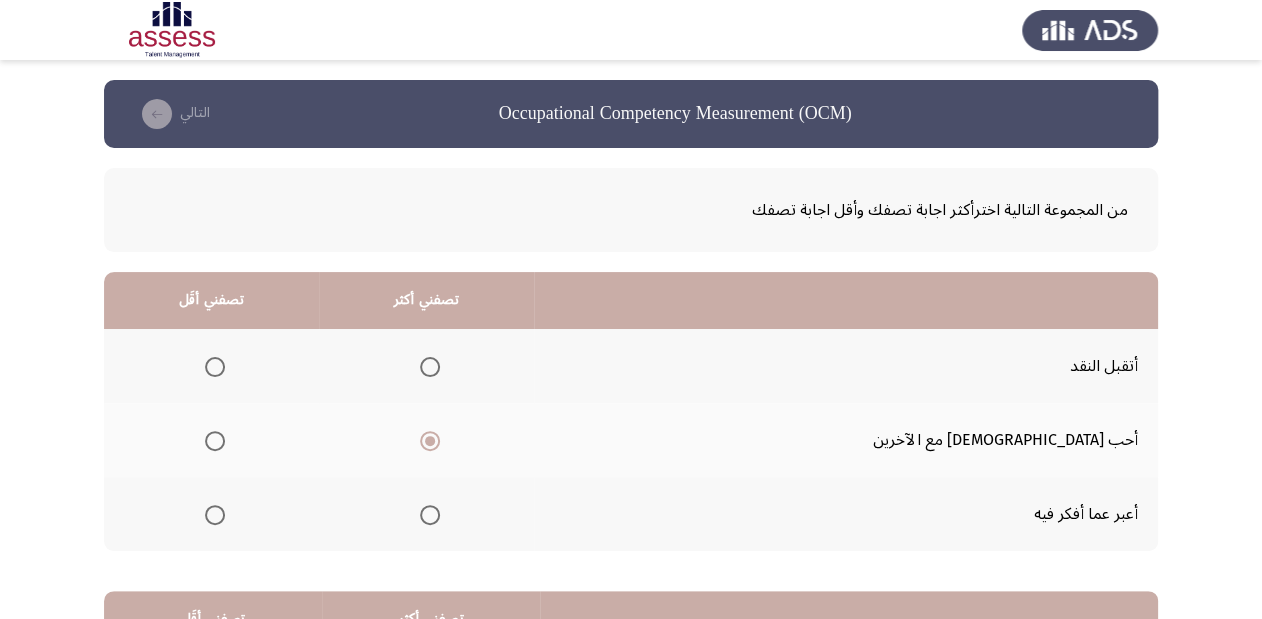 click at bounding box center (215, 515) 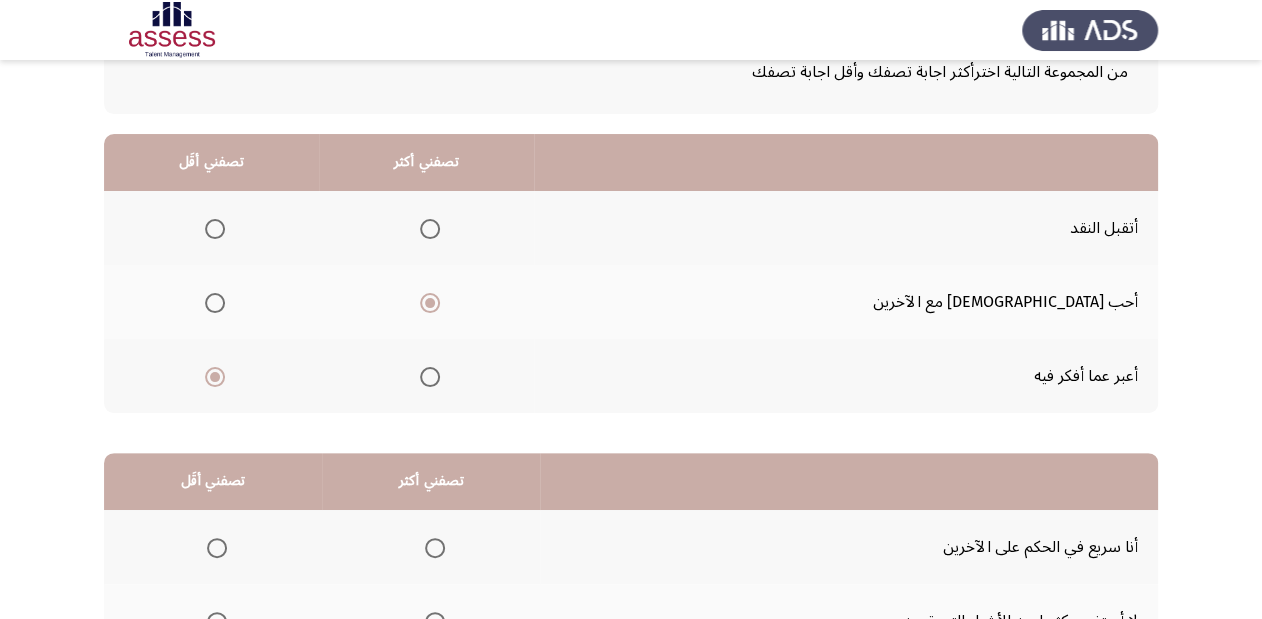scroll, scrollTop: 388, scrollLeft: 0, axis: vertical 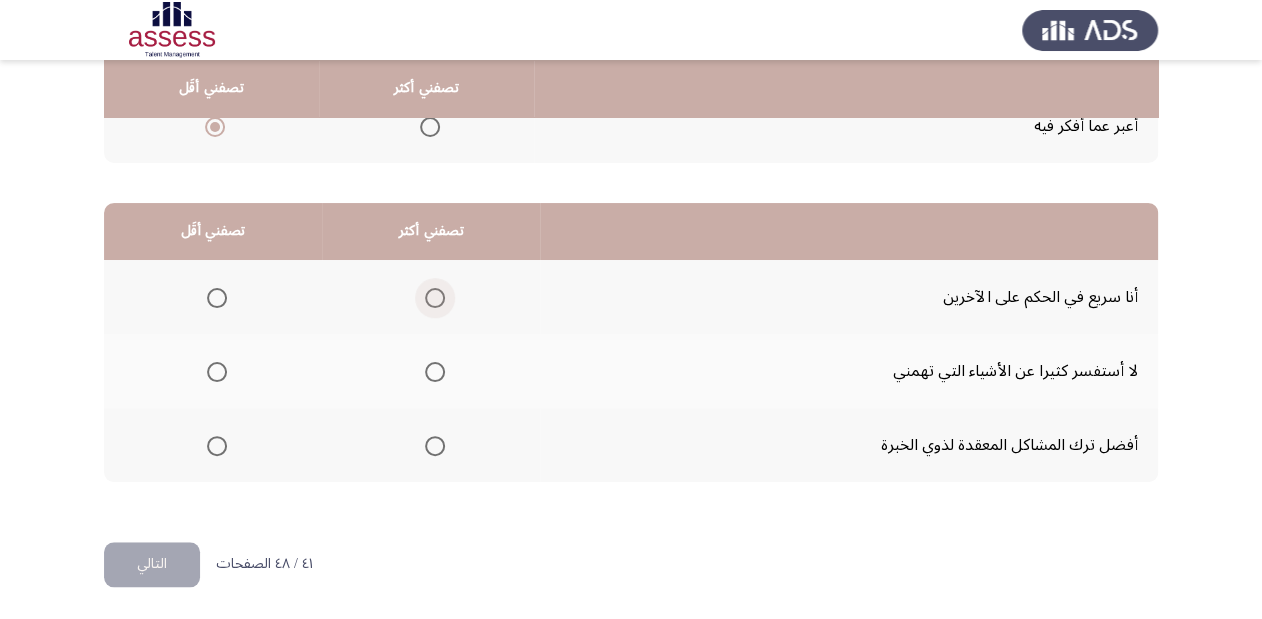 click at bounding box center (435, 298) 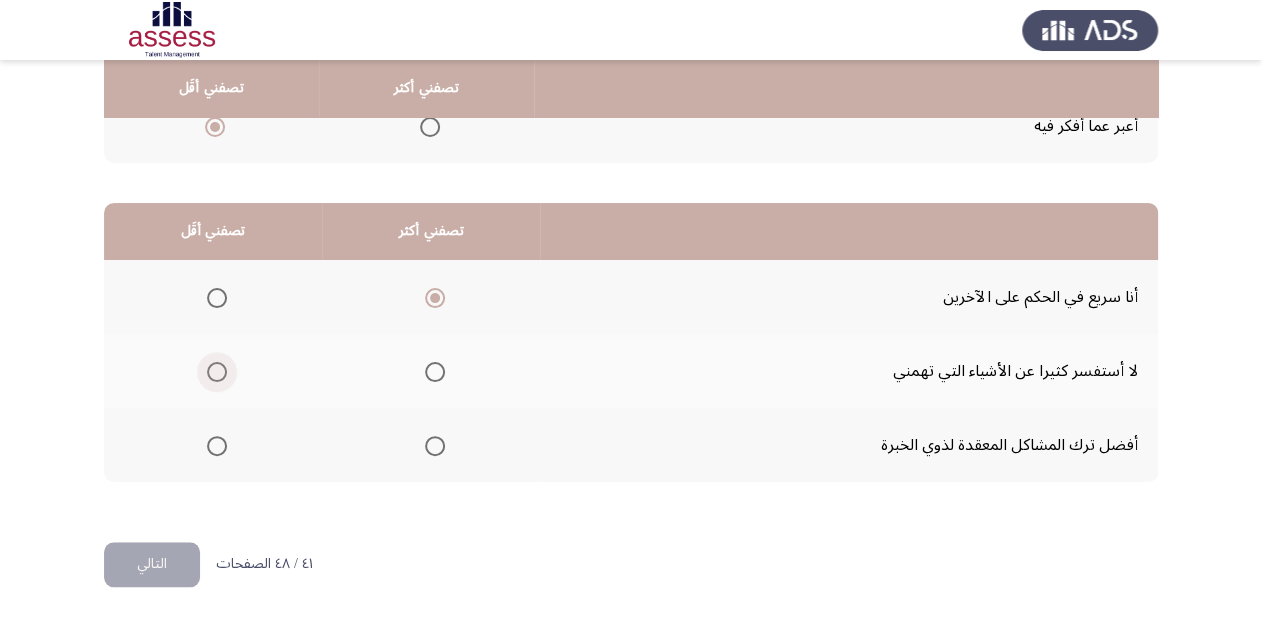 click at bounding box center [217, 372] 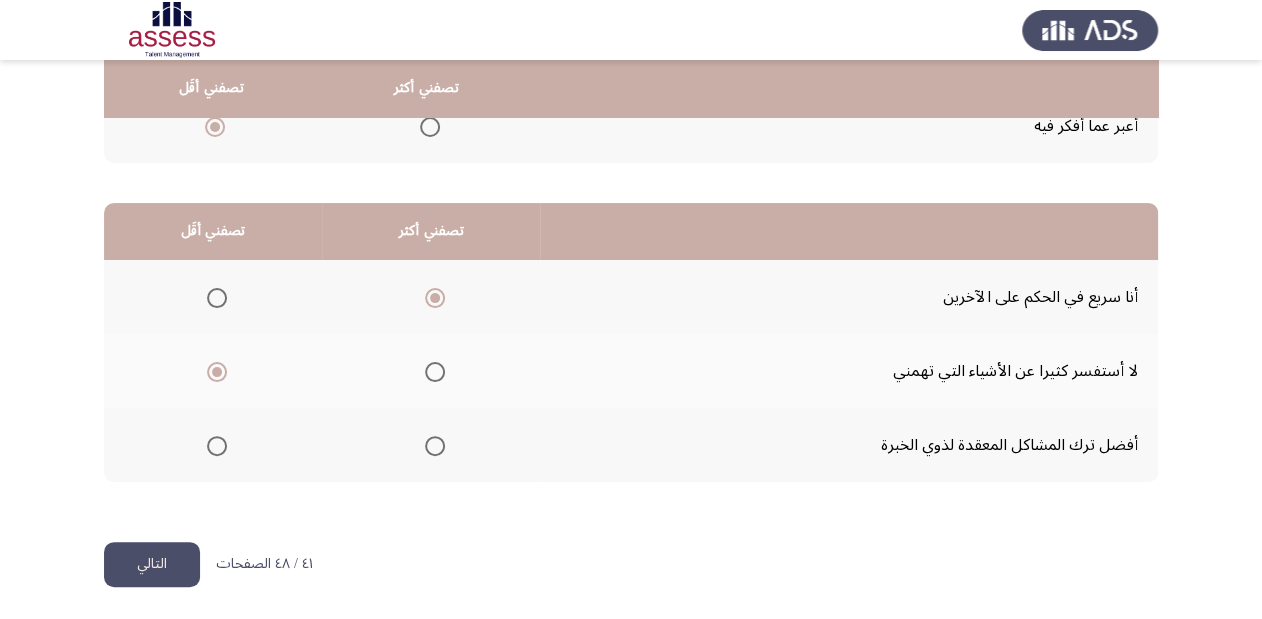 click on "التالي" 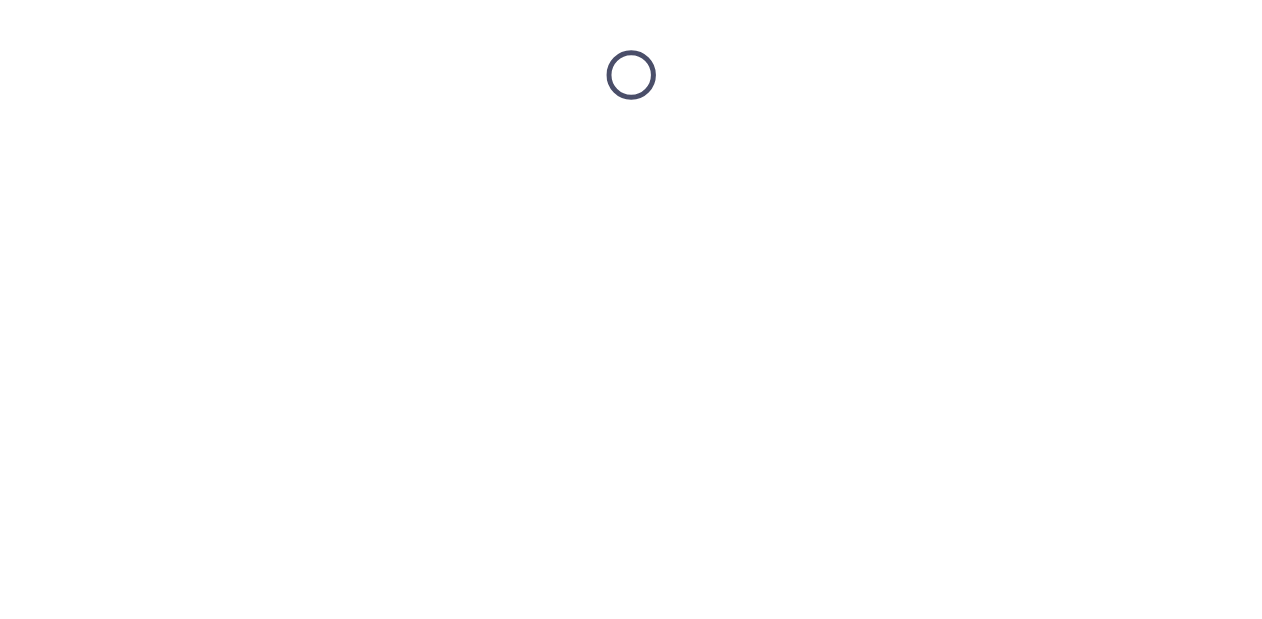 scroll, scrollTop: 0, scrollLeft: 0, axis: both 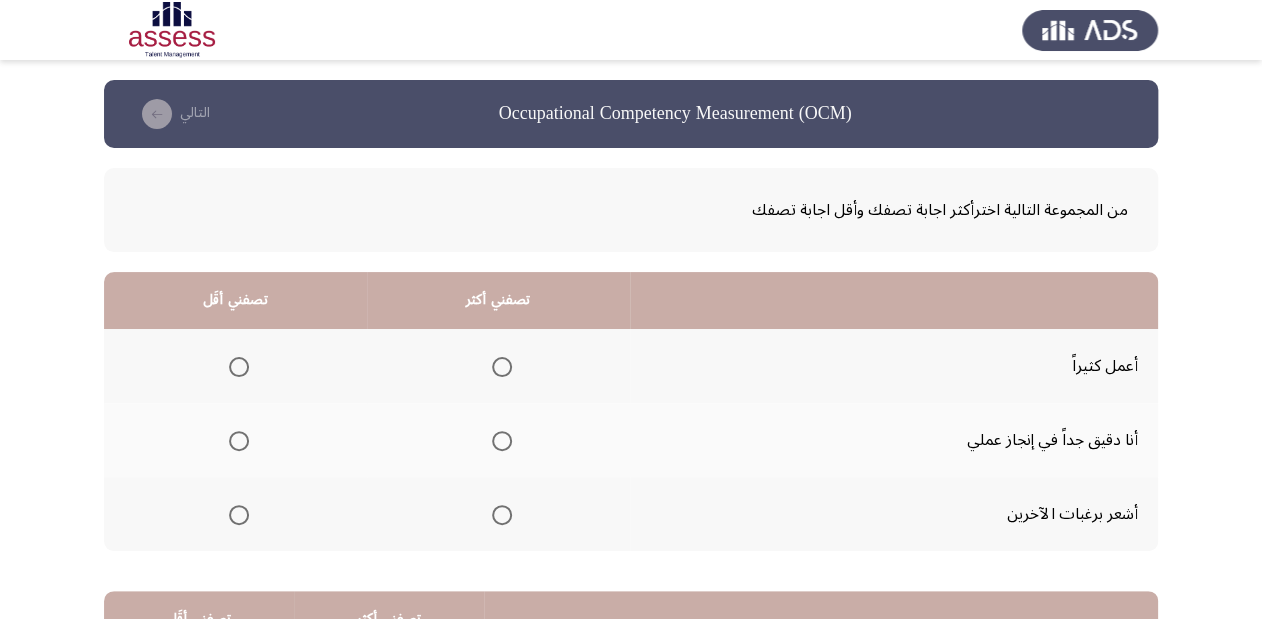 click at bounding box center [502, 515] 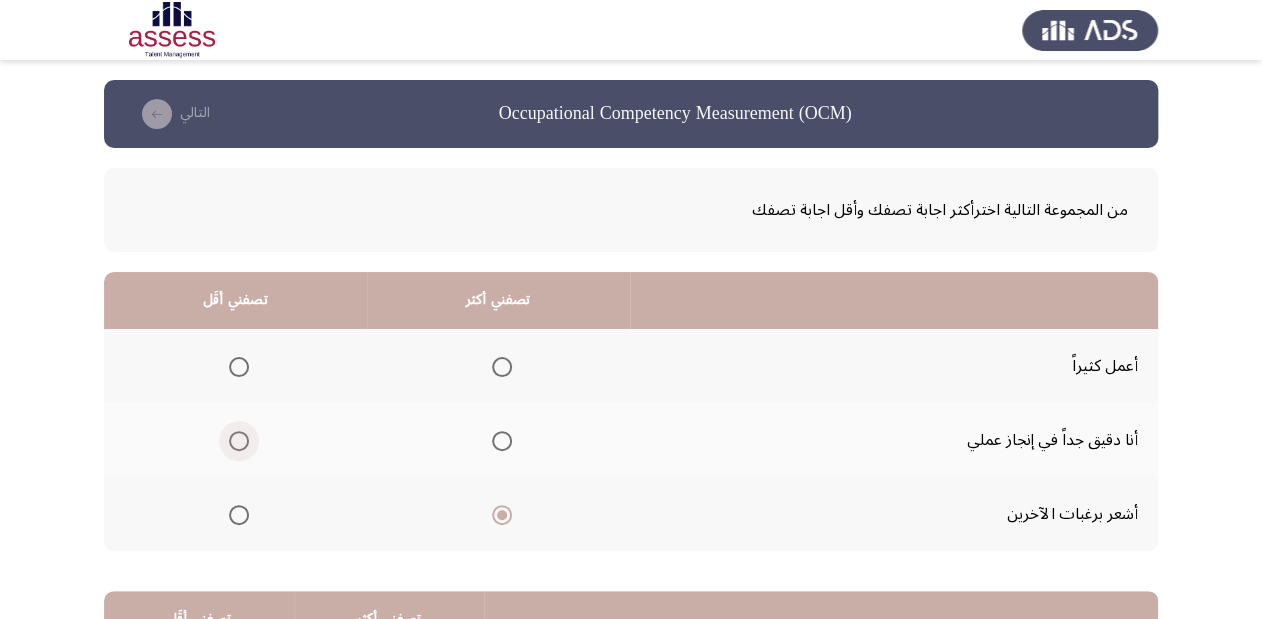 click at bounding box center (239, 441) 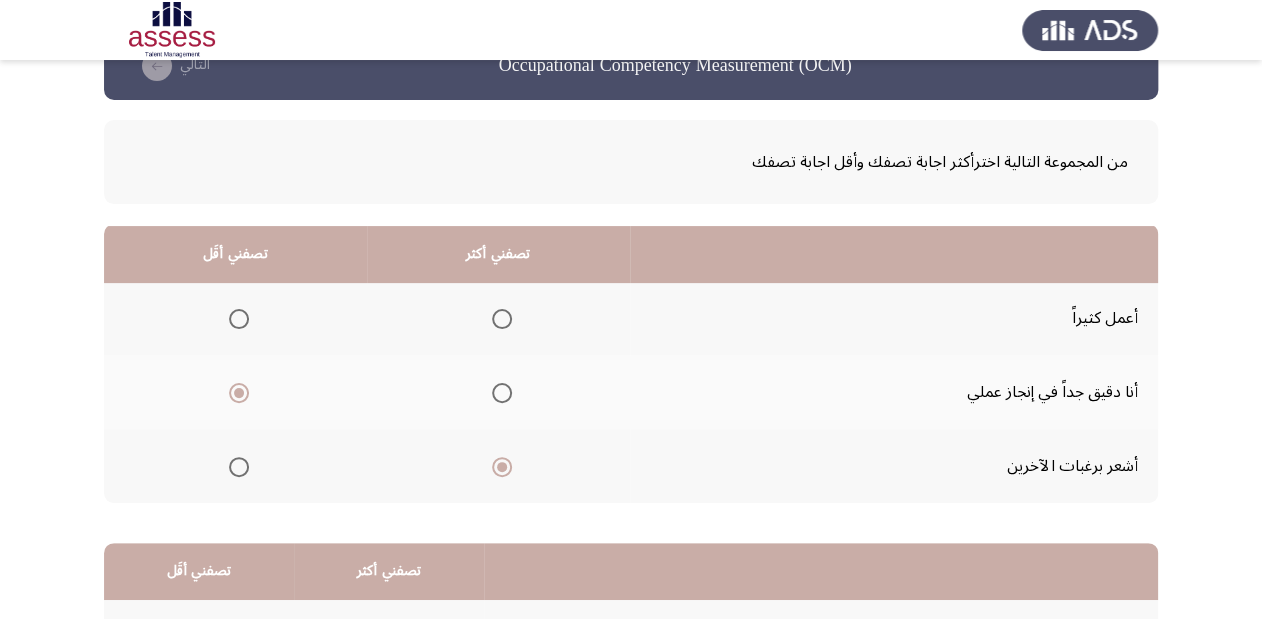 scroll, scrollTop: 320, scrollLeft: 0, axis: vertical 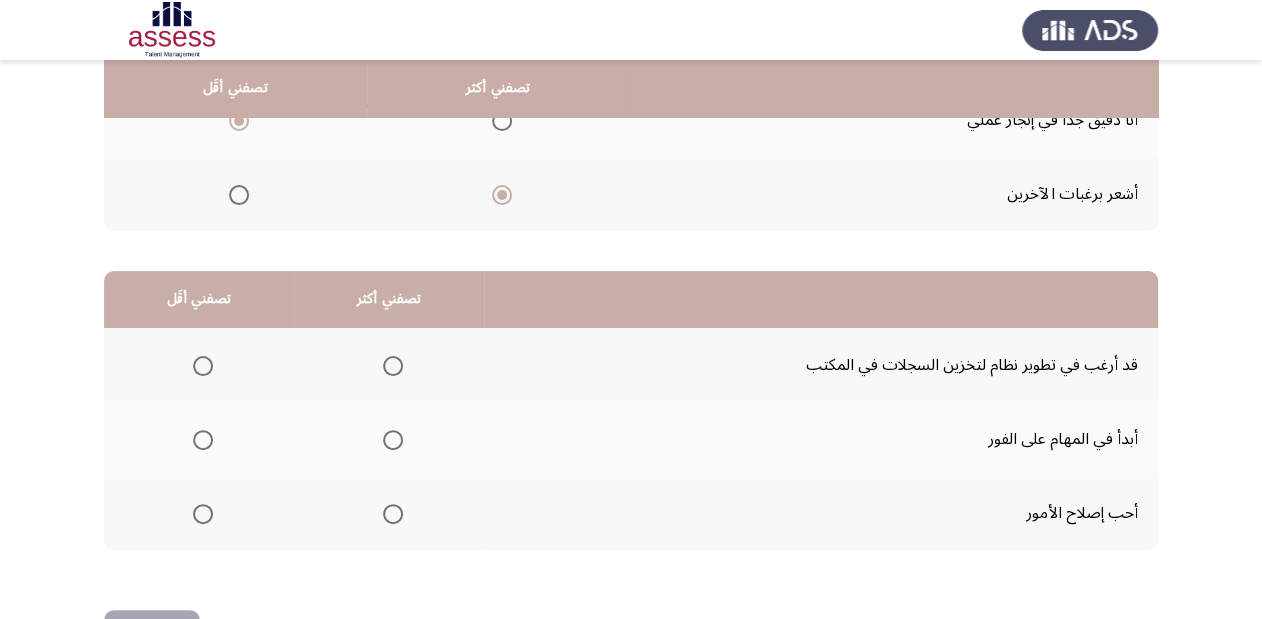 click at bounding box center (393, 366) 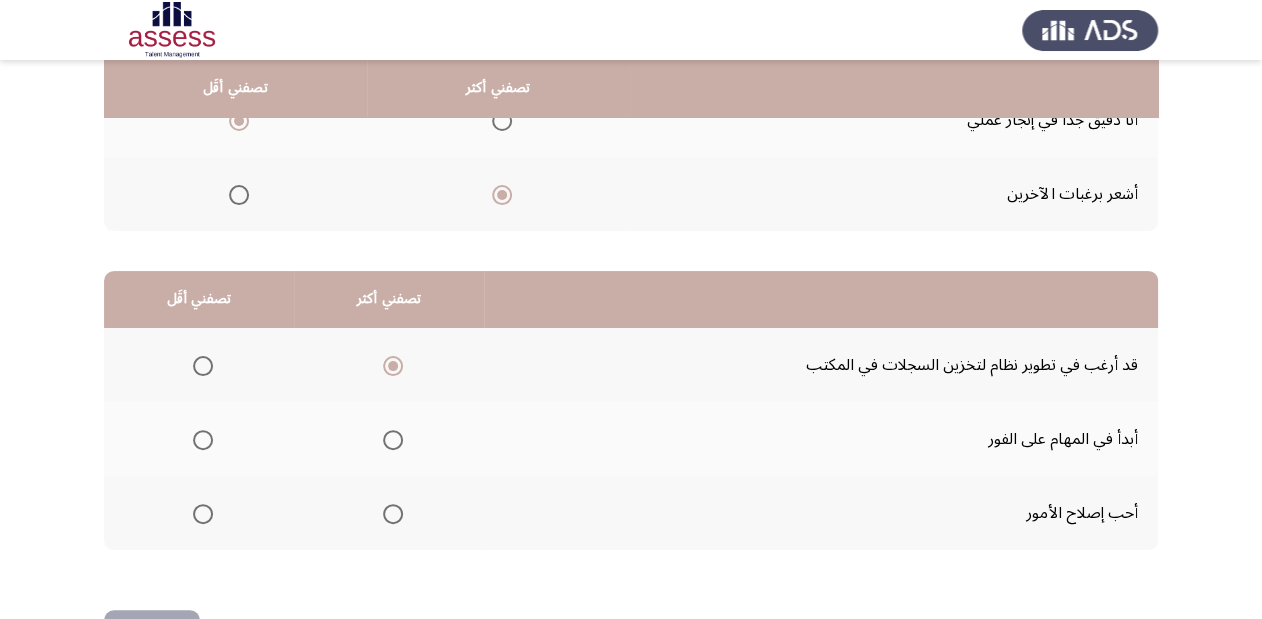 click at bounding box center [203, 514] 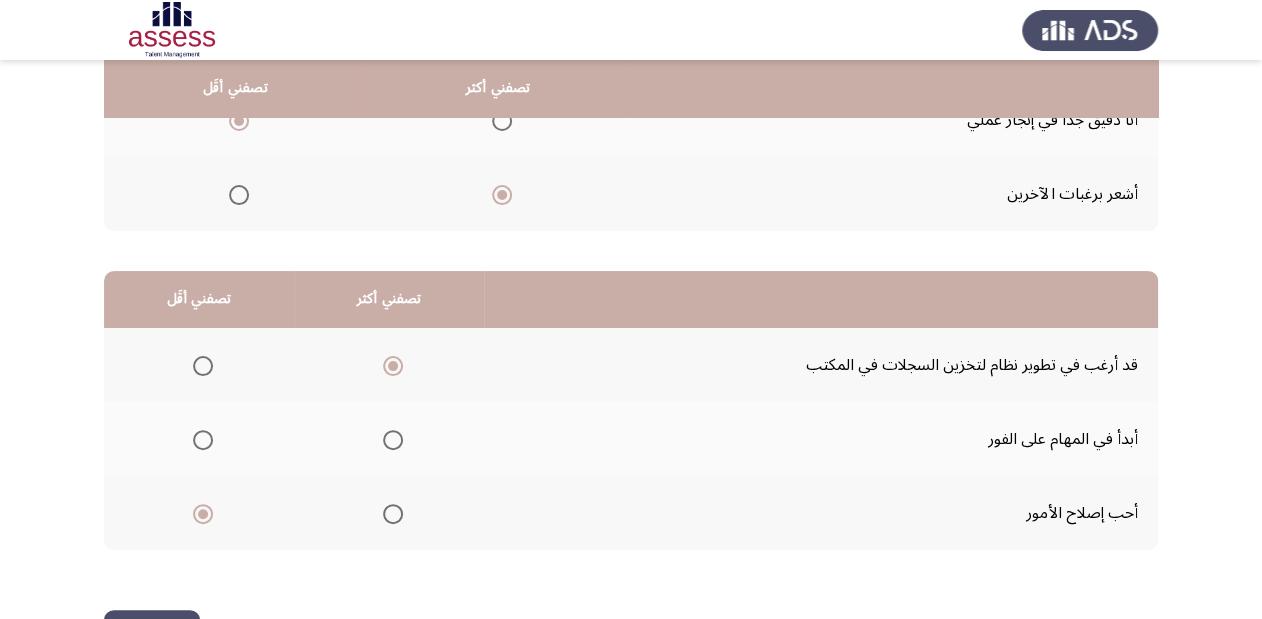 click at bounding box center [203, 440] 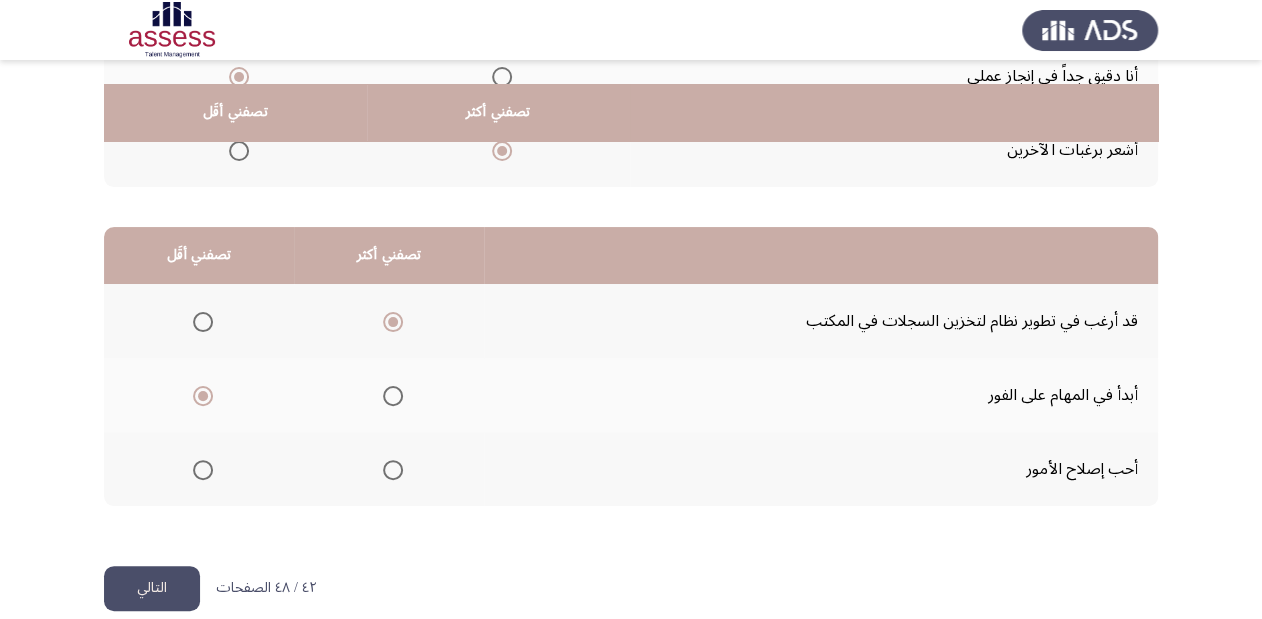 scroll, scrollTop: 388, scrollLeft: 0, axis: vertical 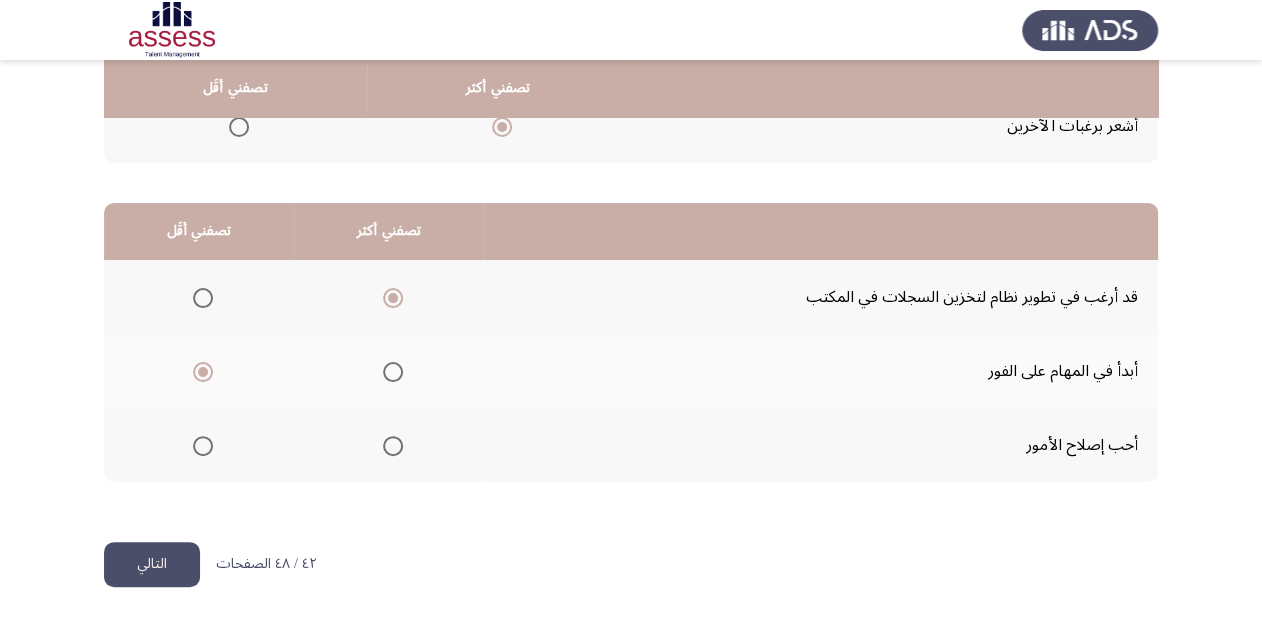 click on "التالي" 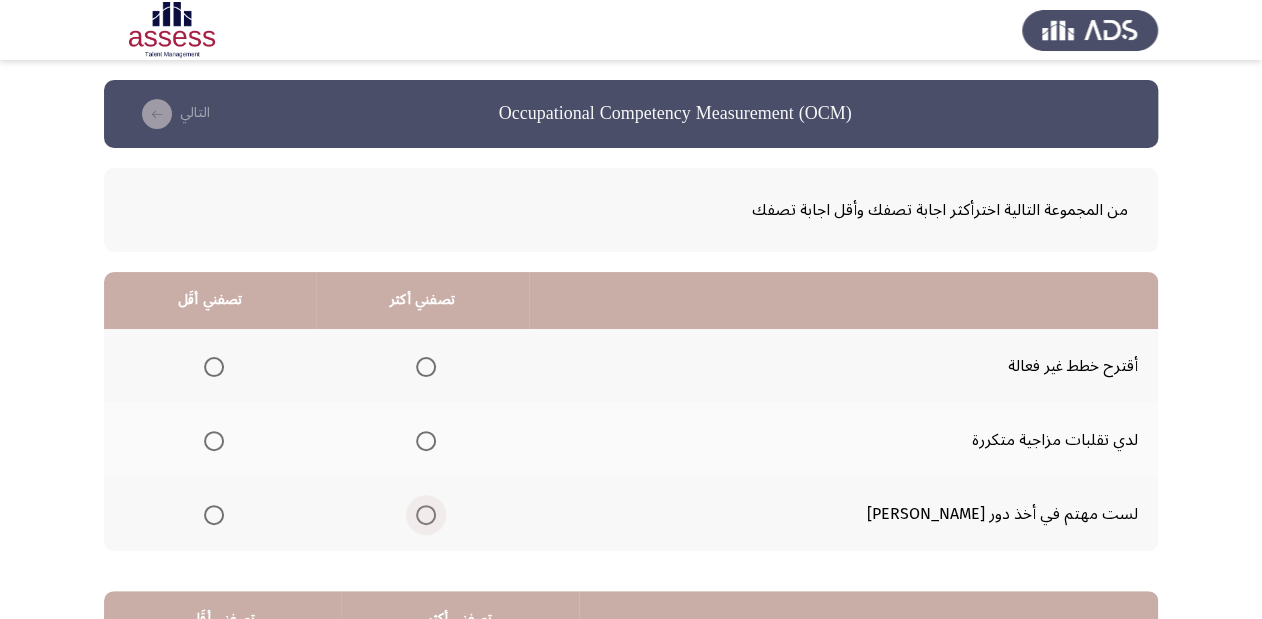 click at bounding box center [426, 515] 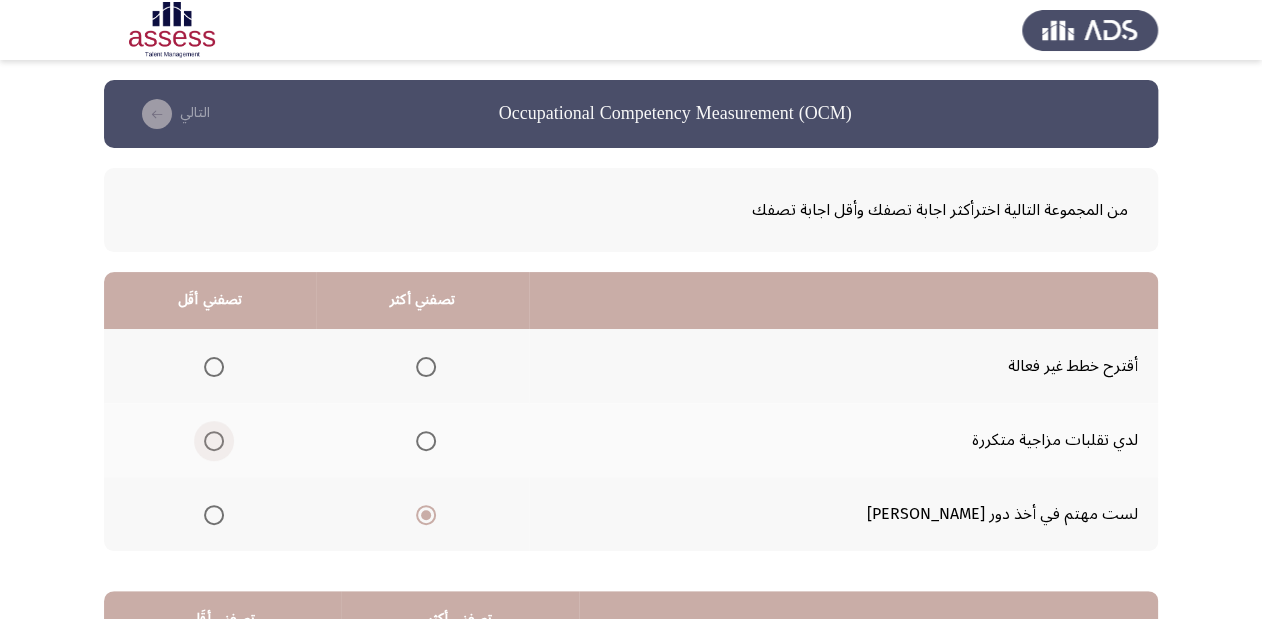 click at bounding box center [214, 441] 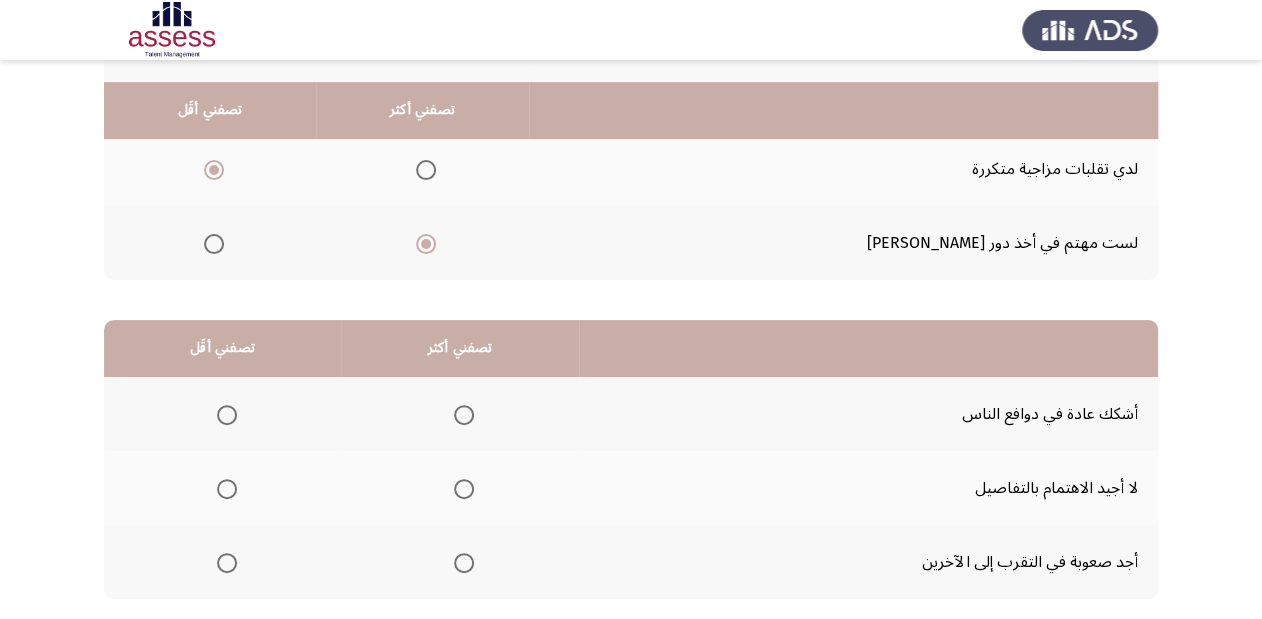 scroll, scrollTop: 320, scrollLeft: 0, axis: vertical 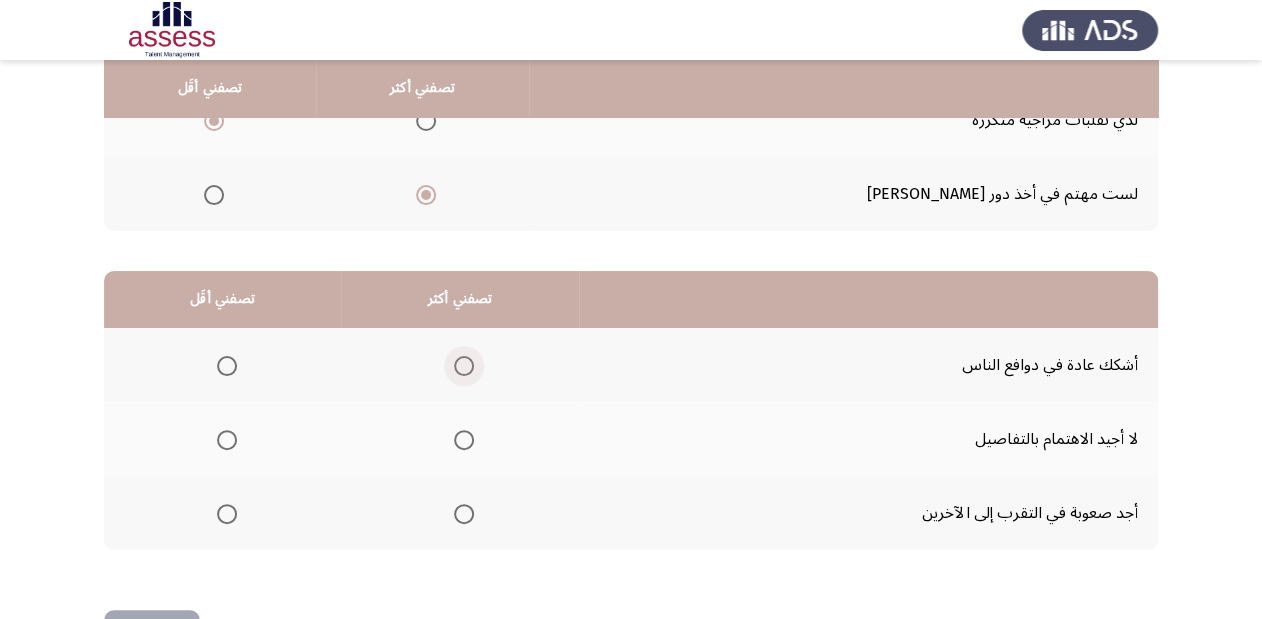 click at bounding box center (464, 366) 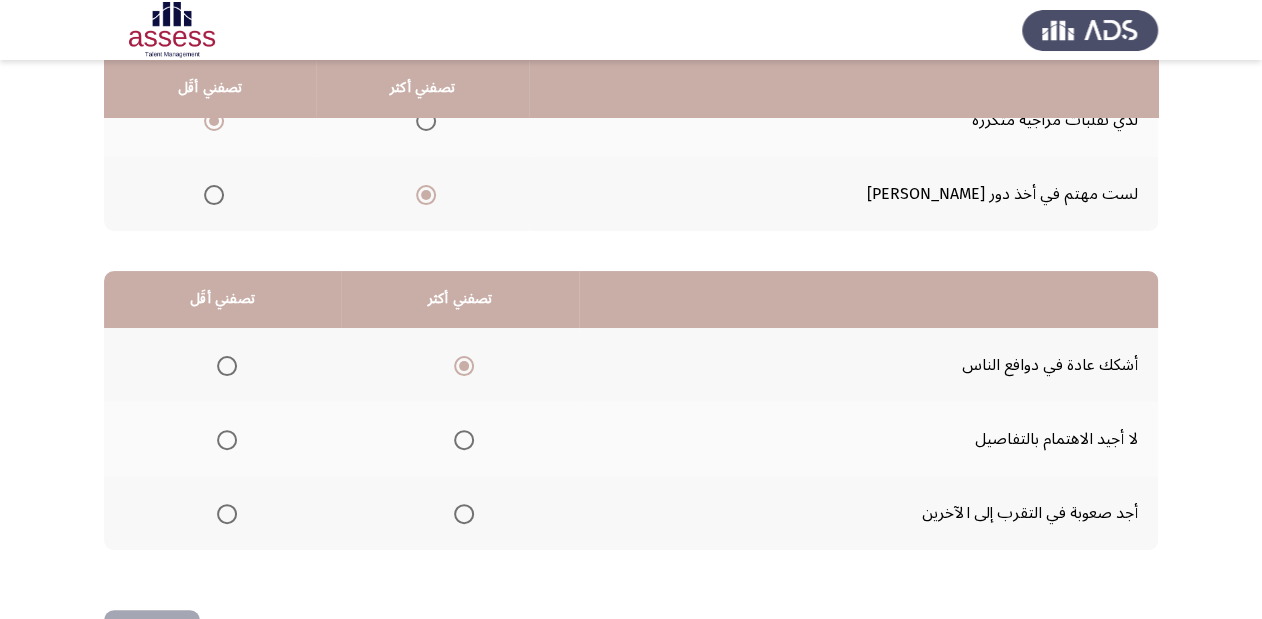 click at bounding box center (227, 440) 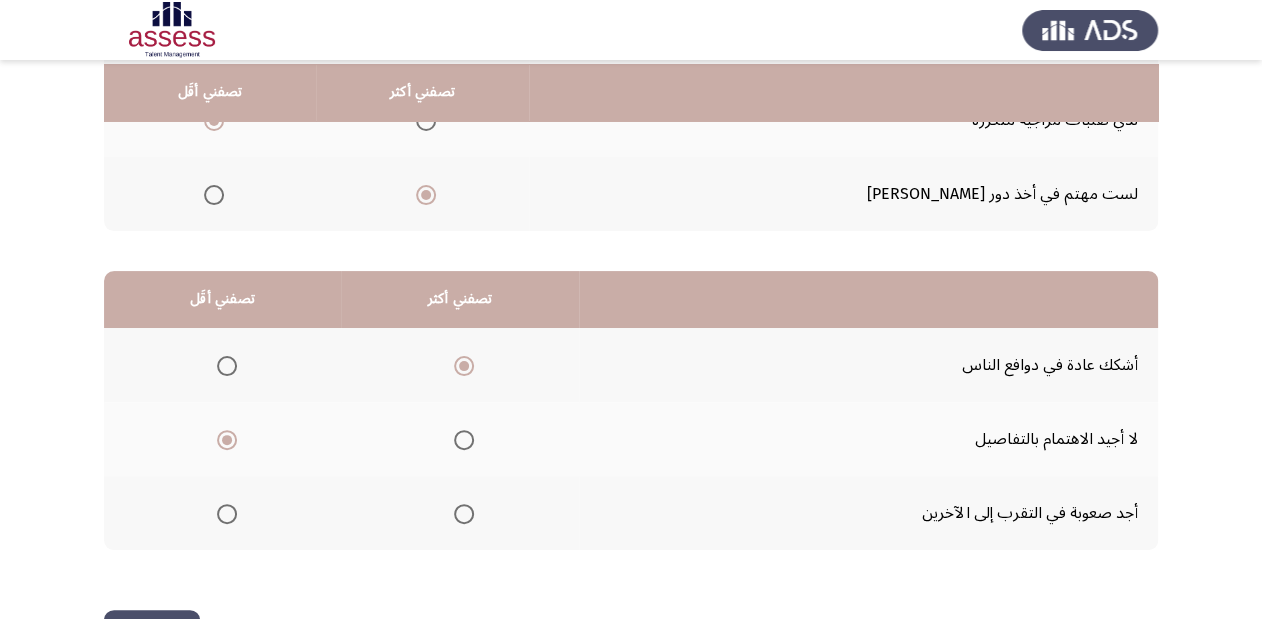 scroll, scrollTop: 388, scrollLeft: 0, axis: vertical 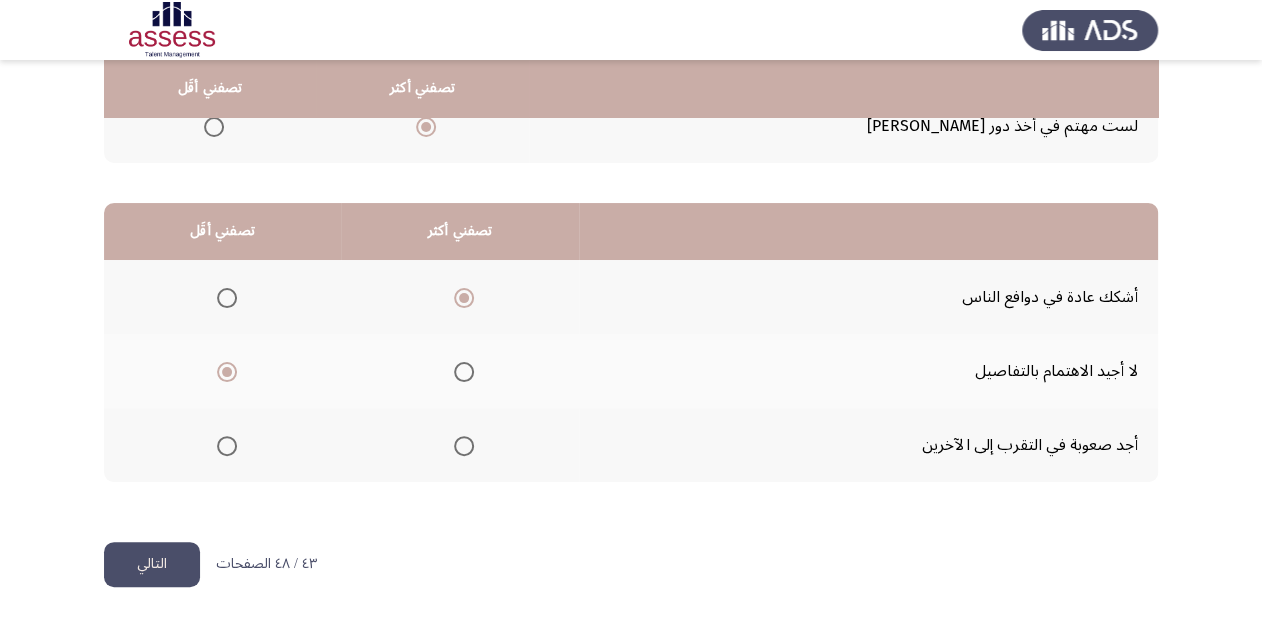 click on "التالي" 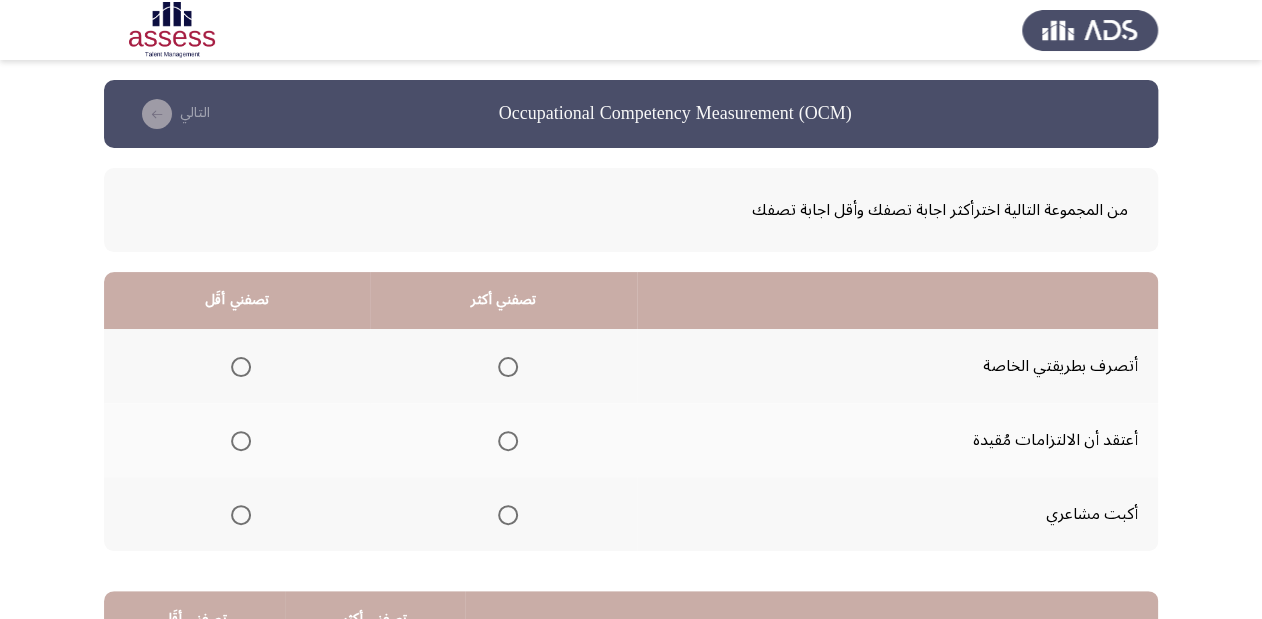 click at bounding box center [508, 367] 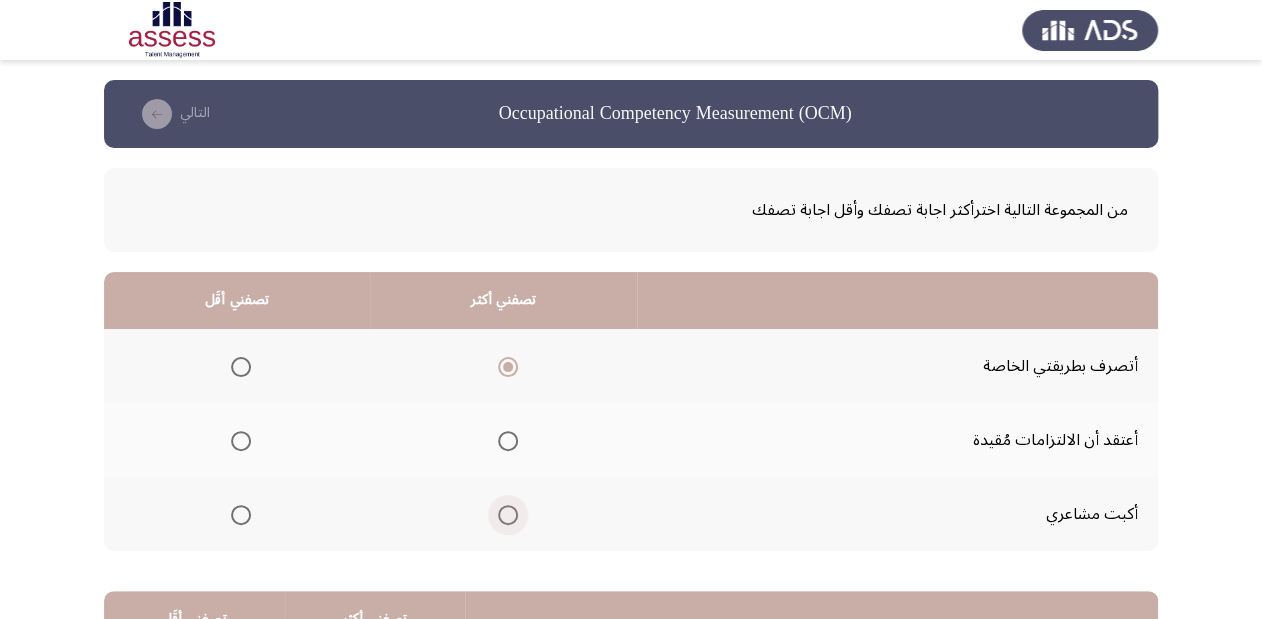 click at bounding box center (508, 515) 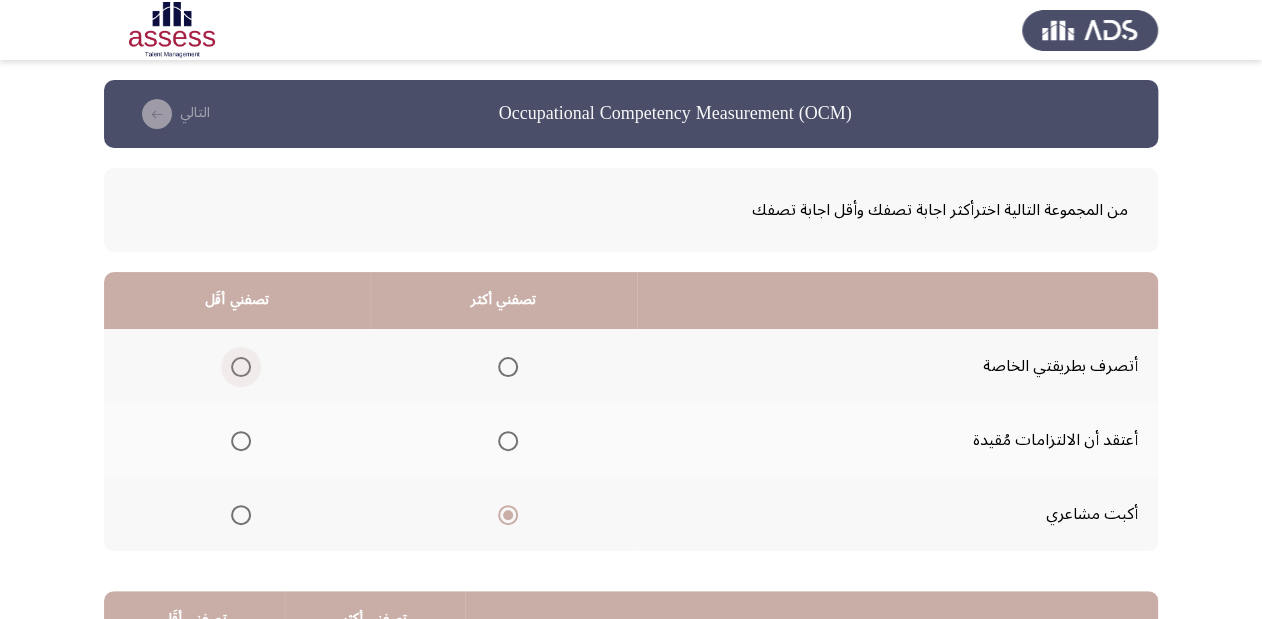 click at bounding box center [241, 367] 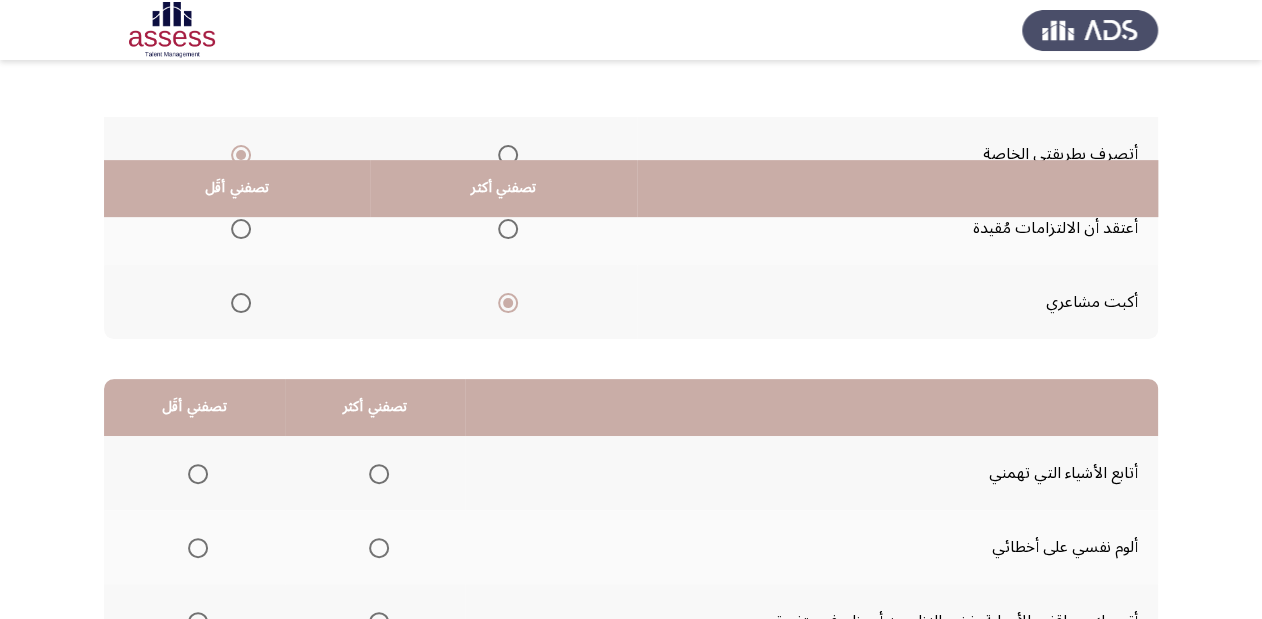 scroll, scrollTop: 320, scrollLeft: 0, axis: vertical 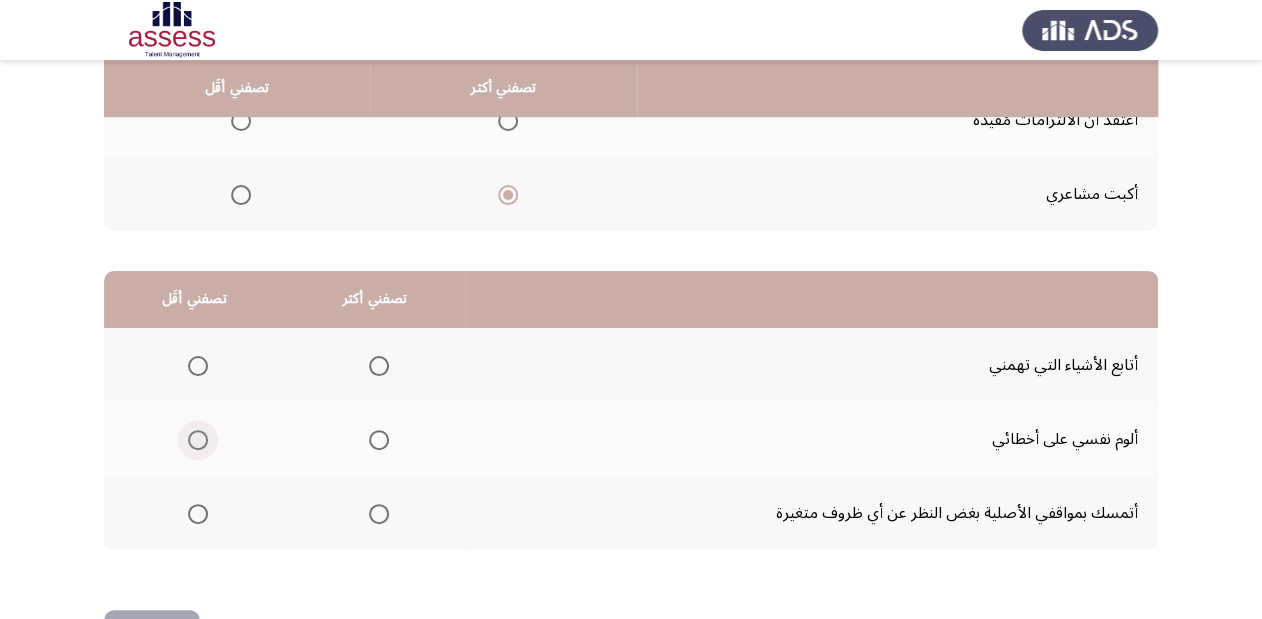click at bounding box center (198, 440) 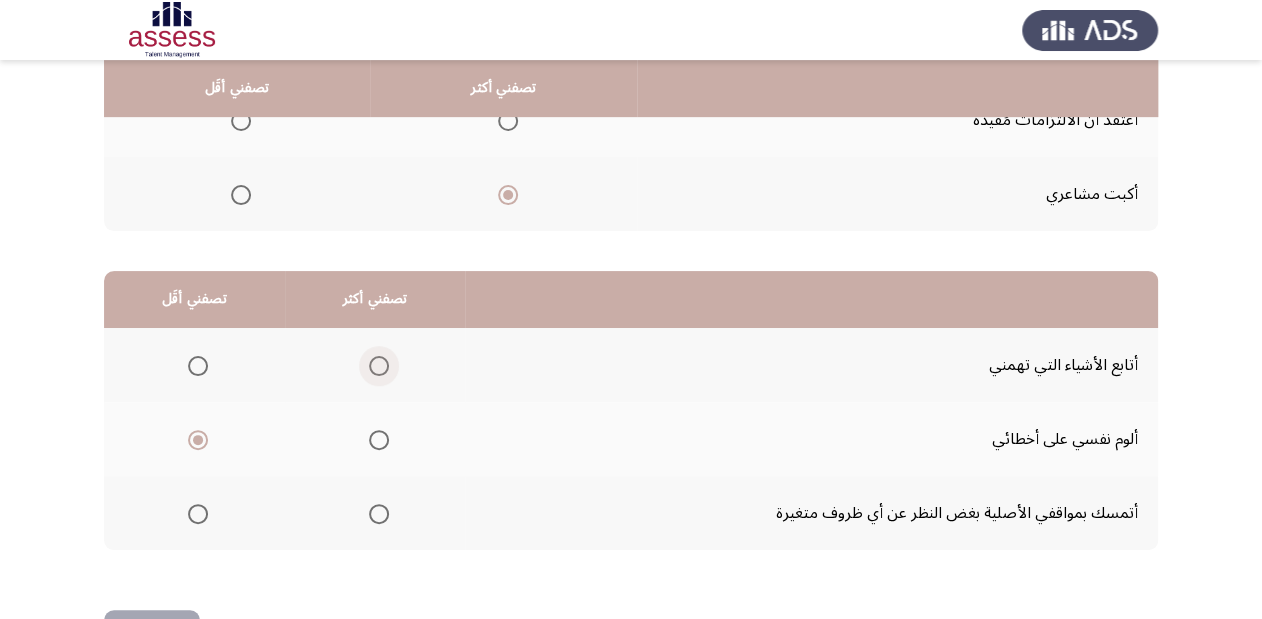 click at bounding box center (379, 366) 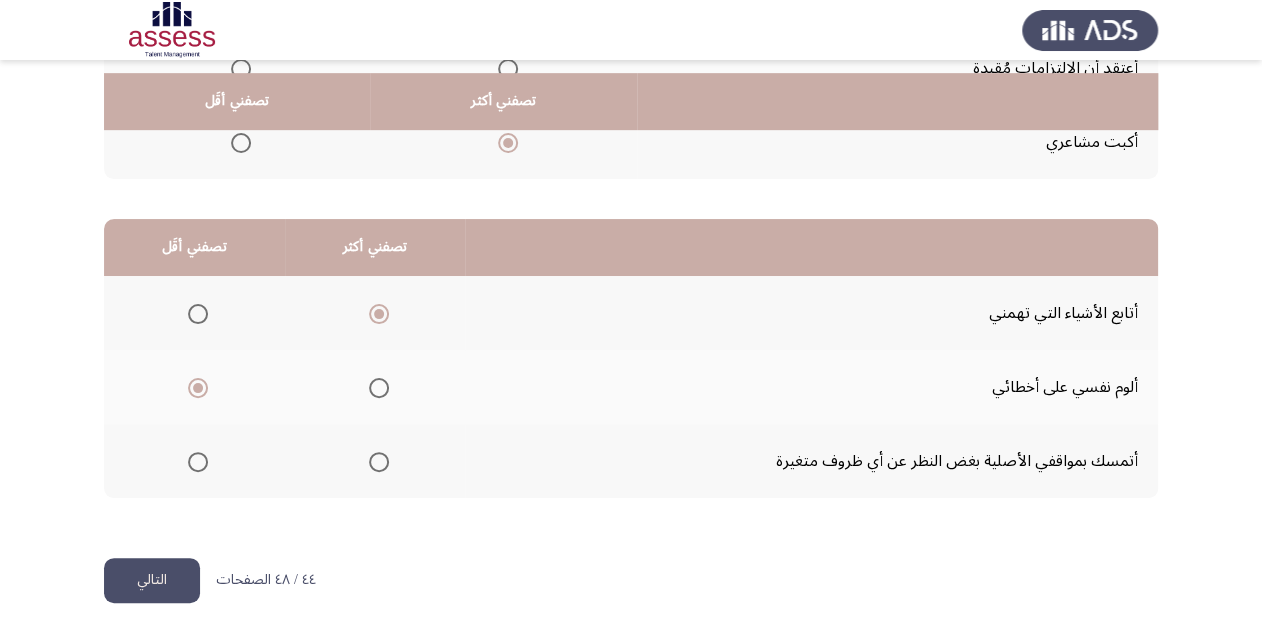 scroll, scrollTop: 388, scrollLeft: 0, axis: vertical 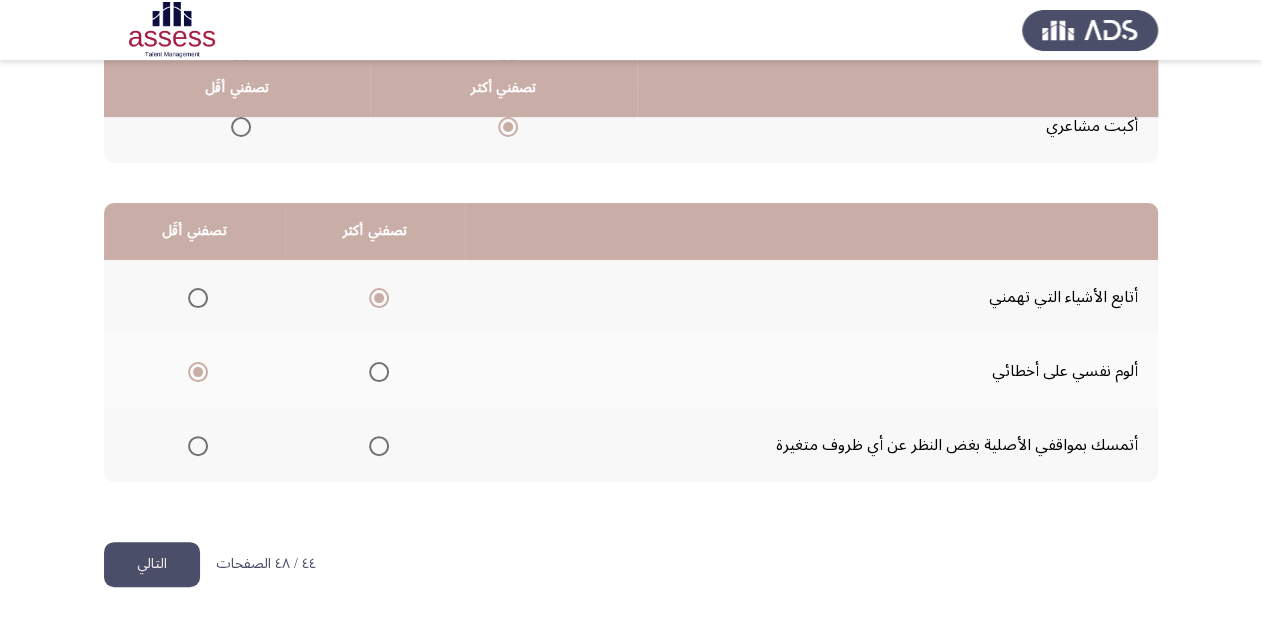 click on "التالي" 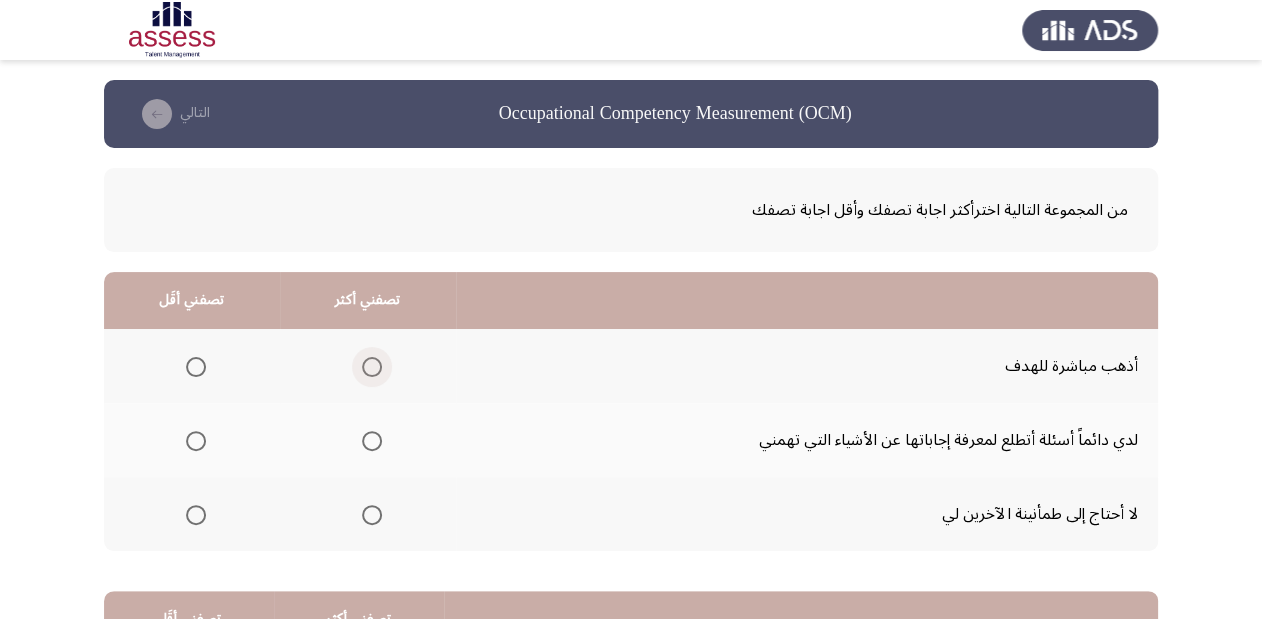 click at bounding box center (372, 367) 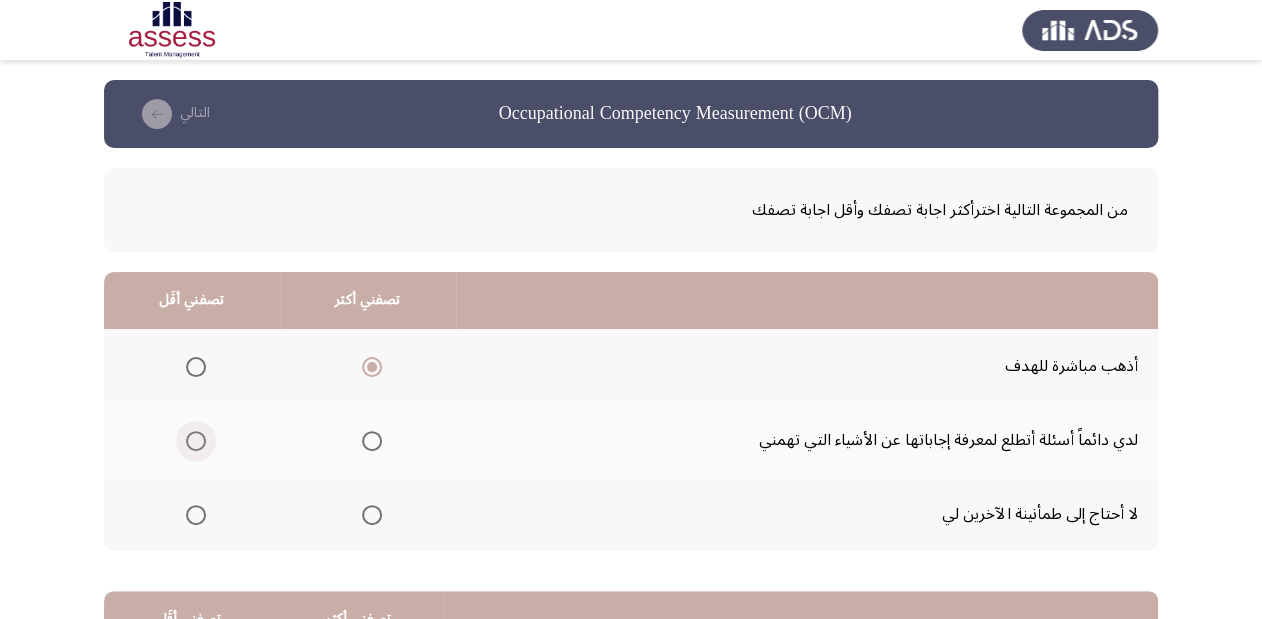 click at bounding box center [196, 441] 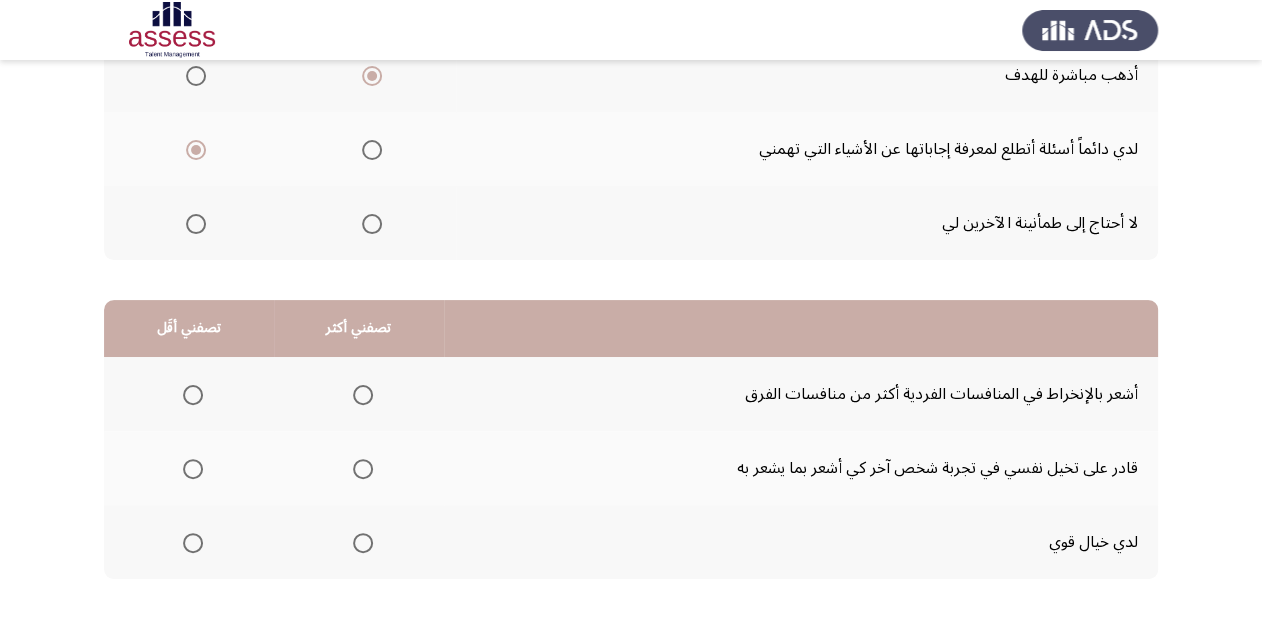 scroll, scrollTop: 388, scrollLeft: 0, axis: vertical 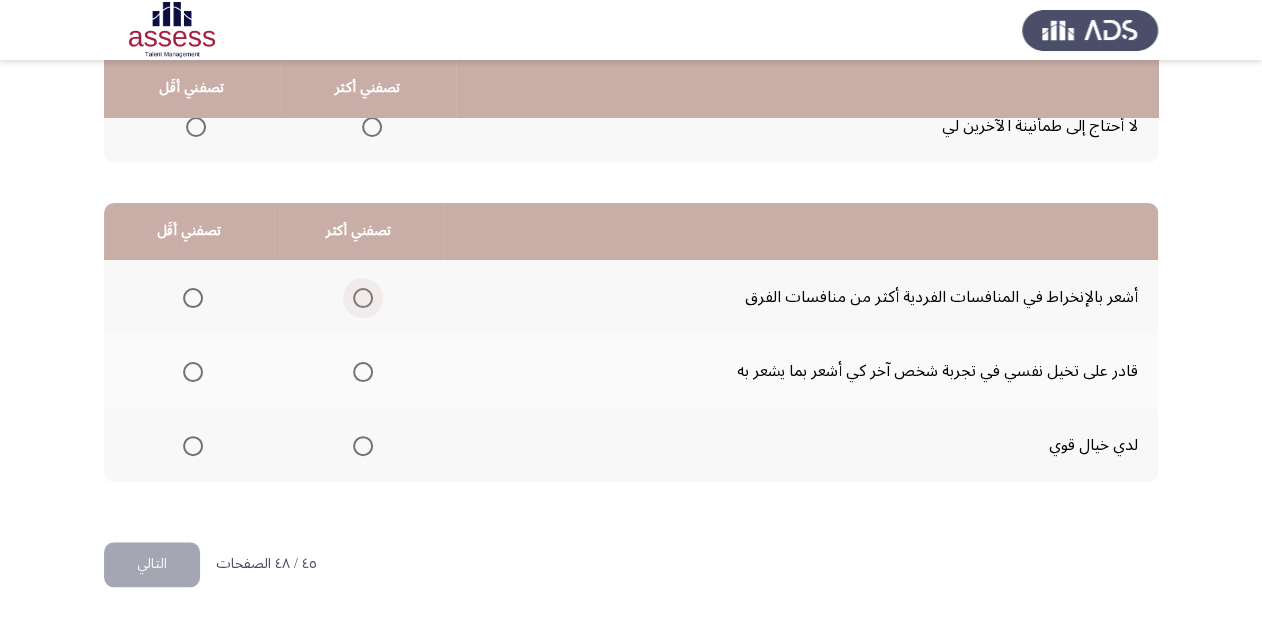 click at bounding box center (363, 298) 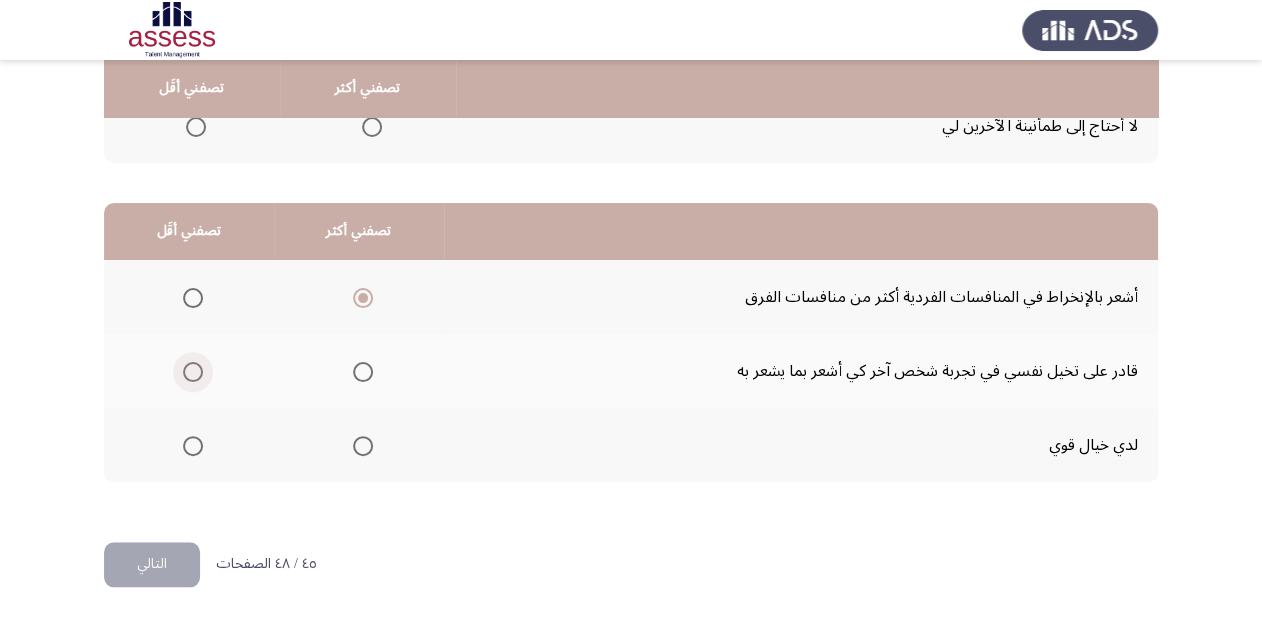 click at bounding box center [193, 372] 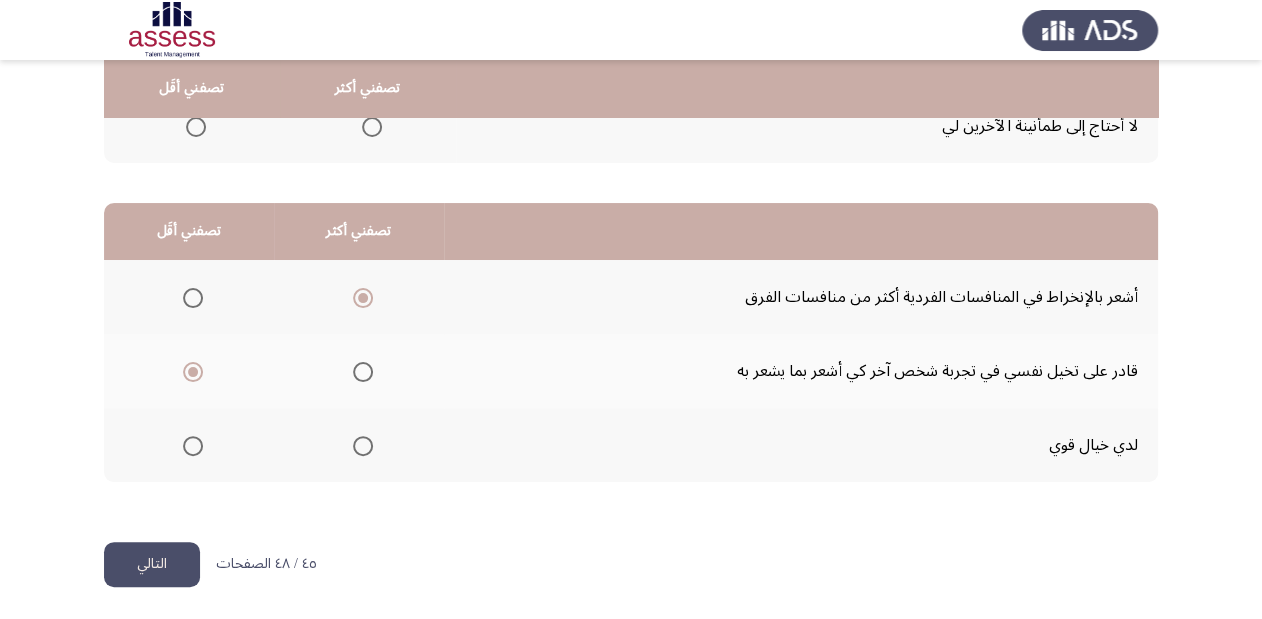 click on "التالي" 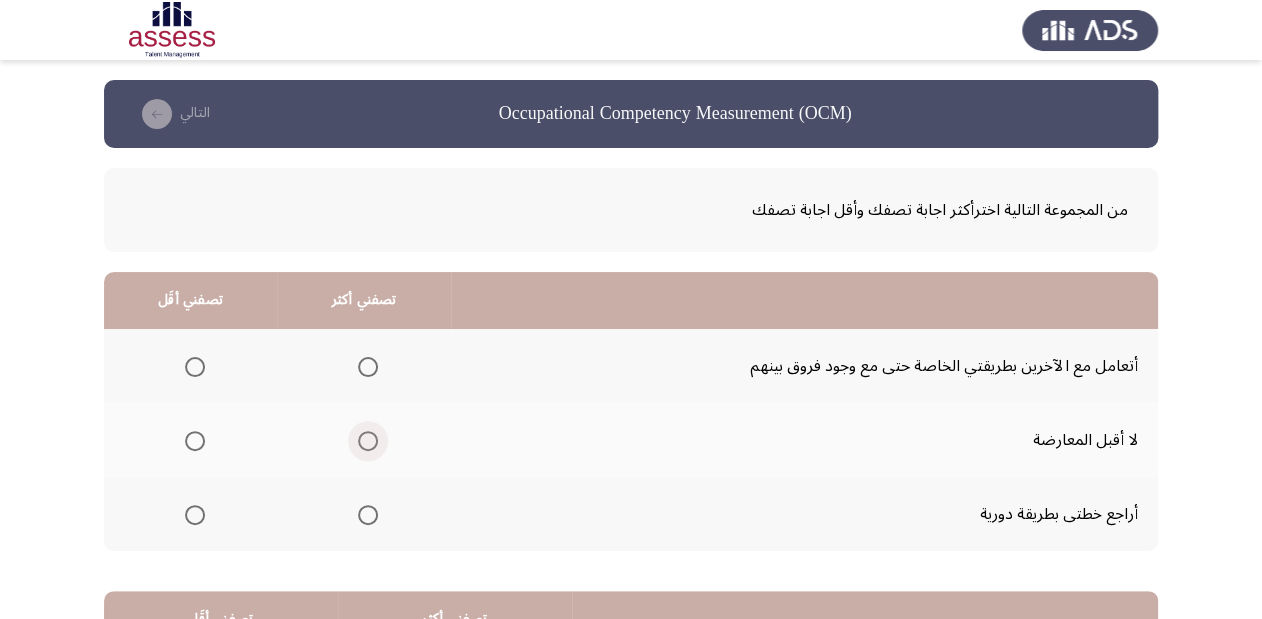 click at bounding box center [368, 441] 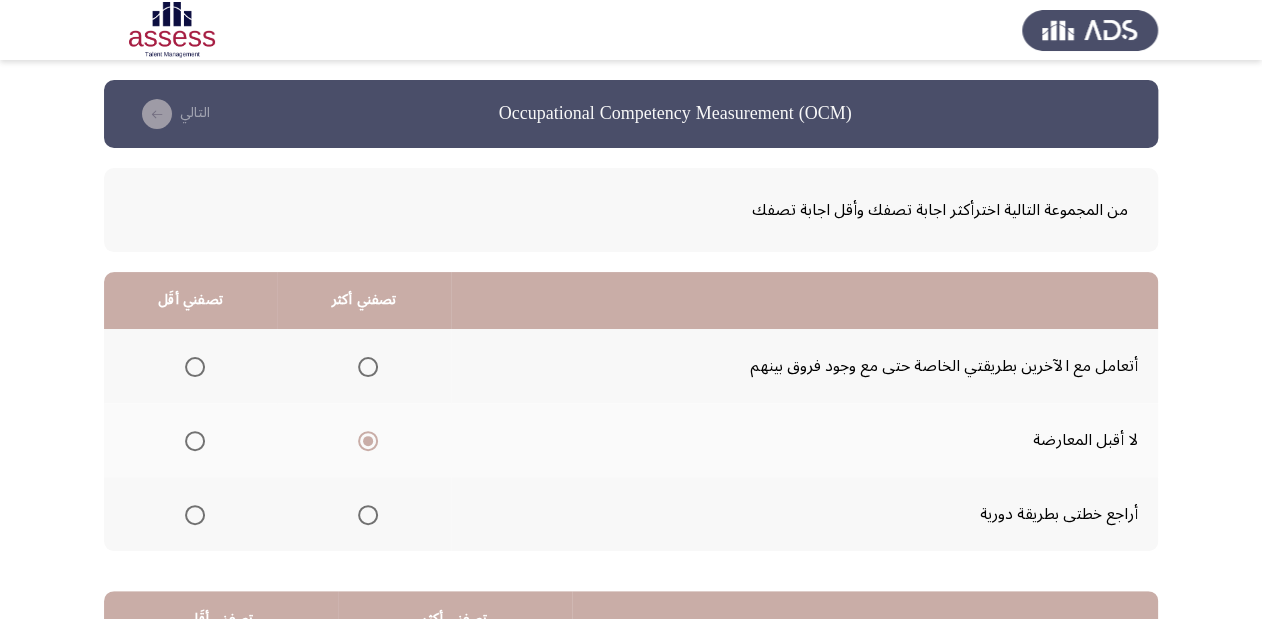 click at bounding box center (195, 367) 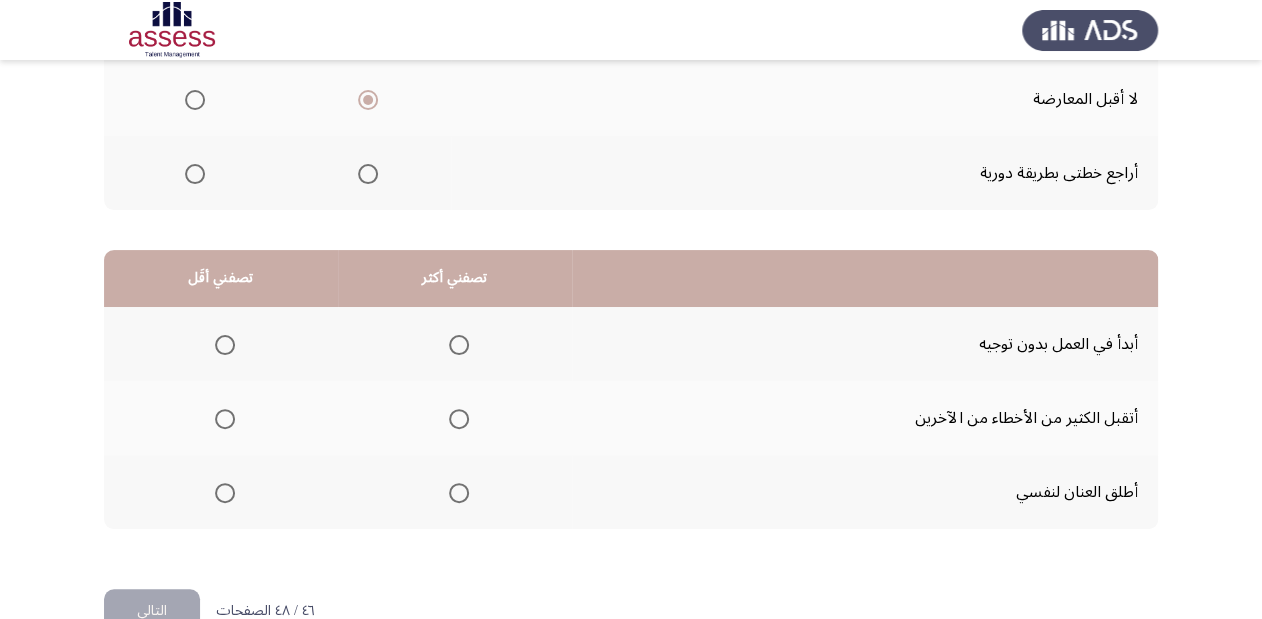 scroll, scrollTop: 388, scrollLeft: 0, axis: vertical 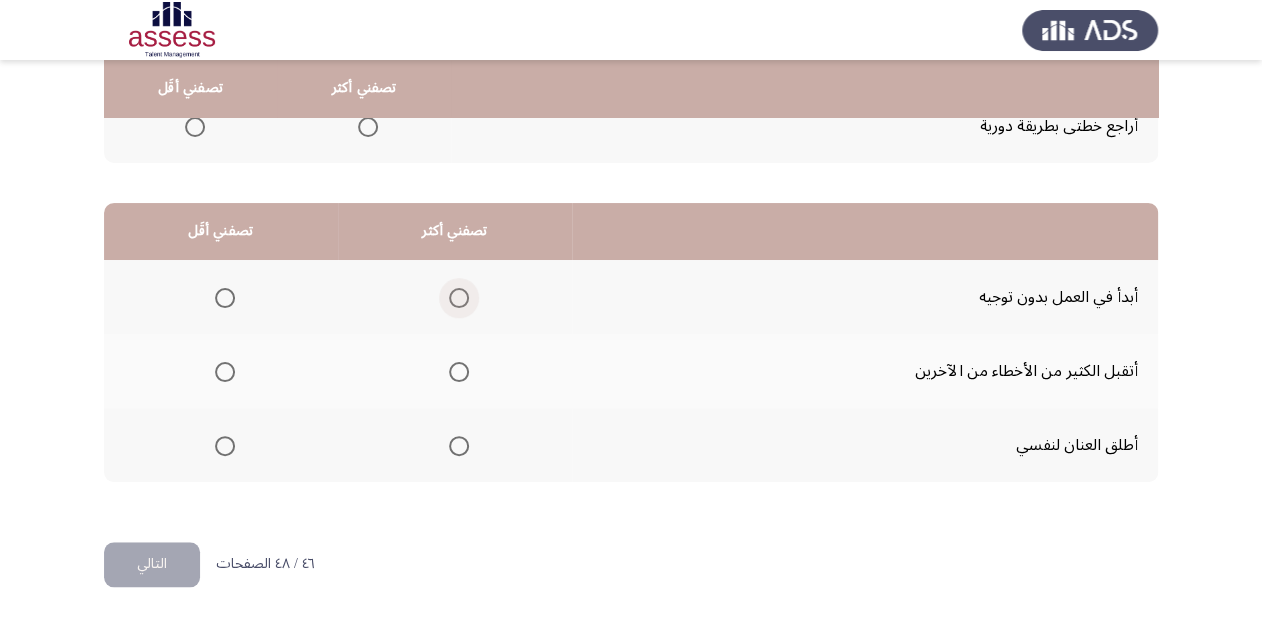 click at bounding box center (459, 298) 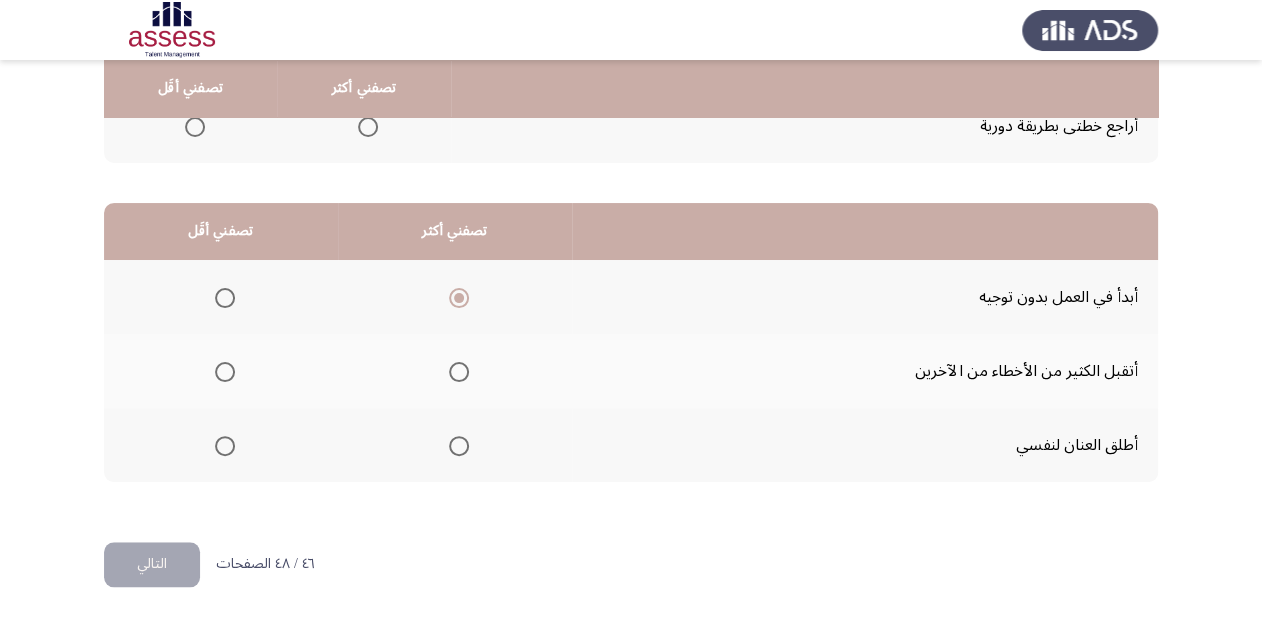 click at bounding box center [225, 372] 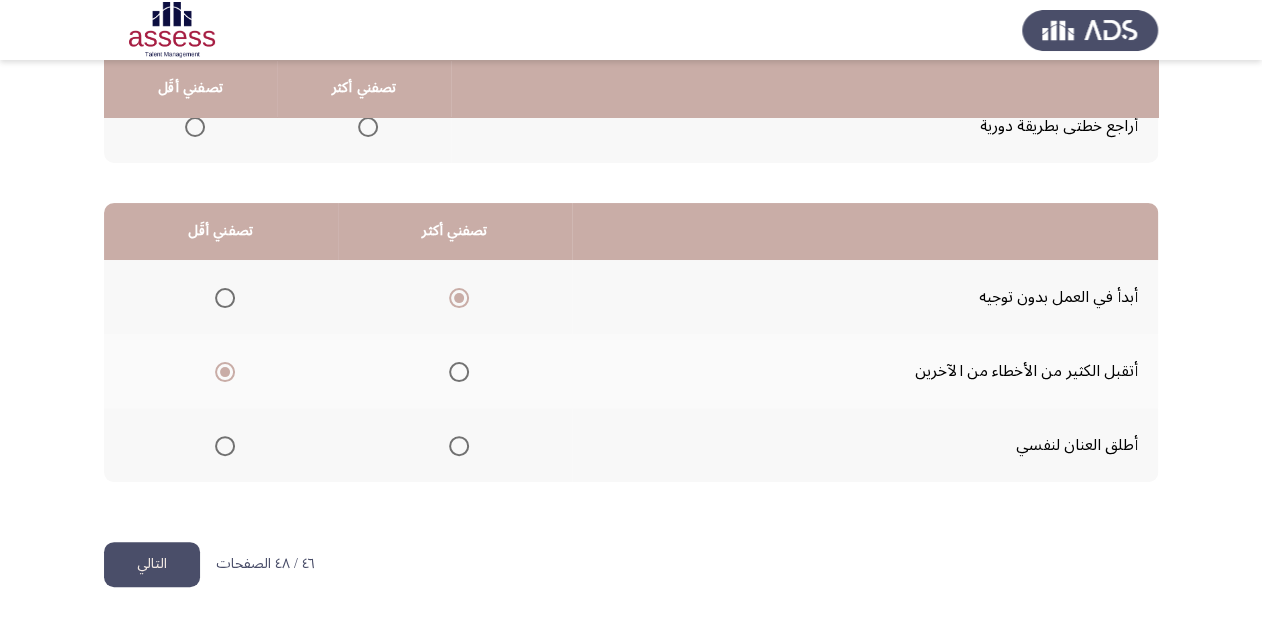 click on "التالي" 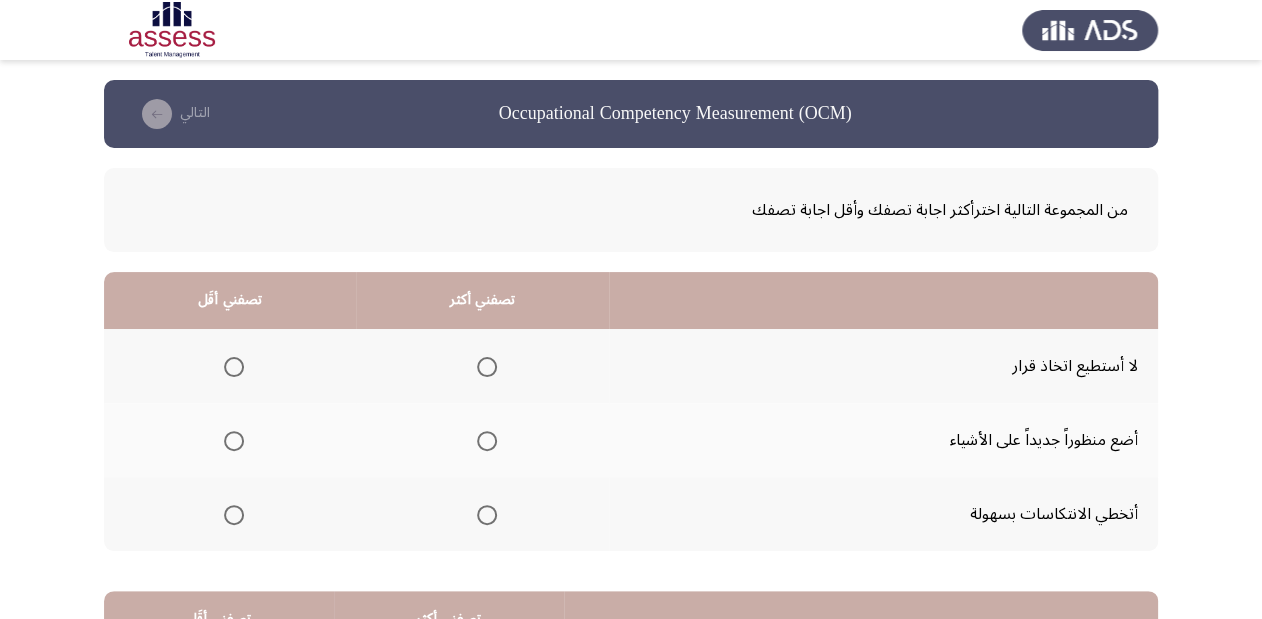 click at bounding box center (487, 441) 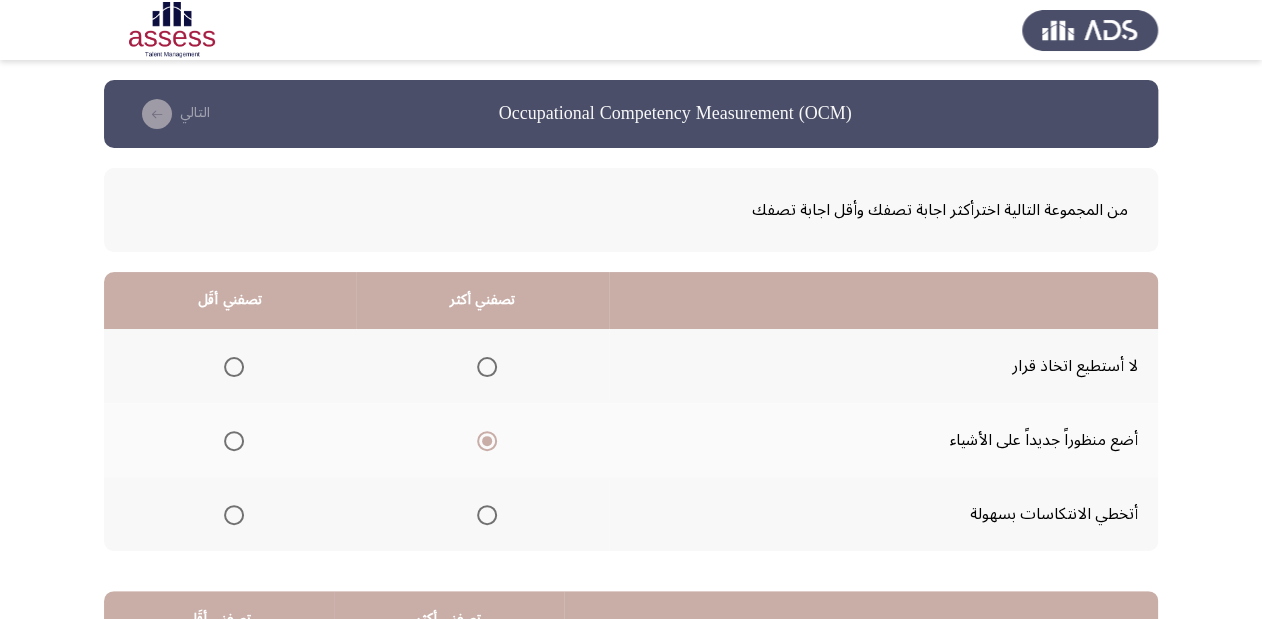 click at bounding box center (234, 367) 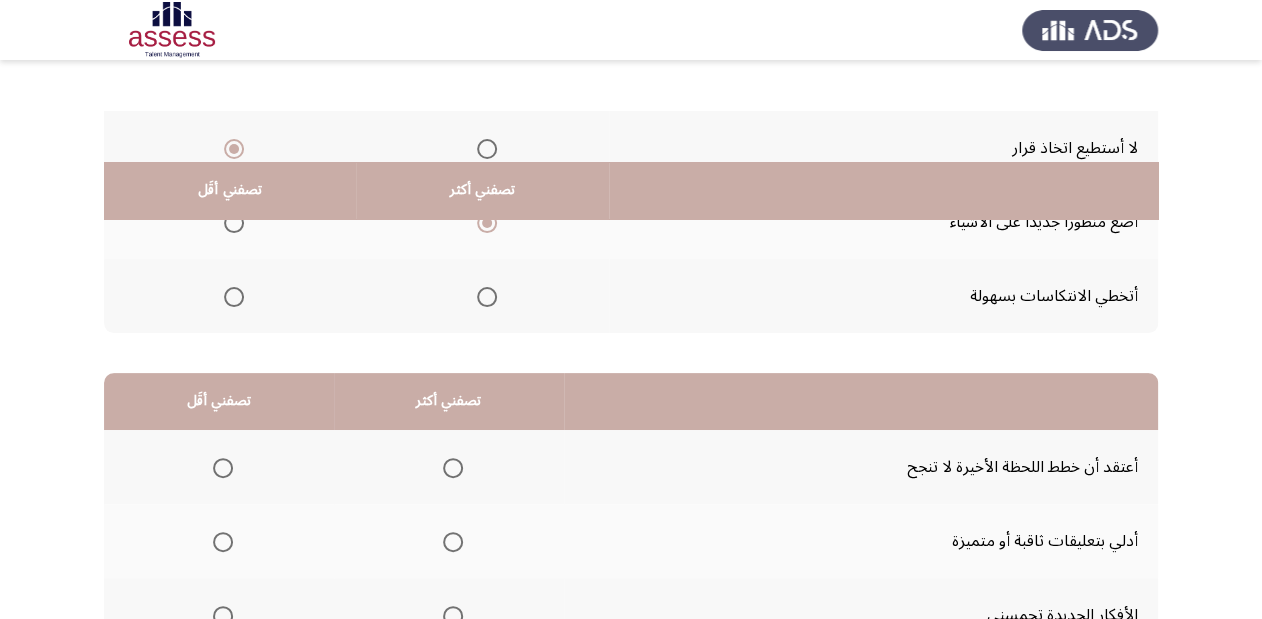 scroll, scrollTop: 320, scrollLeft: 0, axis: vertical 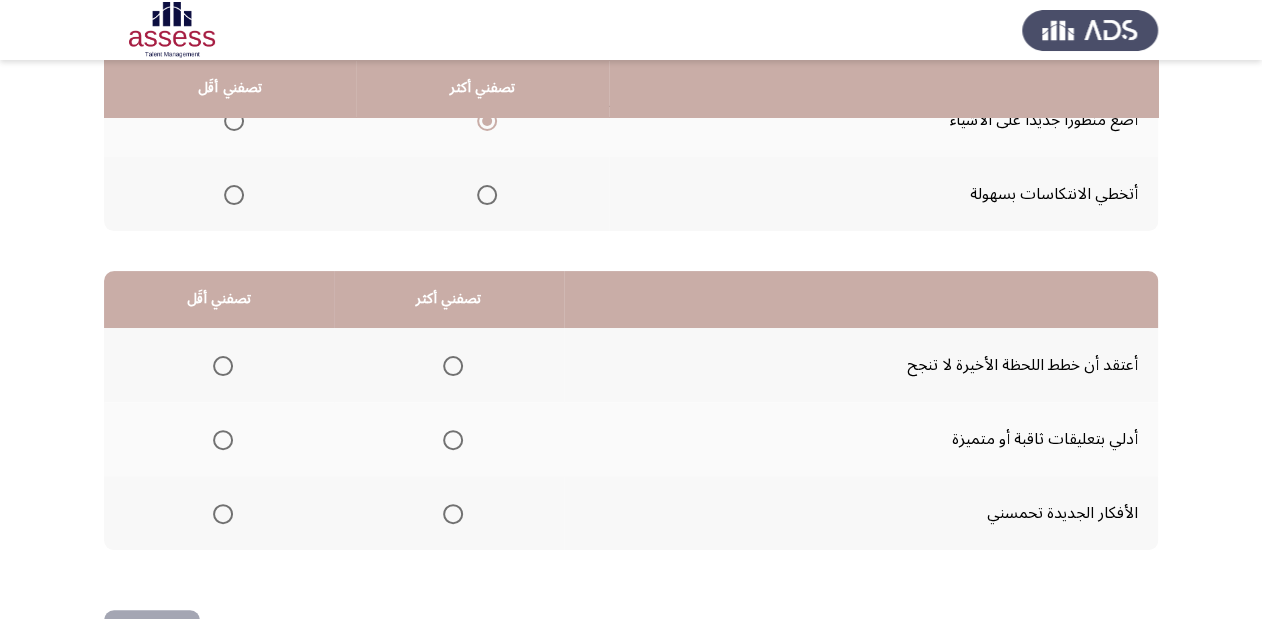 click at bounding box center (453, 366) 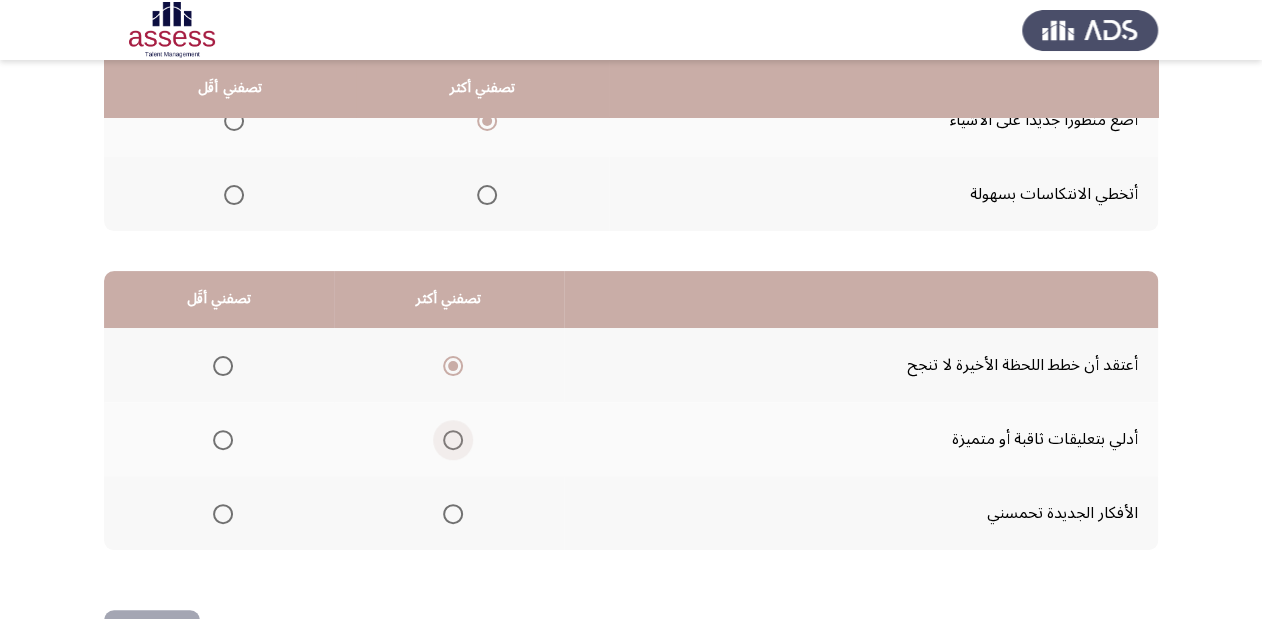 click at bounding box center (453, 440) 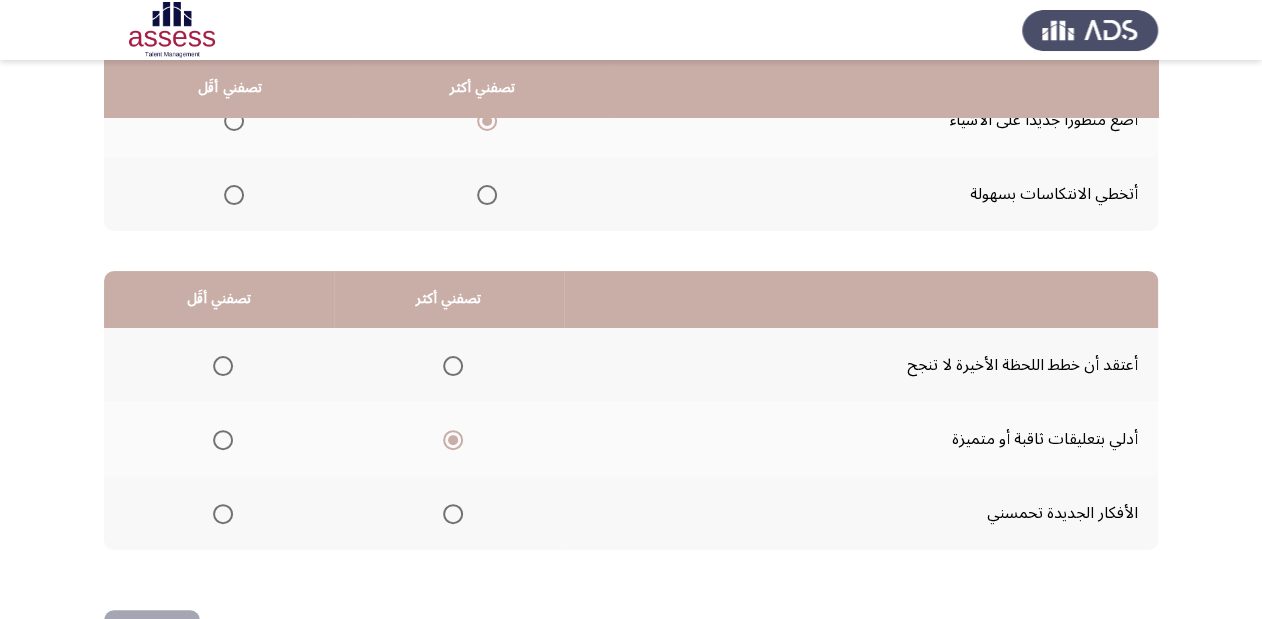 click at bounding box center [223, 366] 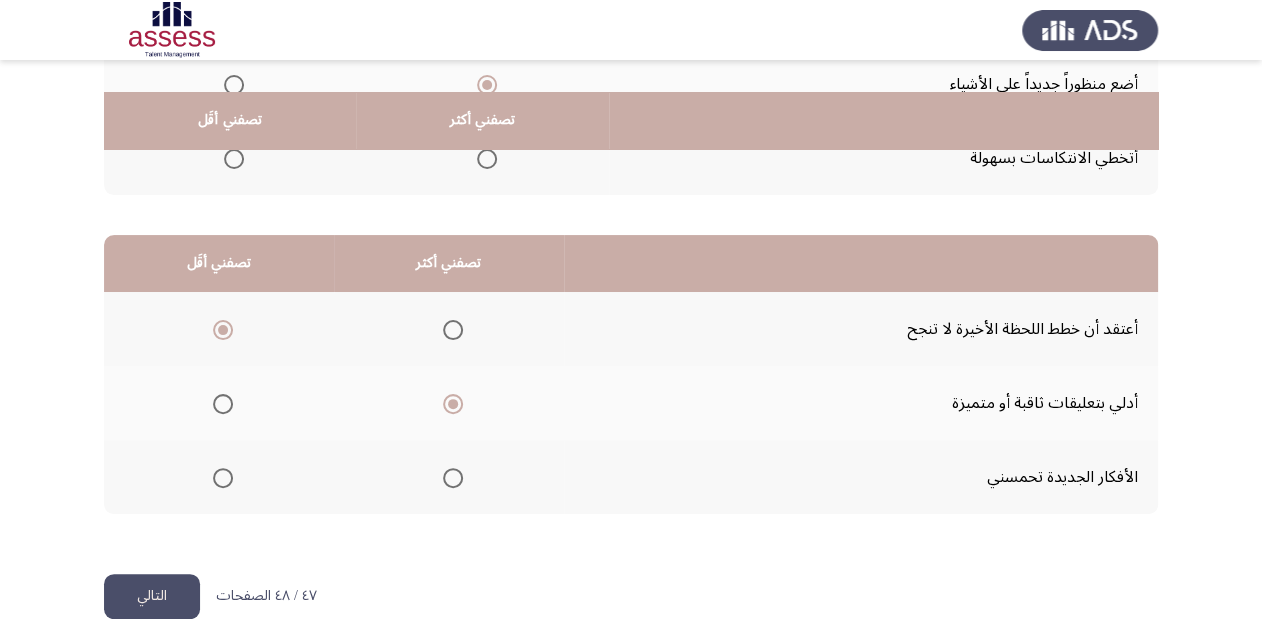 scroll, scrollTop: 388, scrollLeft: 0, axis: vertical 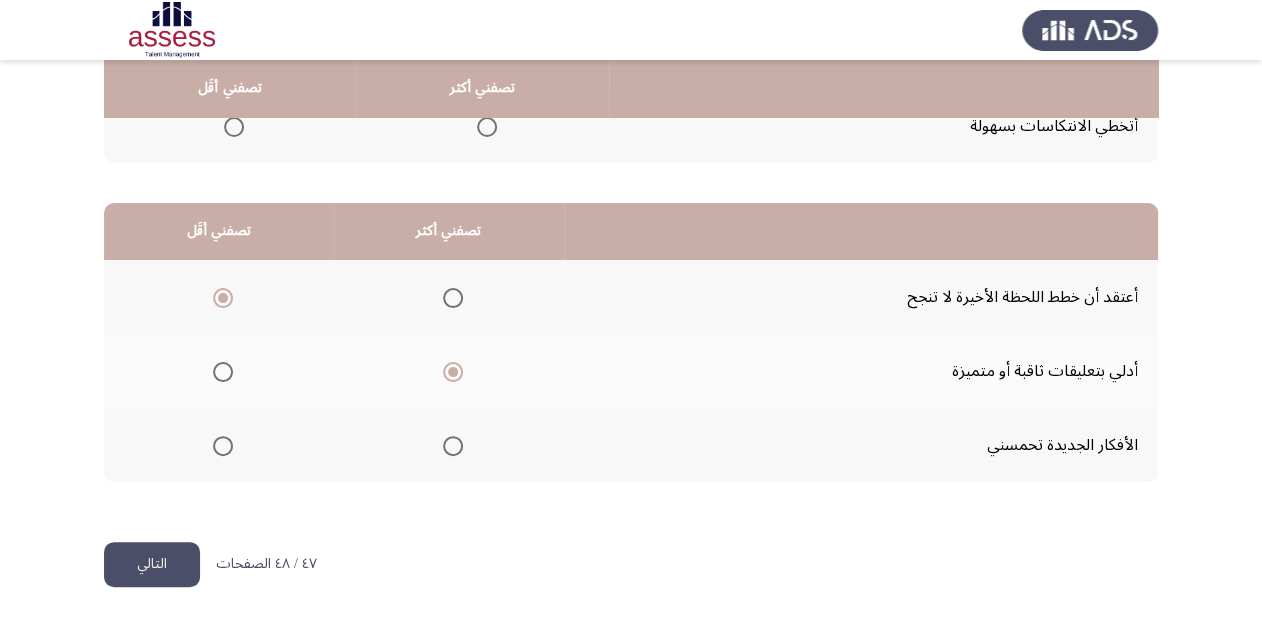click on "التالي" 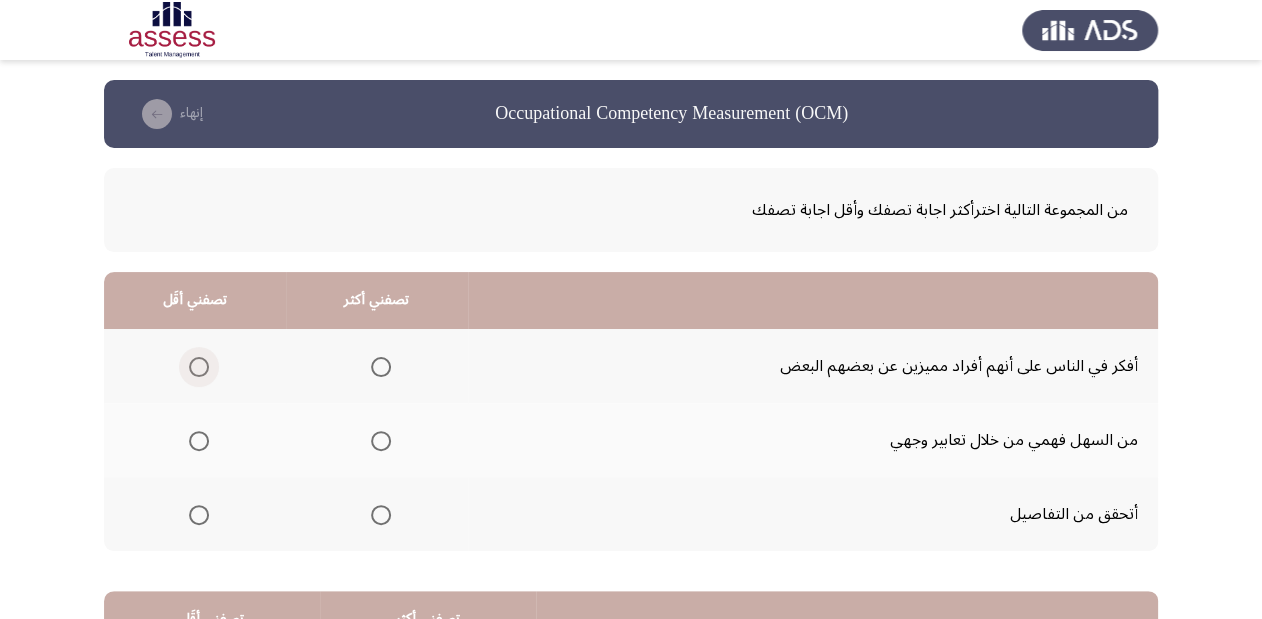 click at bounding box center (199, 367) 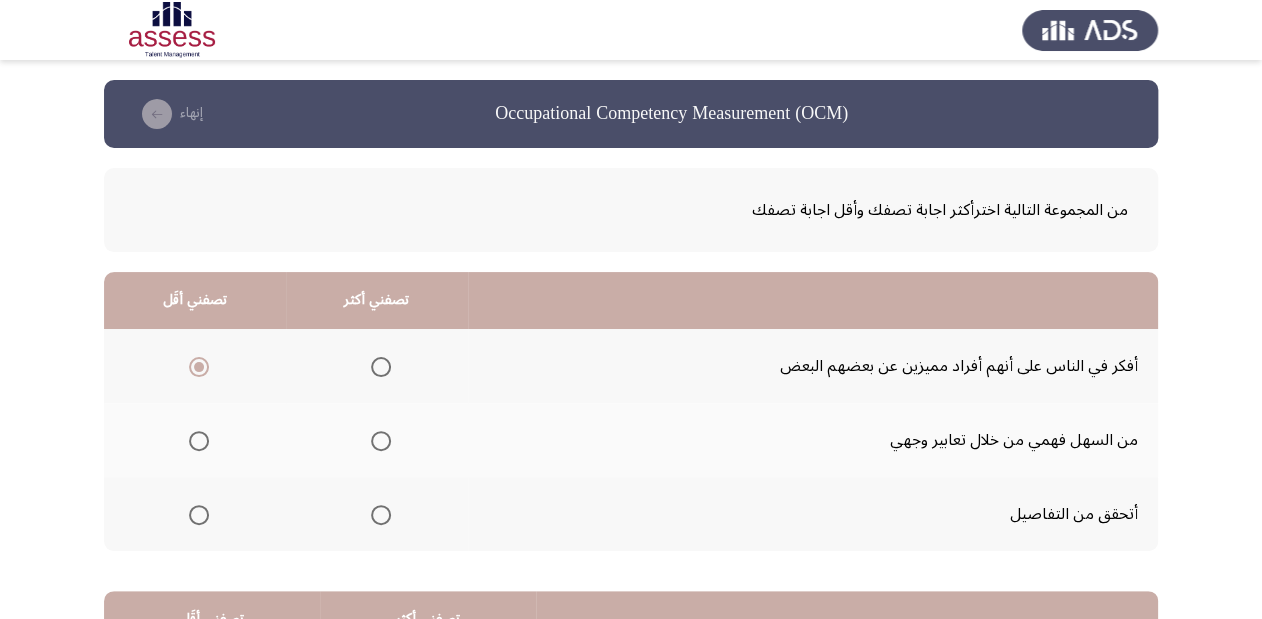 click at bounding box center (381, 515) 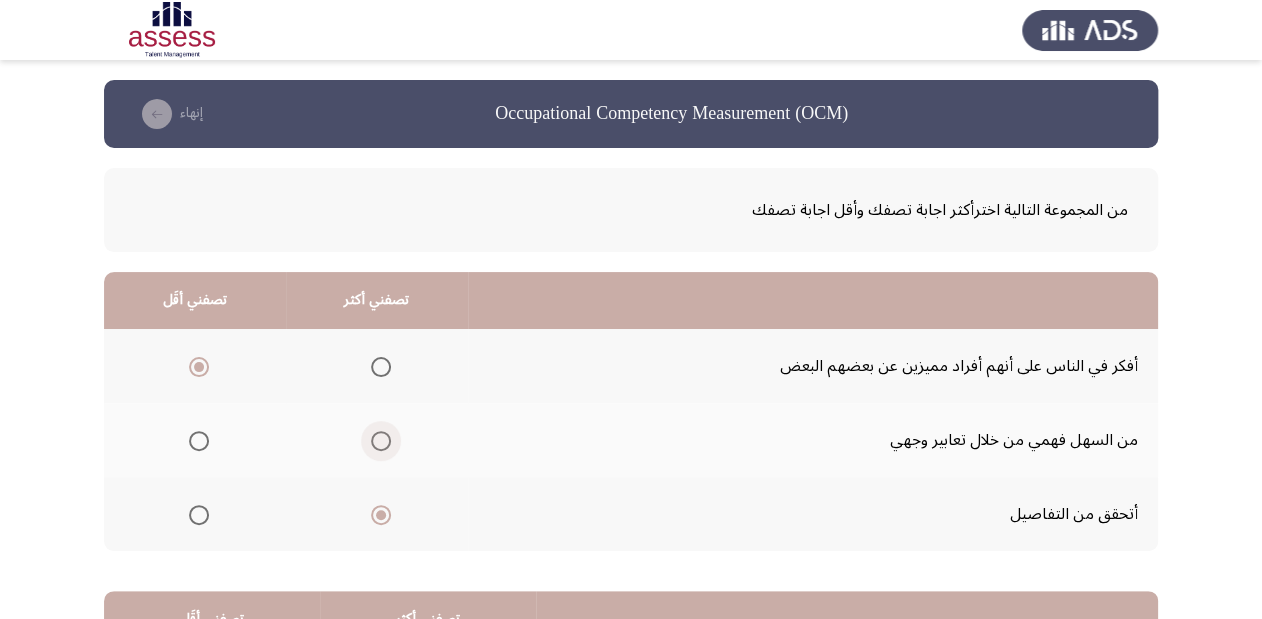 click at bounding box center (381, 441) 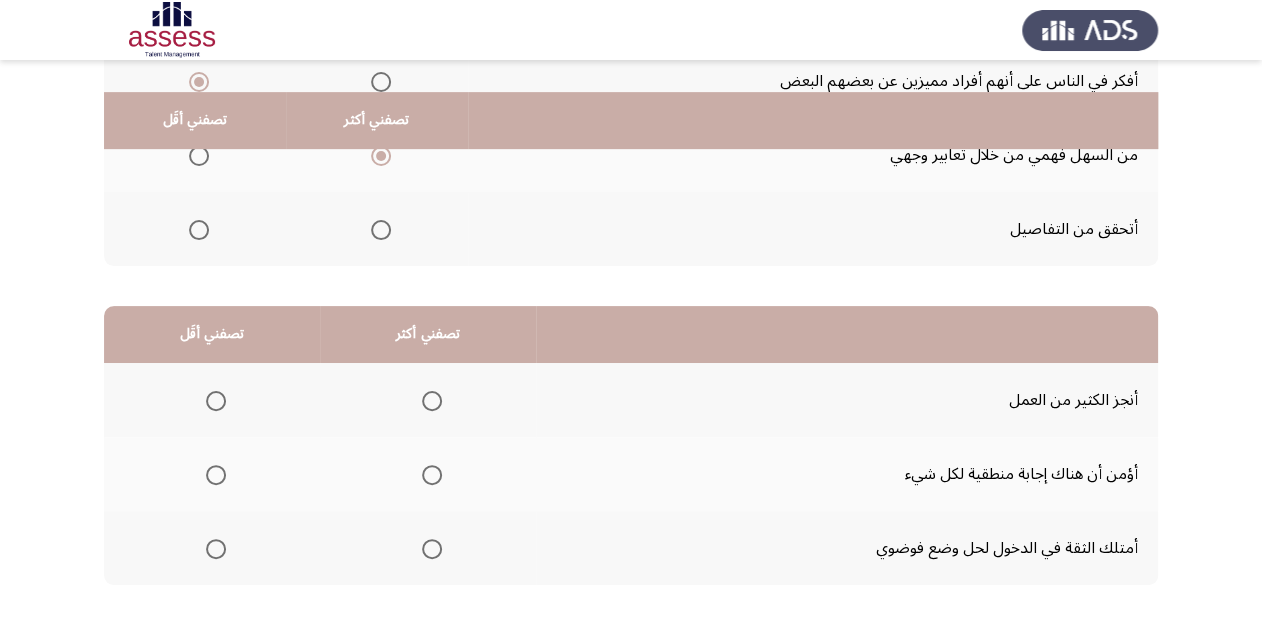 scroll, scrollTop: 320, scrollLeft: 0, axis: vertical 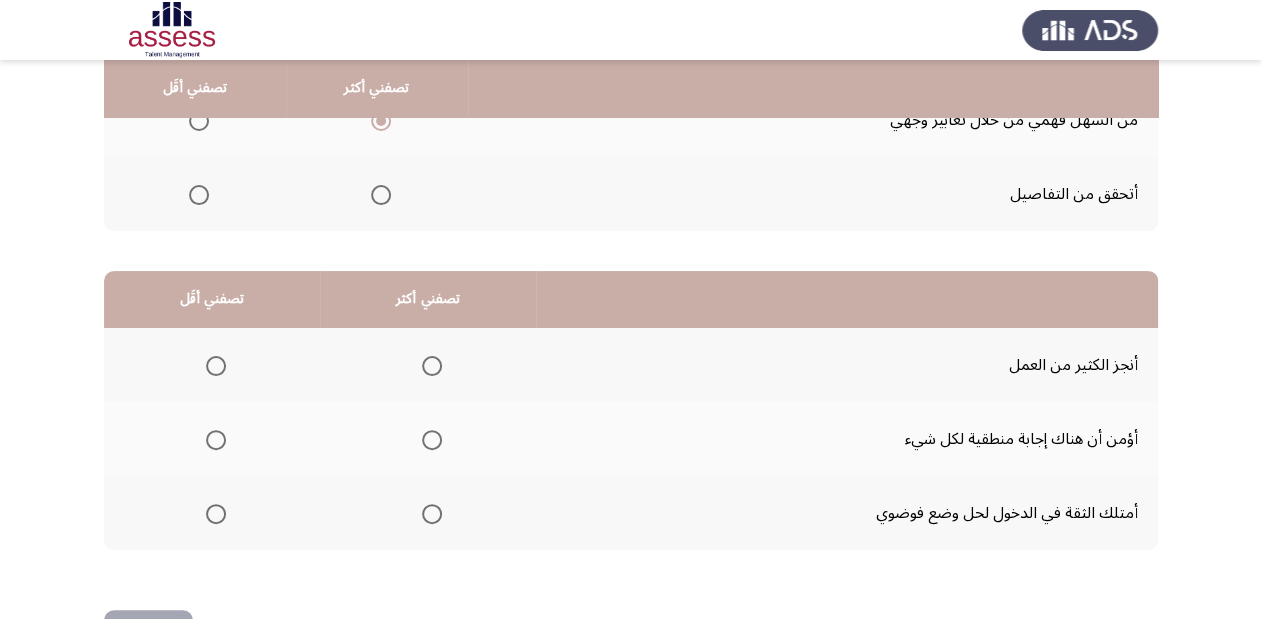 click at bounding box center [432, 440] 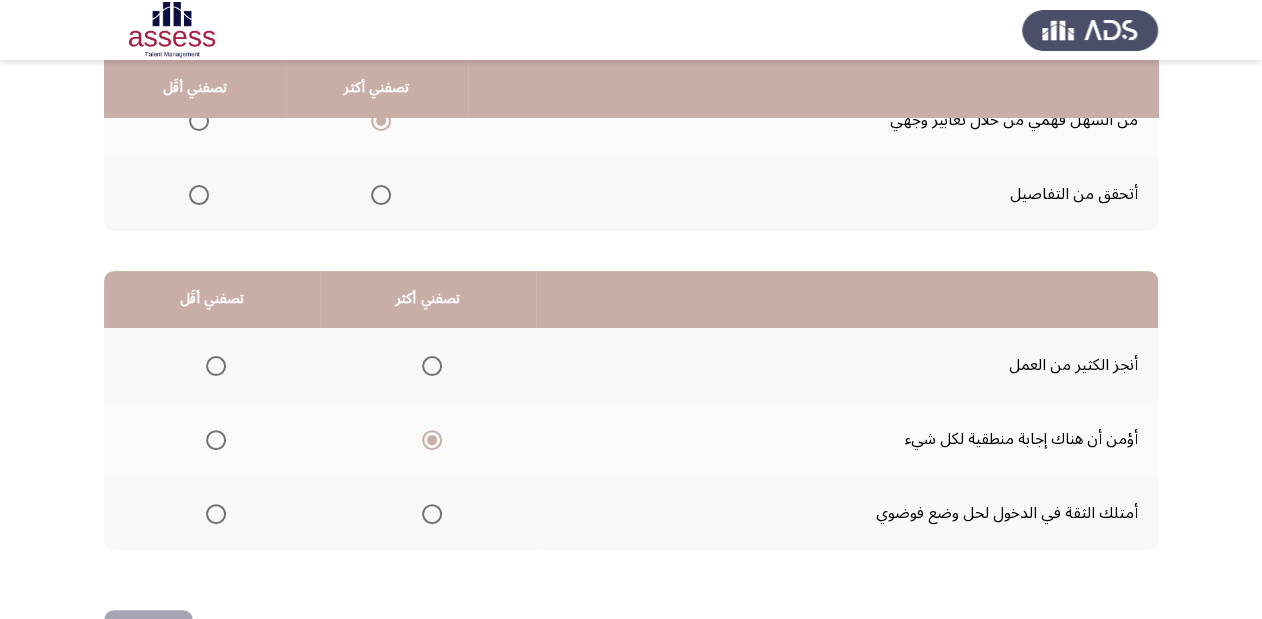 click at bounding box center (212, 513) 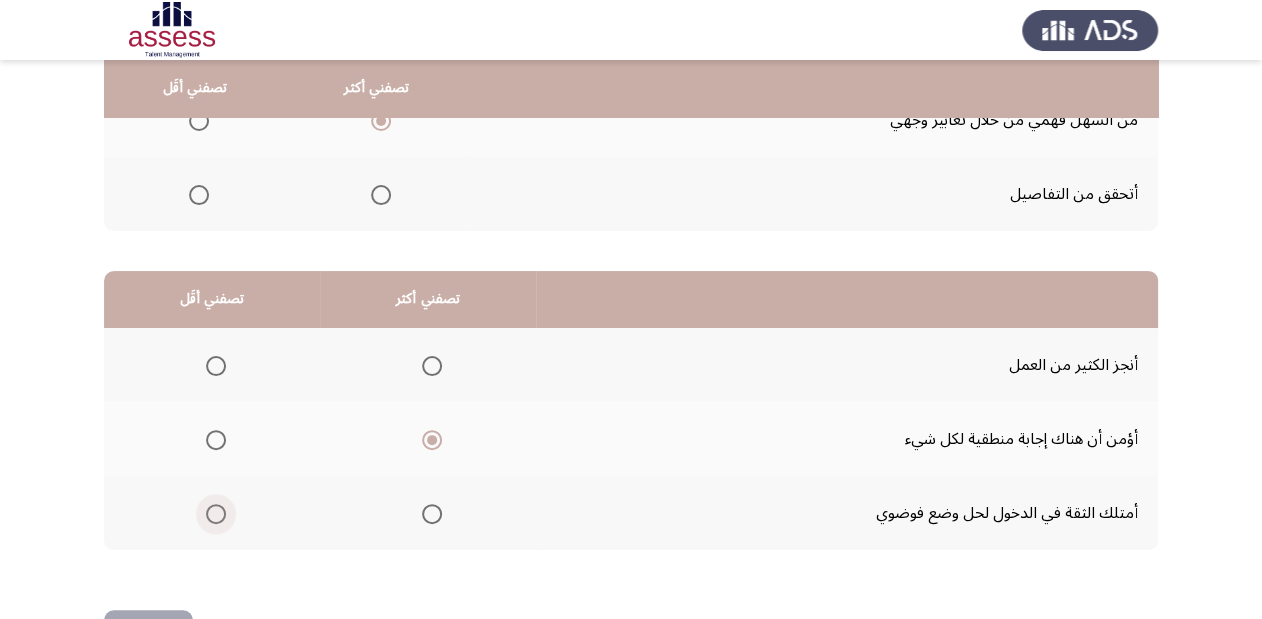 click at bounding box center [216, 514] 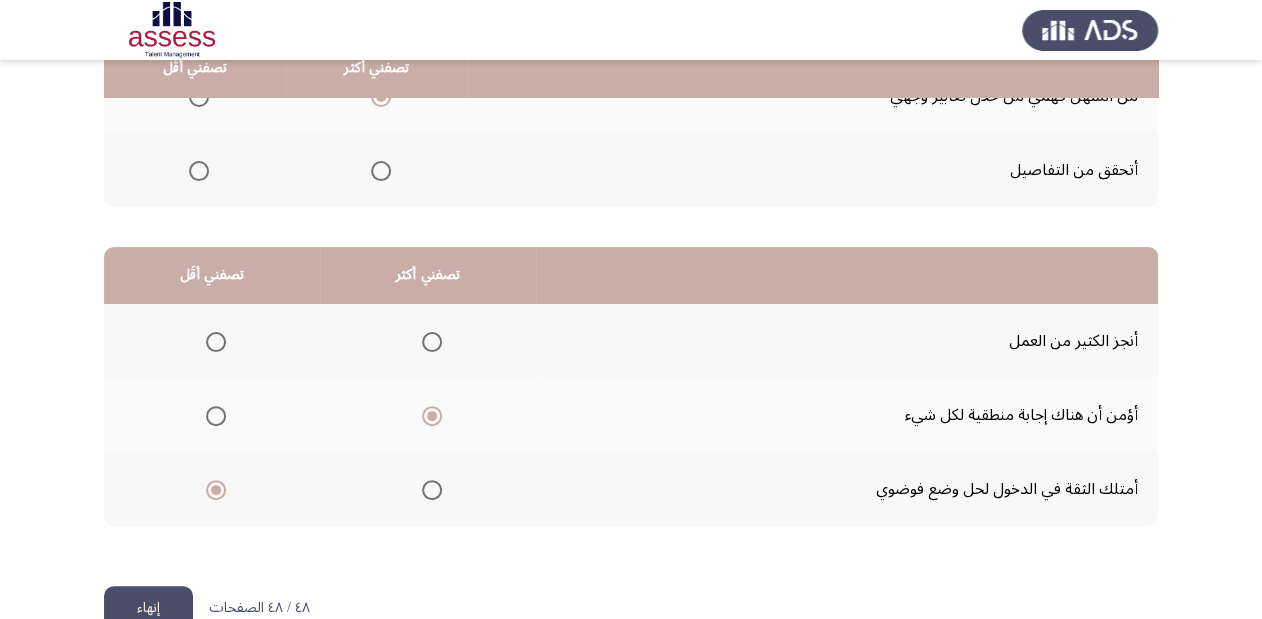 scroll, scrollTop: 388, scrollLeft: 0, axis: vertical 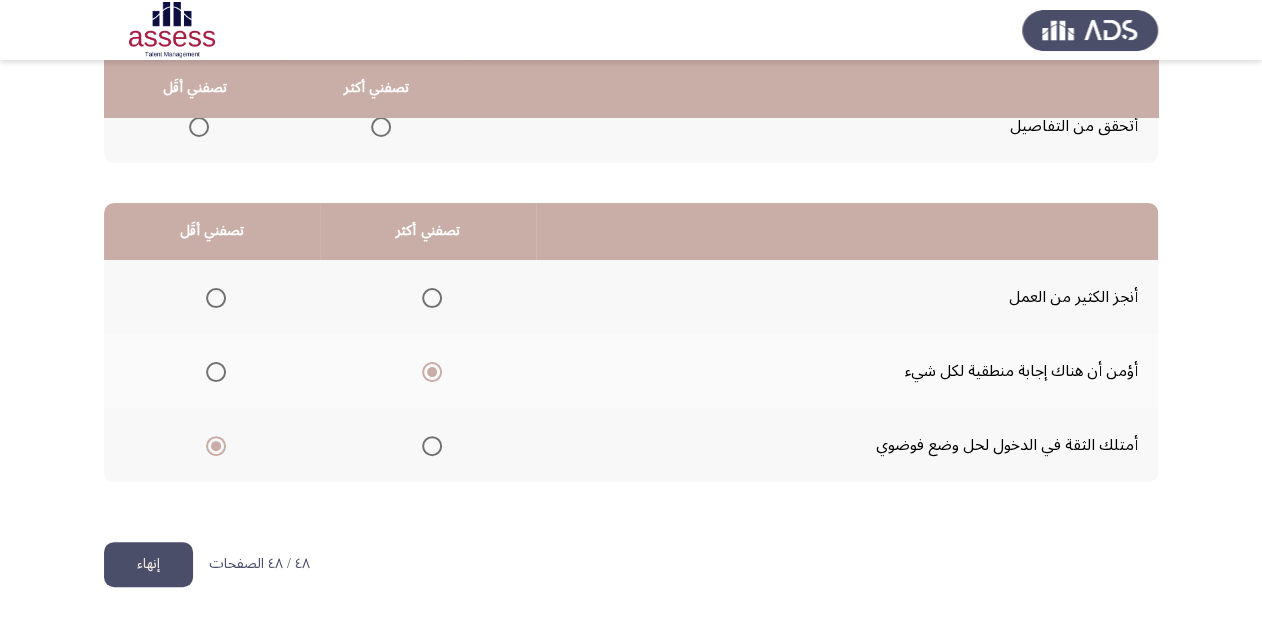 click on "إنهاء" 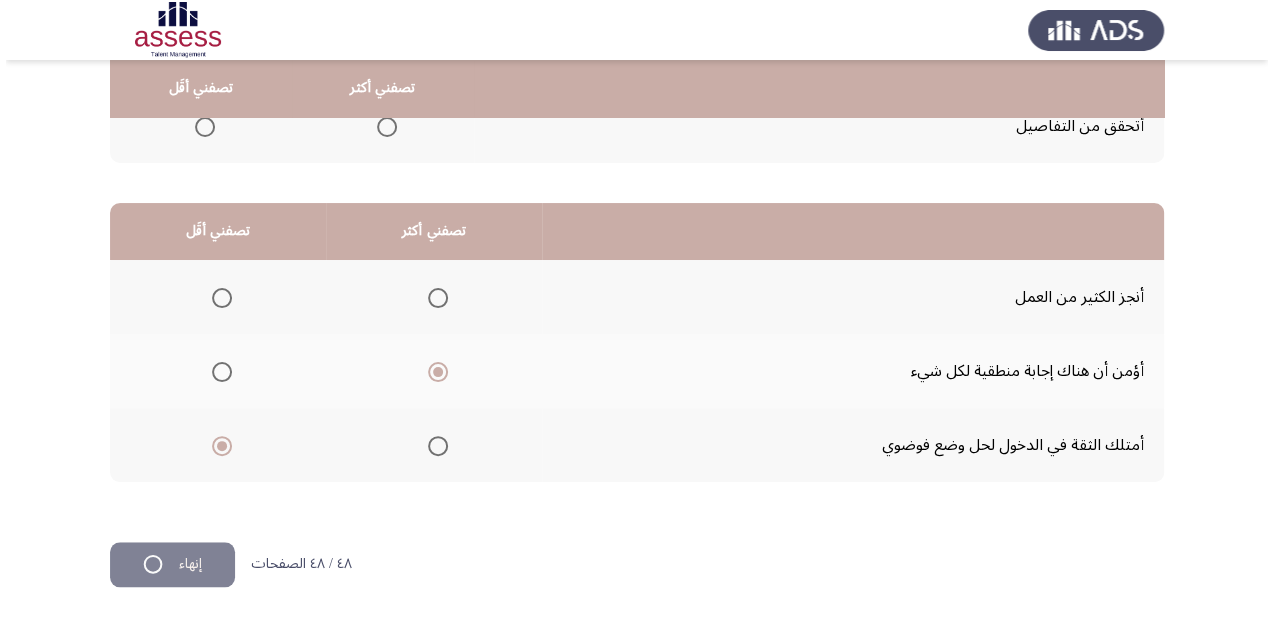 scroll, scrollTop: 0, scrollLeft: 0, axis: both 